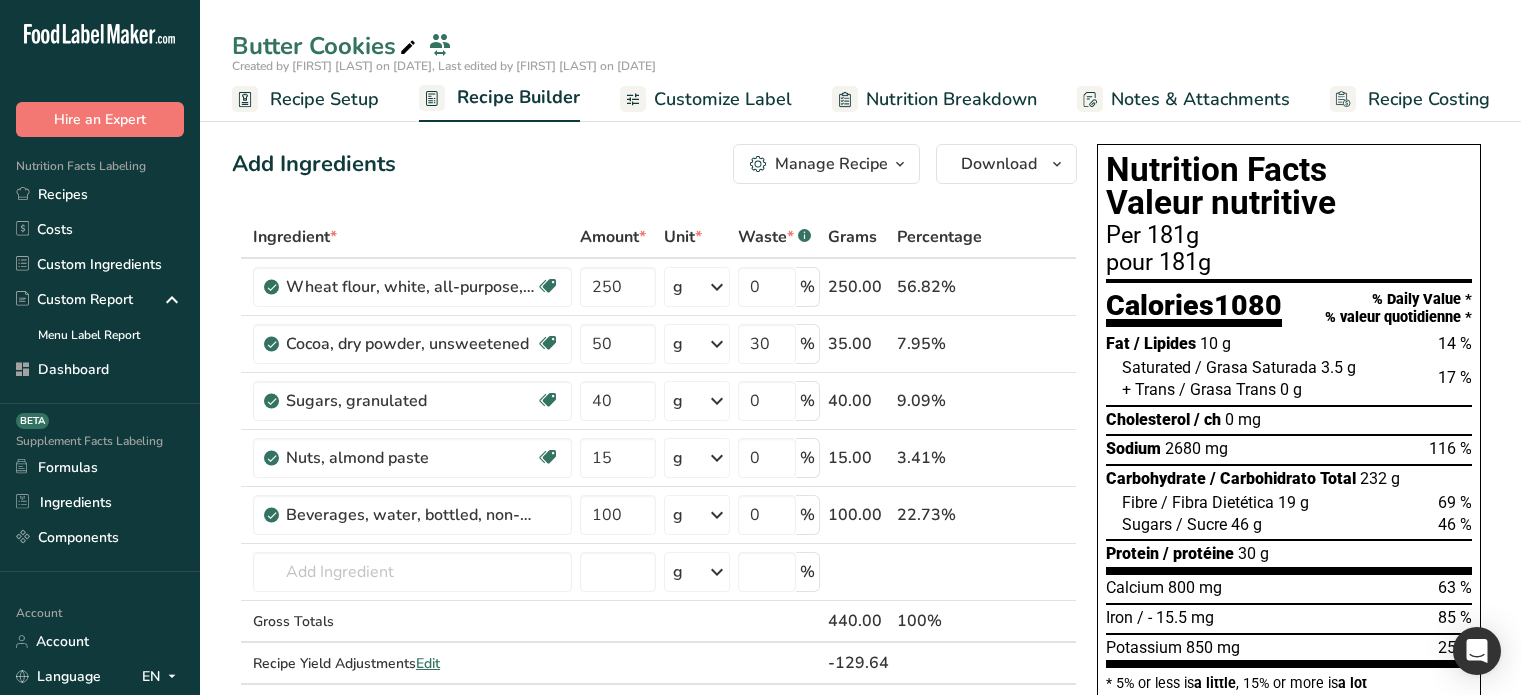 scroll, scrollTop: 0, scrollLeft: 0, axis: both 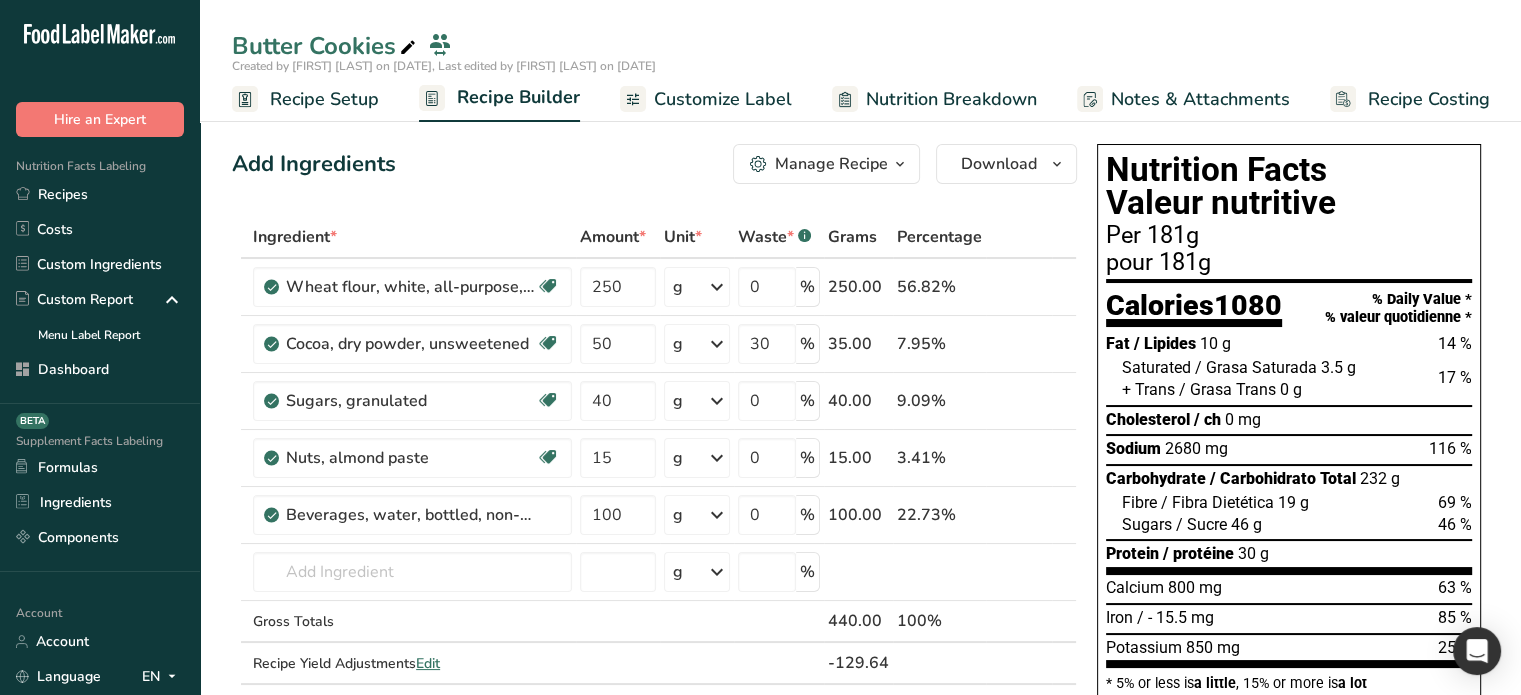 click on "Recipe Setup" at bounding box center (324, 99) 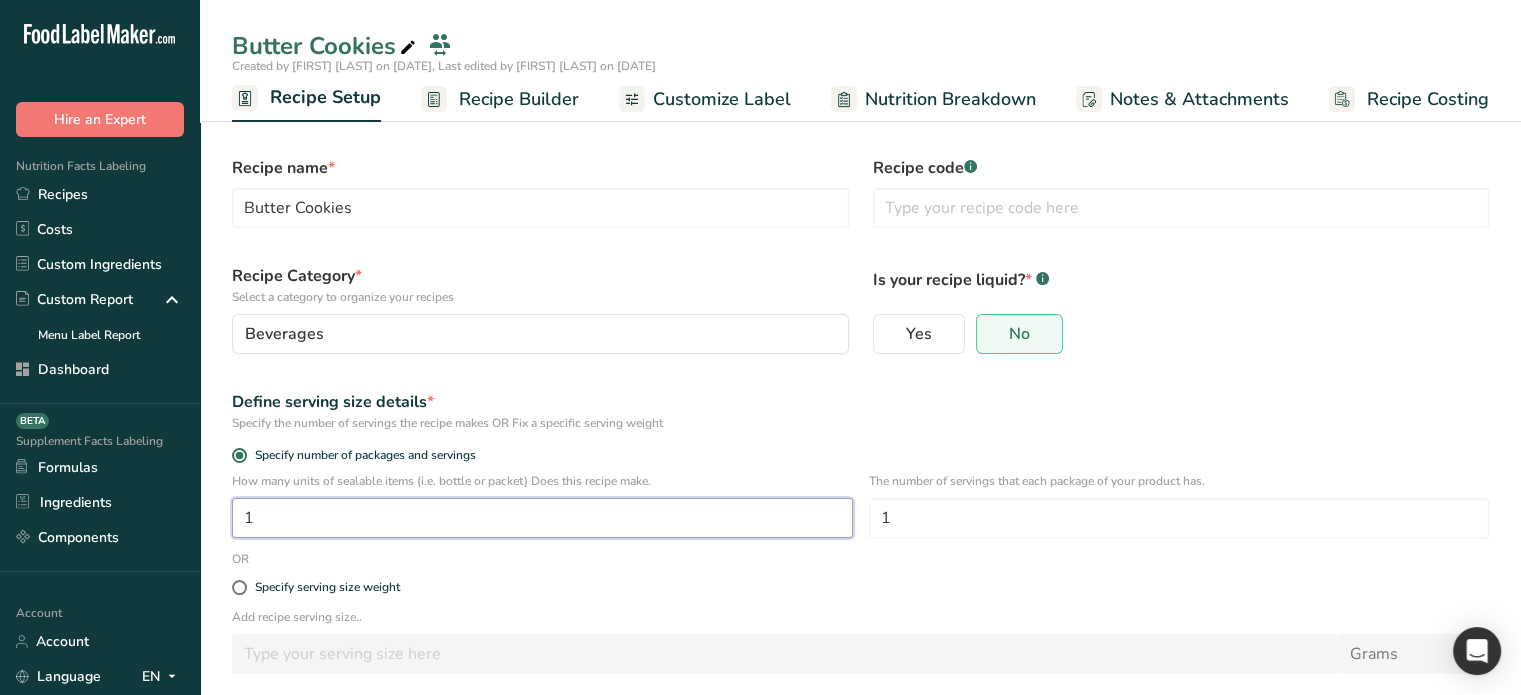 click on "1" at bounding box center (542, 518) 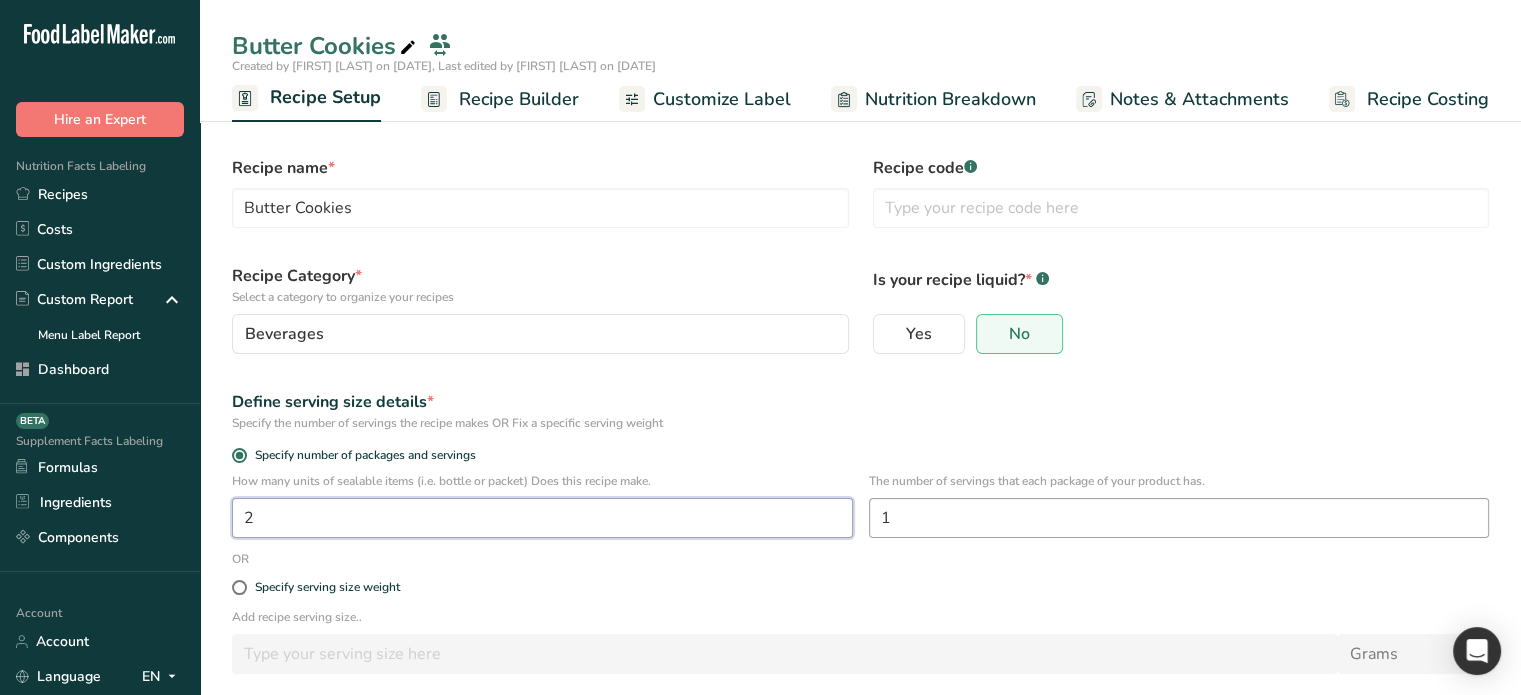 type on "2" 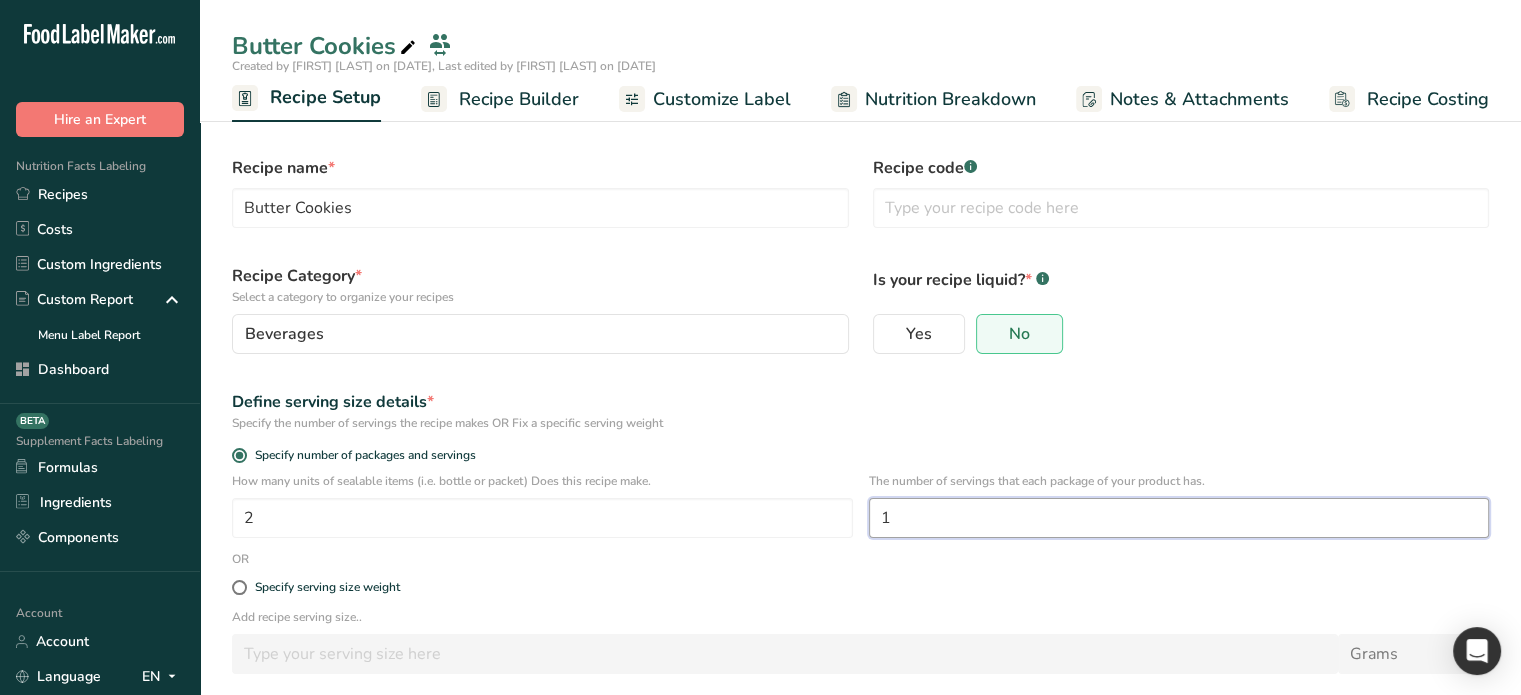 click on "1" at bounding box center [1179, 518] 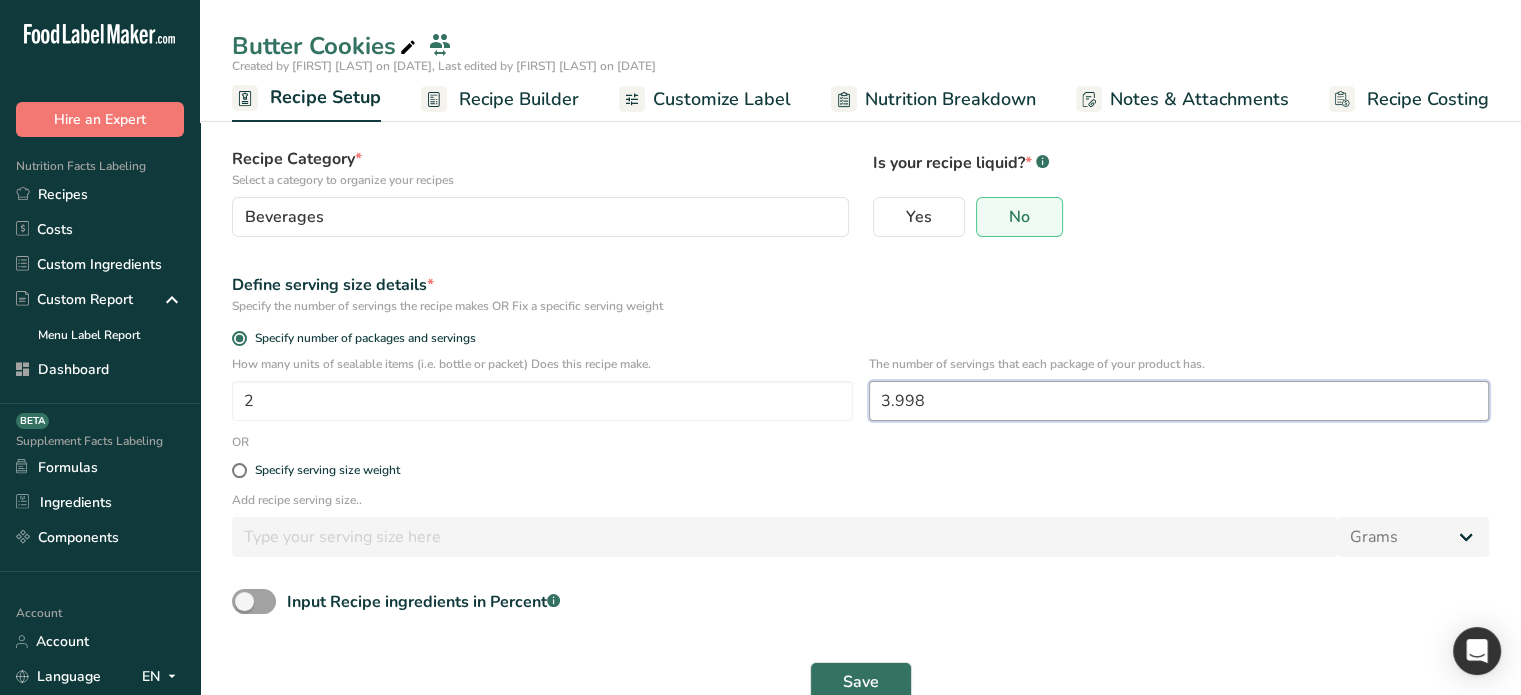 scroll, scrollTop: 156, scrollLeft: 0, axis: vertical 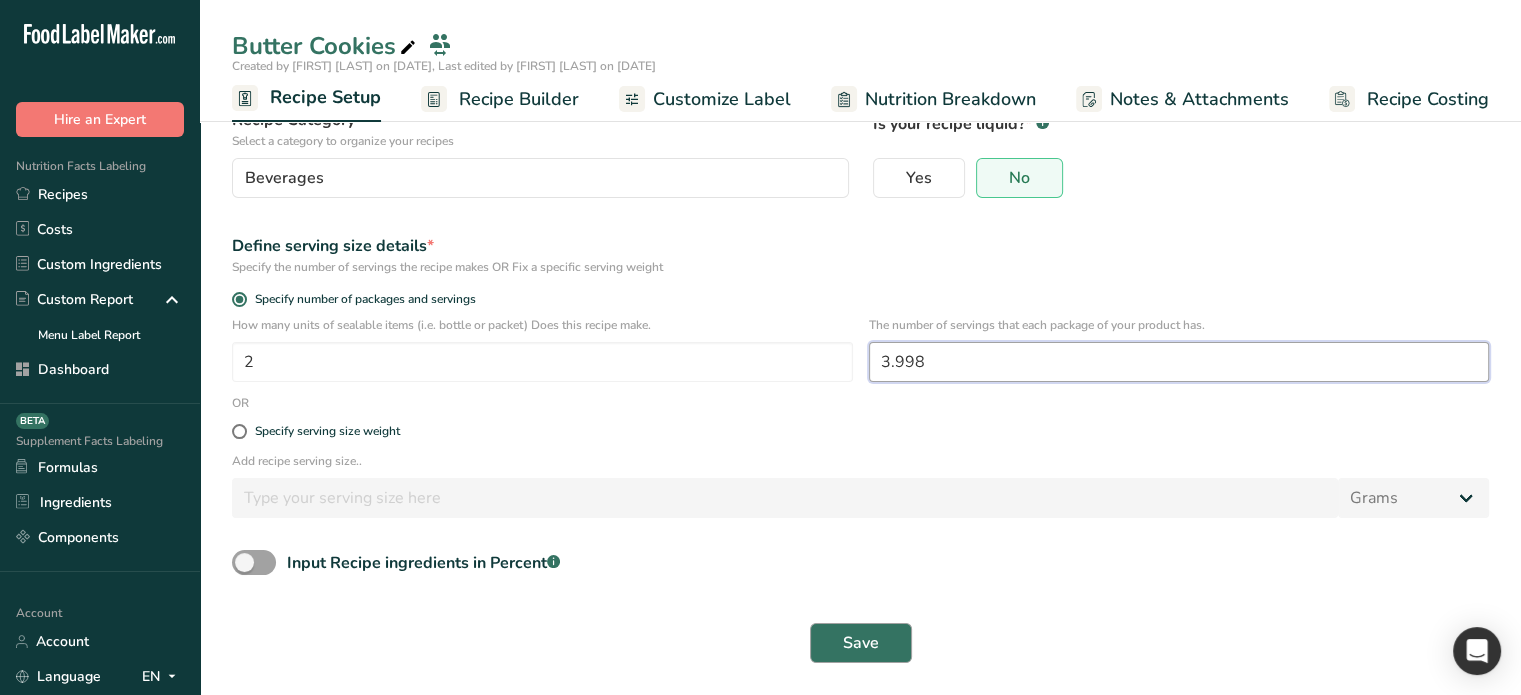 type on "3.998" 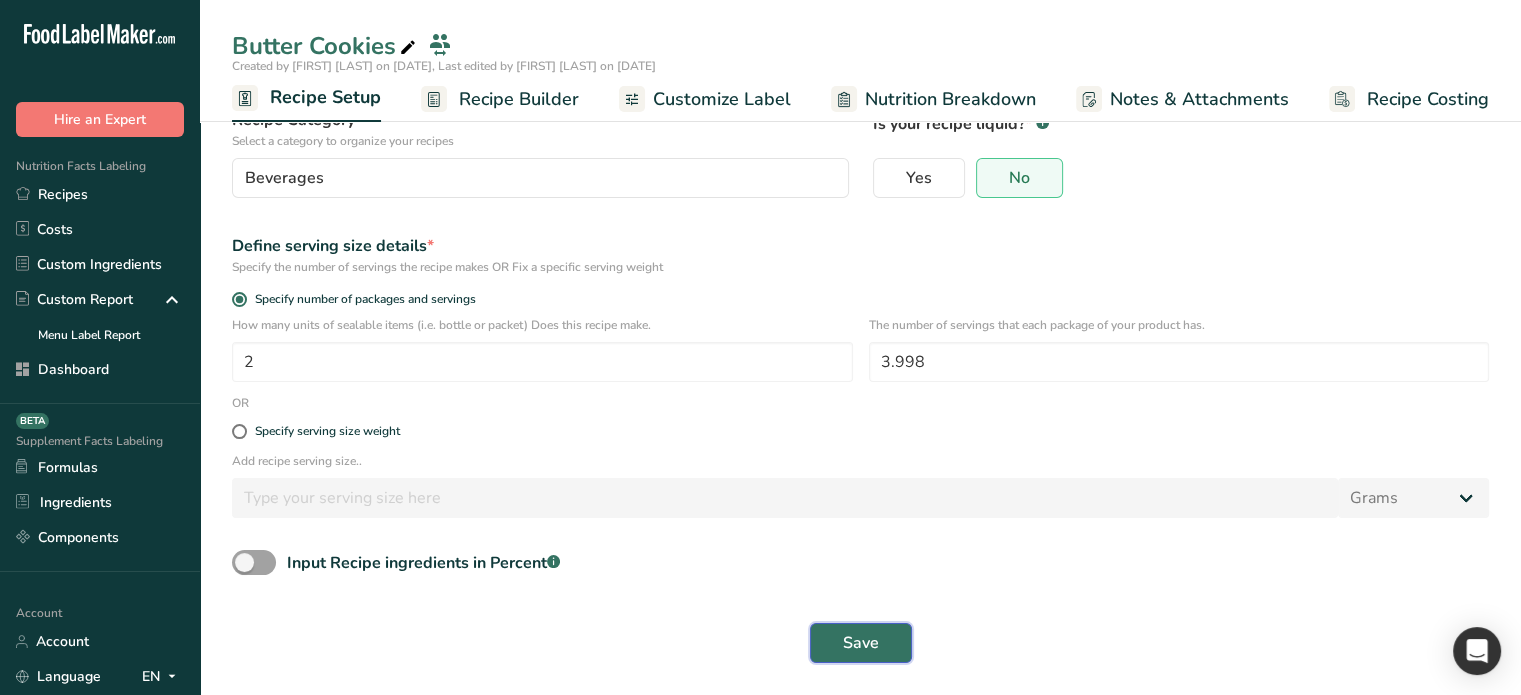 click on "Save" at bounding box center [861, 643] 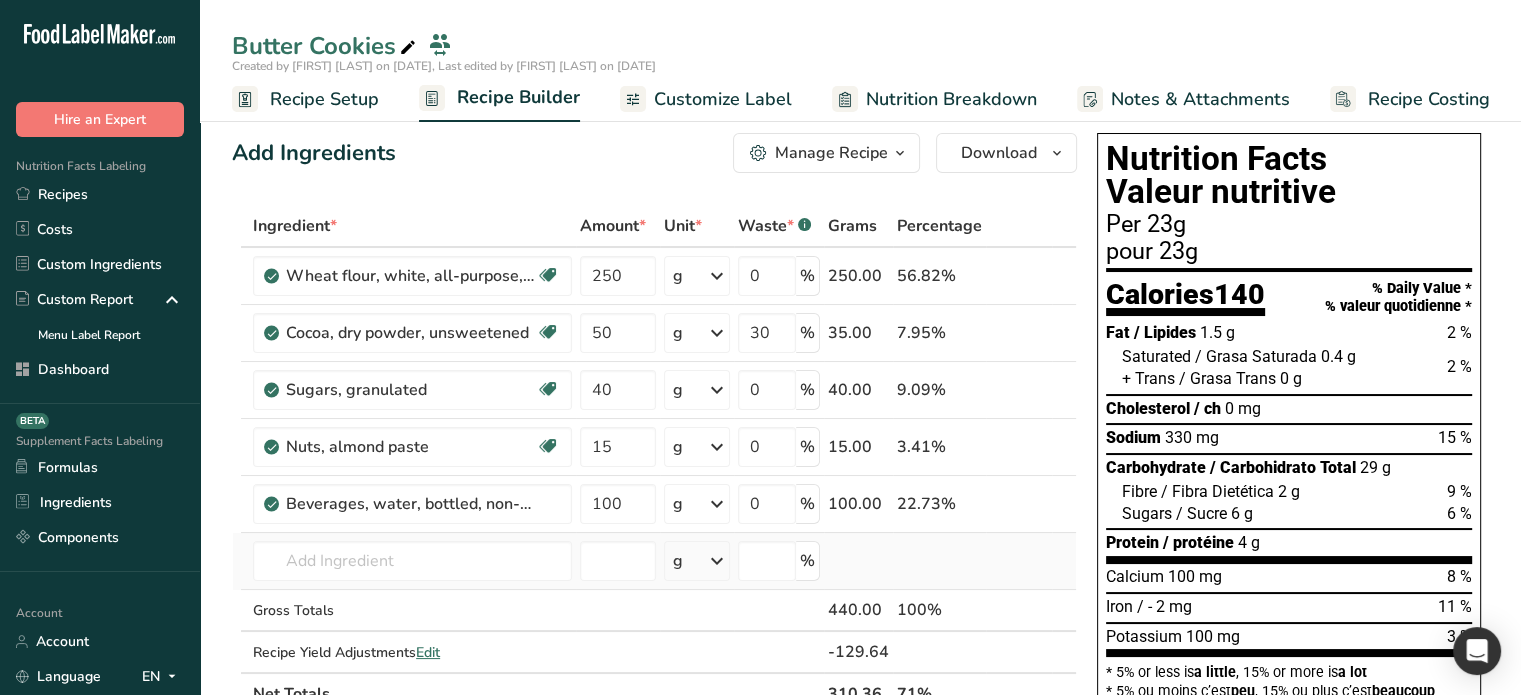 scroll, scrollTop: 0, scrollLeft: 0, axis: both 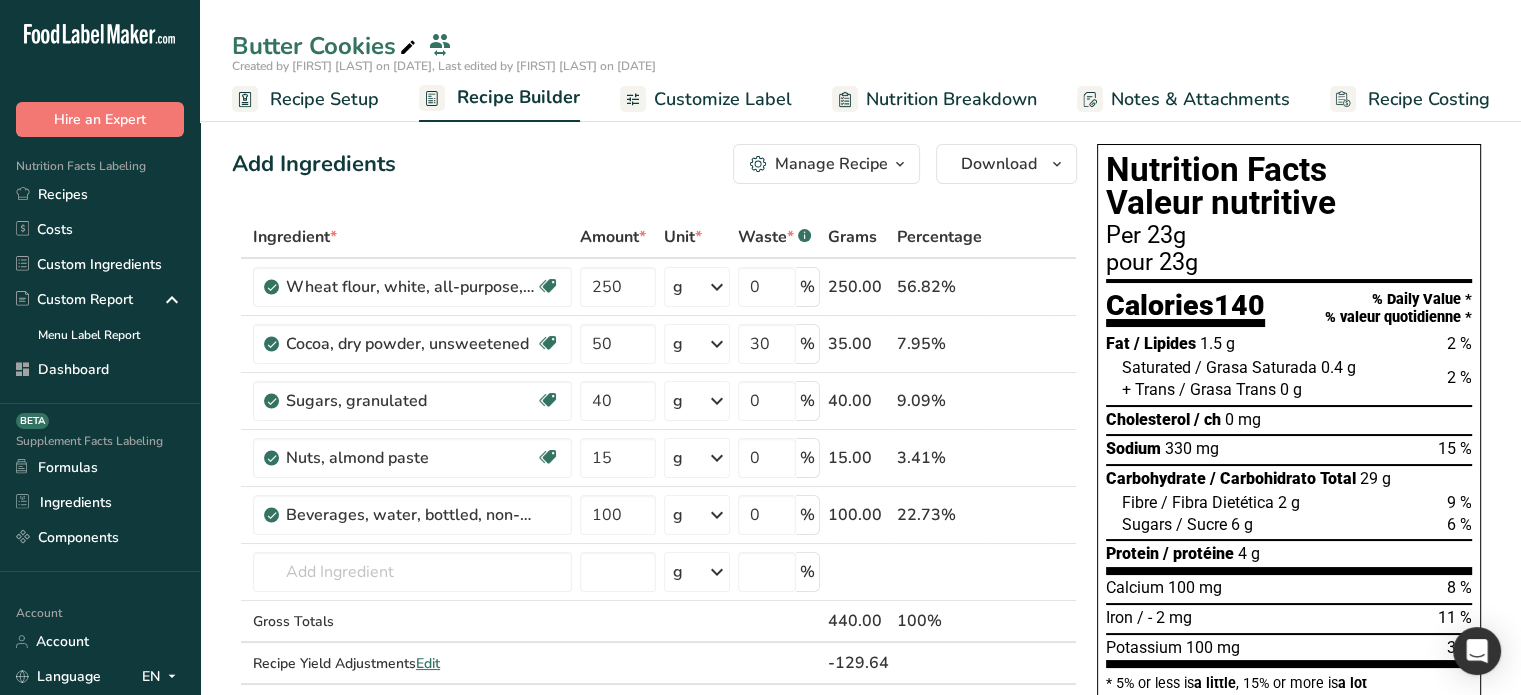 click on "Nutrition Breakdown" at bounding box center (951, 99) 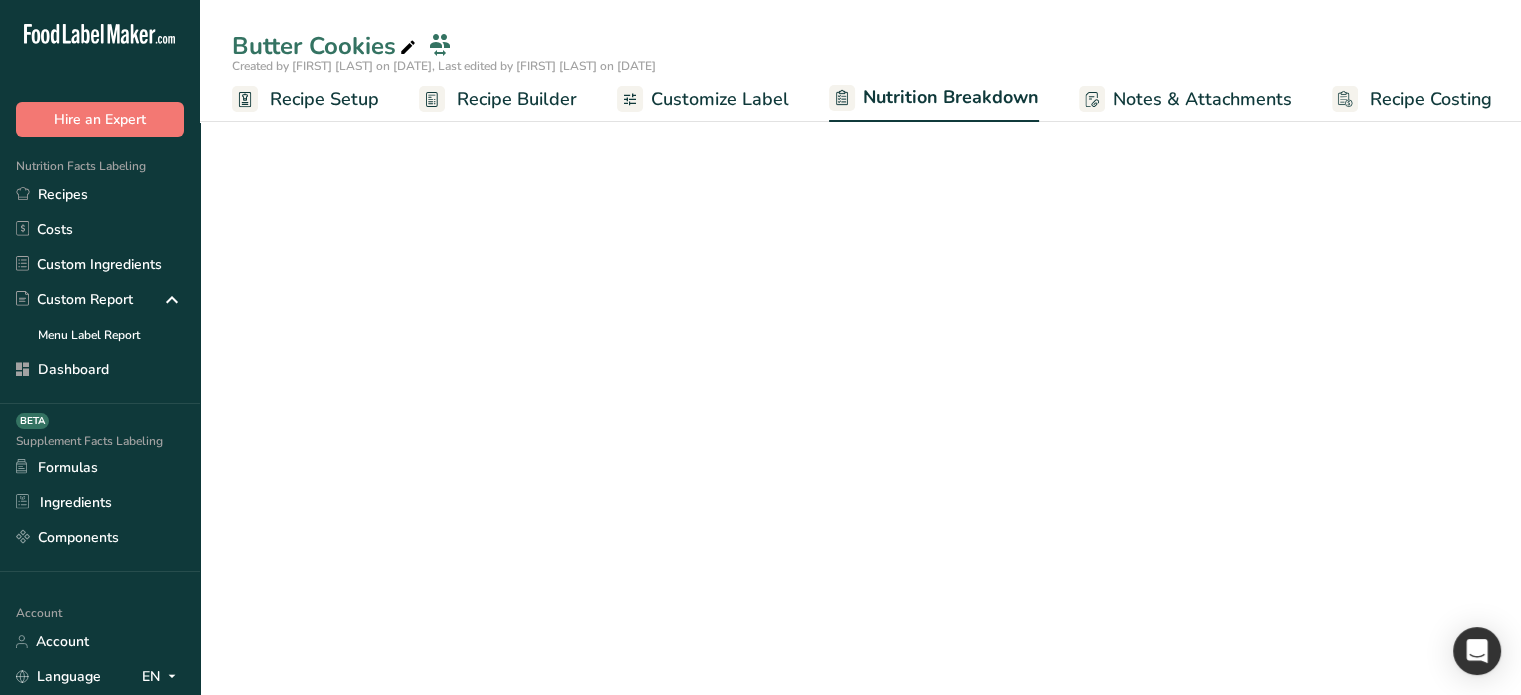 scroll, scrollTop: 0, scrollLeft: 2, axis: horizontal 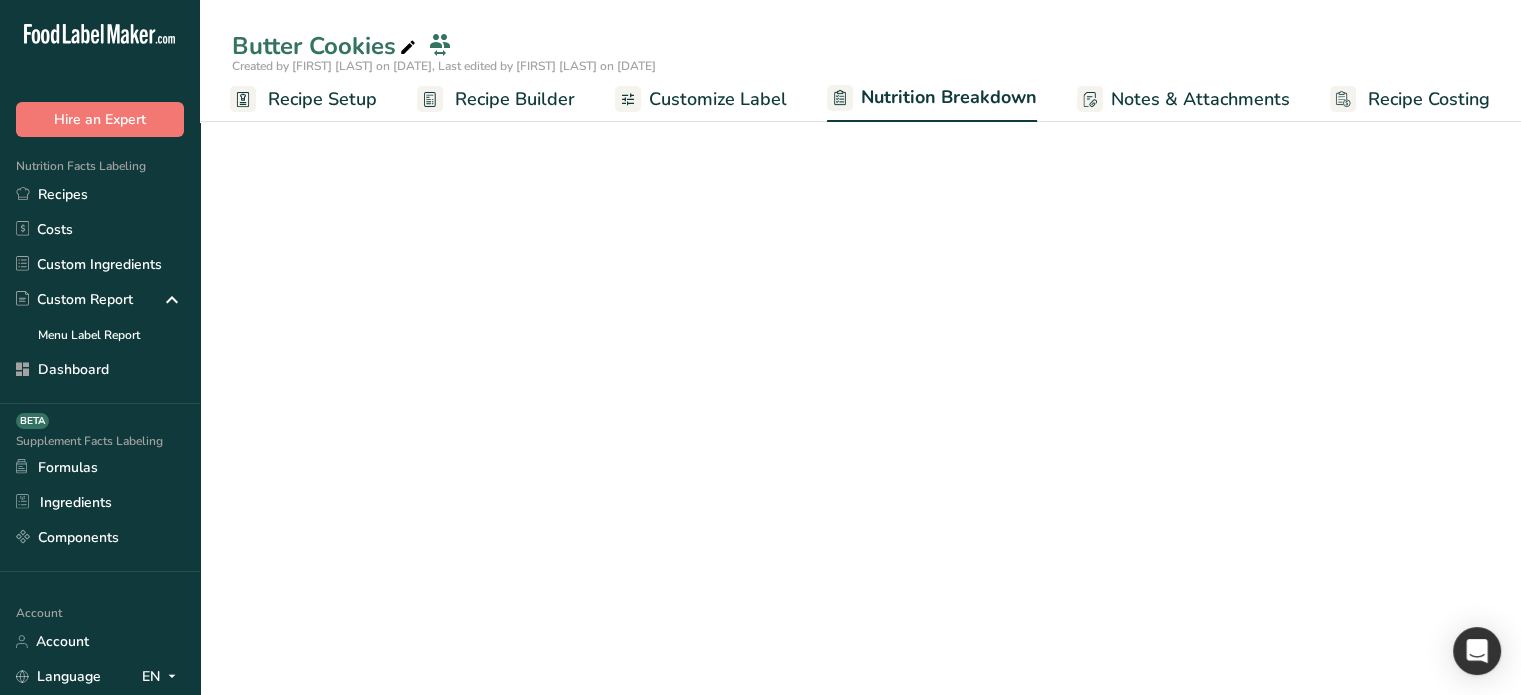 select on "Calories" 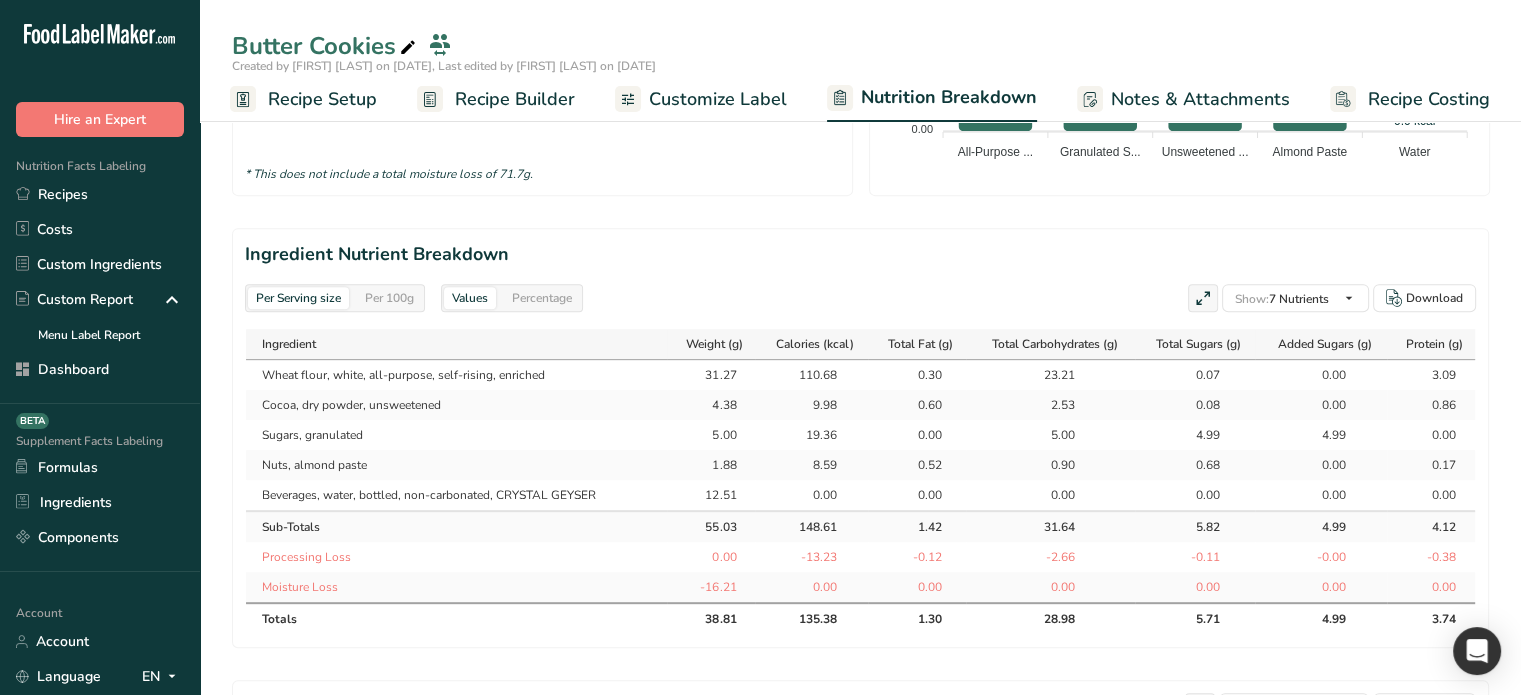 scroll, scrollTop: 800, scrollLeft: 0, axis: vertical 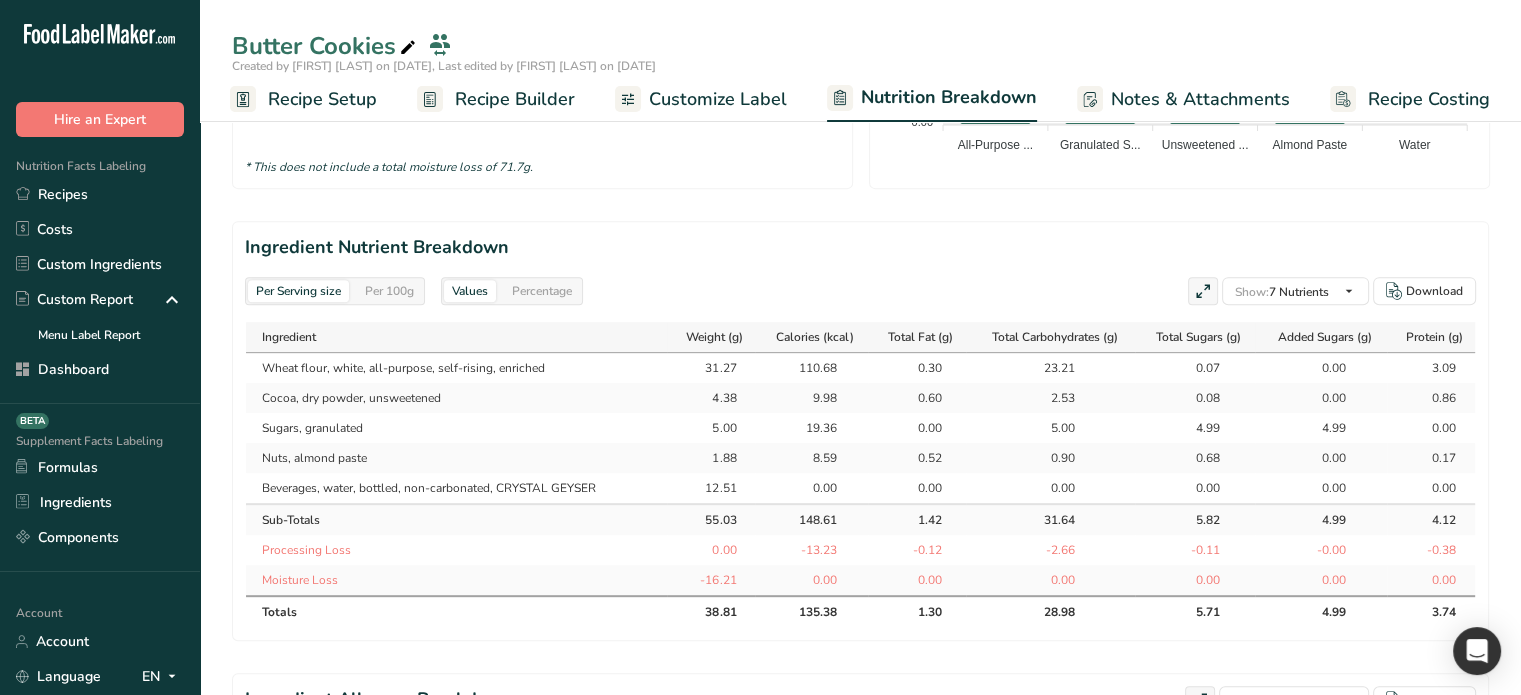 click on "0.52" at bounding box center (917, 458) 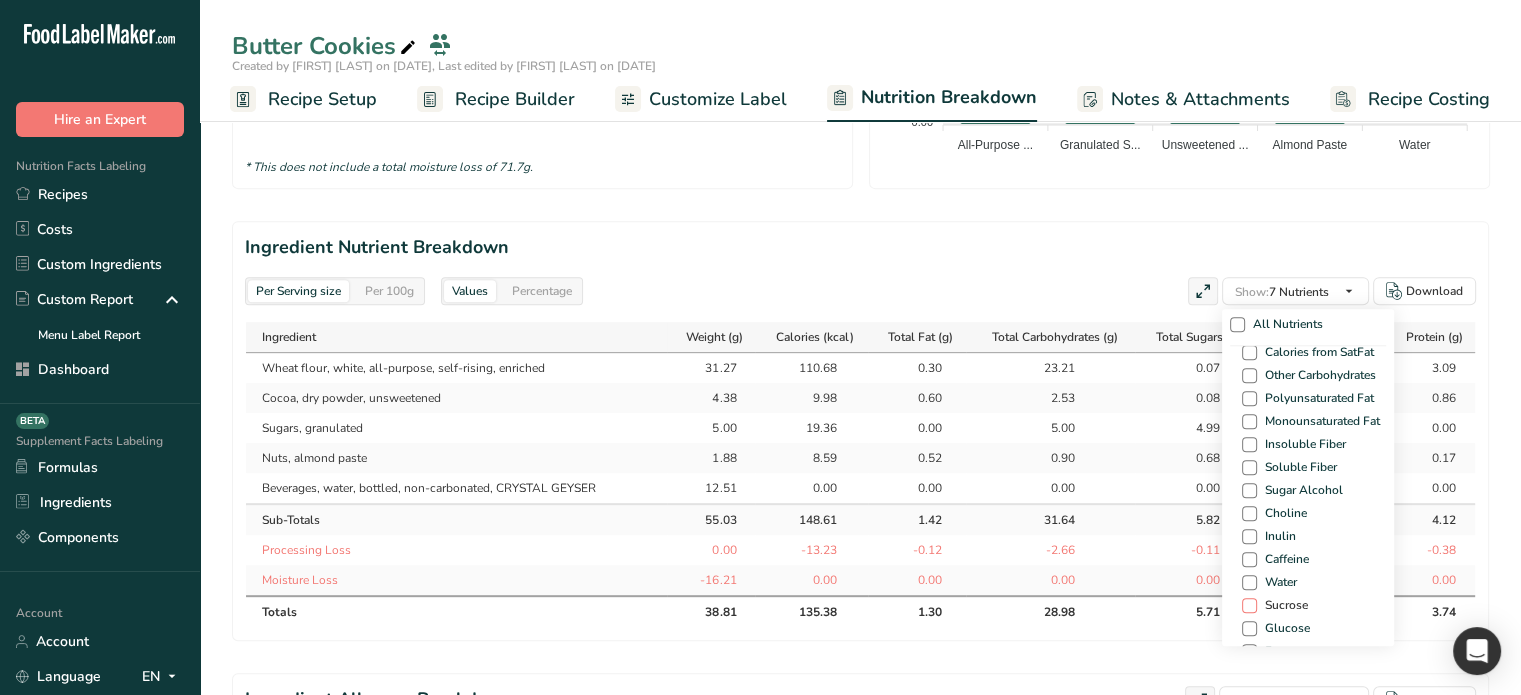 scroll, scrollTop: 1200, scrollLeft: 0, axis: vertical 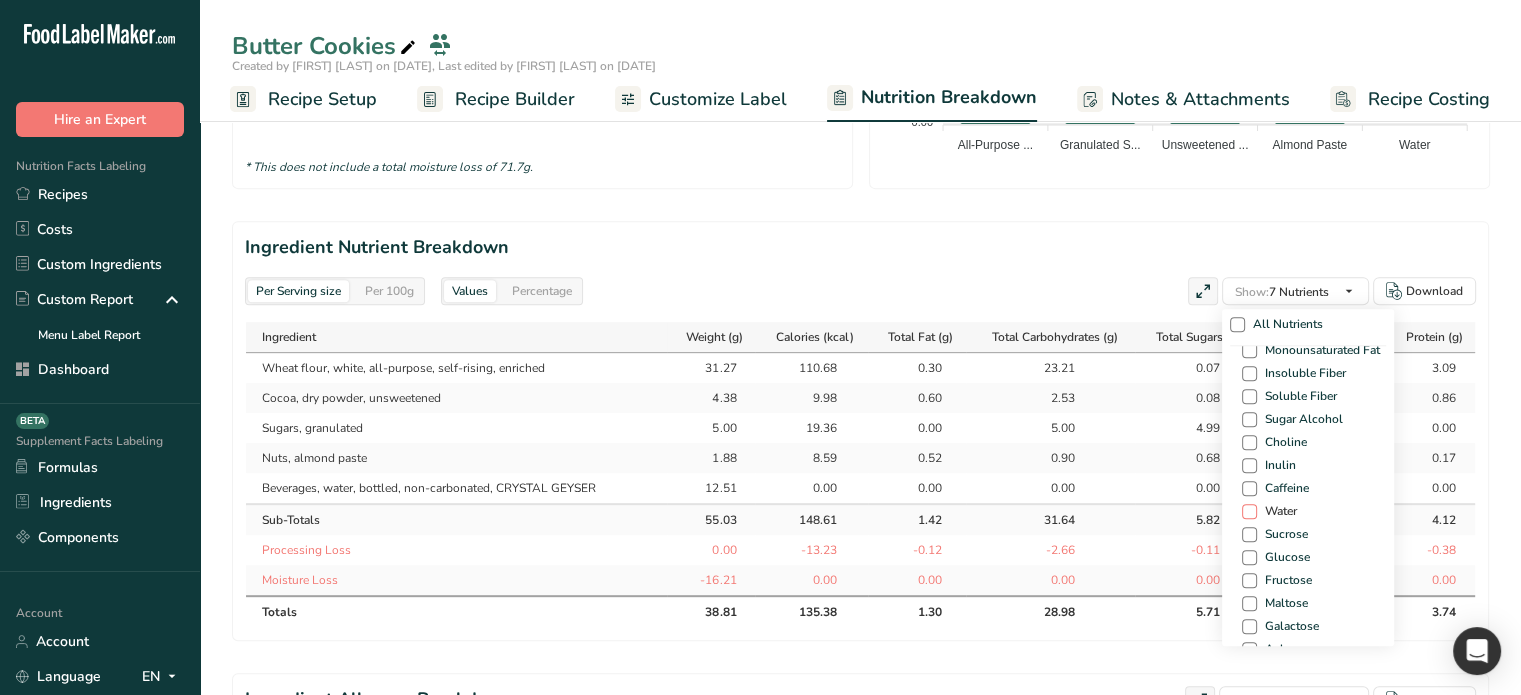 click at bounding box center (1249, 511) 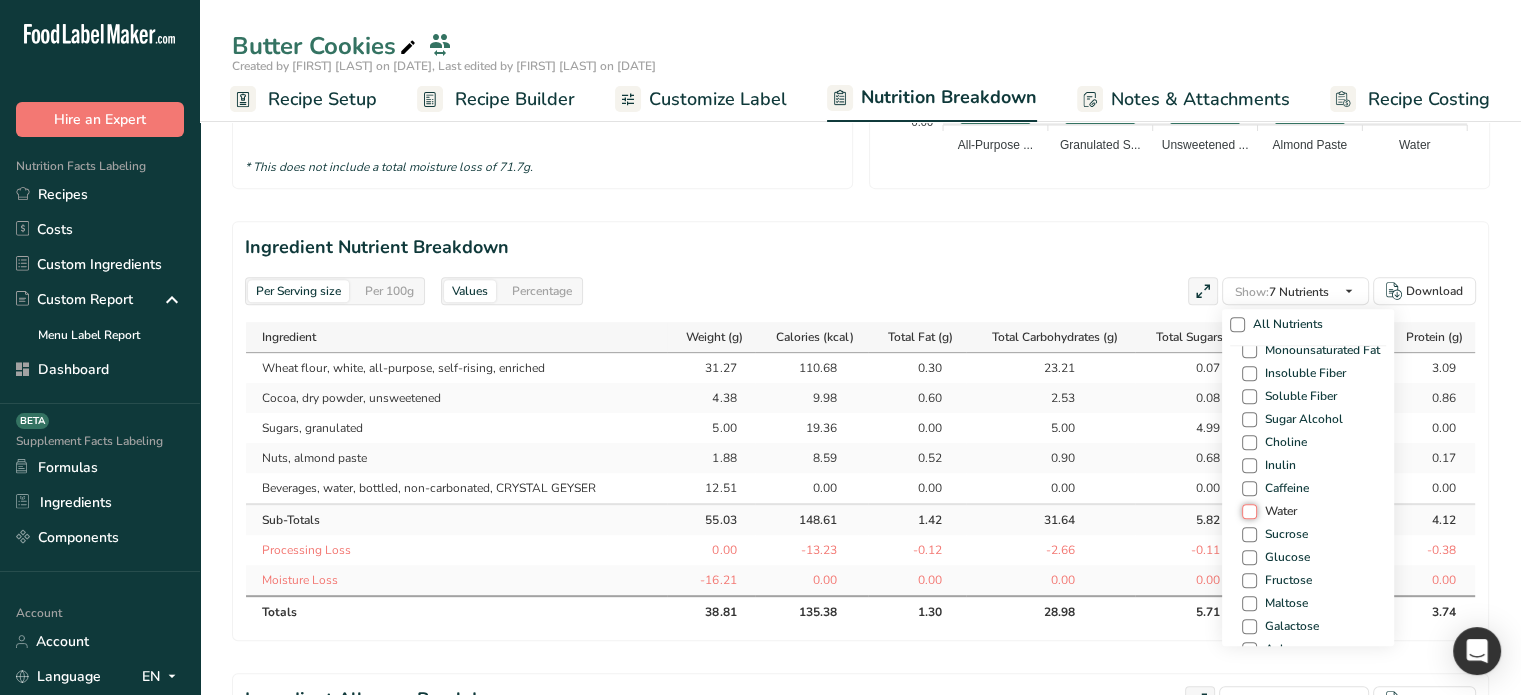 click on "Water" at bounding box center (1248, 511) 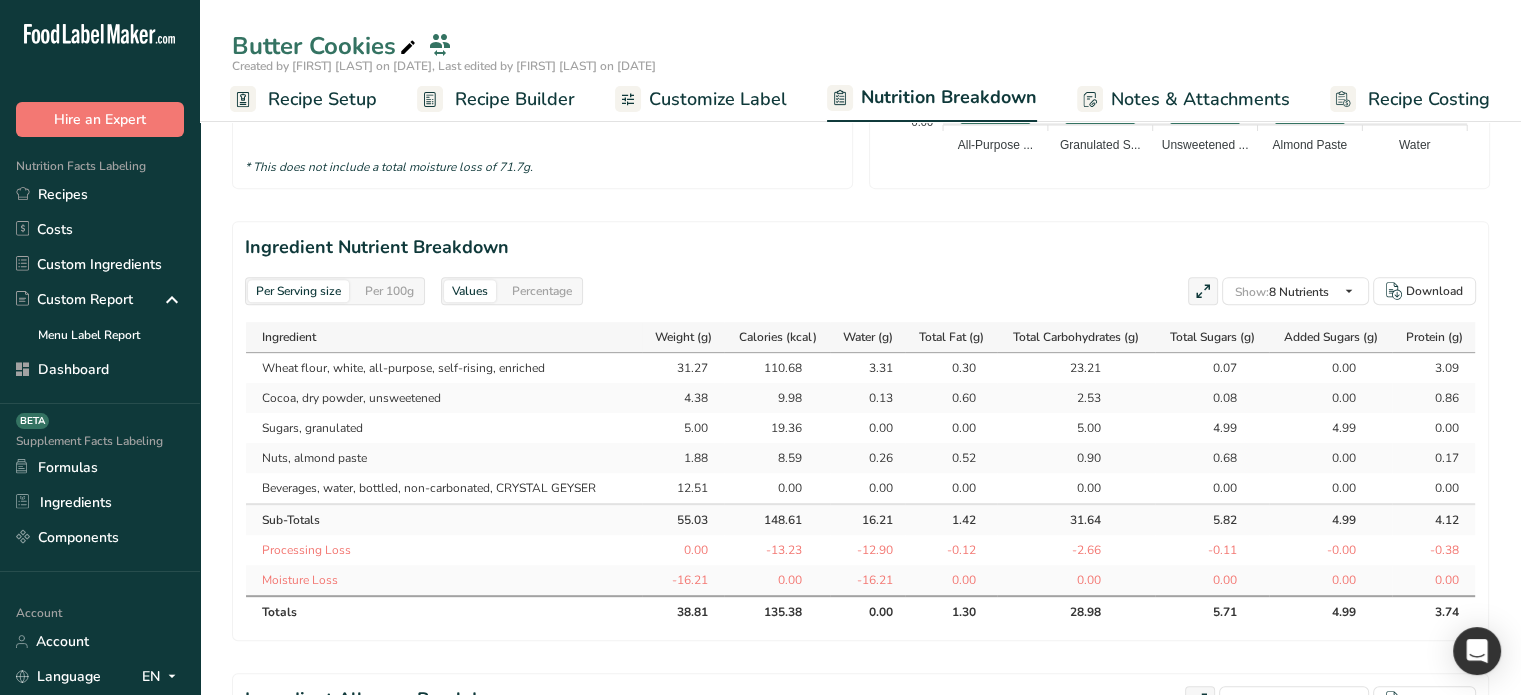 click on "0.90" at bounding box center [1076, 458] 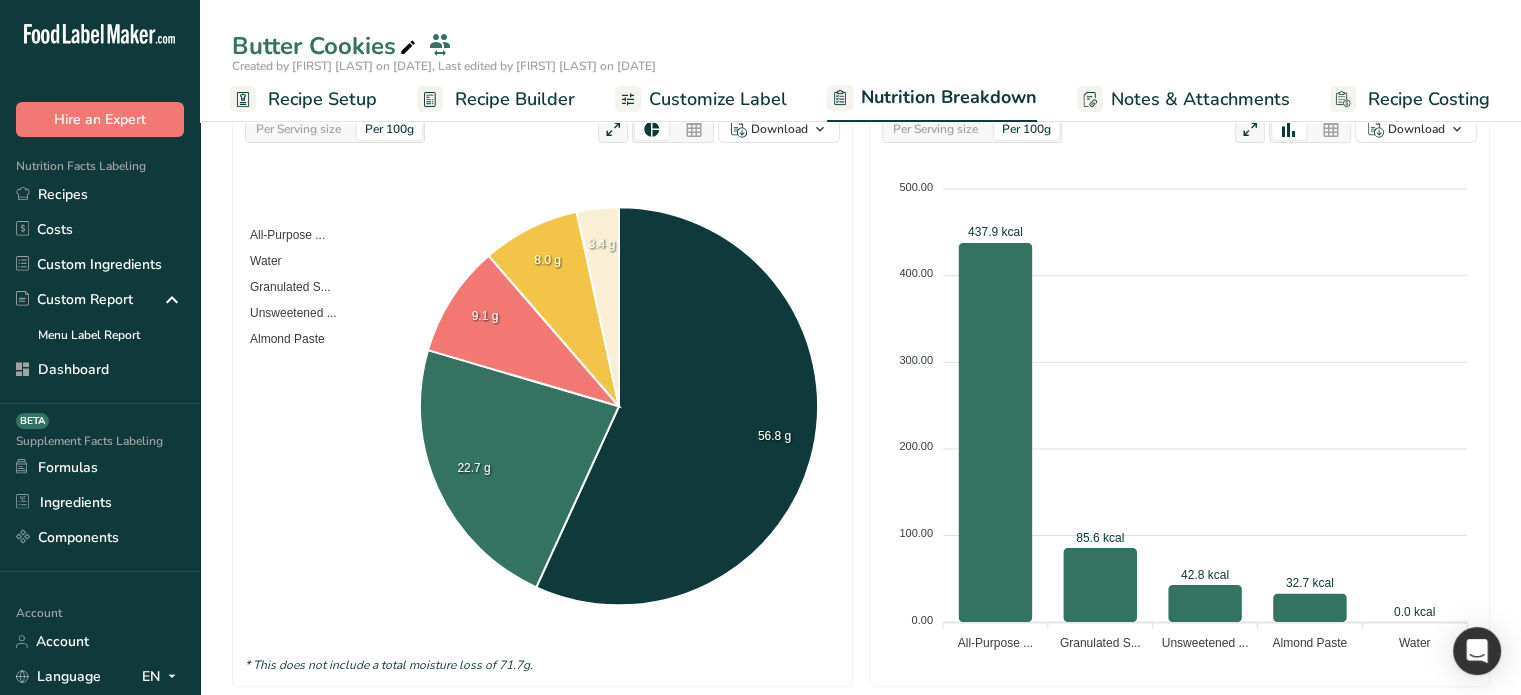 scroll, scrollTop: 0, scrollLeft: 0, axis: both 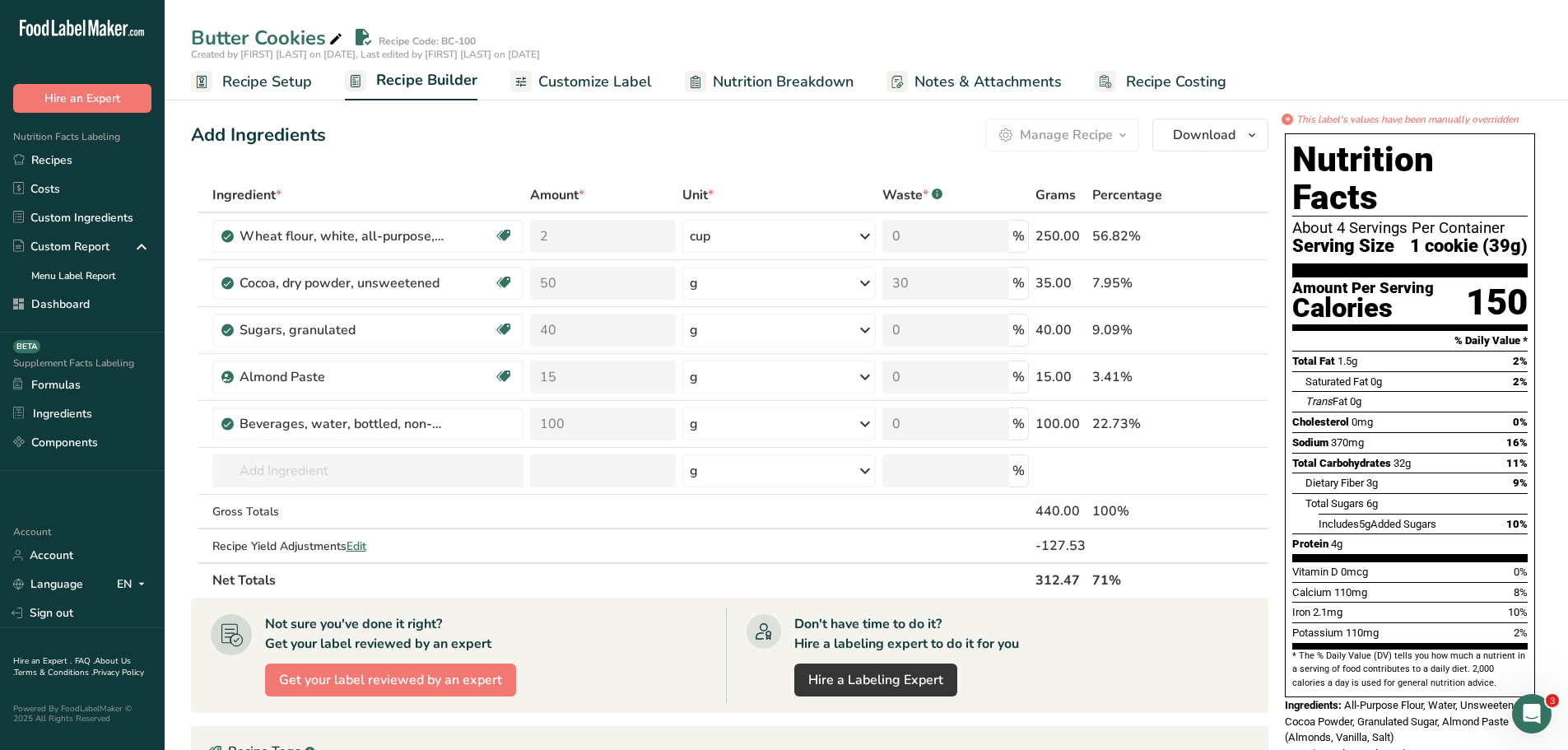 click on "Nutrition Breakdown" at bounding box center [783, 82] 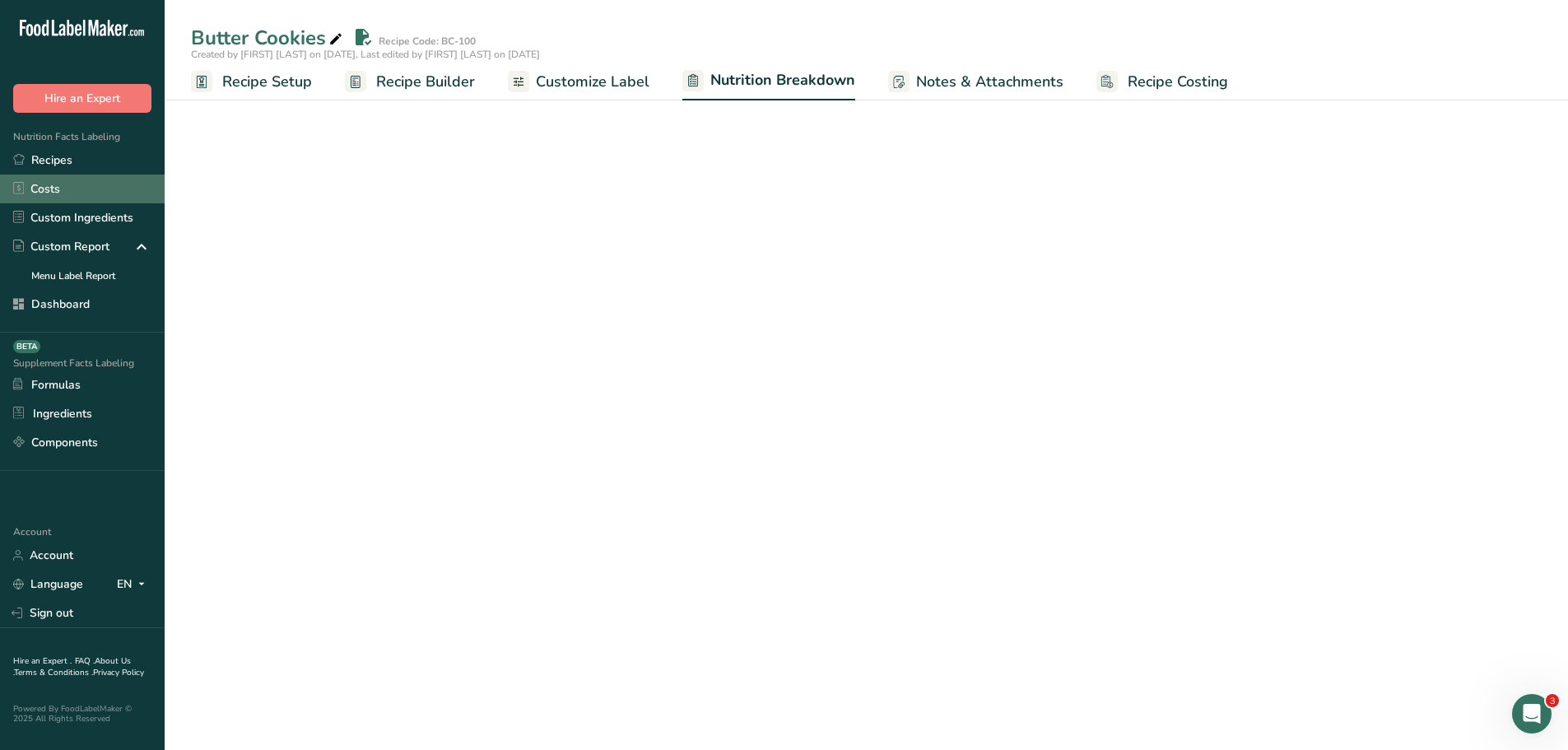 select on "Calories" 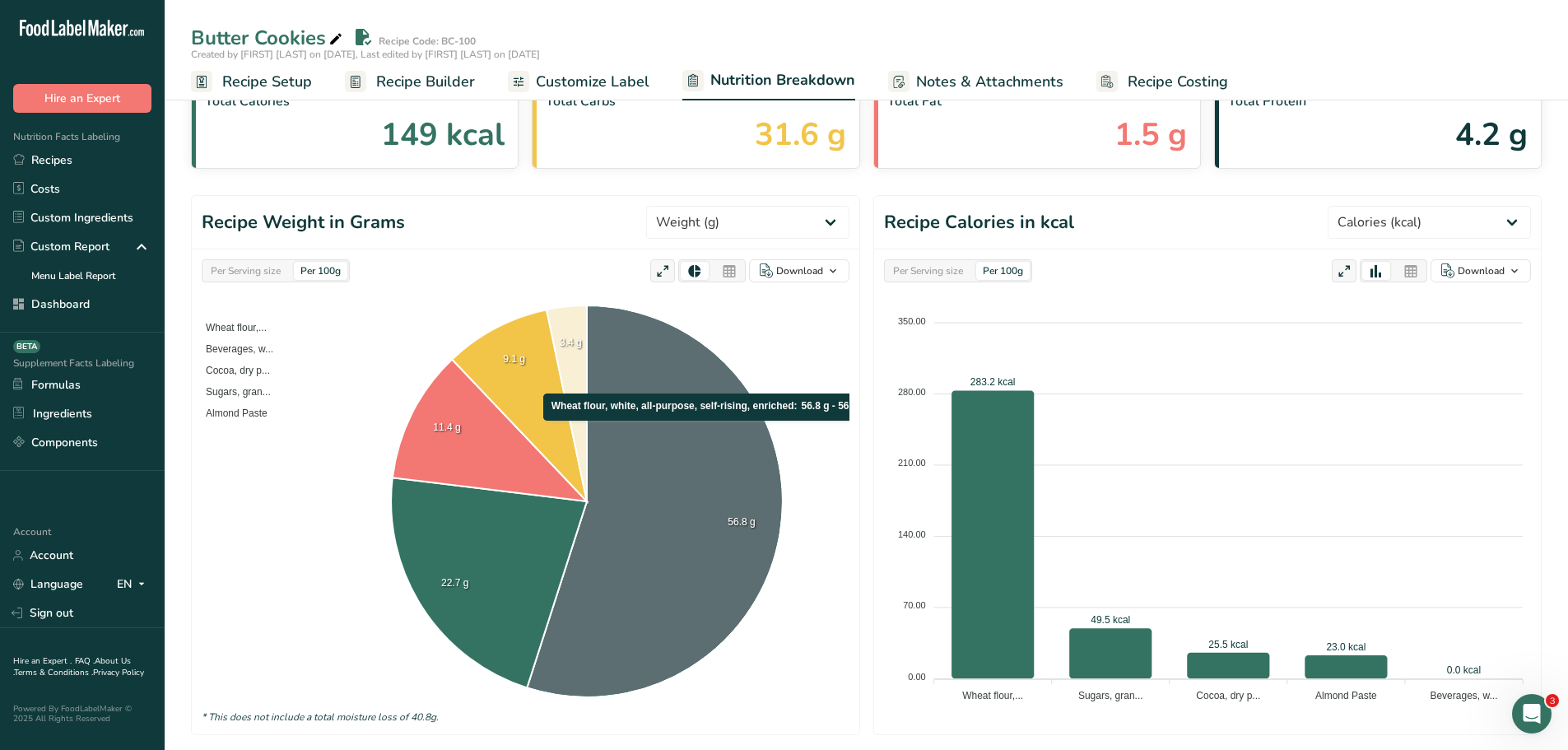 scroll, scrollTop: 576, scrollLeft: 0, axis: vertical 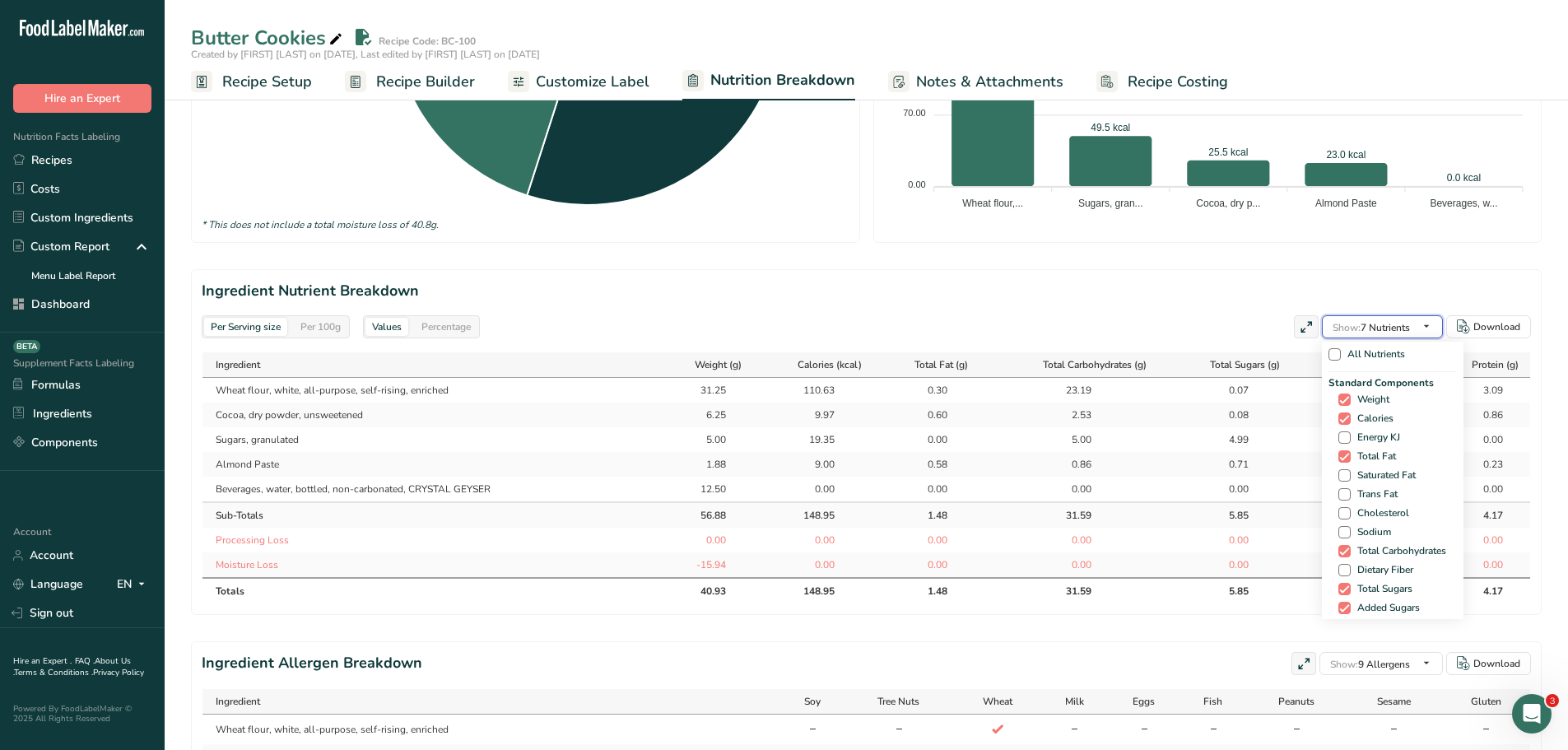 click at bounding box center [1426, 326] 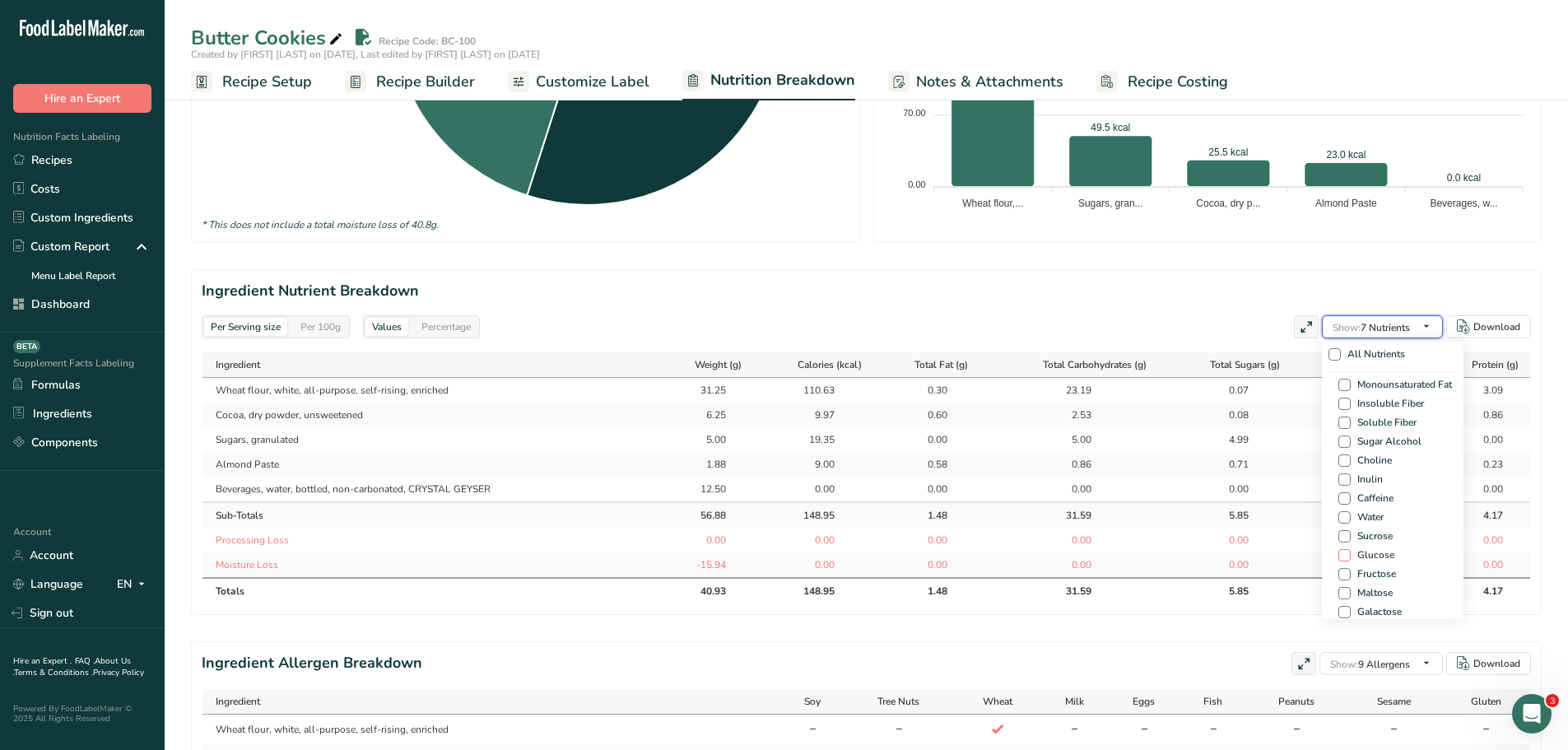 scroll, scrollTop: 988, scrollLeft: 0, axis: vertical 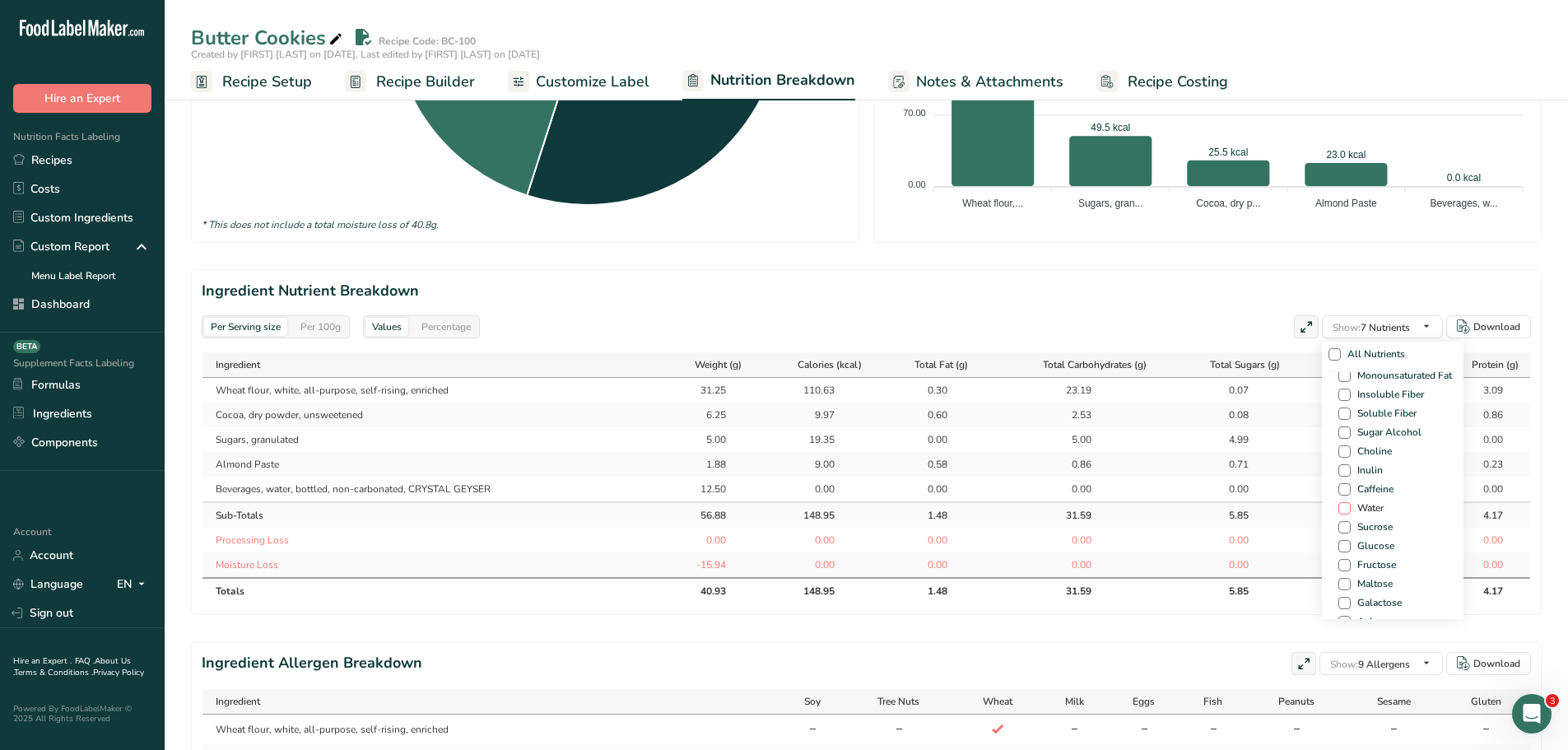 click at bounding box center [1344, 508] 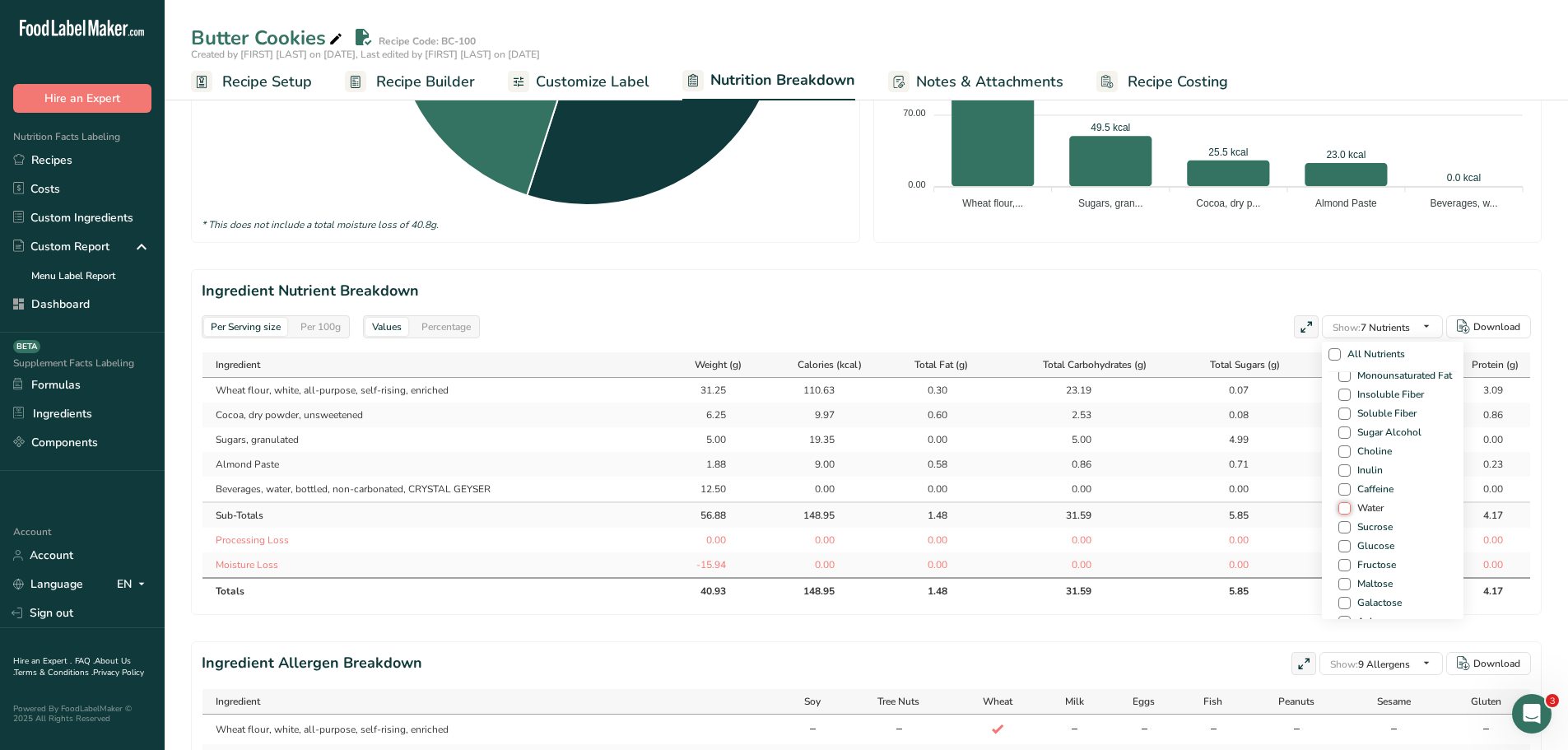 click on "Water" at bounding box center (1343, 508) 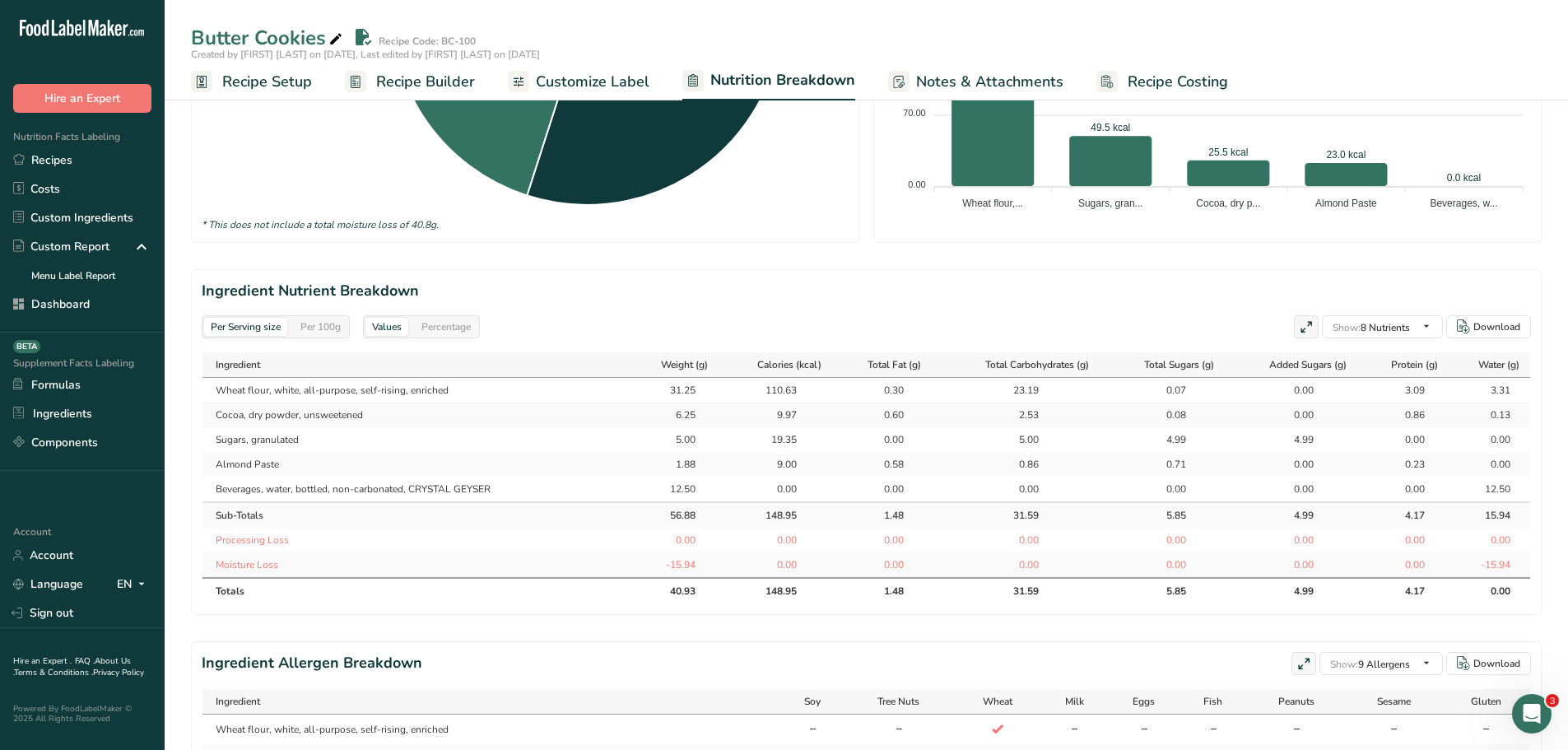 click on "9.00" at bounding box center [776, 464] 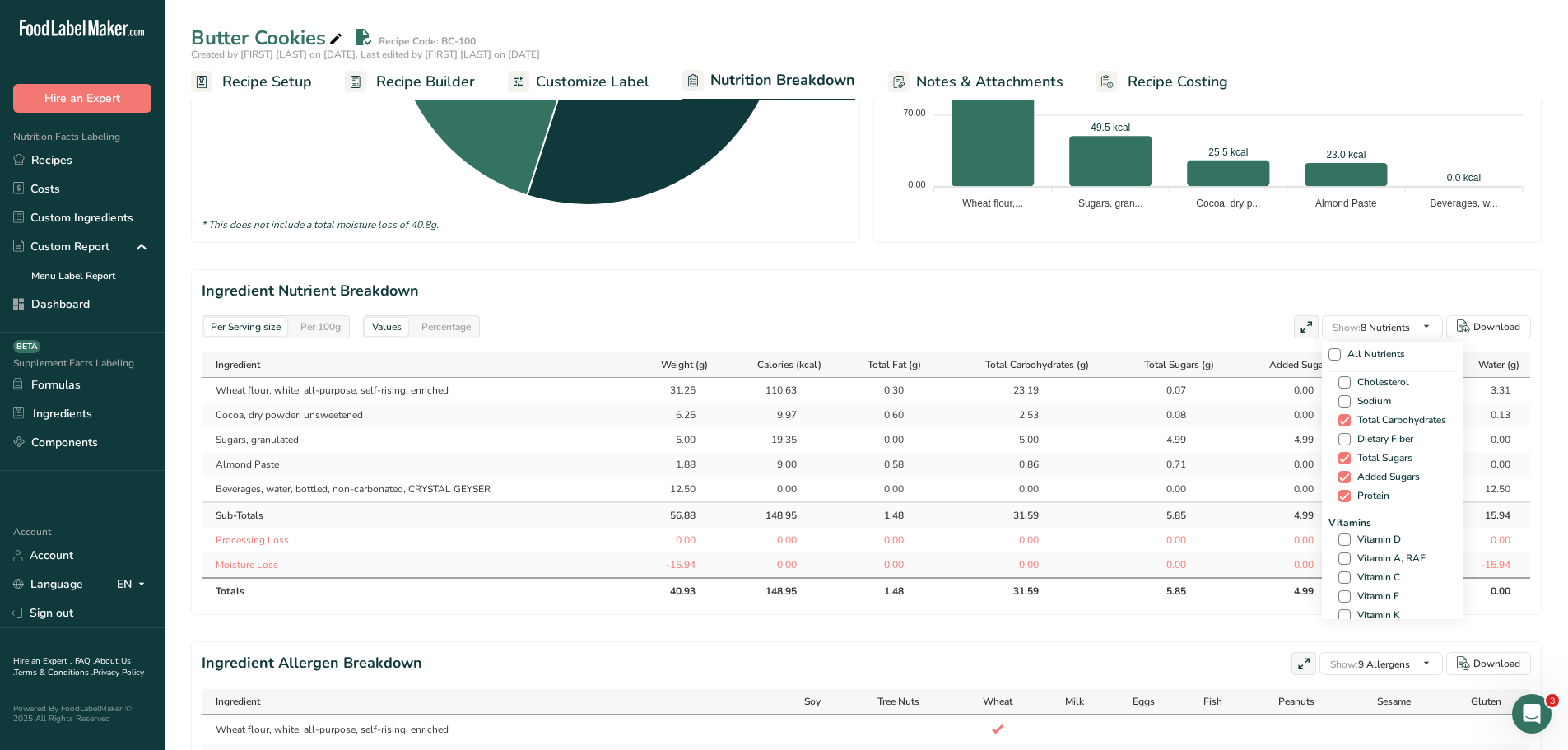 scroll, scrollTop: 114, scrollLeft: 0, axis: vertical 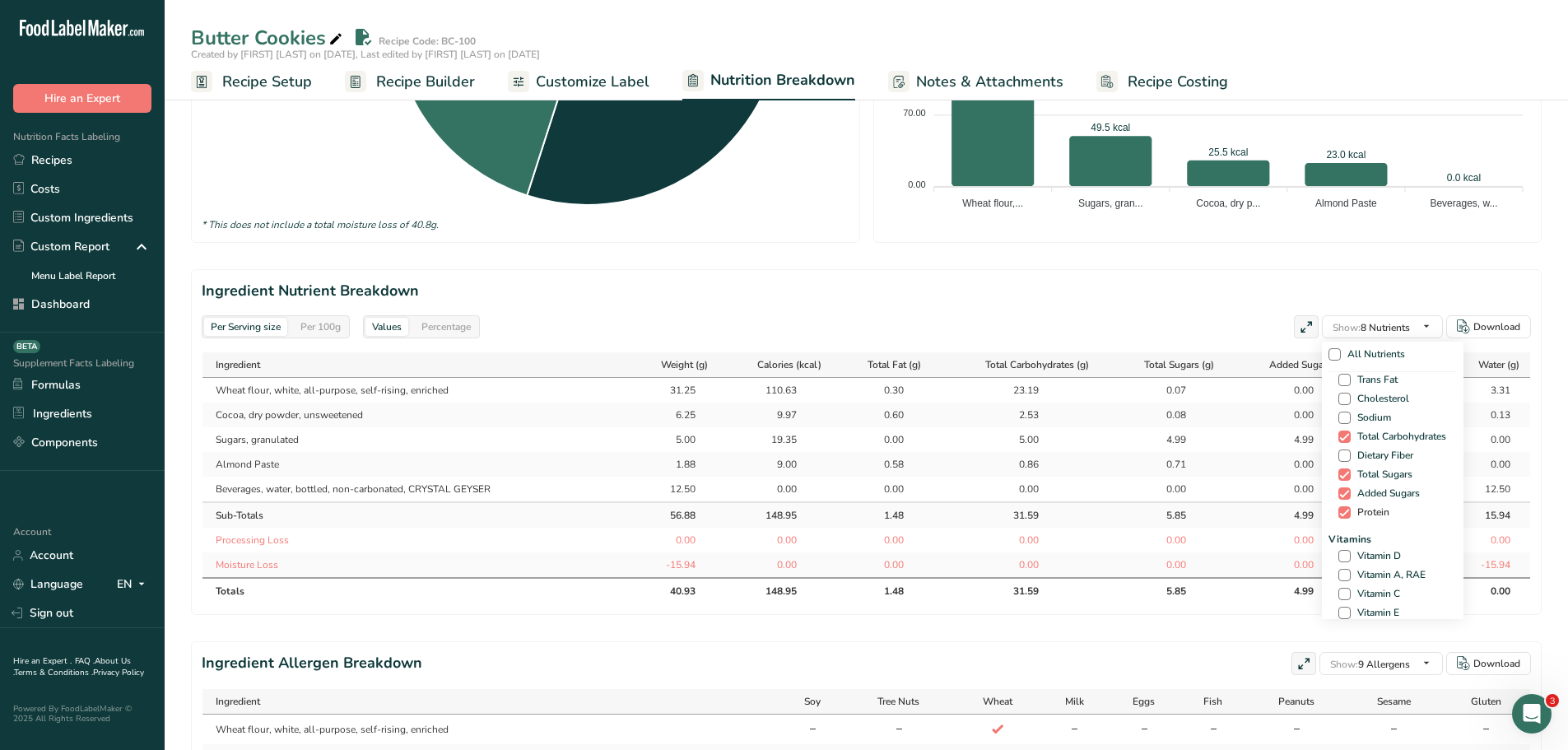 click at bounding box center [1344, 512] 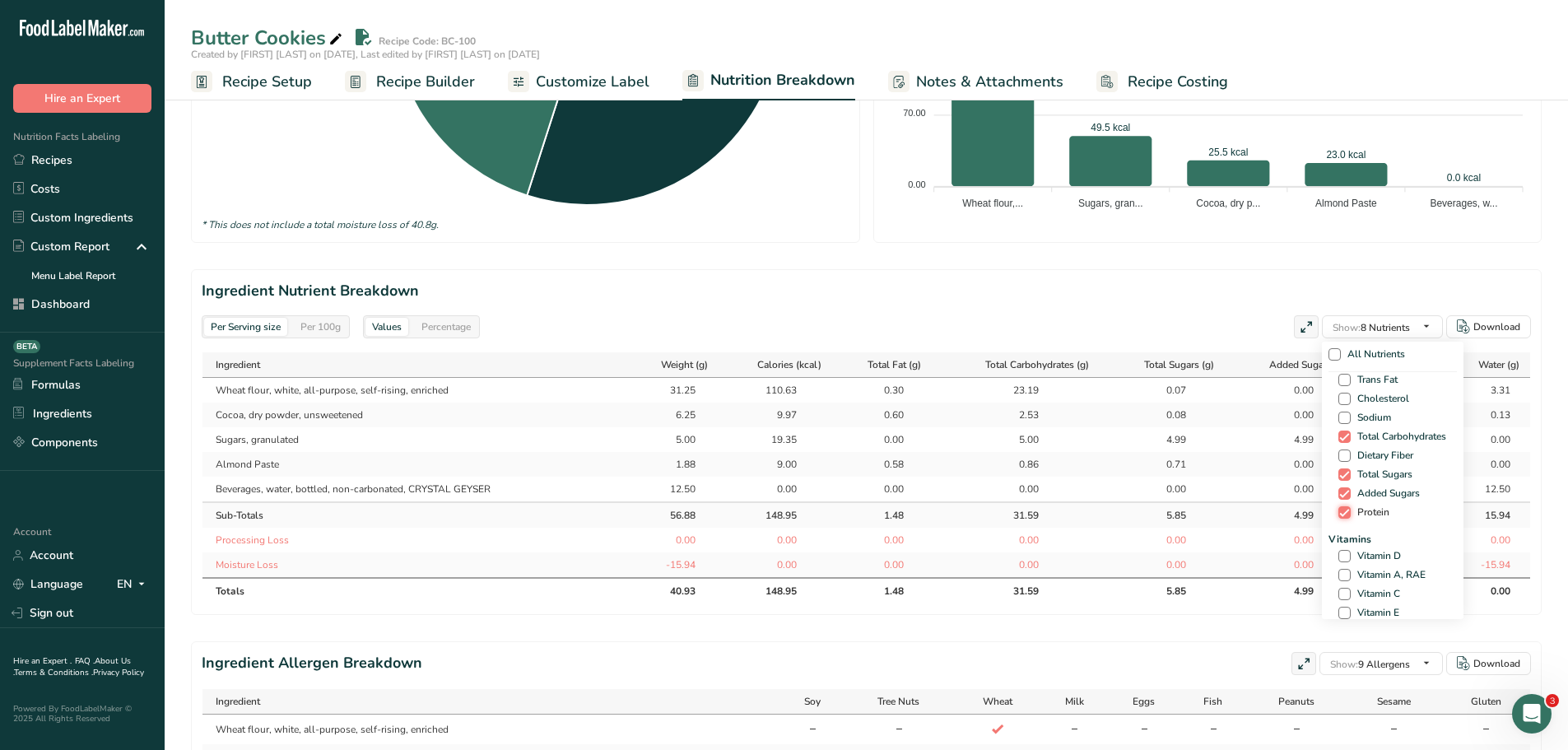click on "Protein" at bounding box center (1343, 512) 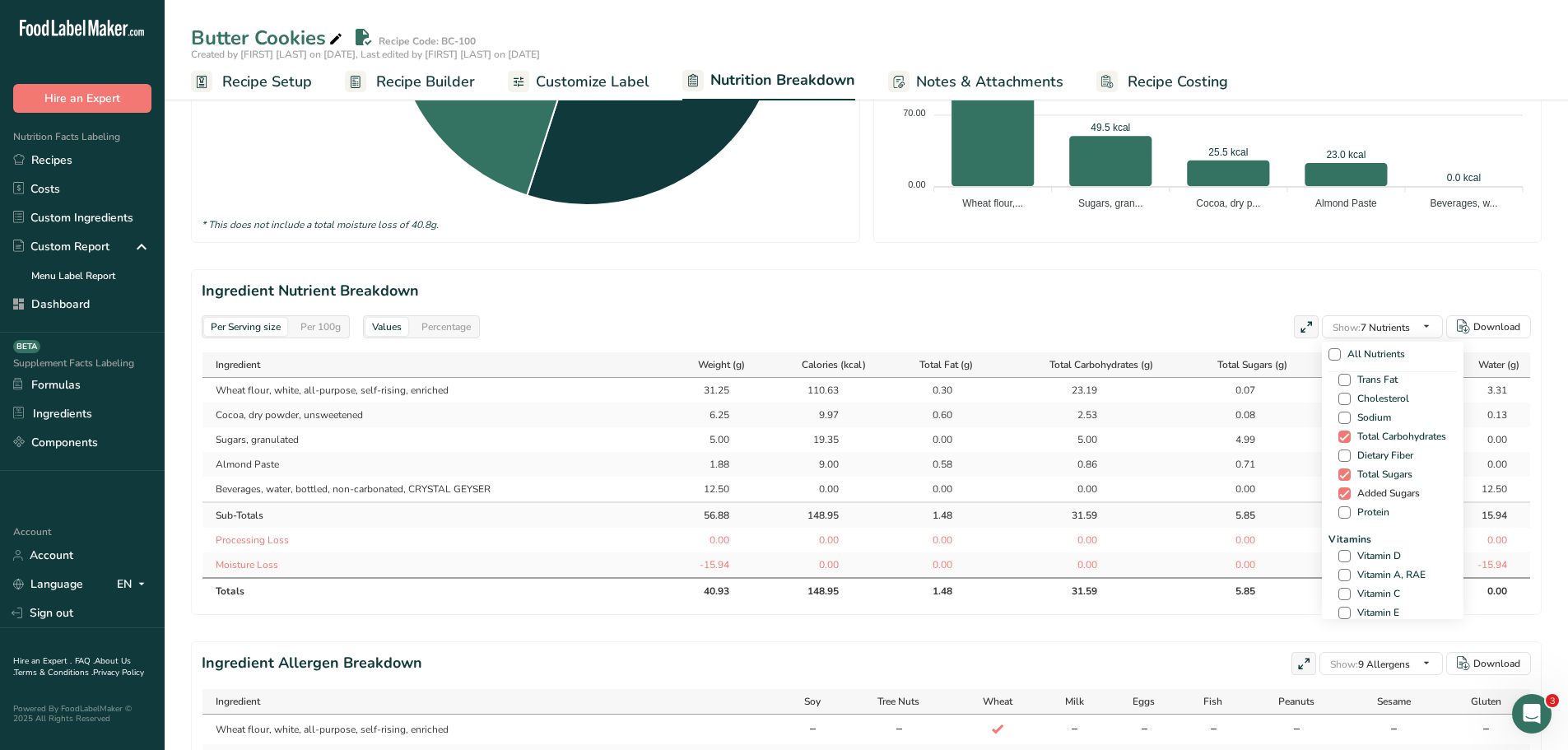 click at bounding box center [1344, 493] 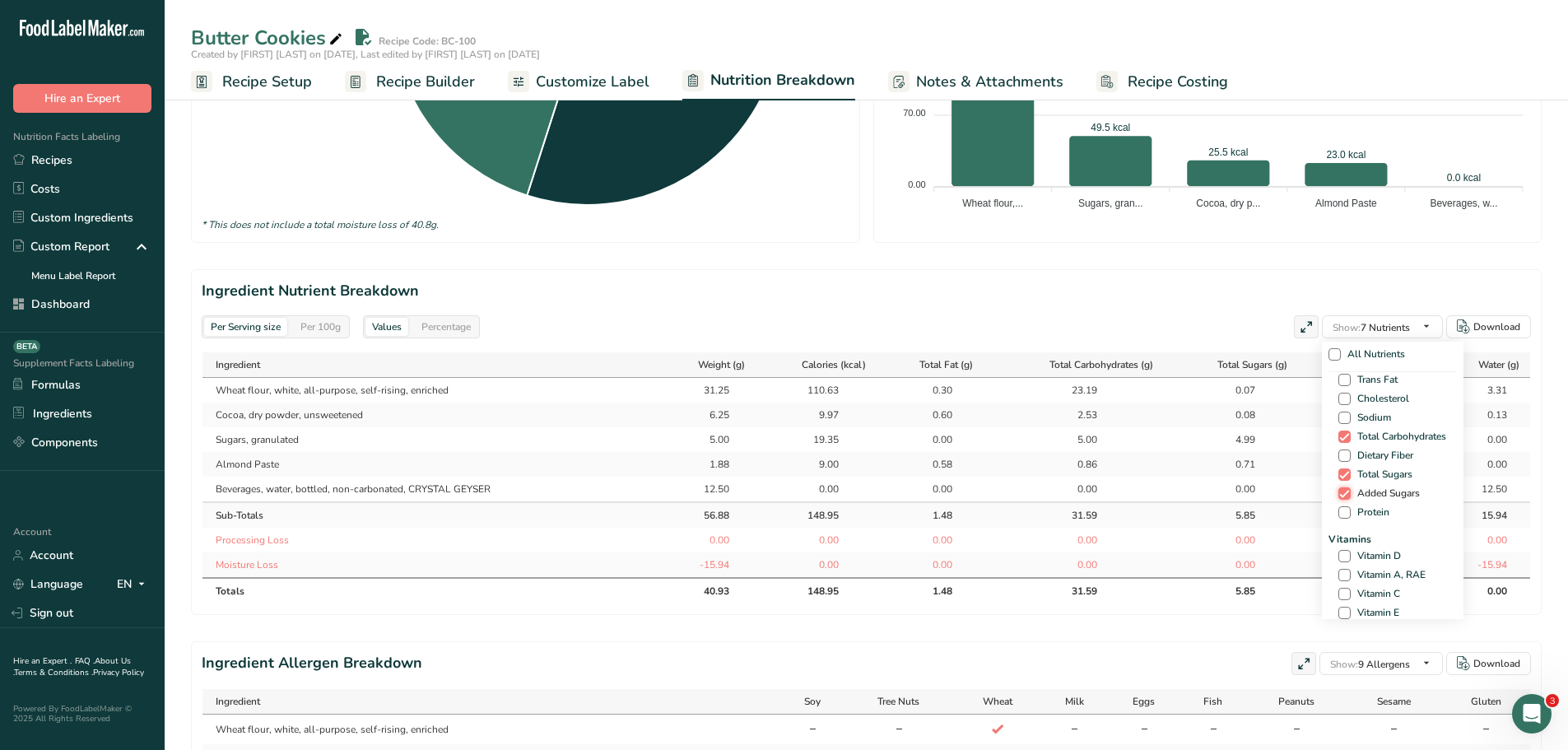 click on "Added Sugars" at bounding box center [1343, 493] 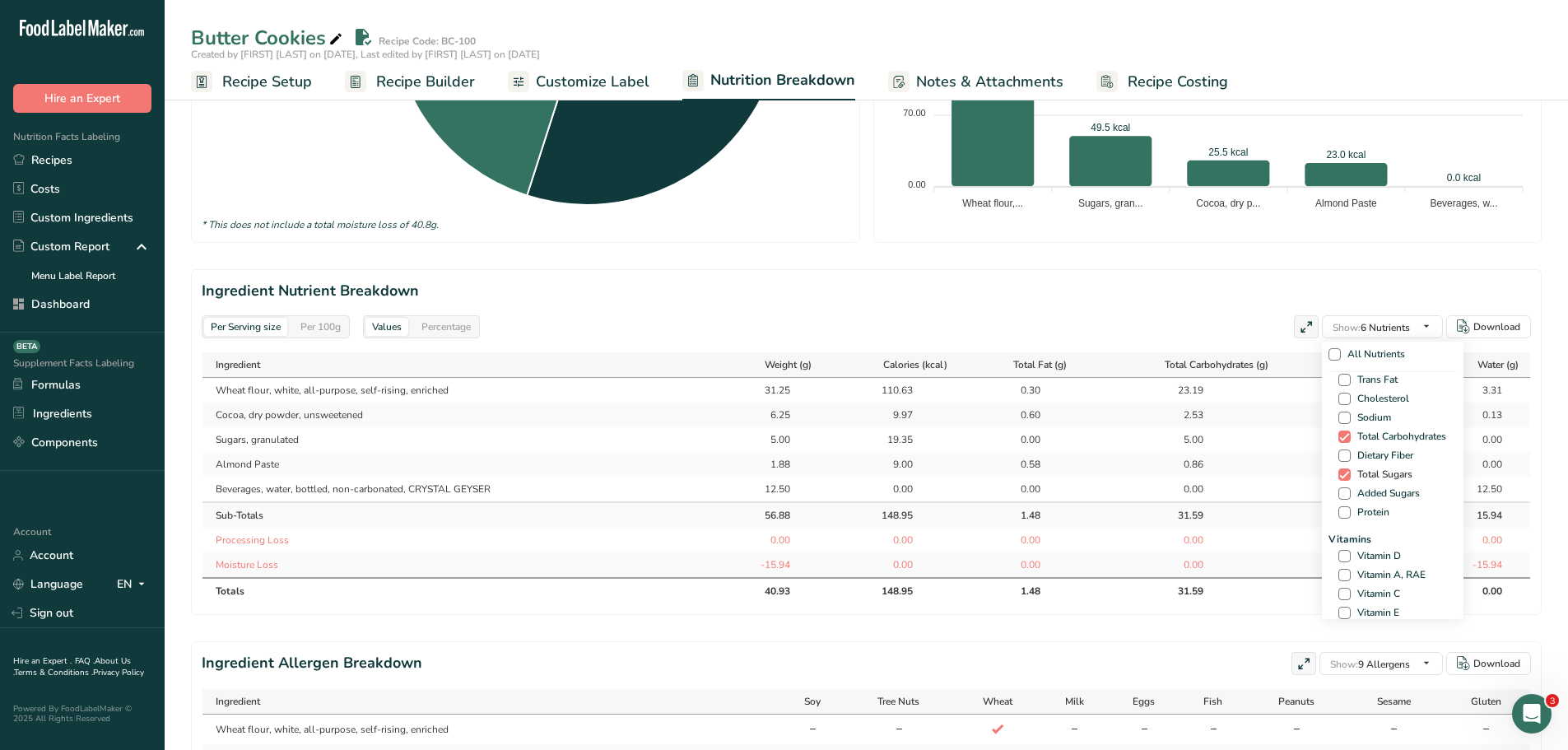 click at bounding box center (1344, 474) 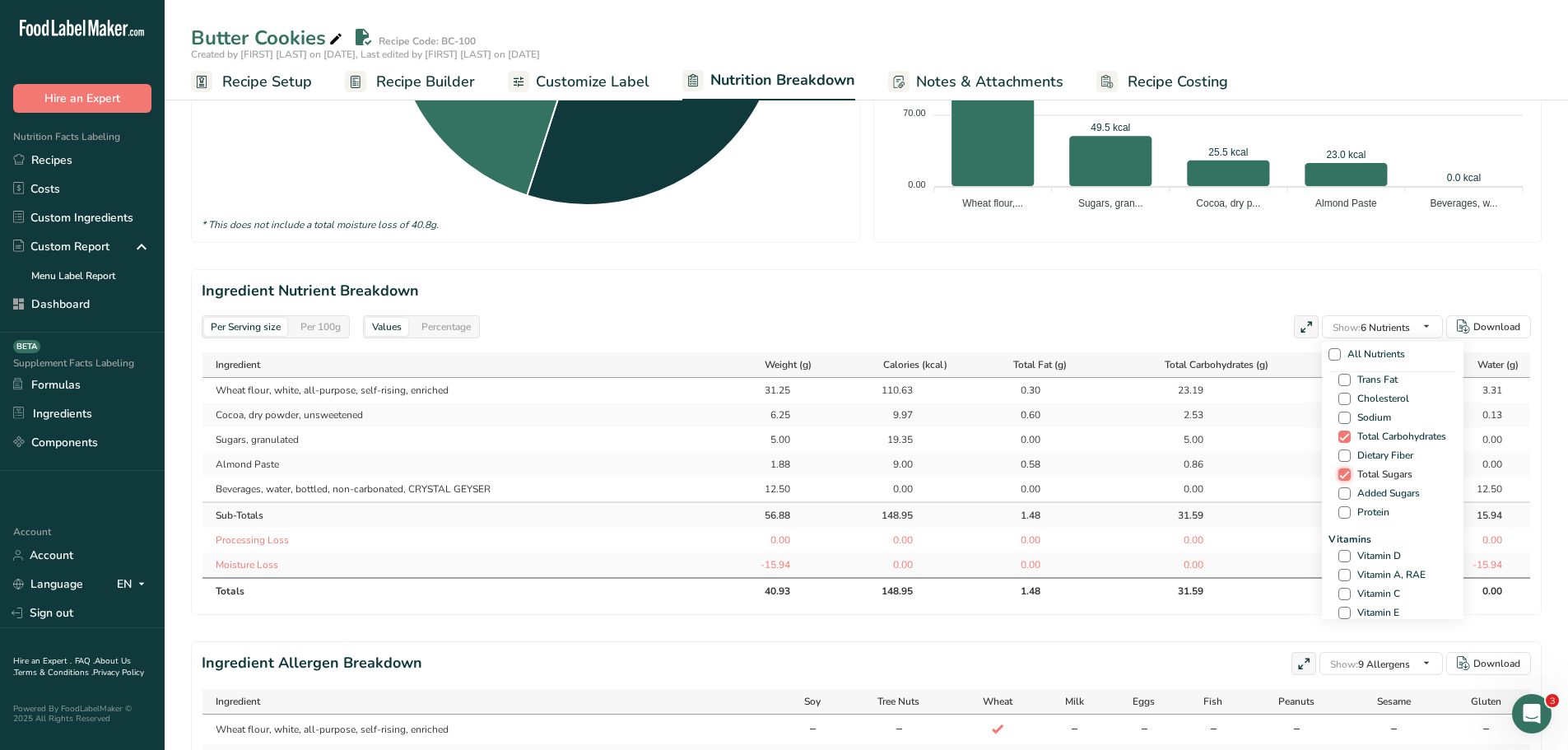 click on "Total Sugars" at bounding box center [1343, 474] 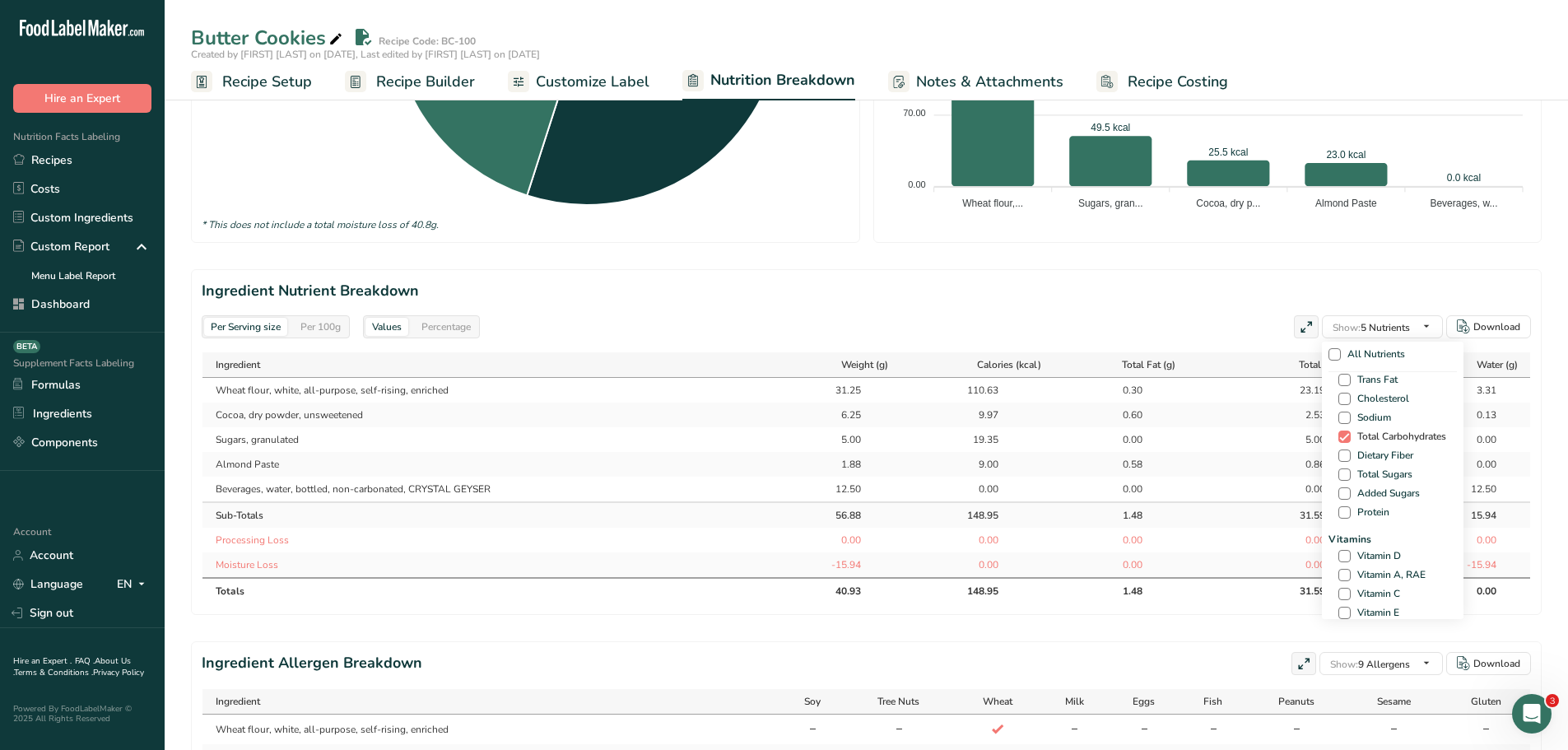 click at bounding box center (1344, 436) 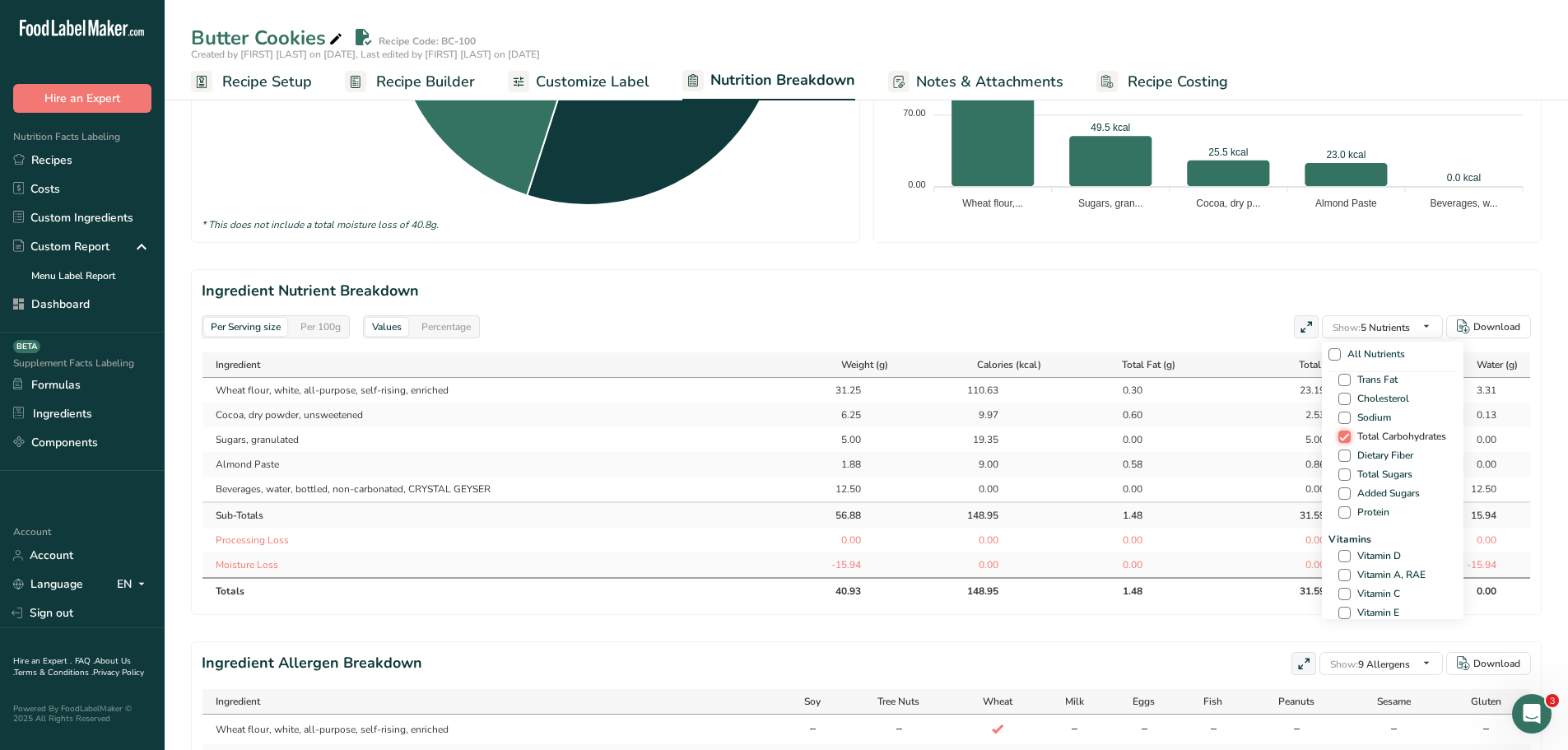 click on "Total Carbohydrates" at bounding box center [1343, 436] 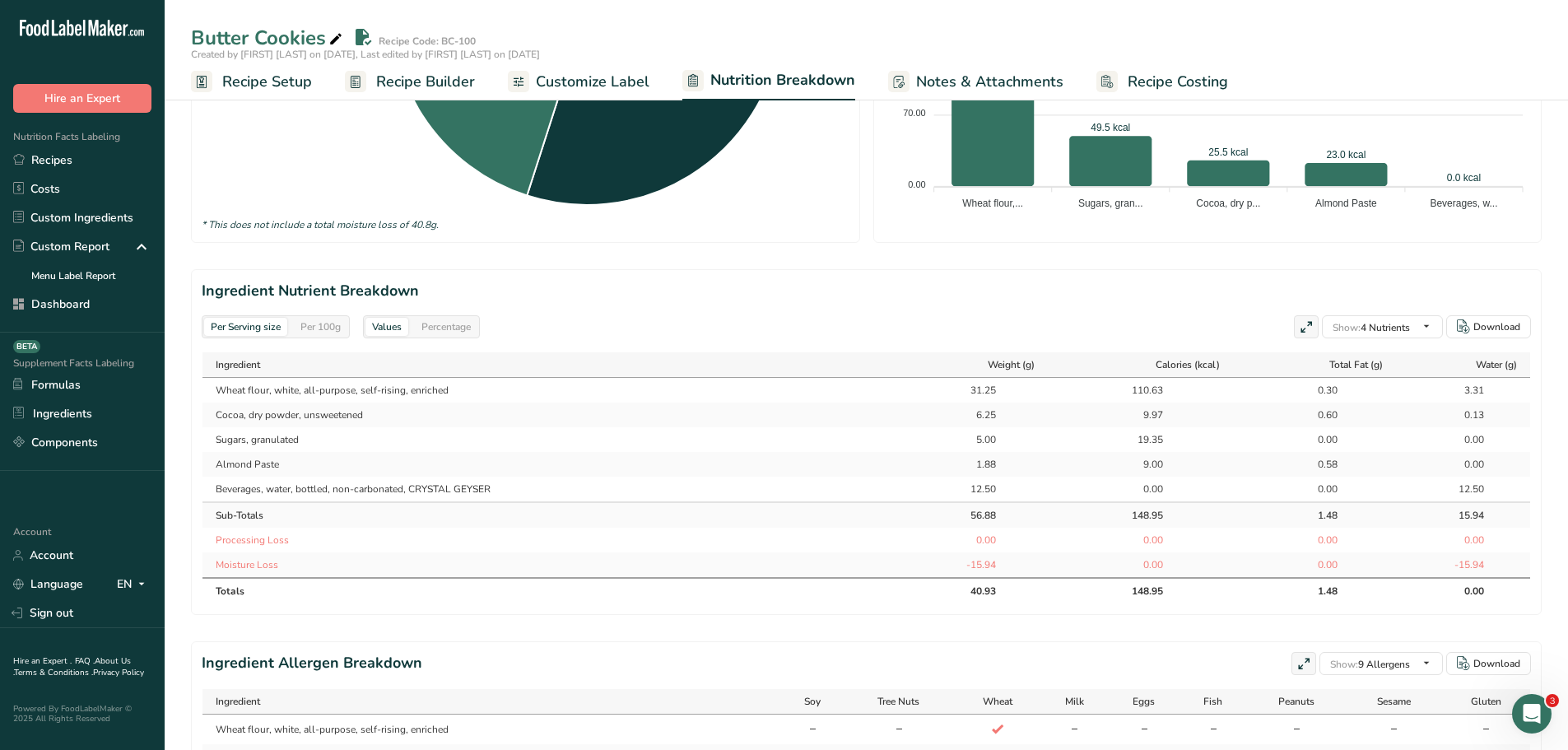 click on "9.97" at bounding box center (1142, 415) 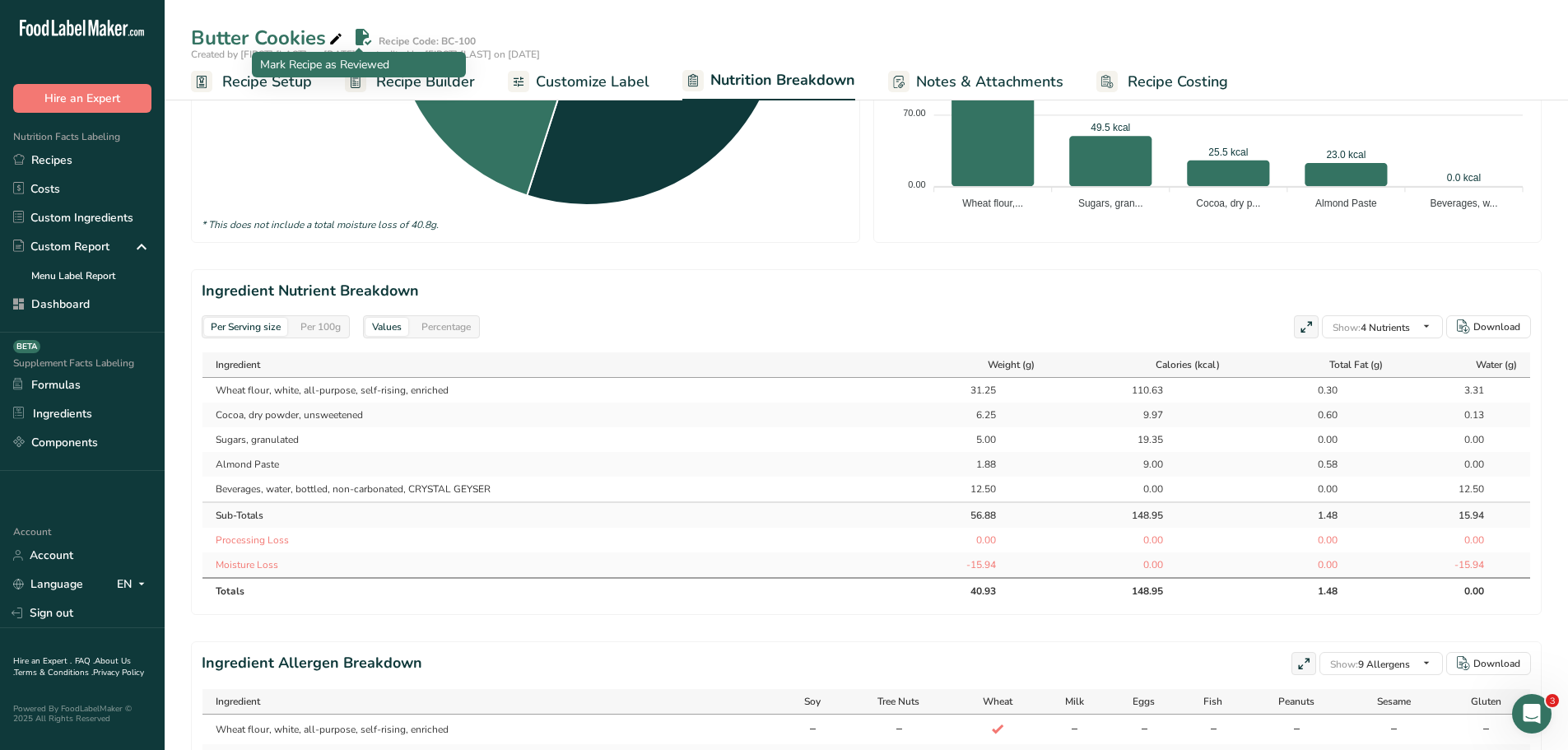 click on "Recipe Builder" at bounding box center (426, 82) 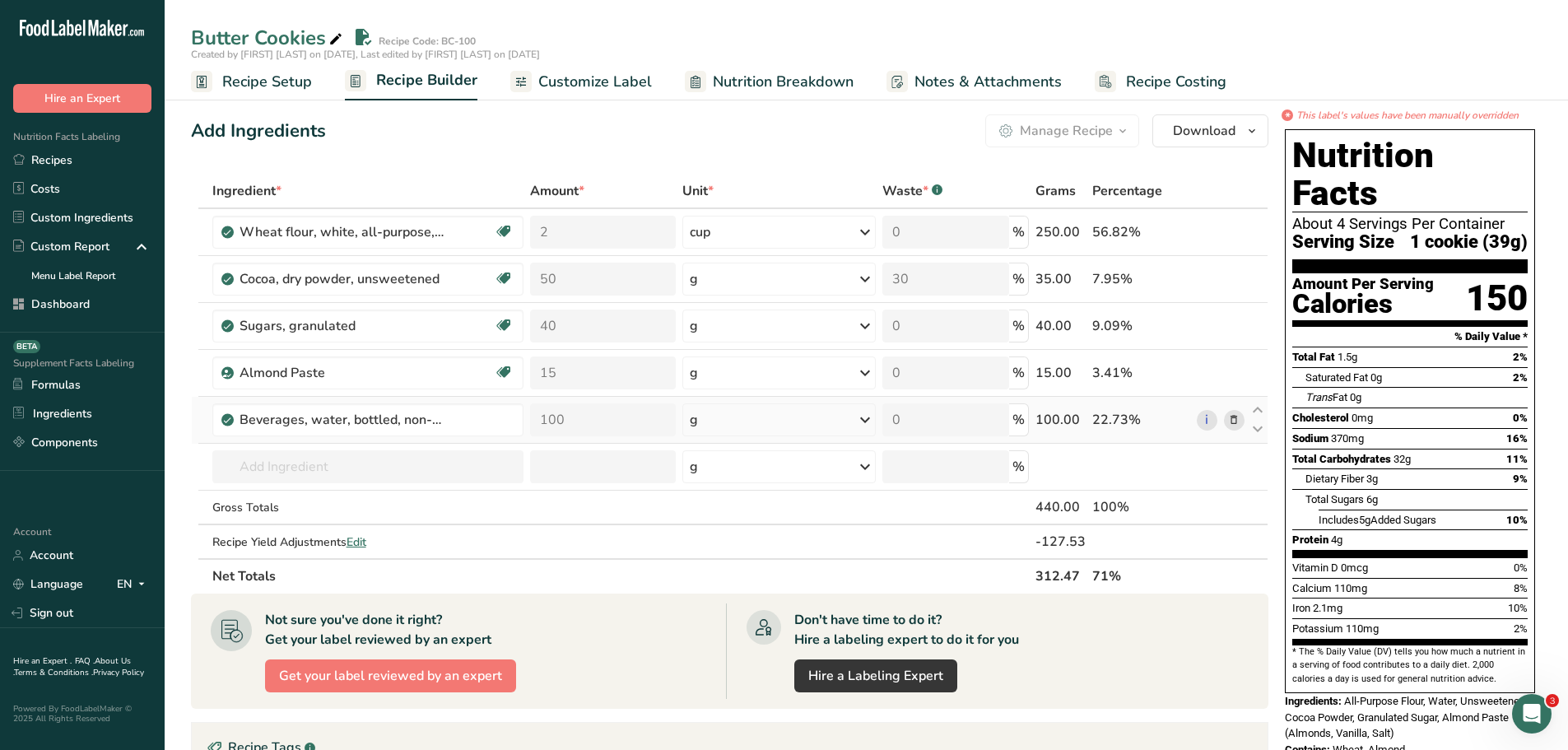 scroll, scrollTop: 0, scrollLeft: 0, axis: both 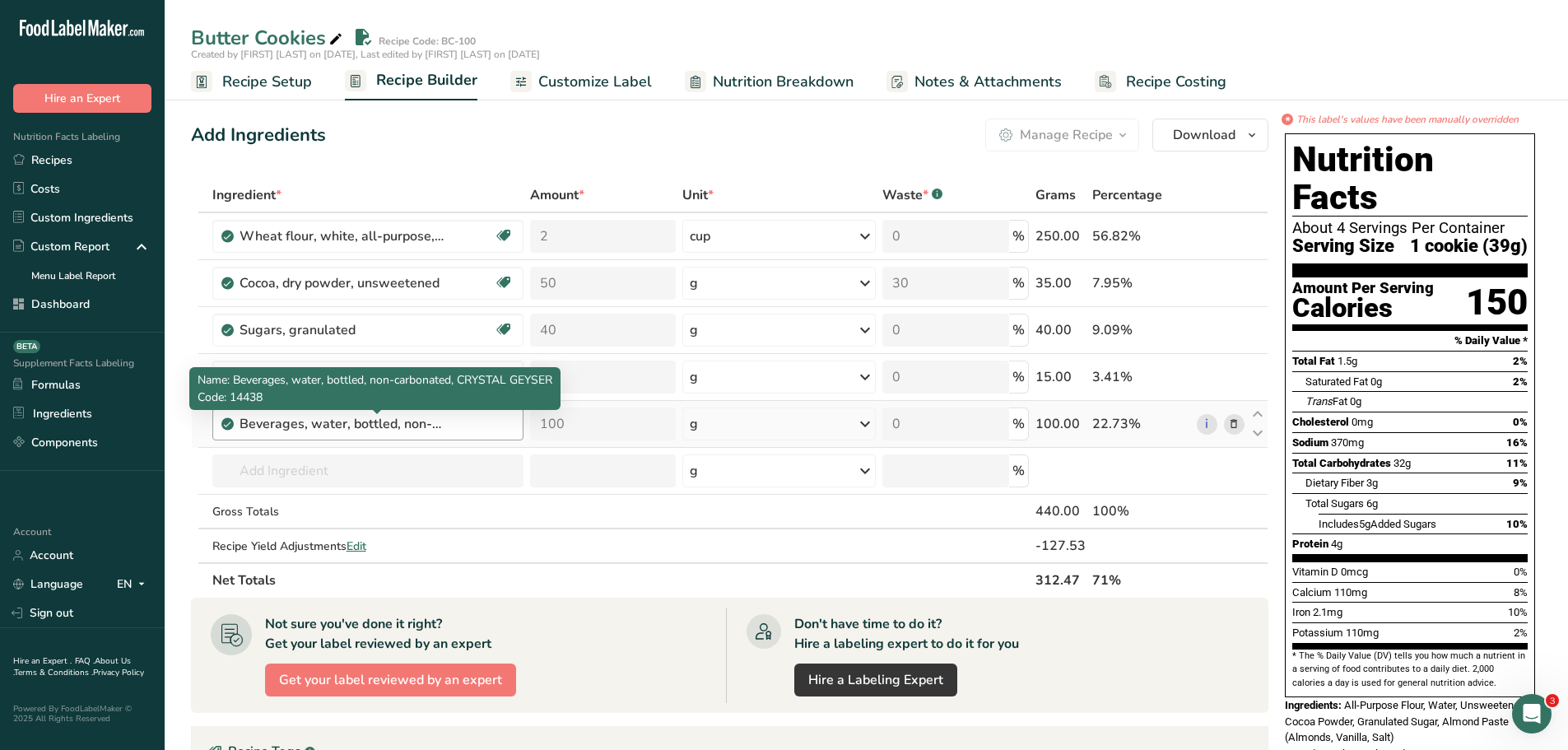 click on "Beverages, water, bottled, non-carbonated, CRYSTAL GEYSER" at bounding box center [342, 424] 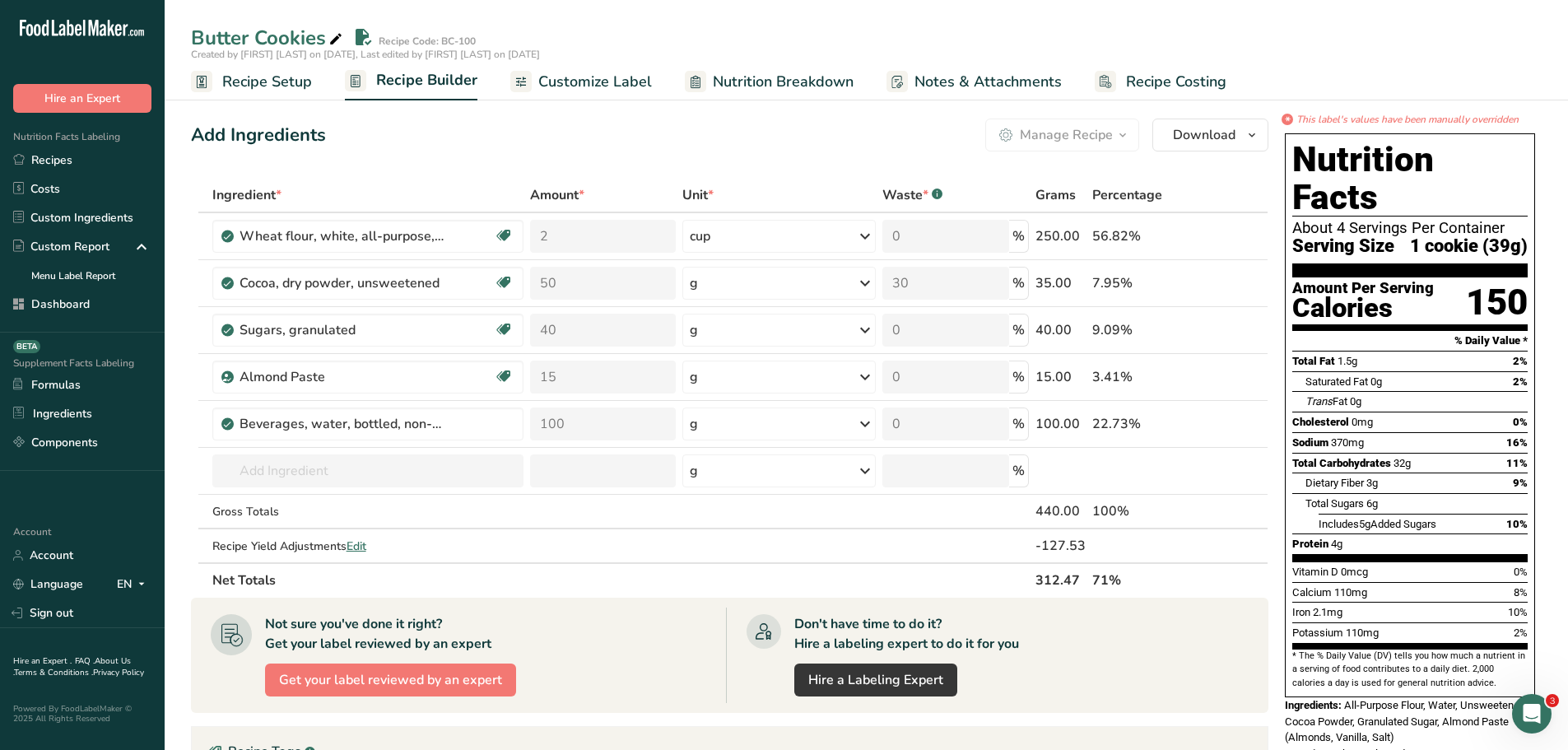 click on "Nutrition Breakdown" at bounding box center (783, 82) 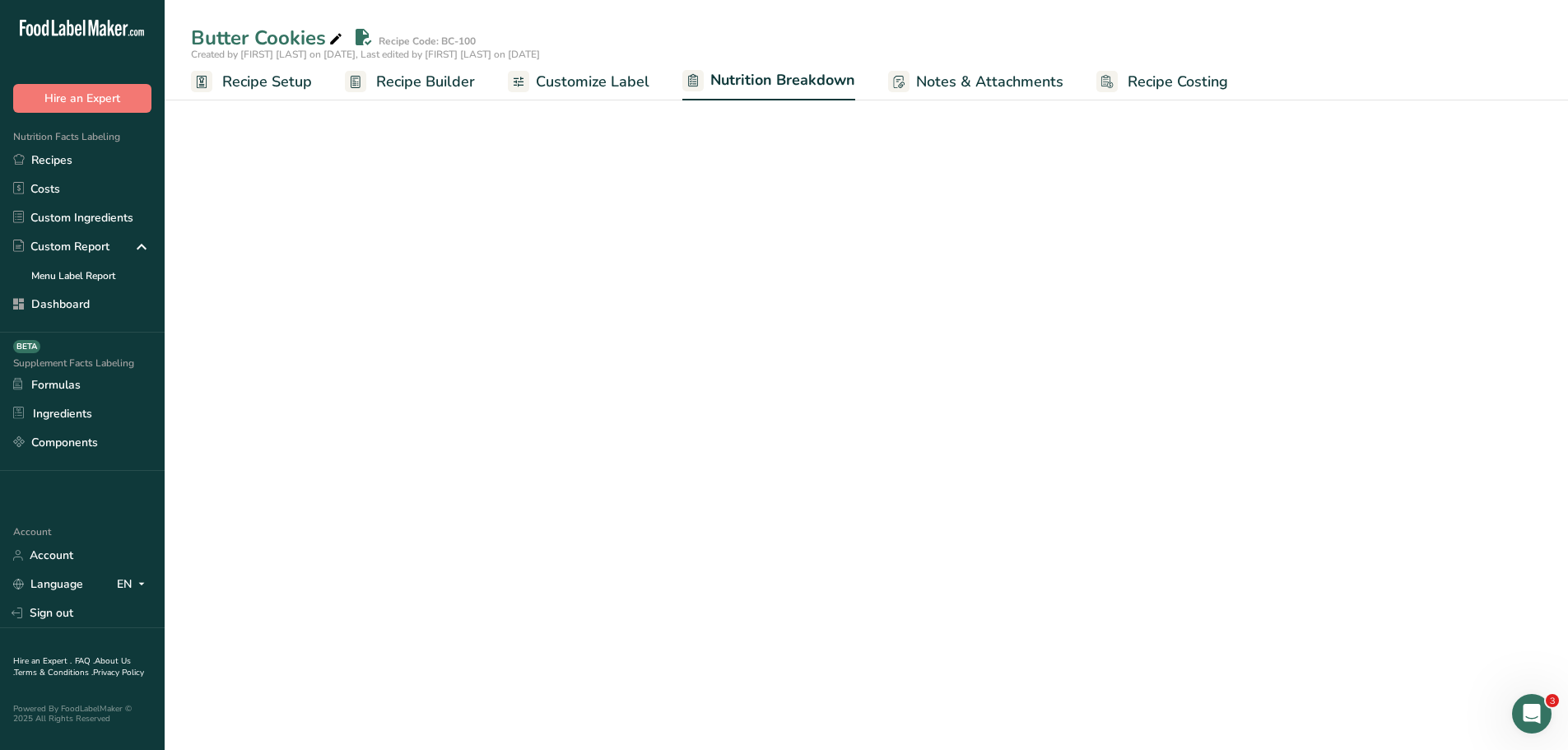 select on "Calories" 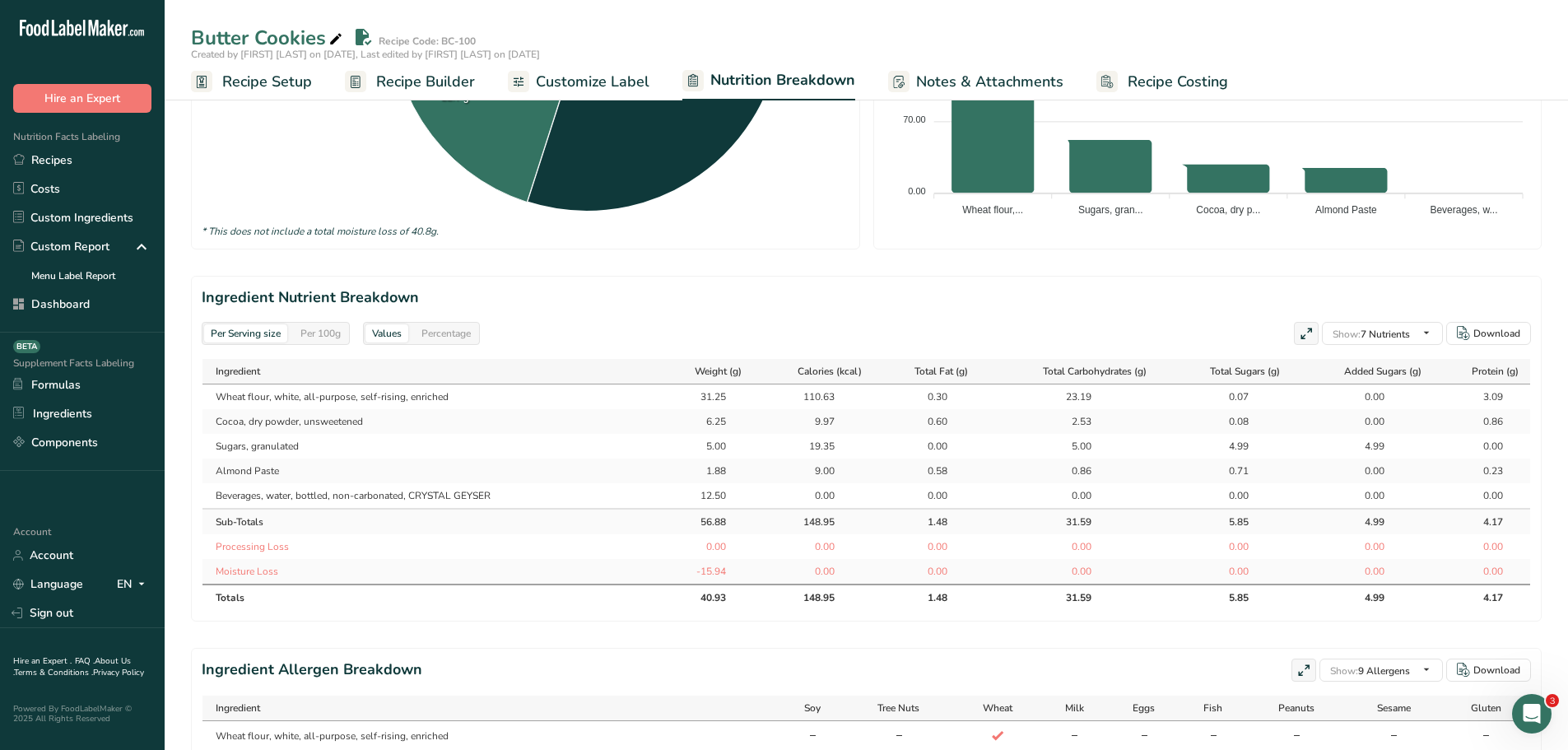 scroll, scrollTop: 576, scrollLeft: 0, axis: vertical 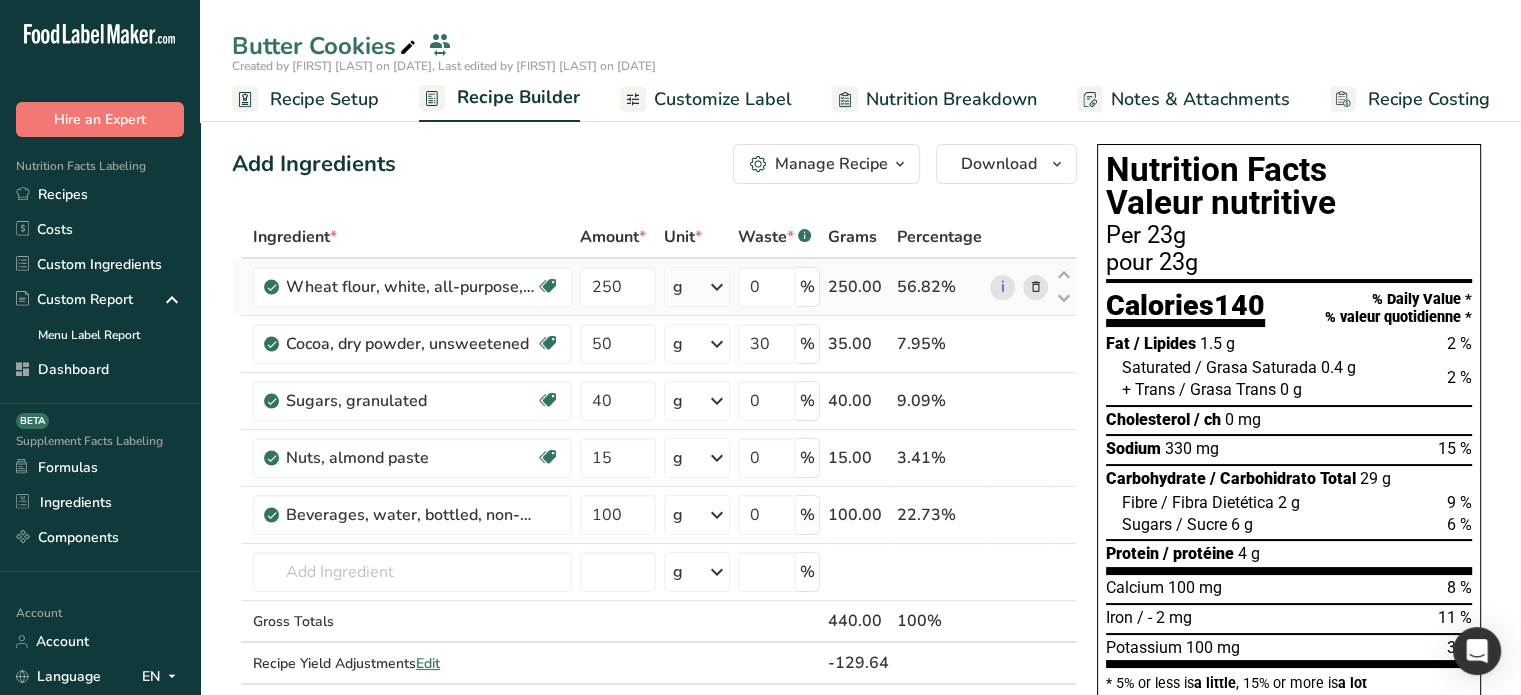 drag, startPoint x: 899, startPoint y: 287, endPoint x: 958, endPoint y: 275, distance: 60.207973 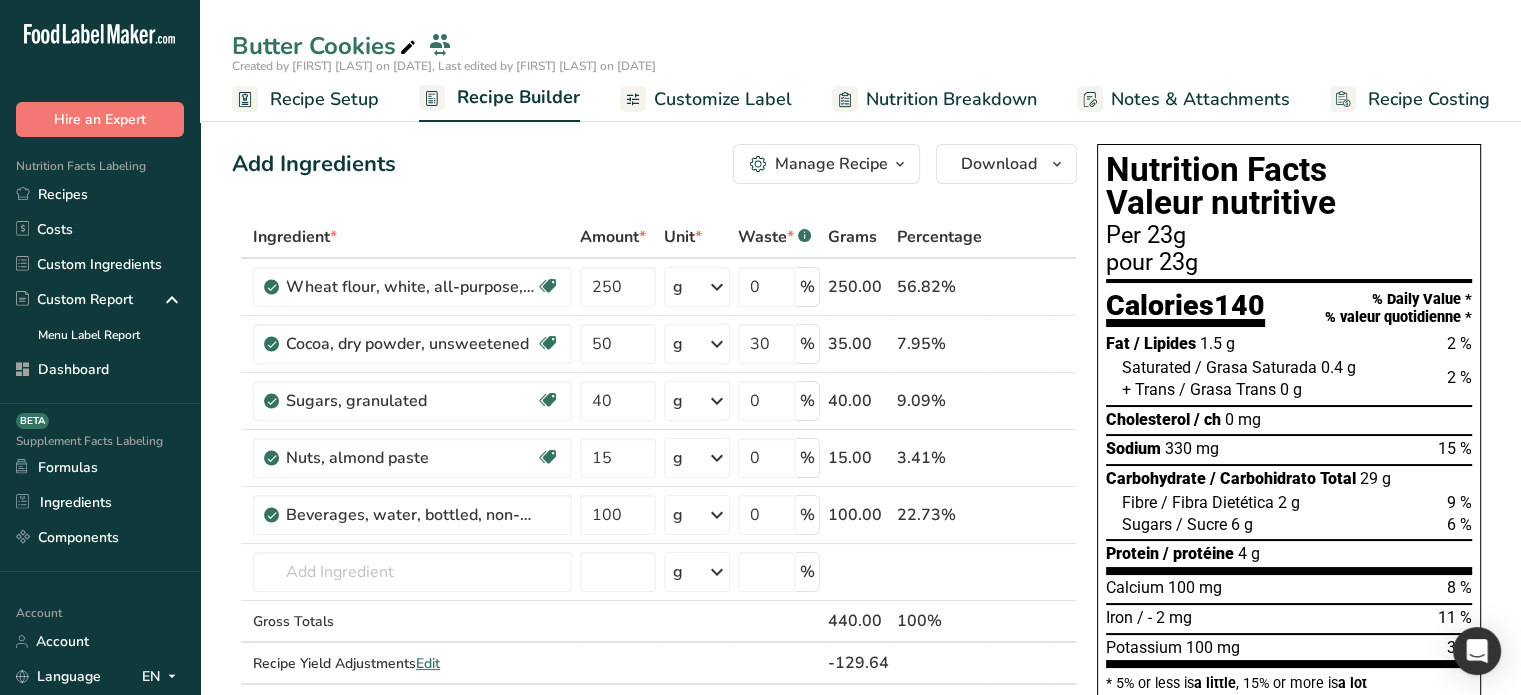 click on "Nutrition Breakdown" at bounding box center [951, 99] 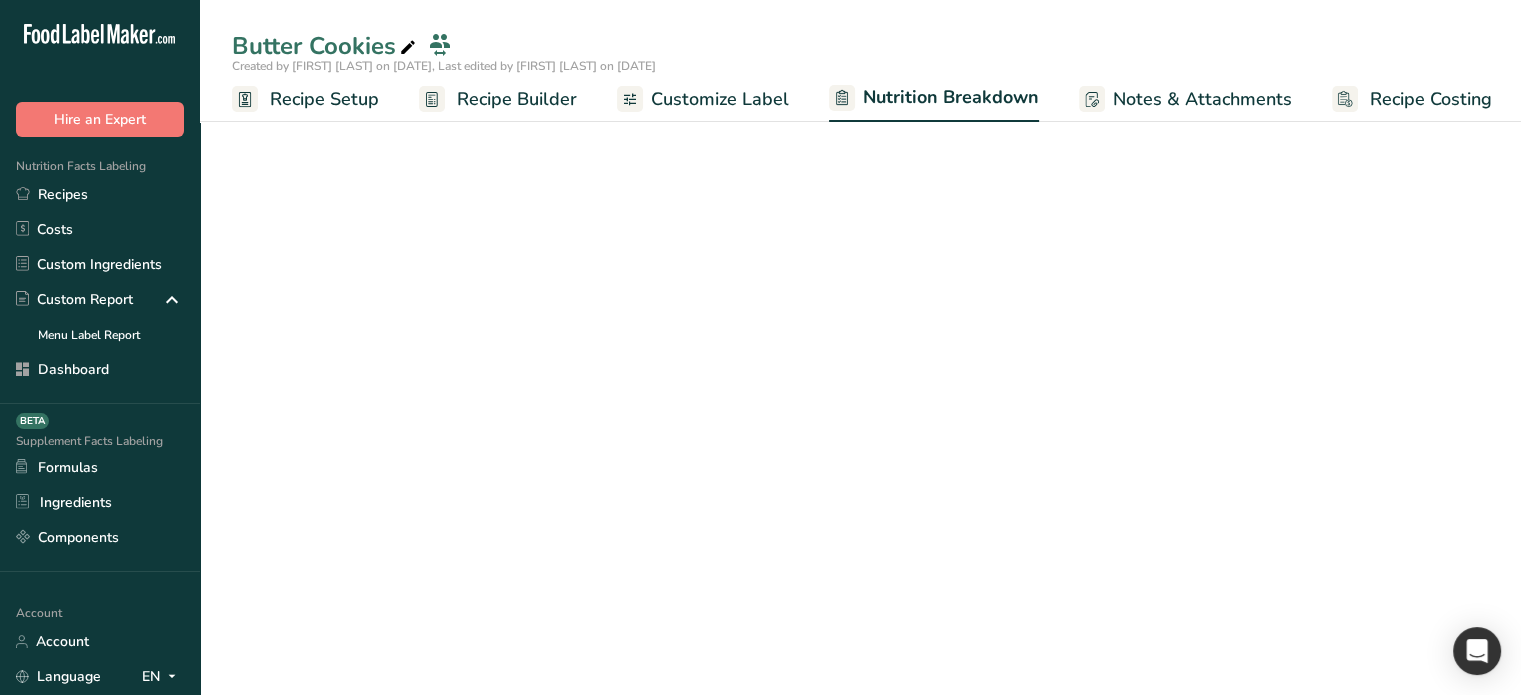 scroll, scrollTop: 0, scrollLeft: 2, axis: horizontal 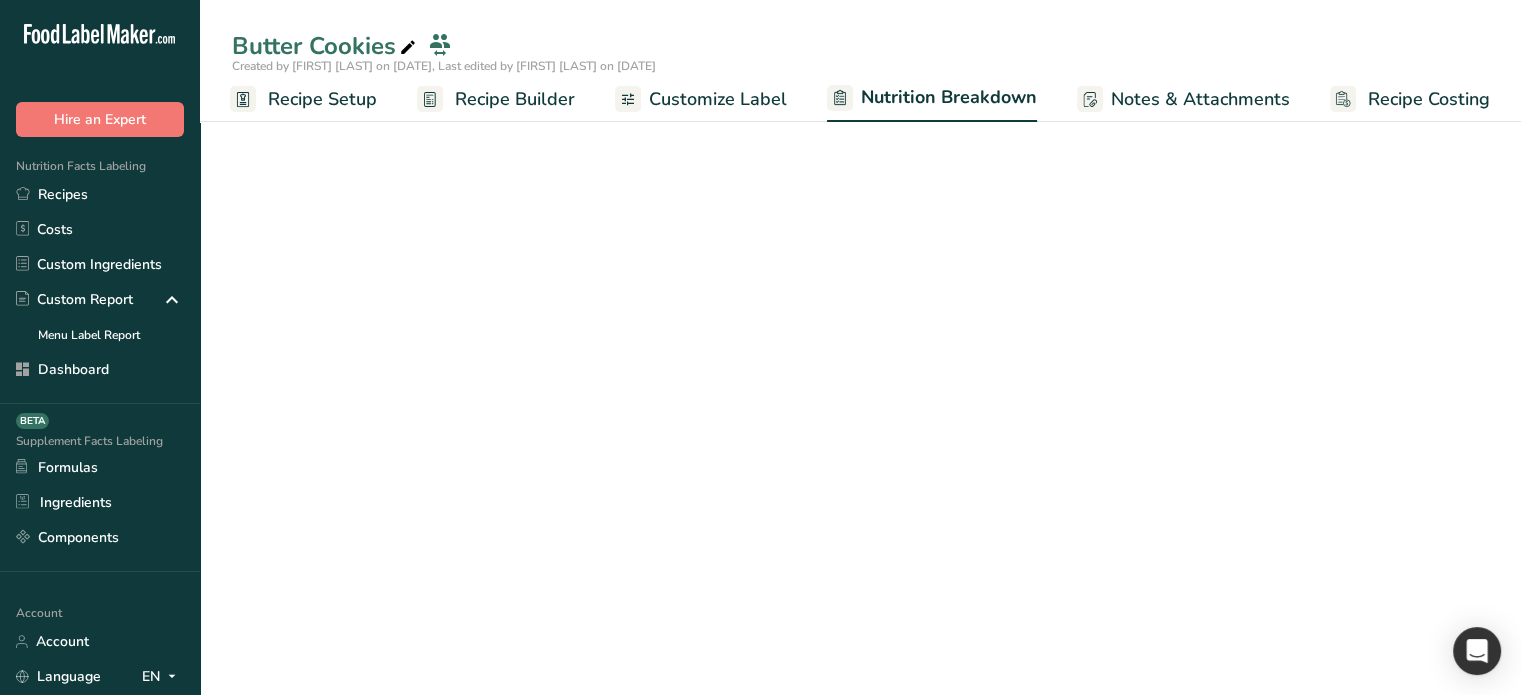 select on "Calories" 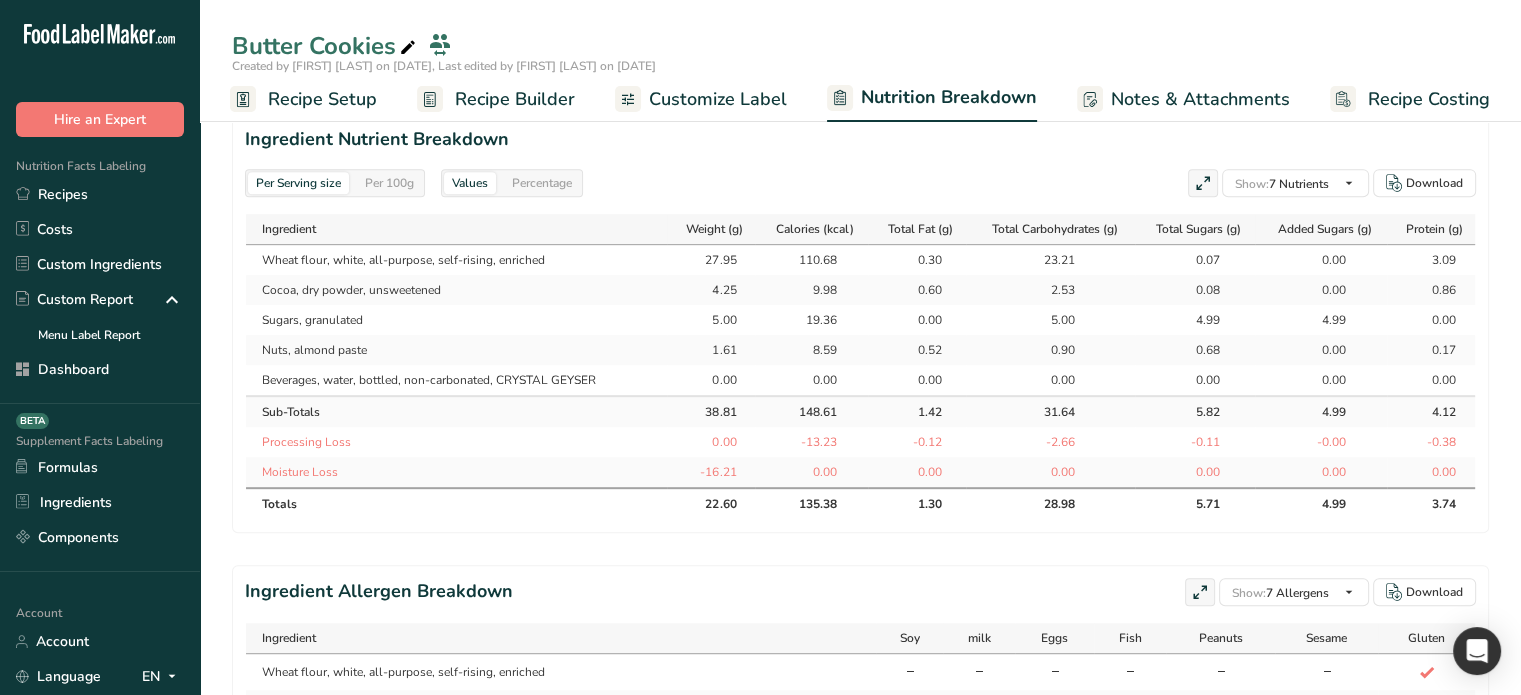 scroll, scrollTop: 900, scrollLeft: 0, axis: vertical 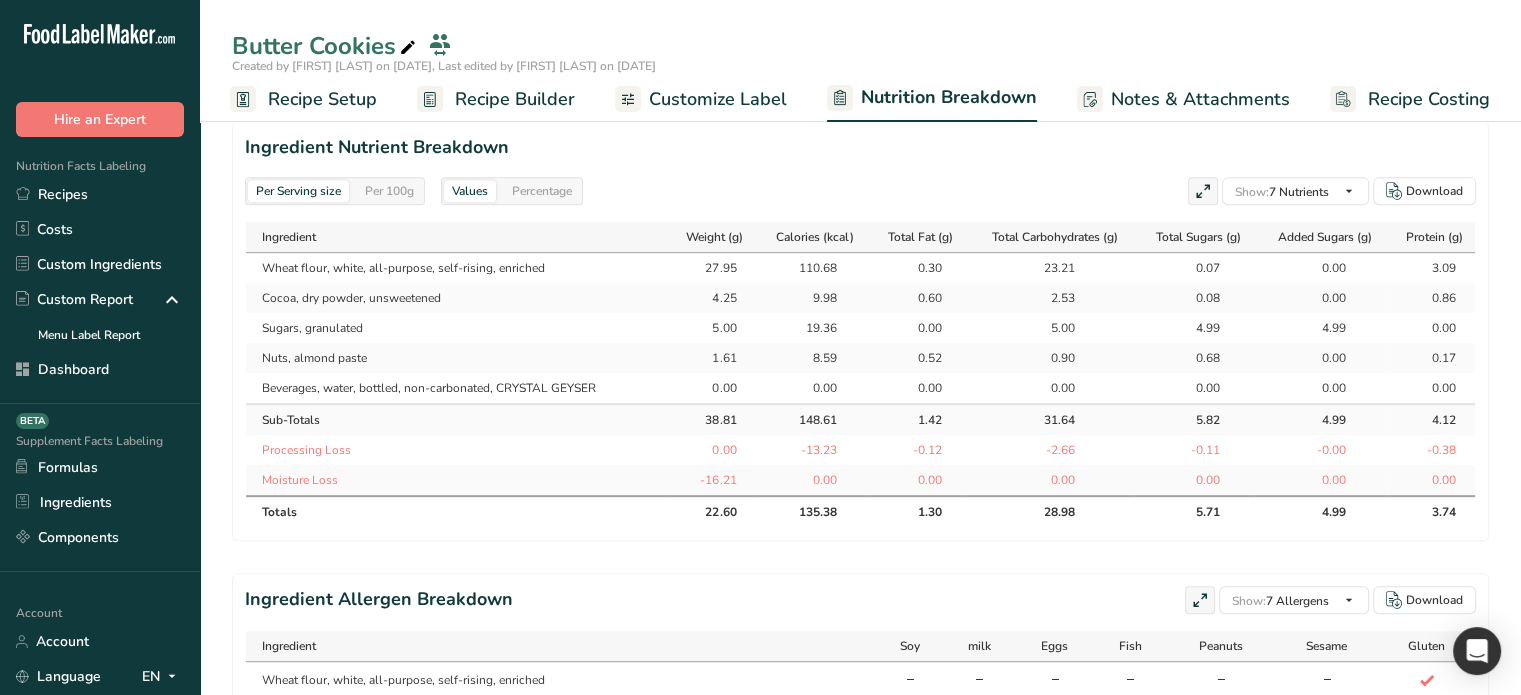 drag, startPoint x: 691, startPoint y: 475, endPoint x: 881, endPoint y: 471, distance: 190.0421 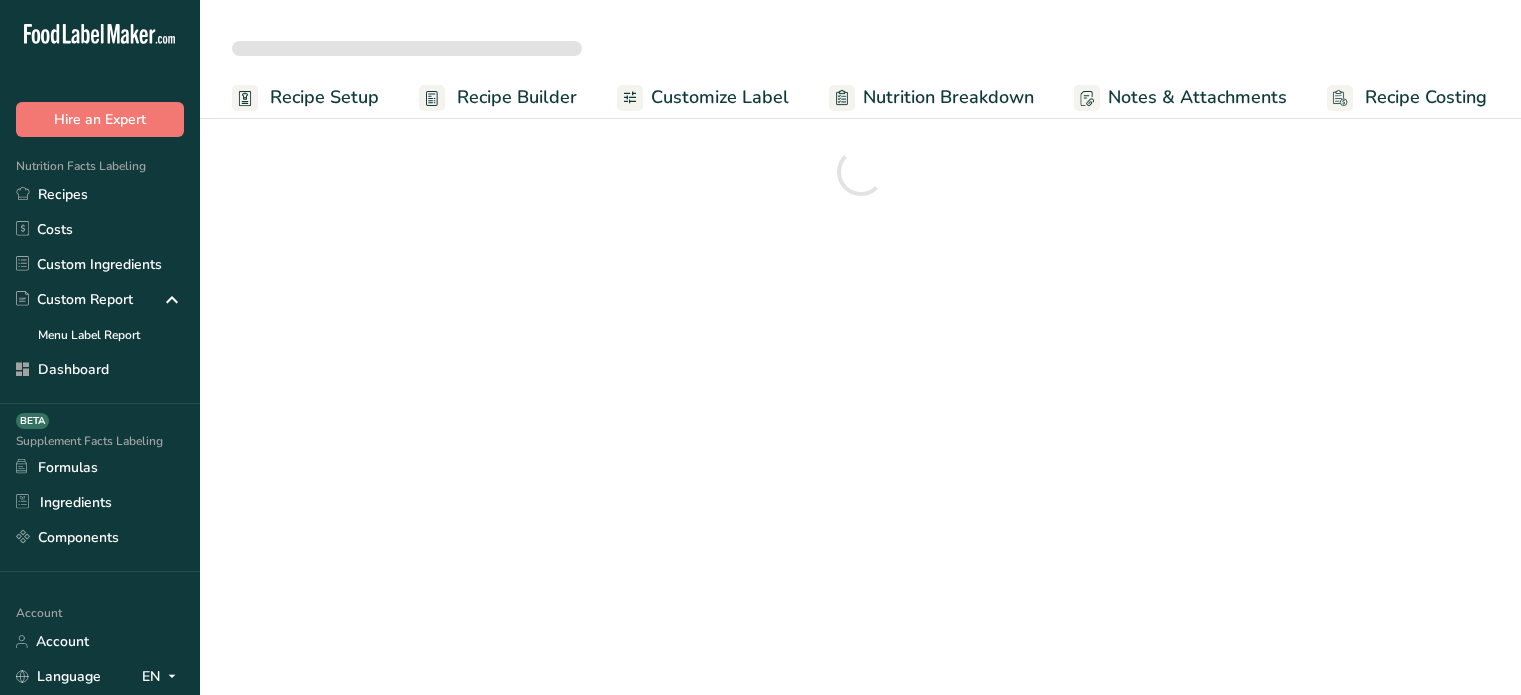 scroll, scrollTop: 0, scrollLeft: 0, axis: both 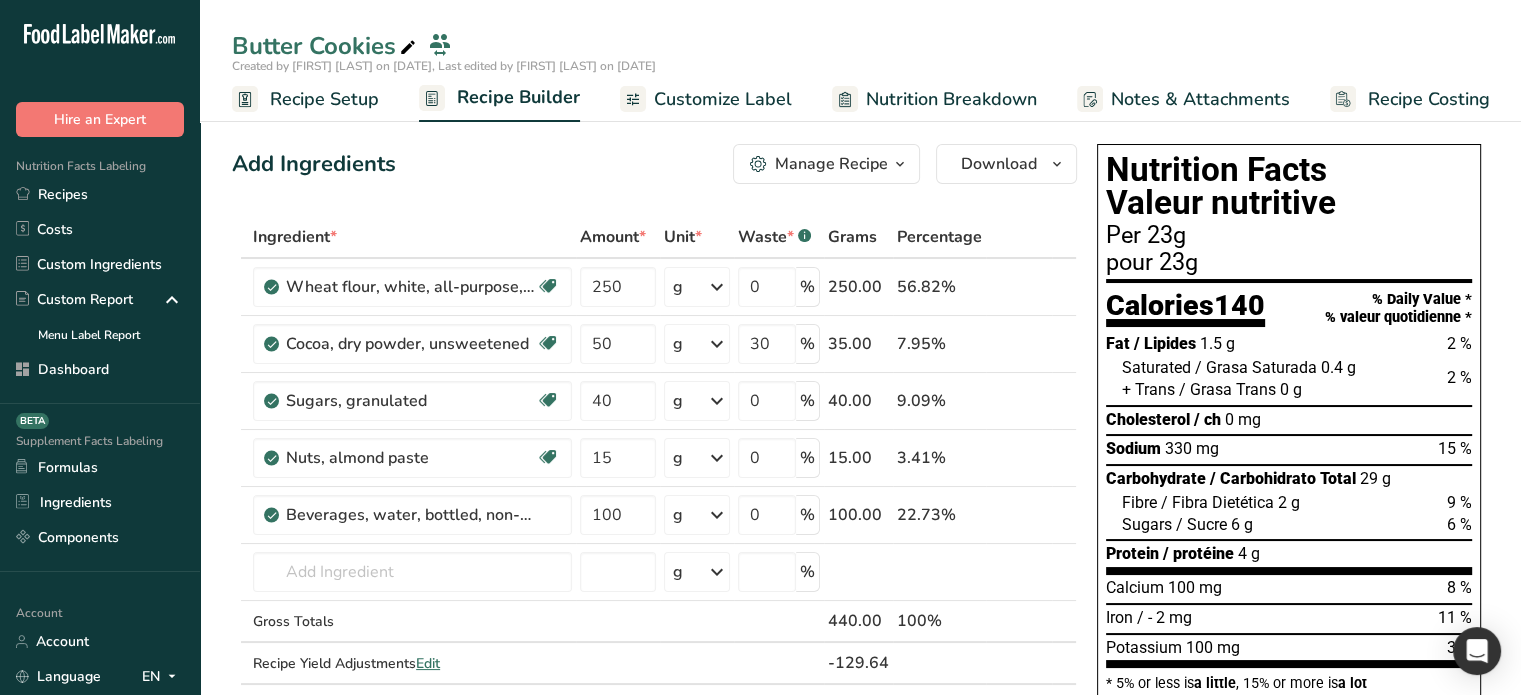 click on "Recipe Setup" at bounding box center (324, 99) 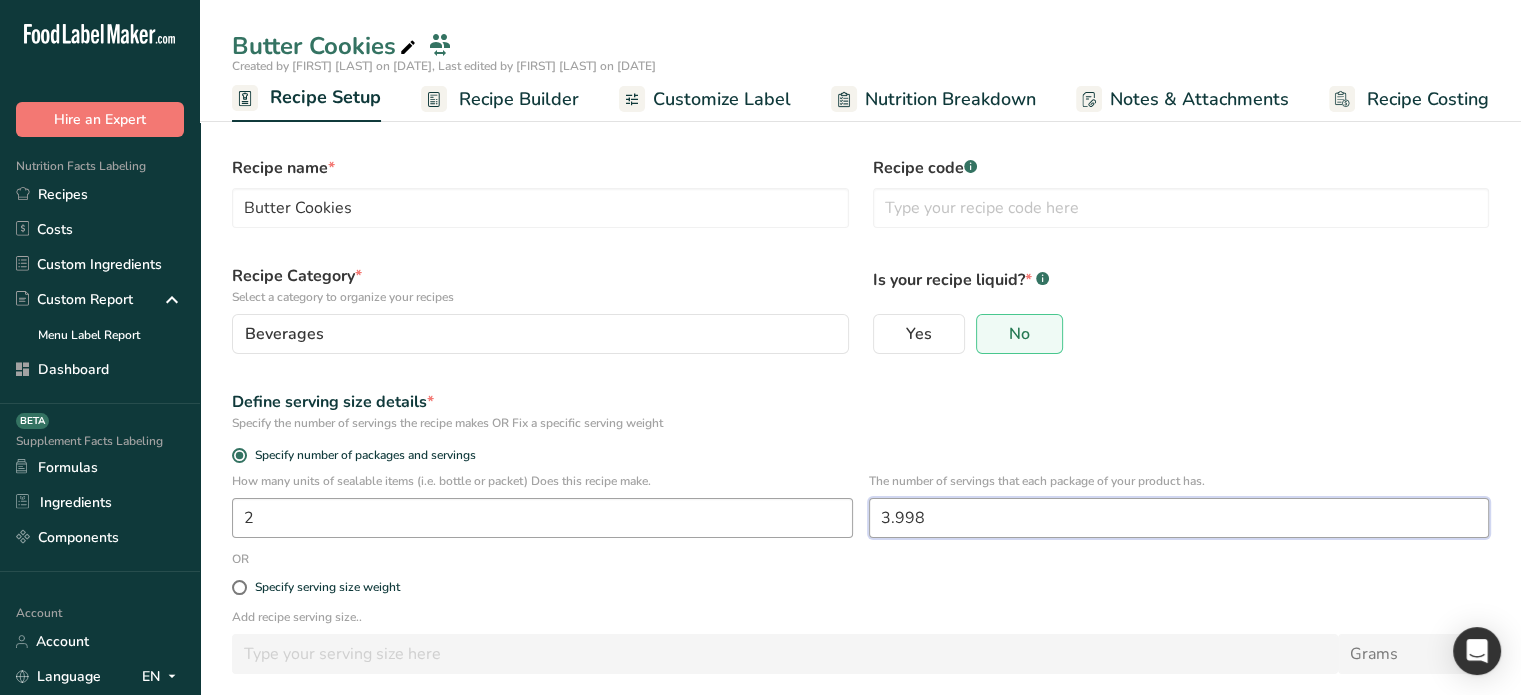 drag, startPoint x: 916, startPoint y: 514, endPoint x: 801, endPoint y: 514, distance: 115 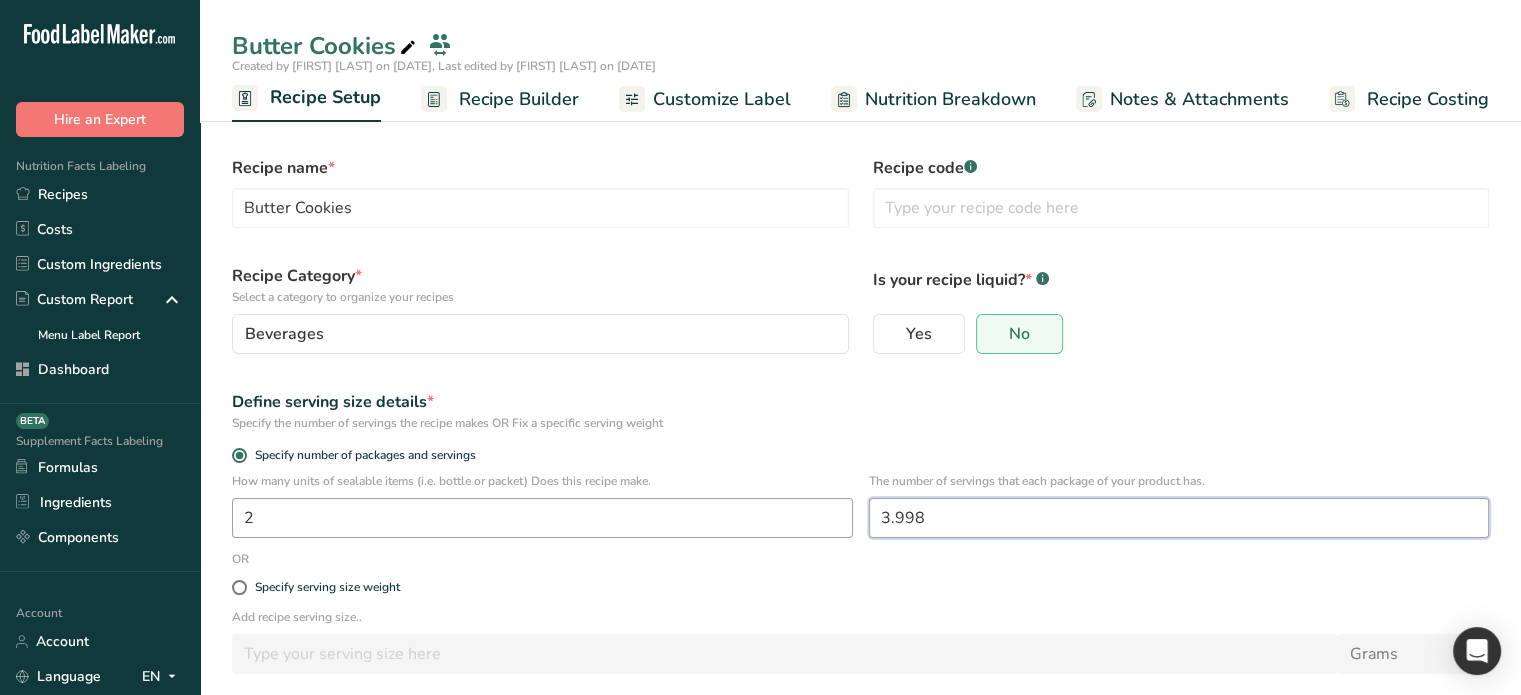 click on "How many units of sealable items (i.e. bottle or packet) Does this recipe make.
2
The number of servings that each package of your product has.
3.998" at bounding box center [860, 511] 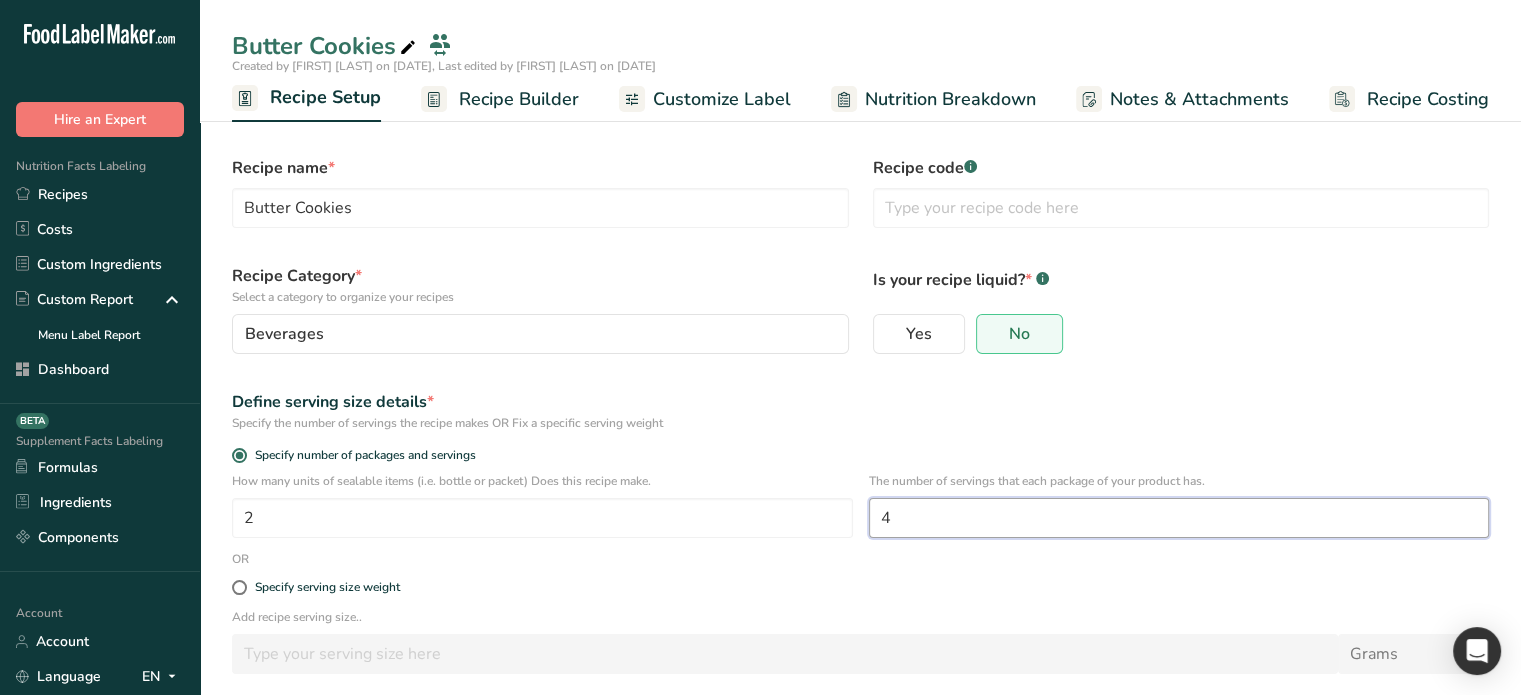 type on "4" 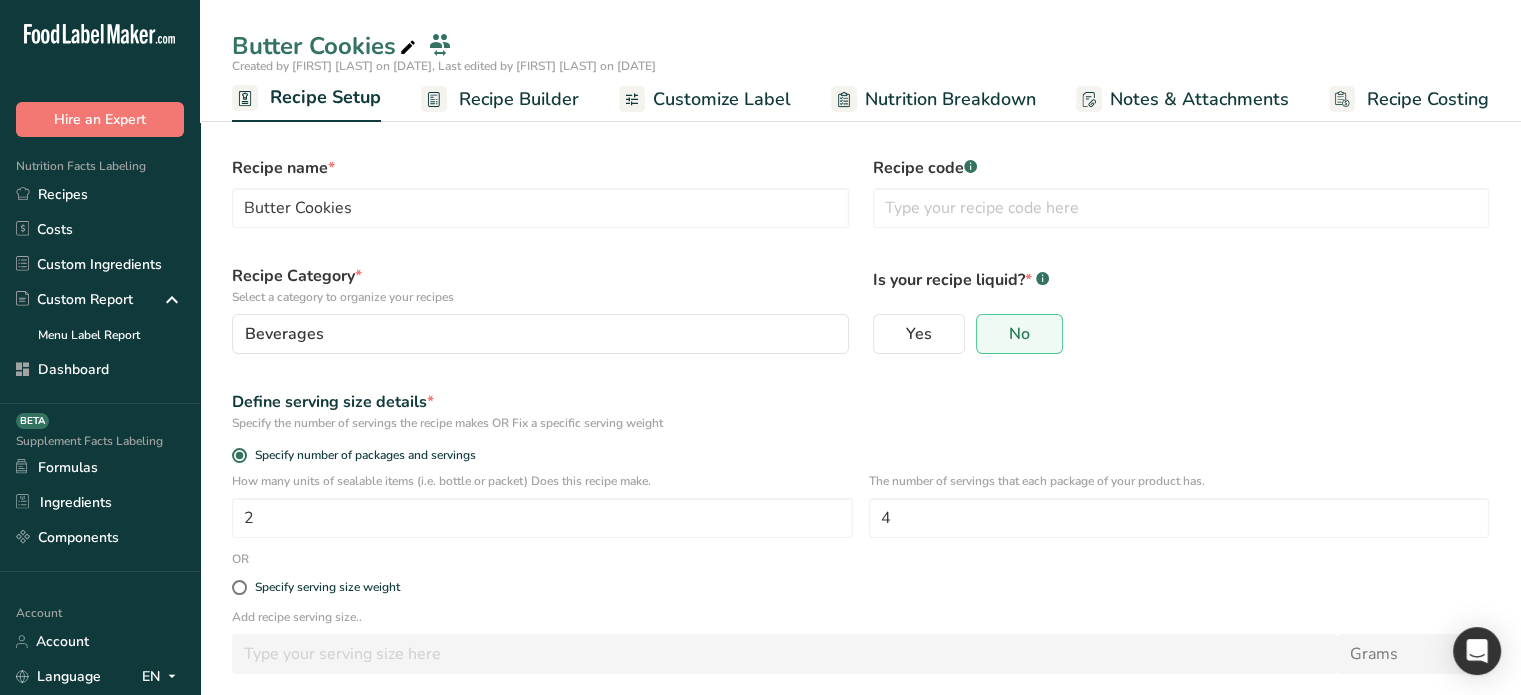 click on "Recipe name *   Butter Cookies
Recipe code
.a-a{fill:#347362;}.b-a{fill:#fff;}
Recipe Category *
Select a category to organize your recipes
Beverages
Standard Categories
Custom Categories
.a-a{fill:#347362;}.b-a{fill:#fff;}
Baked Goods
Beverages
category
Cooked Meals, Salads, & Sauces
Dairy
Drink
Food
Other
Snacks
standard
test
Add New Category
Is your recipe liquid? *   .a-a{fill:#347362;}.b-a{fill:#fff;}           Yes   No
Define serving size details *           2     4
OR" at bounding box center (860, 487) 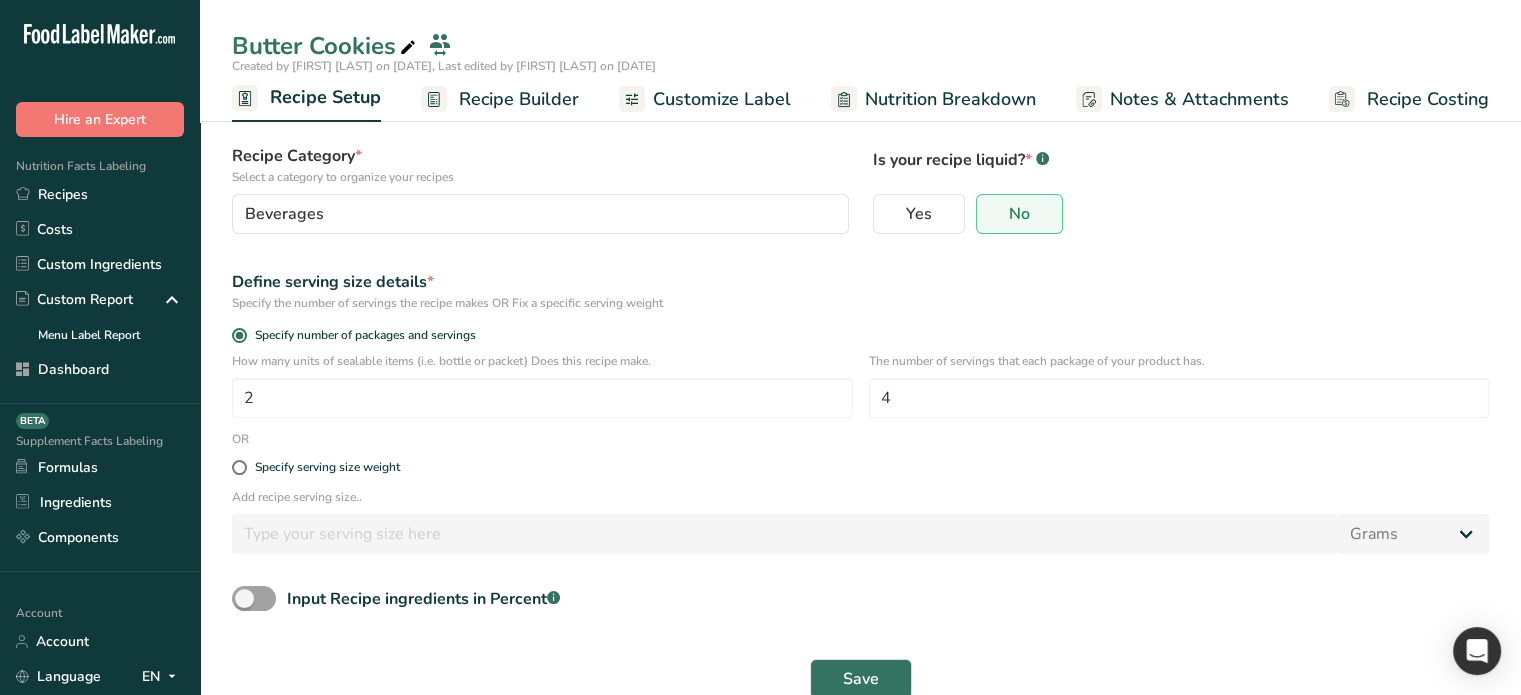scroll, scrollTop: 156, scrollLeft: 0, axis: vertical 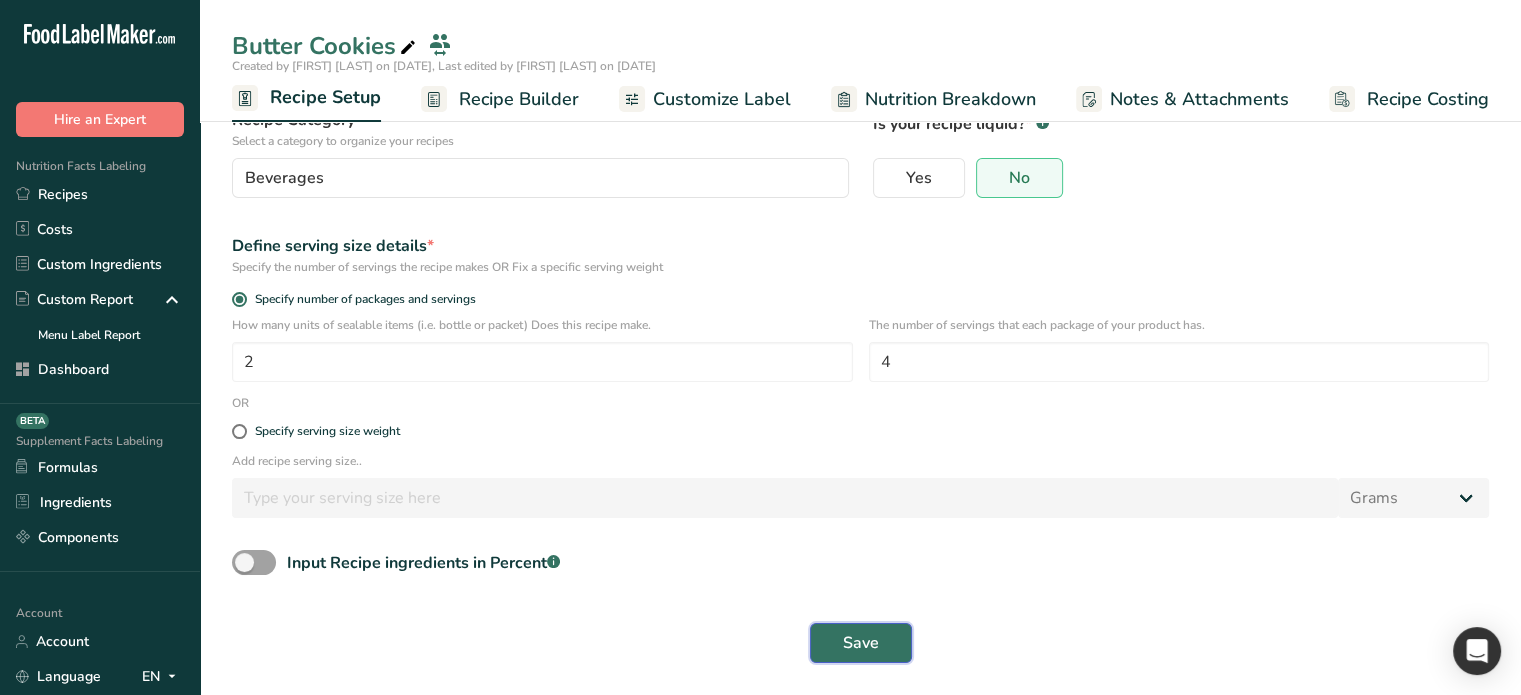 click on "Save" at bounding box center (861, 643) 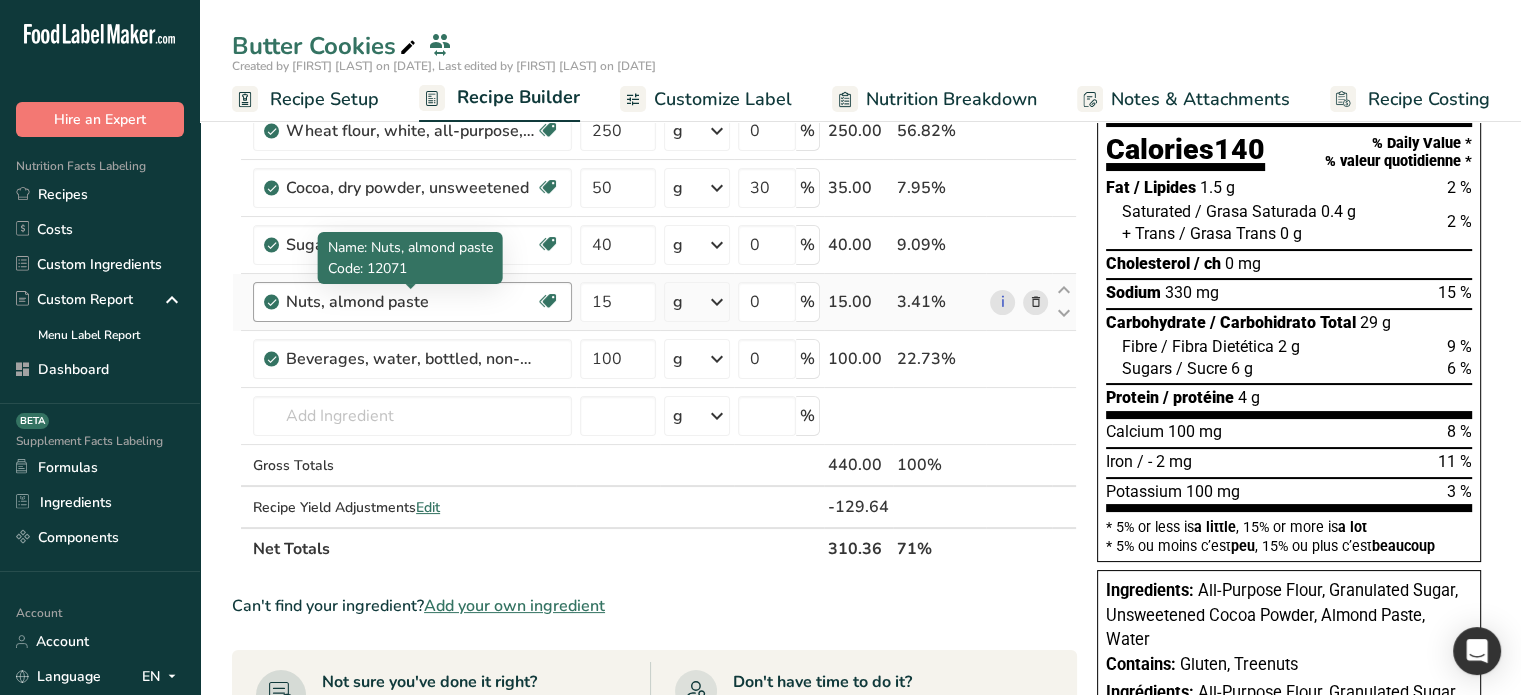 drag, startPoint x: 453, startPoint y: 299, endPoint x: 287, endPoint y: 292, distance: 166.14752 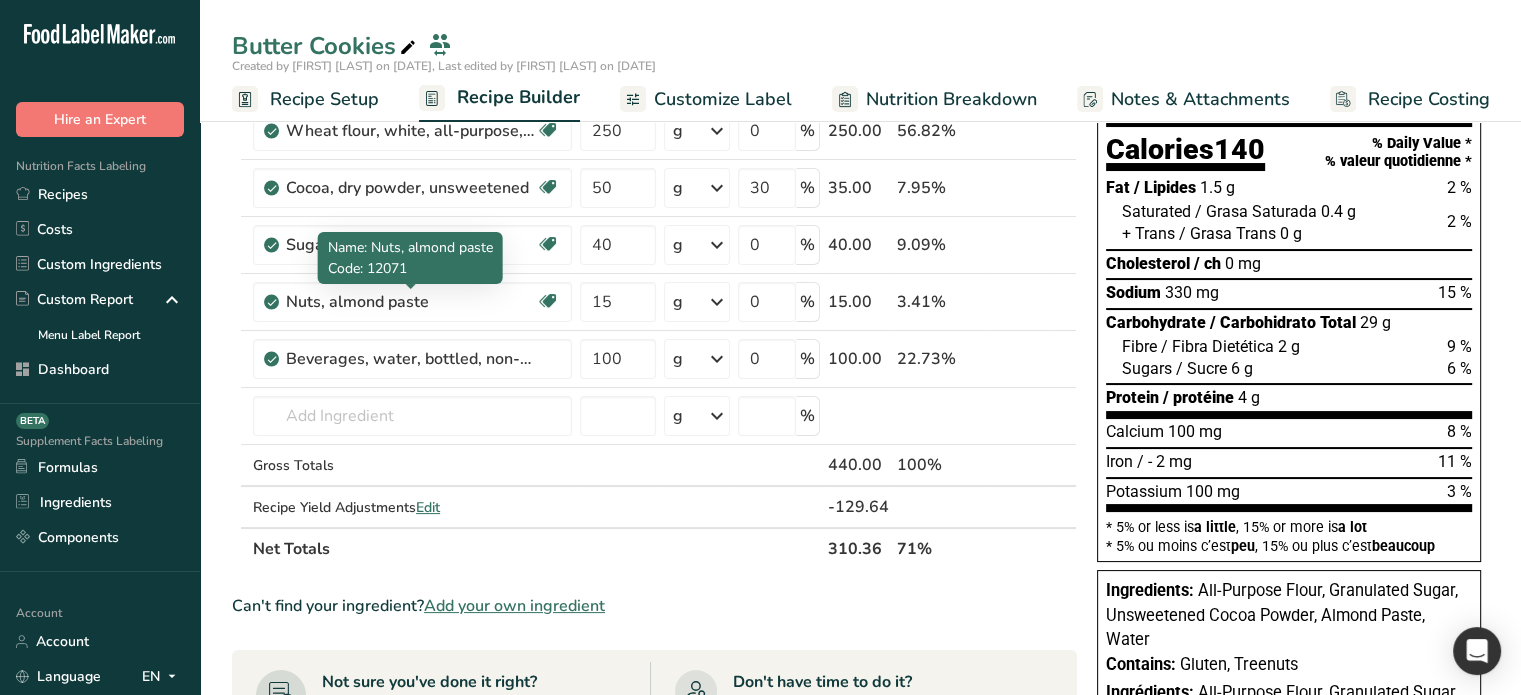 copy on "Nuts, almond paste" 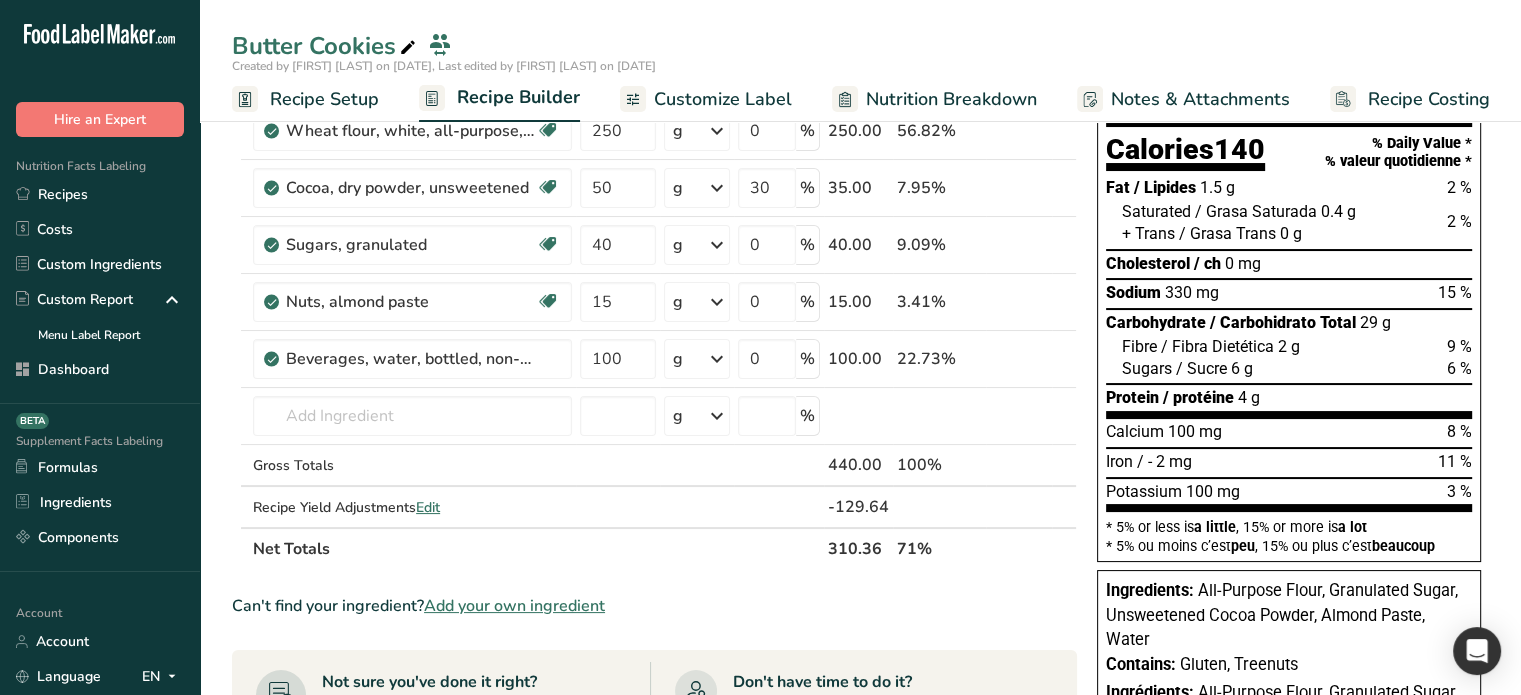 click on "Add Ingredients
Manage Recipe         Delete Recipe           Duplicate Recipe             Scale Recipe             Save as Sub-Recipe   .a-a{fill:#347362;}.b-a{fill:#fff;}                               Nutrition Breakdown                 Recipe Card
NEW
Amino Acids Pattern Report           Activity History
Download
Choose your preferred label style
Standard FDA label
Standard FDA label
The most common format for nutrition facts labels in compliance with the FDA's typeface, style and requirements
Tabular FDA label
A label format compliant with the FDA regulations presented in a tabular (horizontal) display.
Linear FDA label
A simple linear display for small sized packages.
Simplified FDA label" at bounding box center (660, 641) 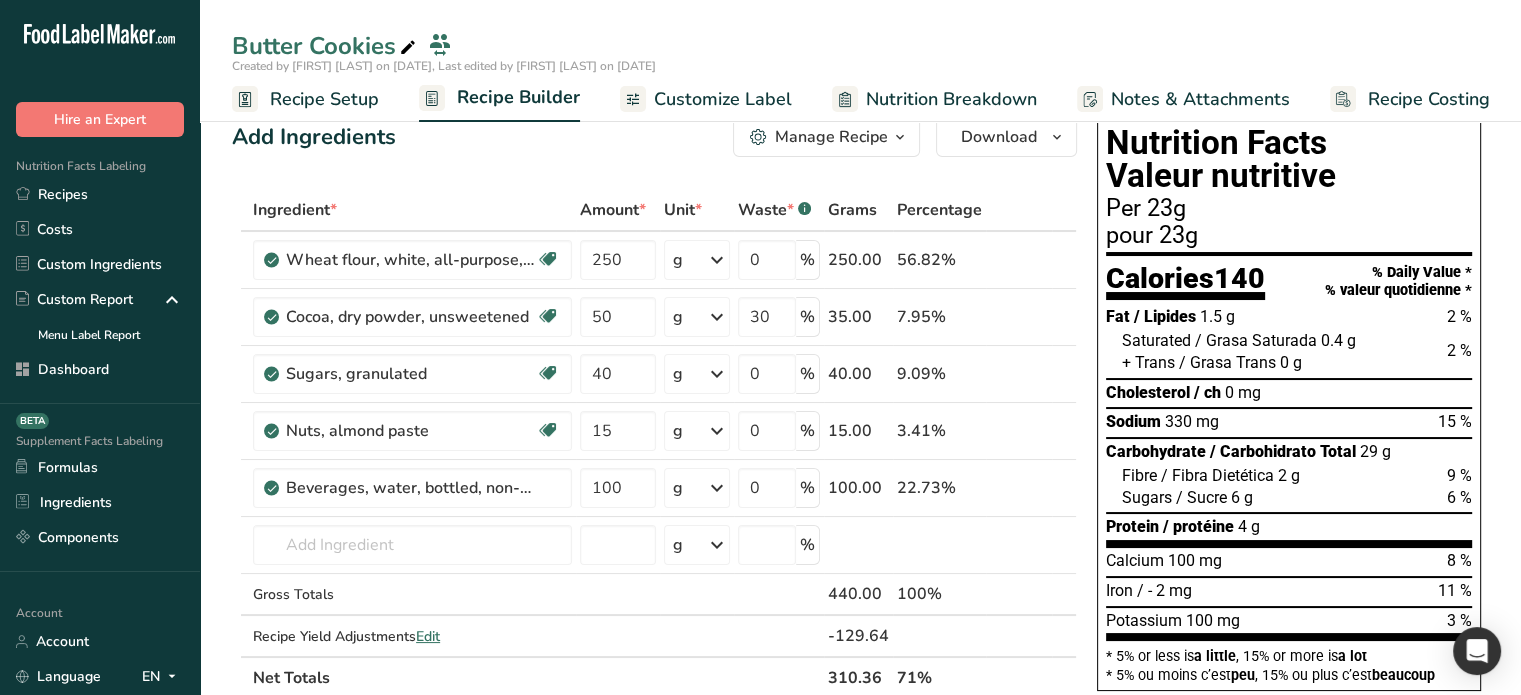 scroll, scrollTop: 0, scrollLeft: 0, axis: both 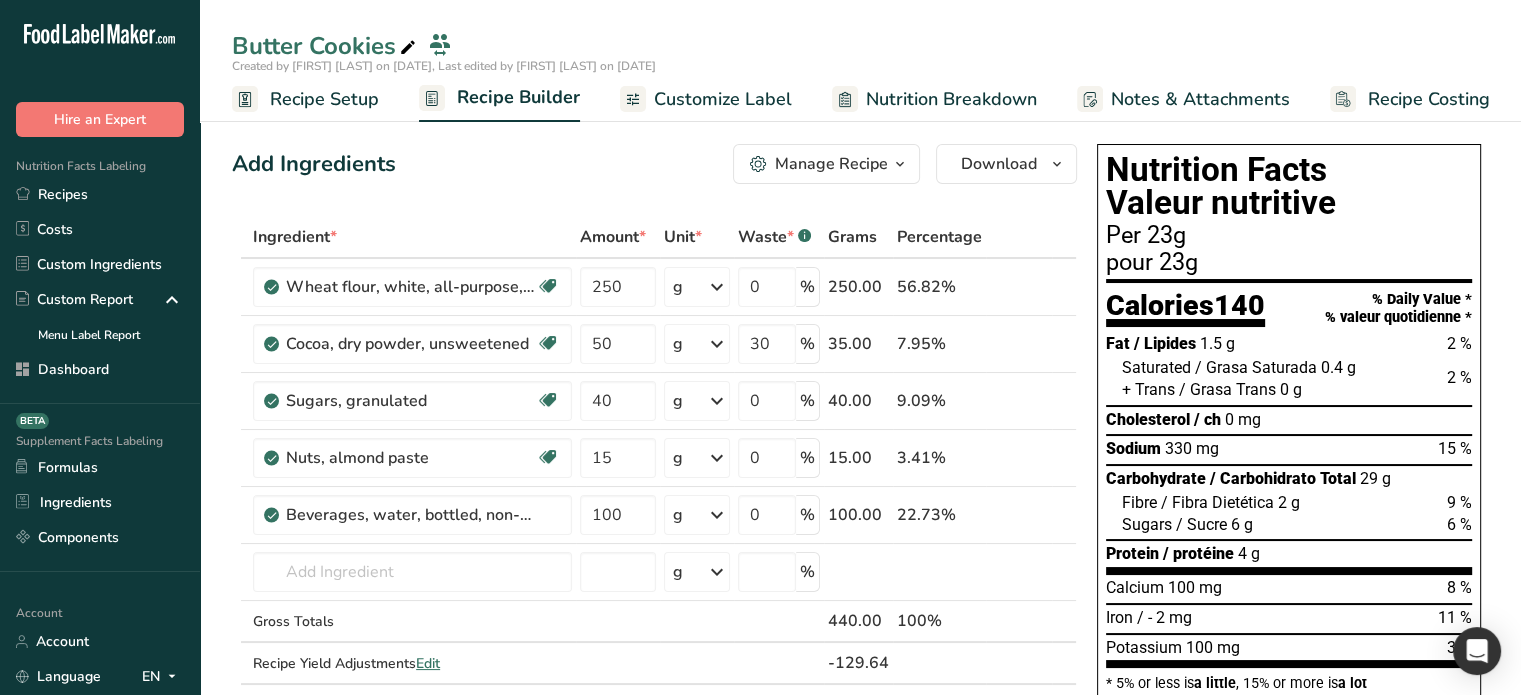 click on "Nutrition Breakdown" at bounding box center [951, 99] 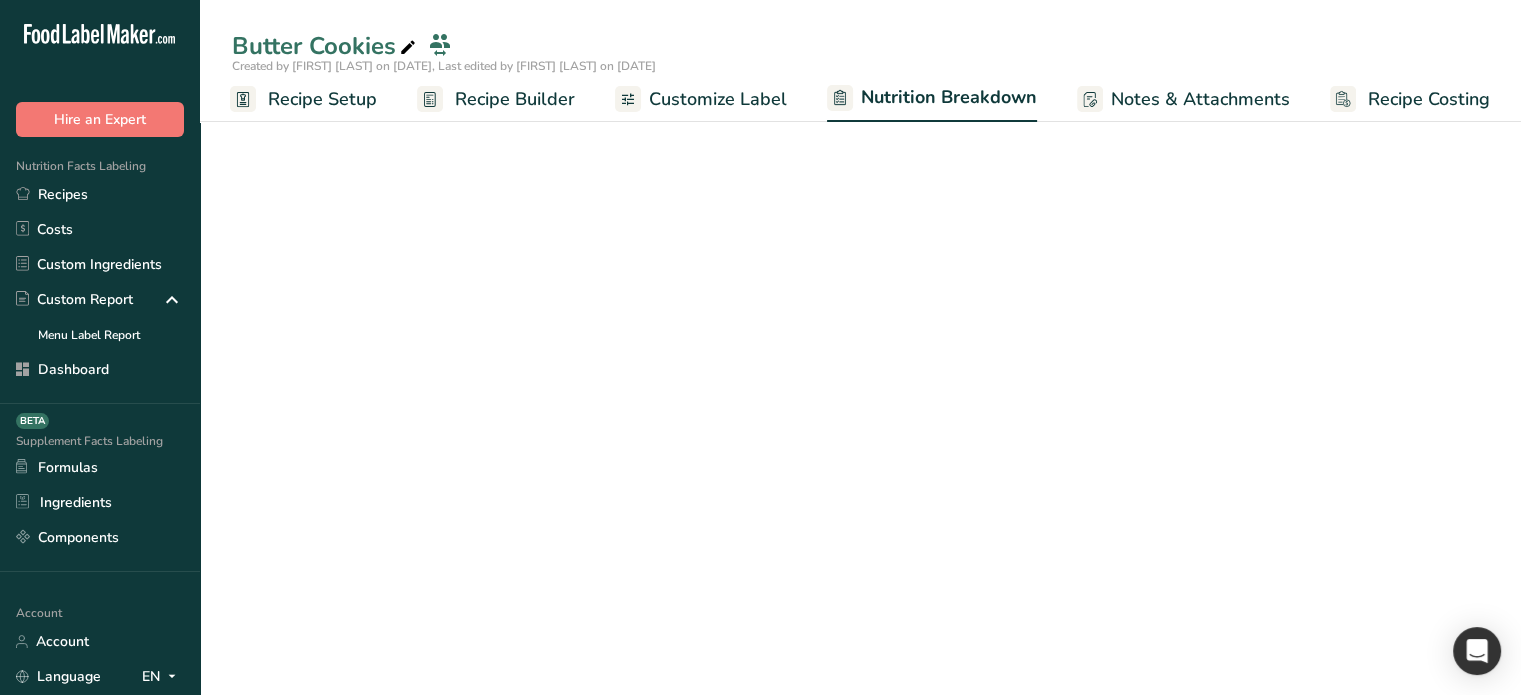 select on "Calories" 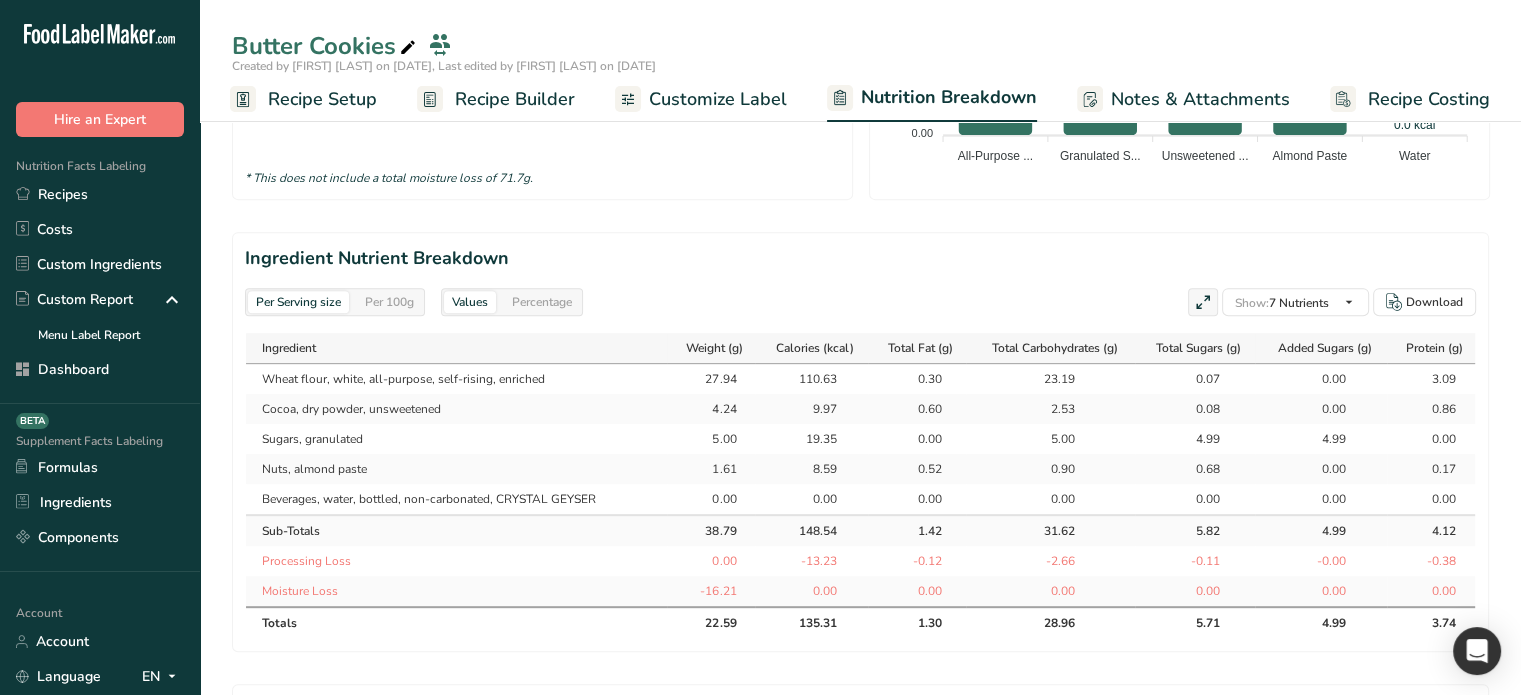 scroll, scrollTop: 800, scrollLeft: 0, axis: vertical 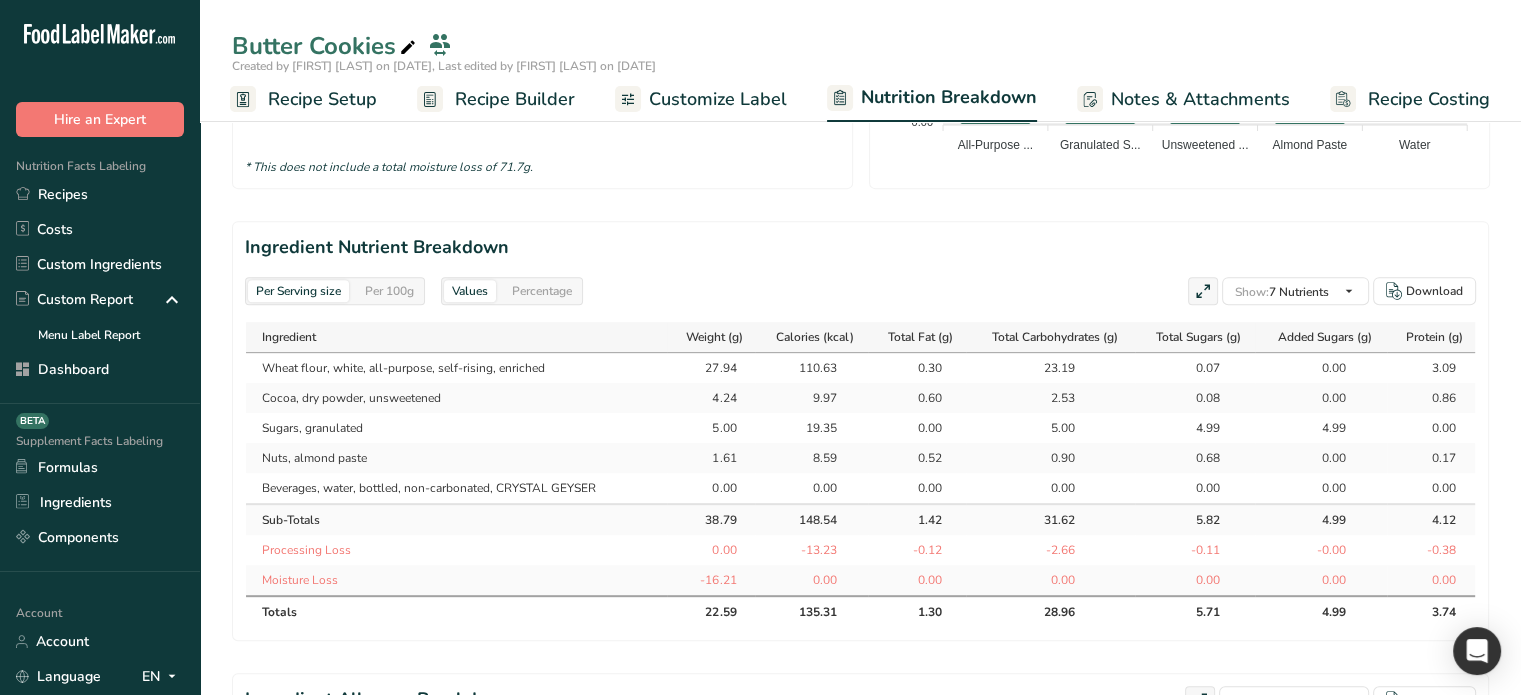 click on "27.94" at bounding box center [711, 368] 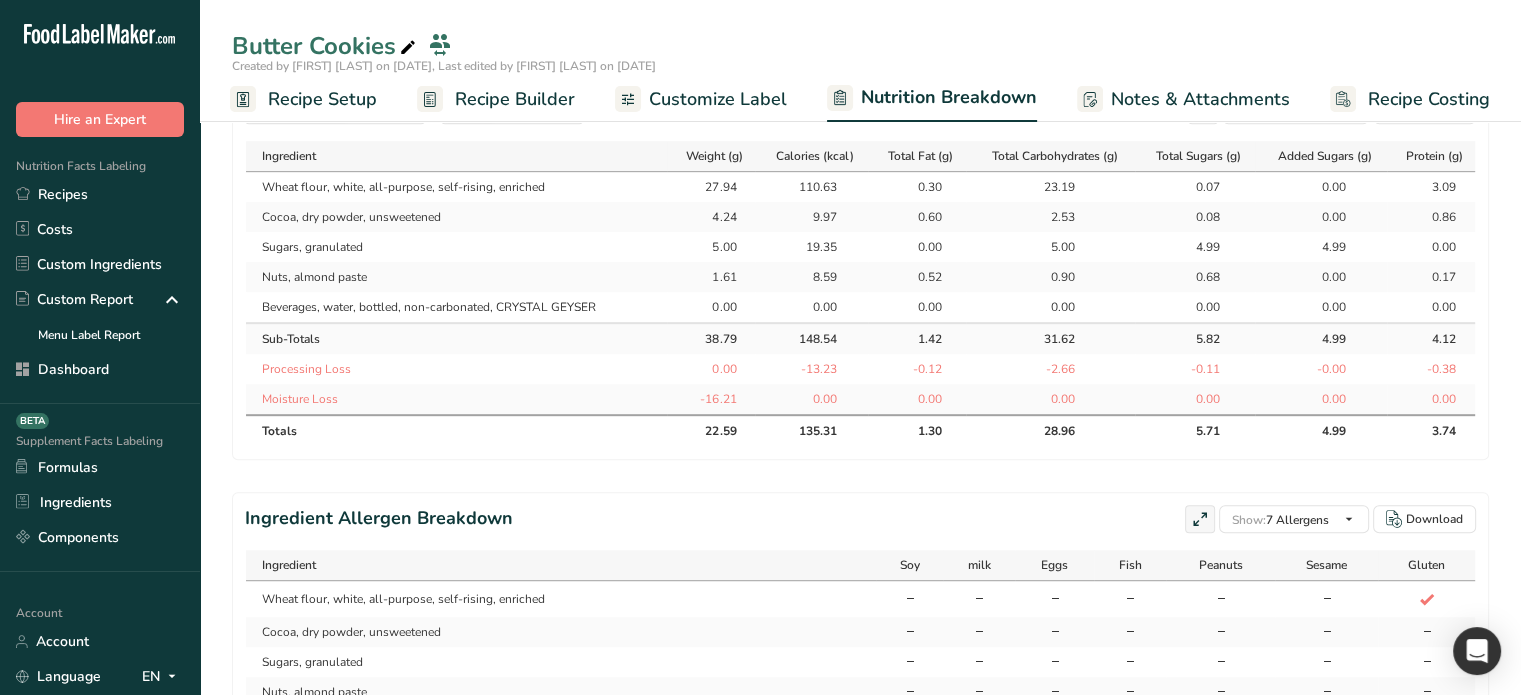 scroll, scrollTop: 1000, scrollLeft: 0, axis: vertical 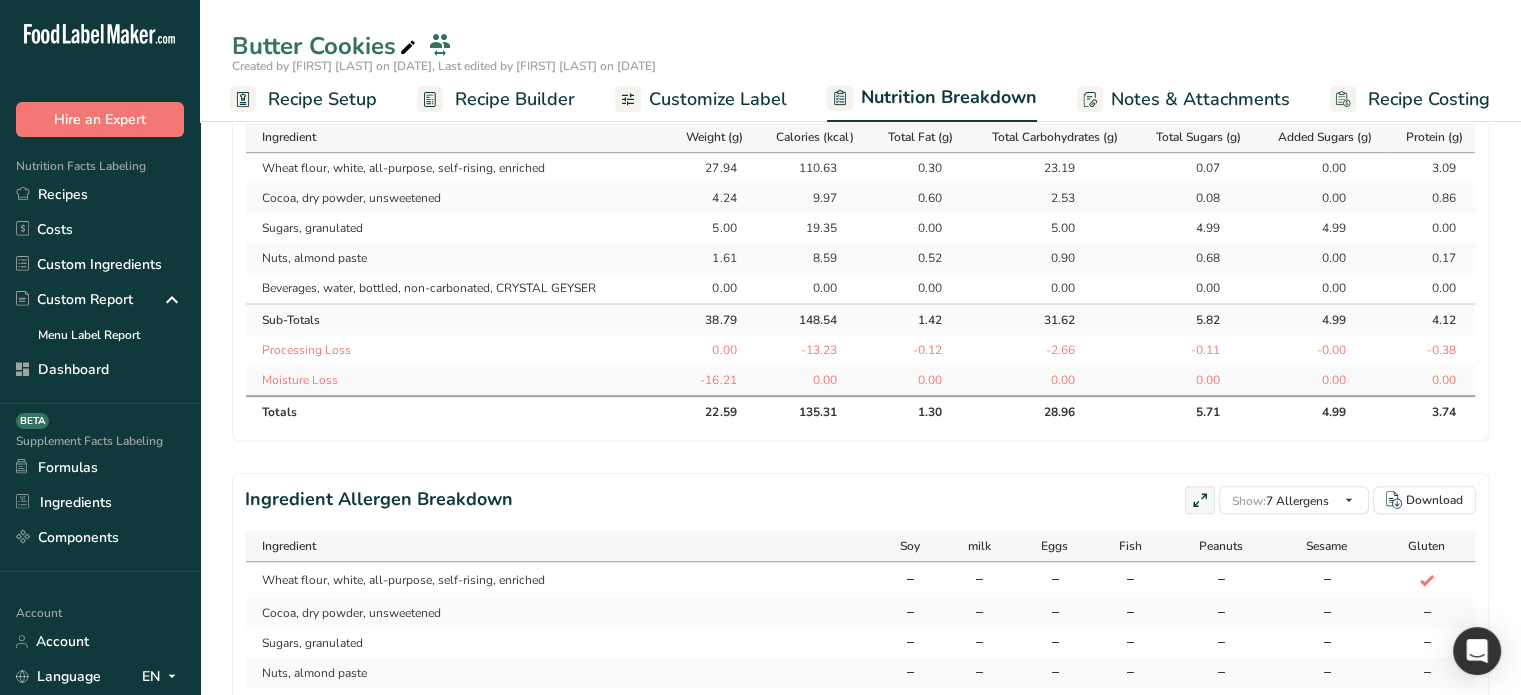 click on "-13.23" at bounding box center (812, 350) 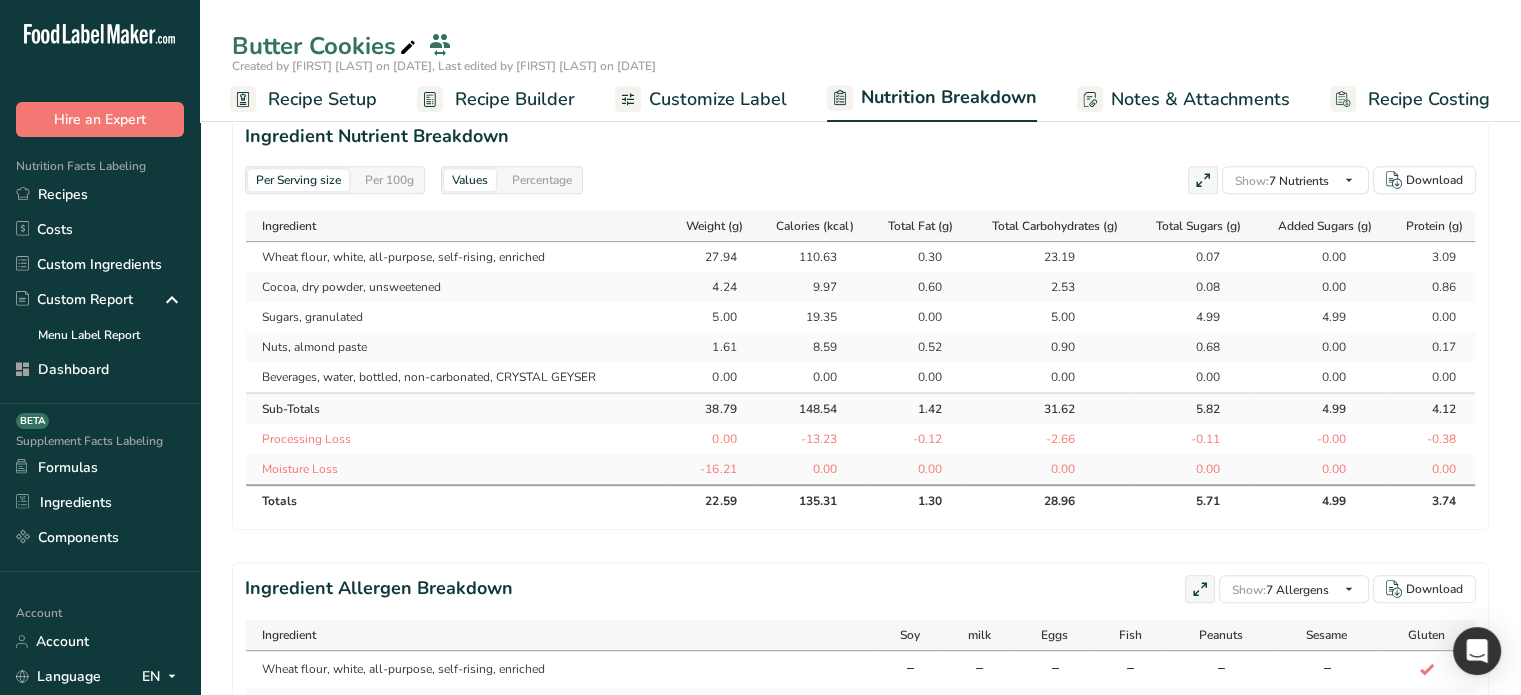 scroll, scrollTop: 900, scrollLeft: 0, axis: vertical 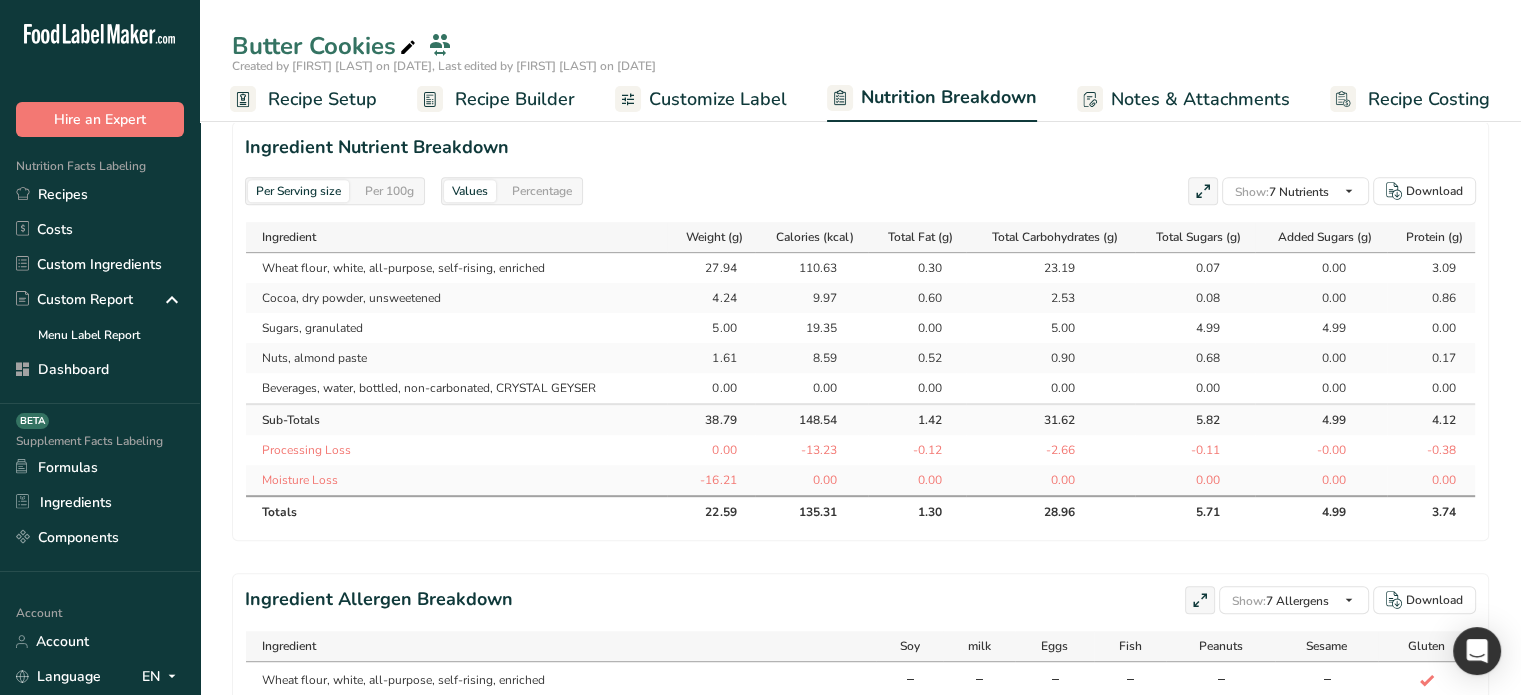 click on "0.00" at bounding box center (811, 480) 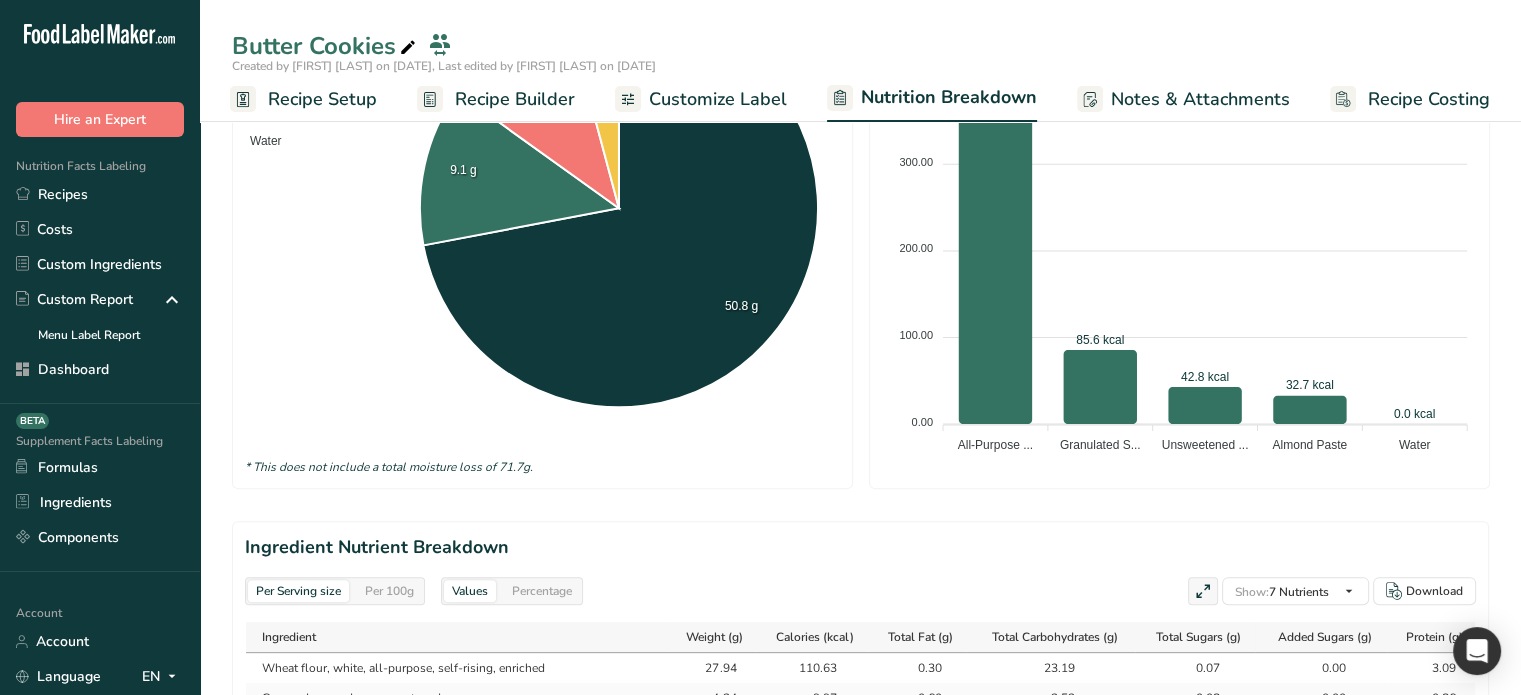 click on "Recipe Builder" at bounding box center [515, 99] 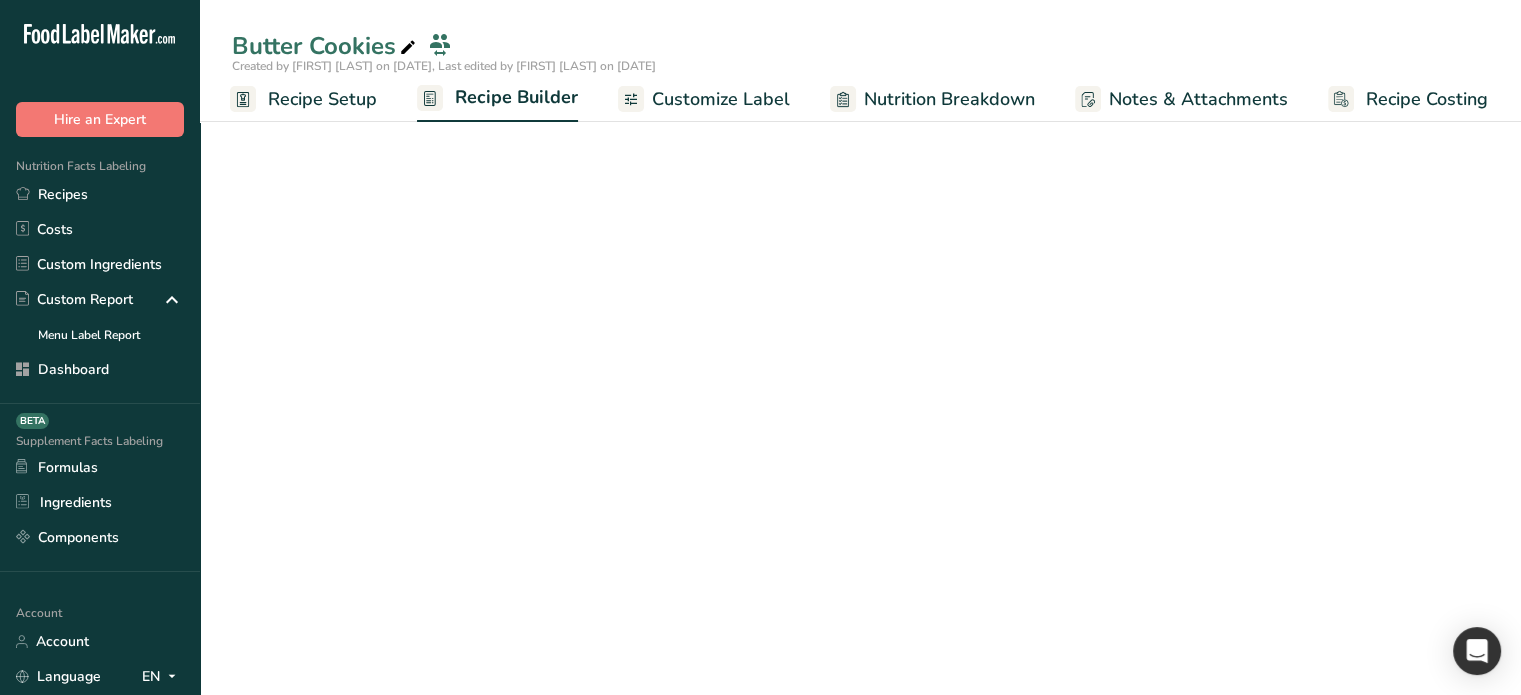 scroll, scrollTop: 2, scrollLeft: 0, axis: vertical 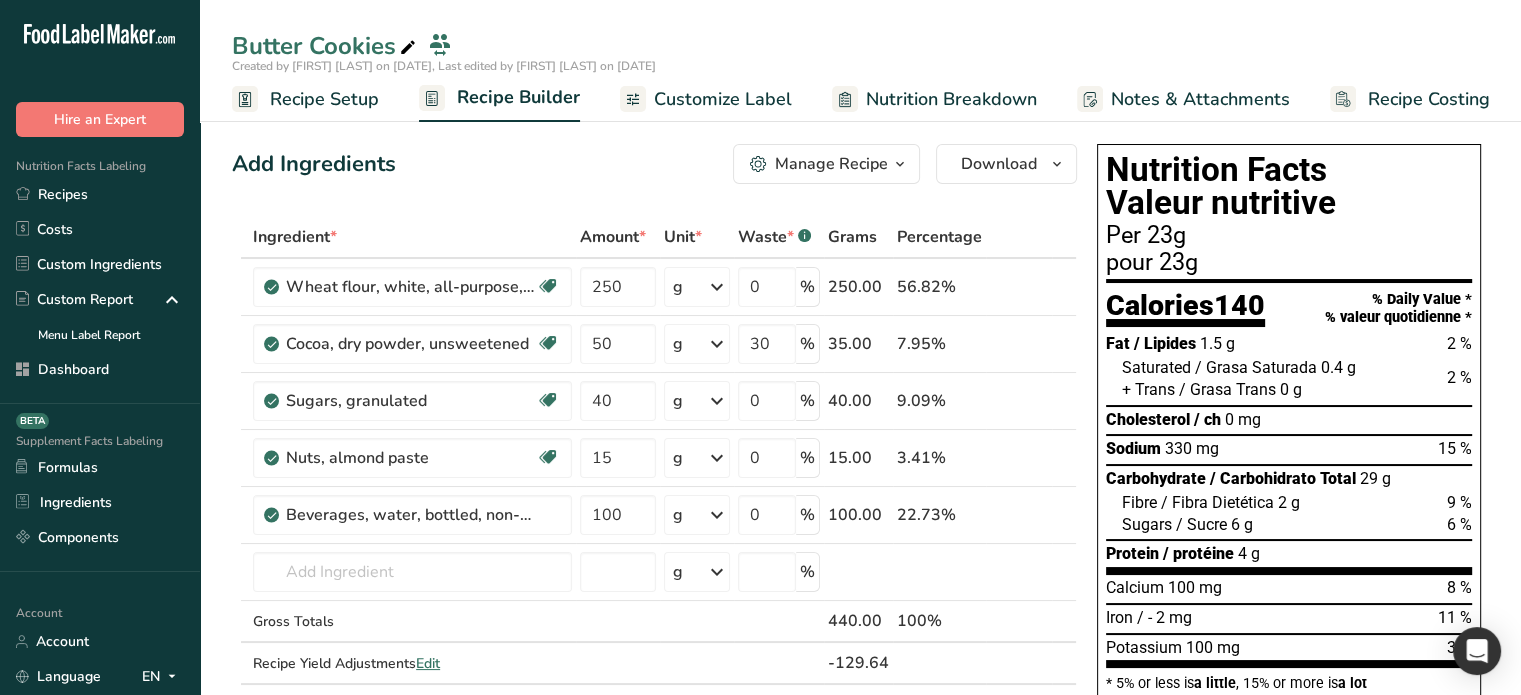 click on "Nutrition Breakdown" at bounding box center [951, 99] 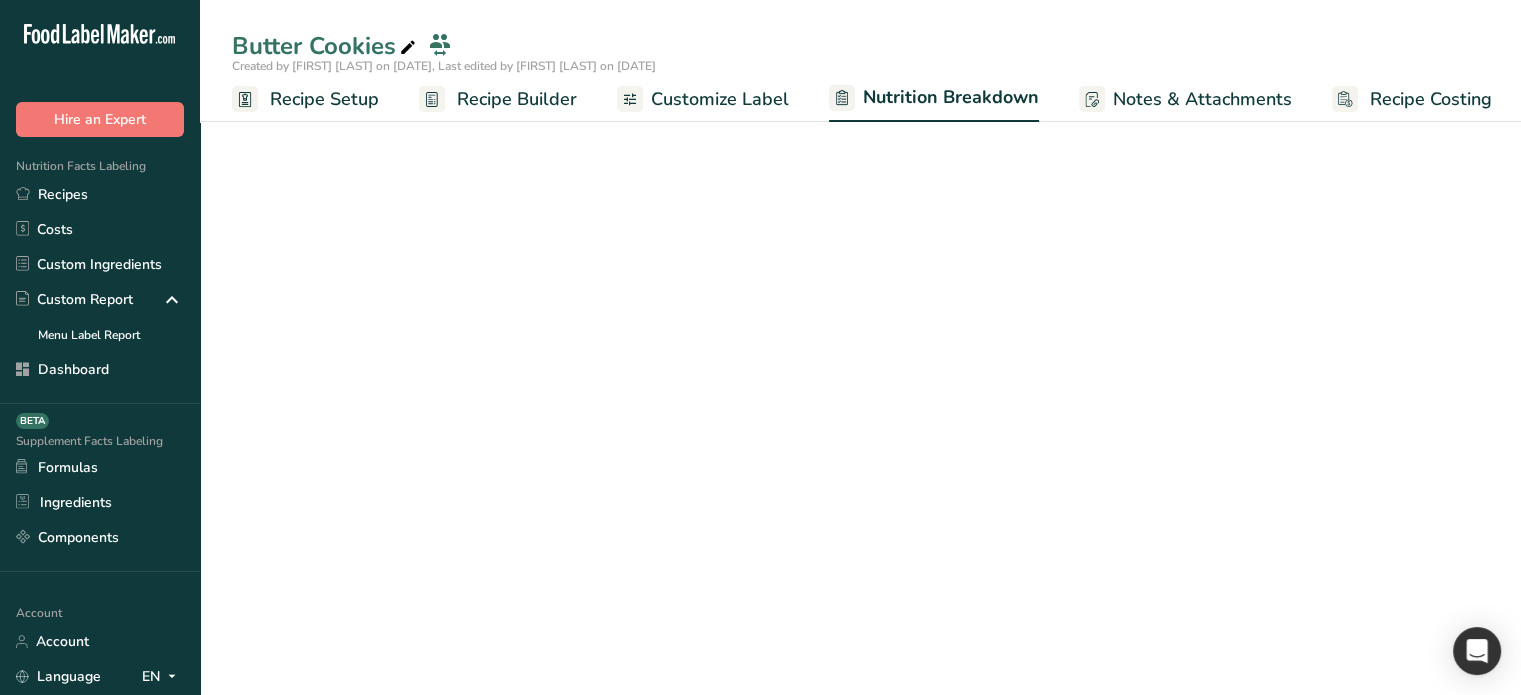 scroll, scrollTop: 0, scrollLeft: 2, axis: horizontal 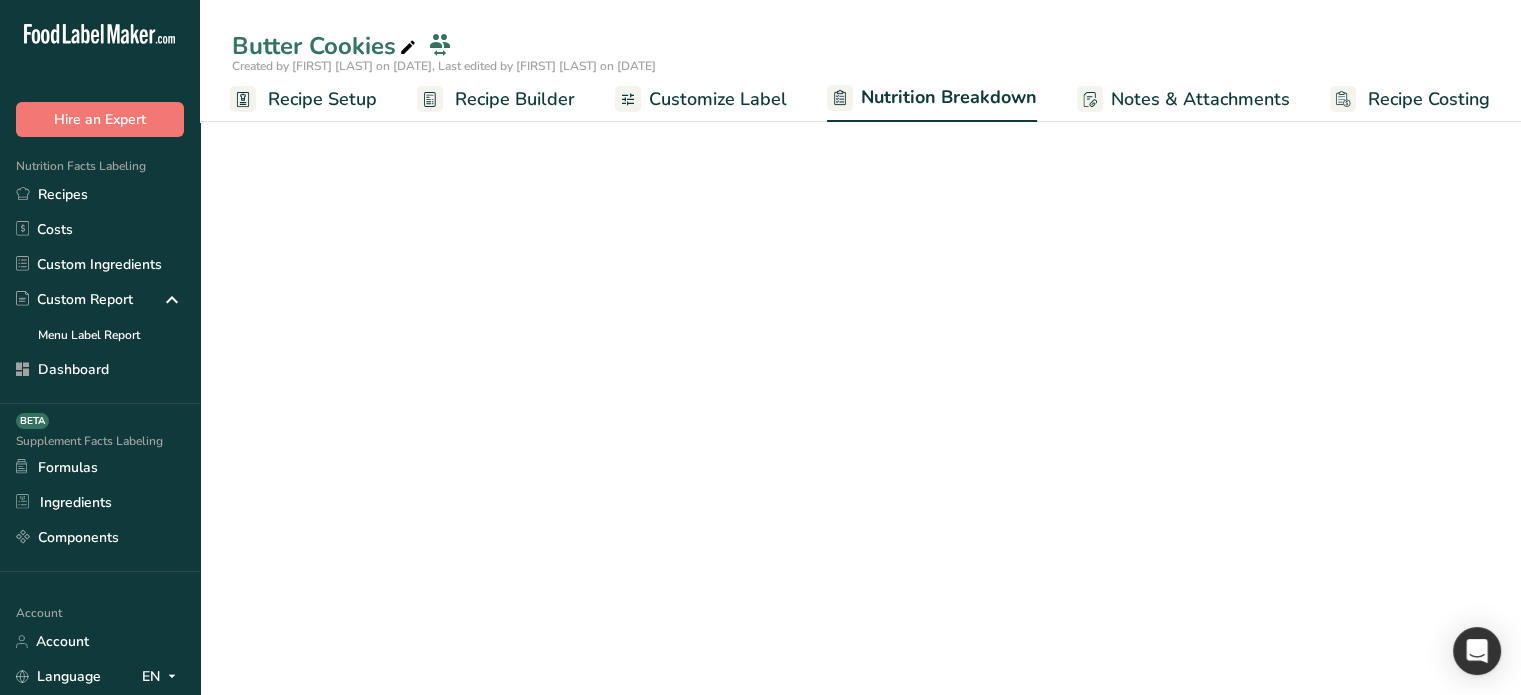 select on "Calories" 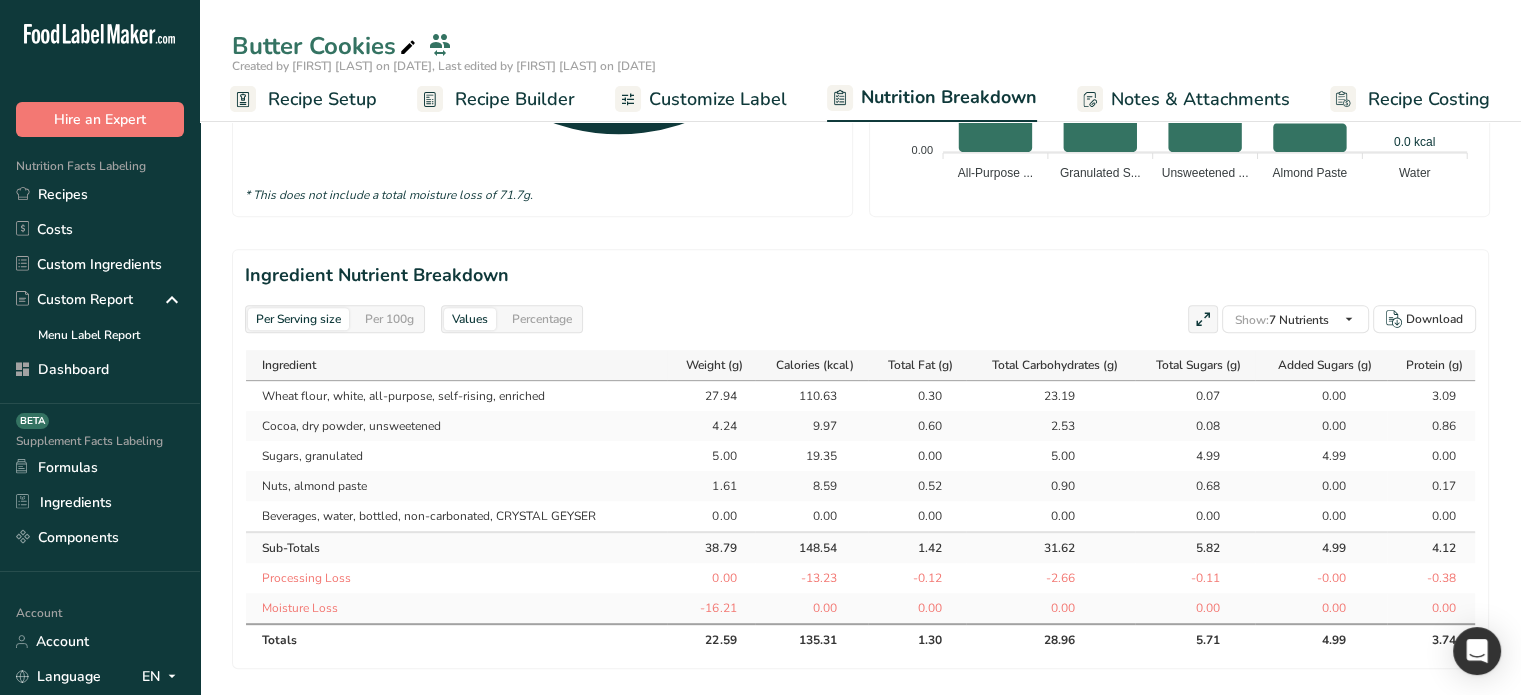scroll, scrollTop: 800, scrollLeft: 0, axis: vertical 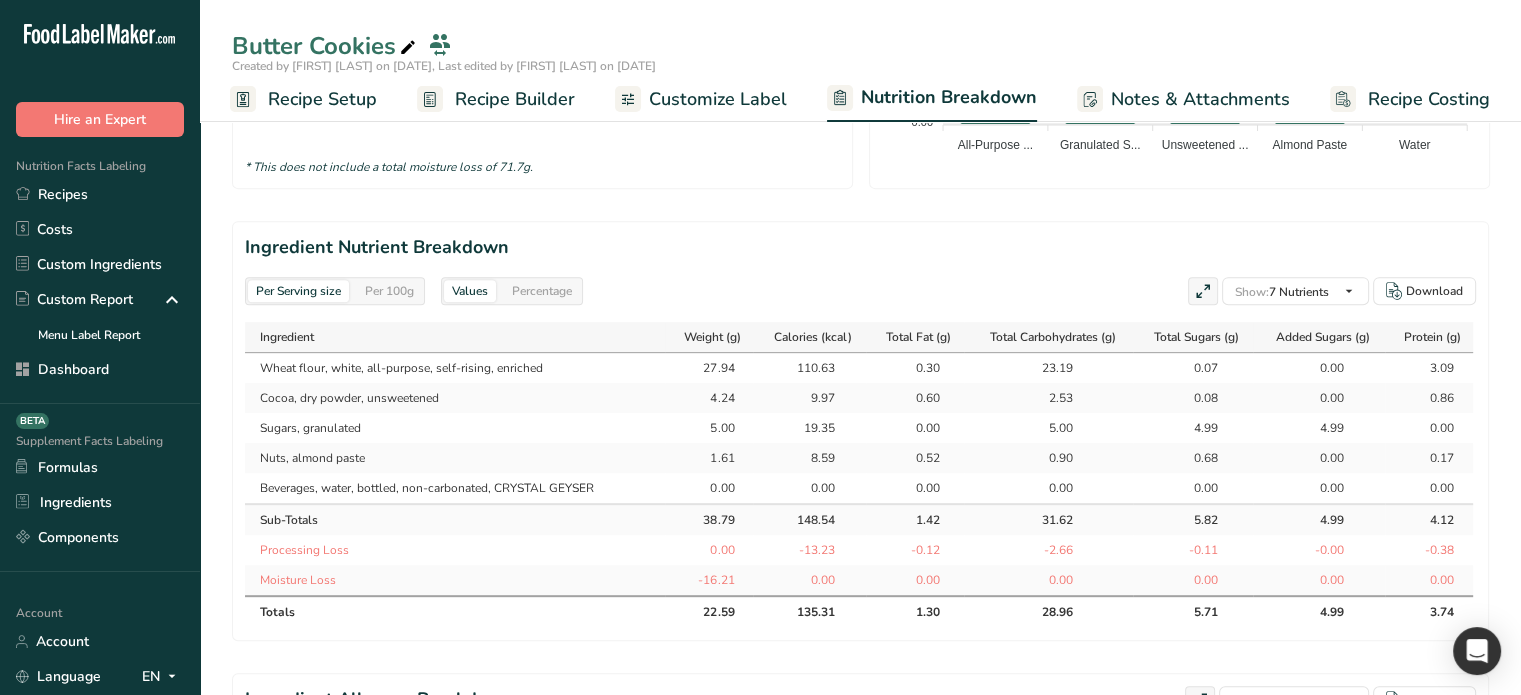drag, startPoint x: 702, startPoint y: 364, endPoint x: 739, endPoint y: 359, distance: 37.336308 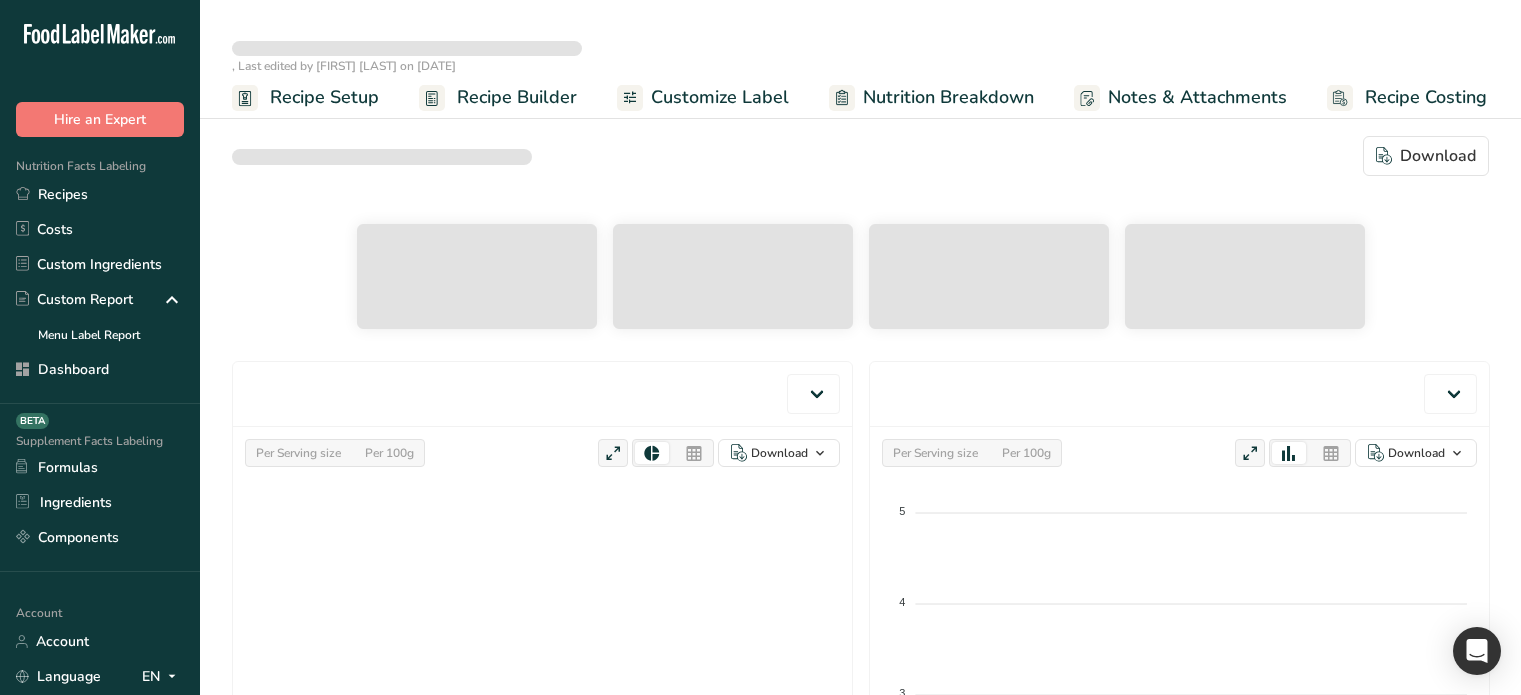 select on "Calories" 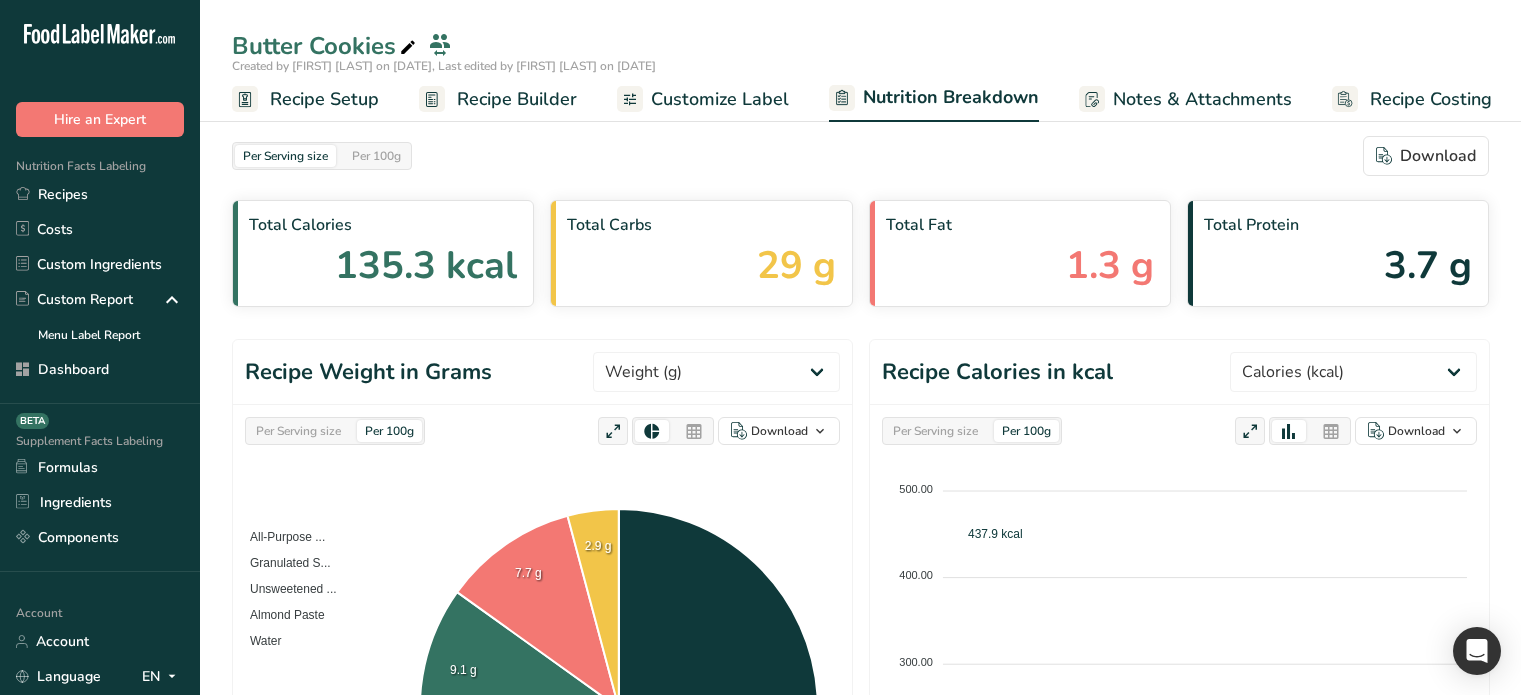 scroll, scrollTop: 0, scrollLeft: 0, axis: both 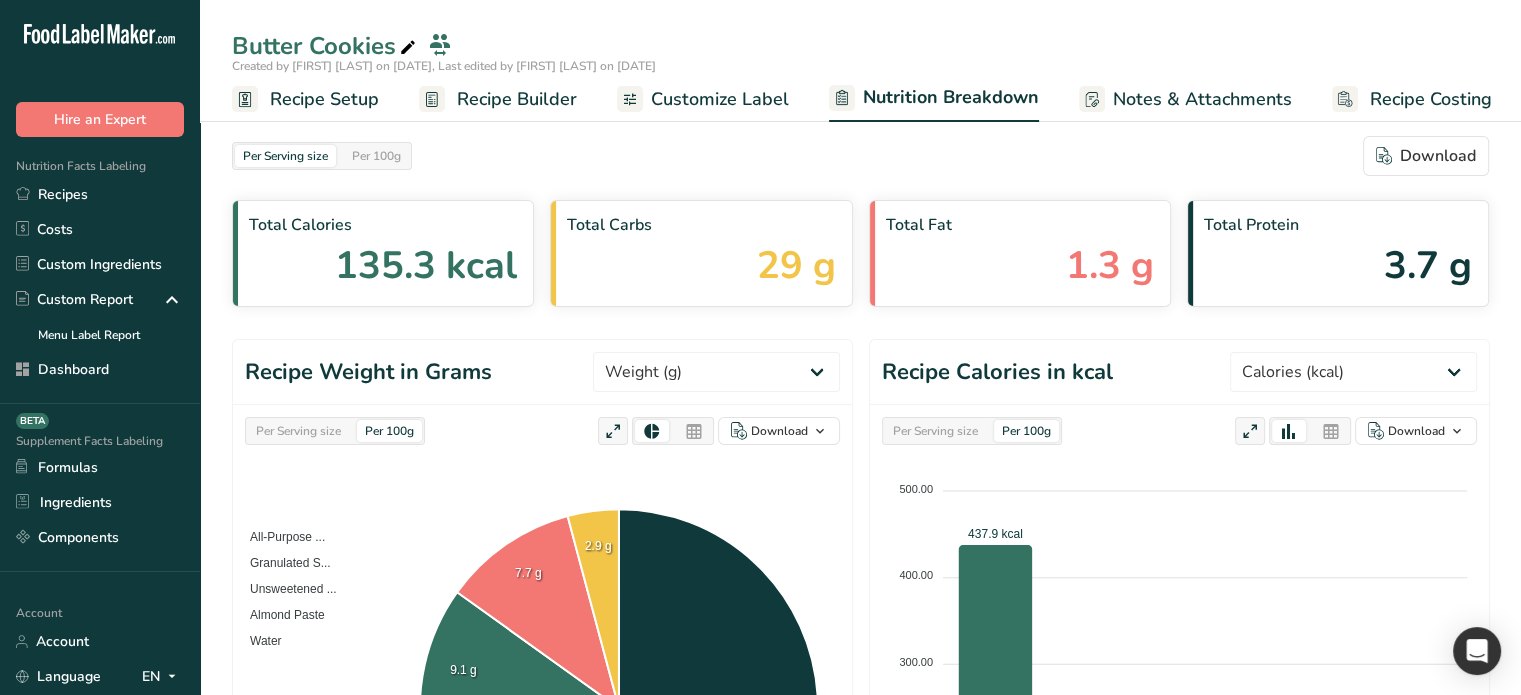 click on "Recipe Builder" at bounding box center (517, 99) 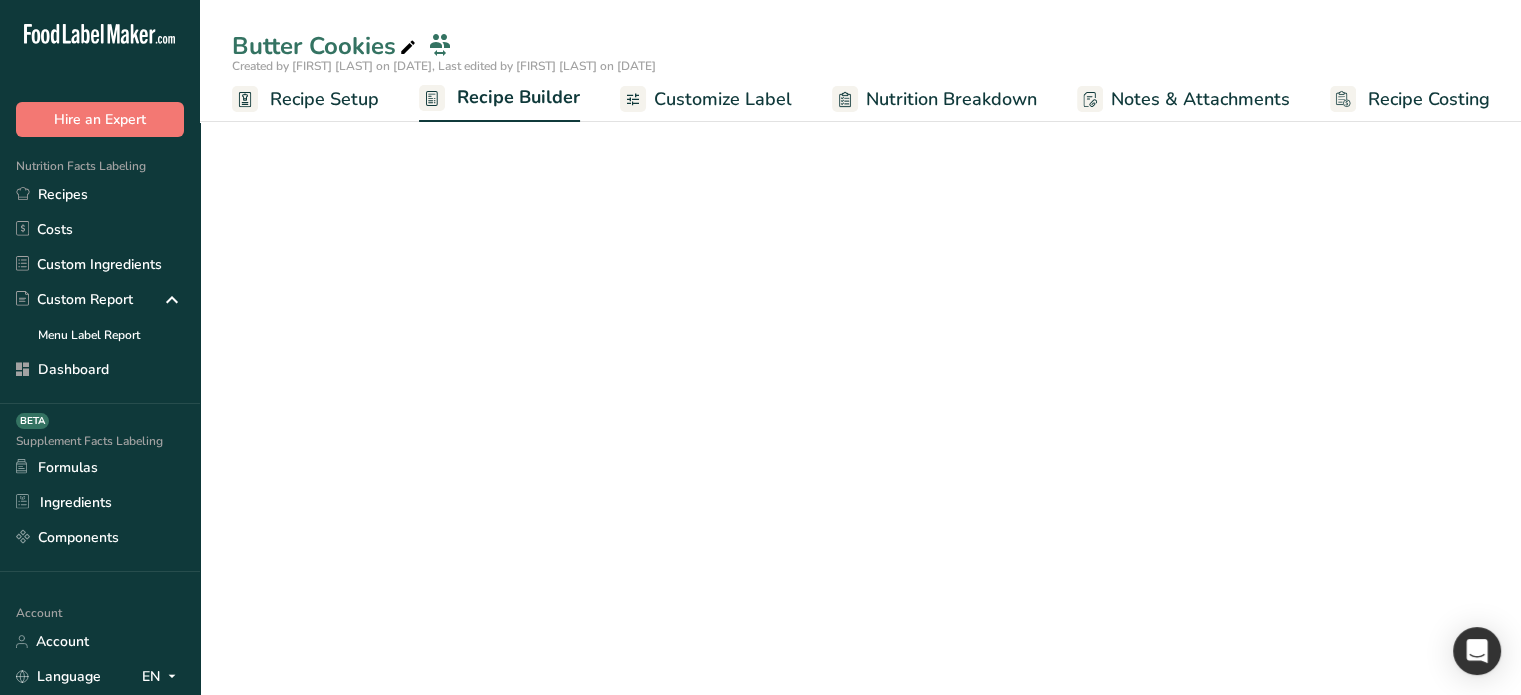 scroll, scrollTop: 0, scrollLeft: 0, axis: both 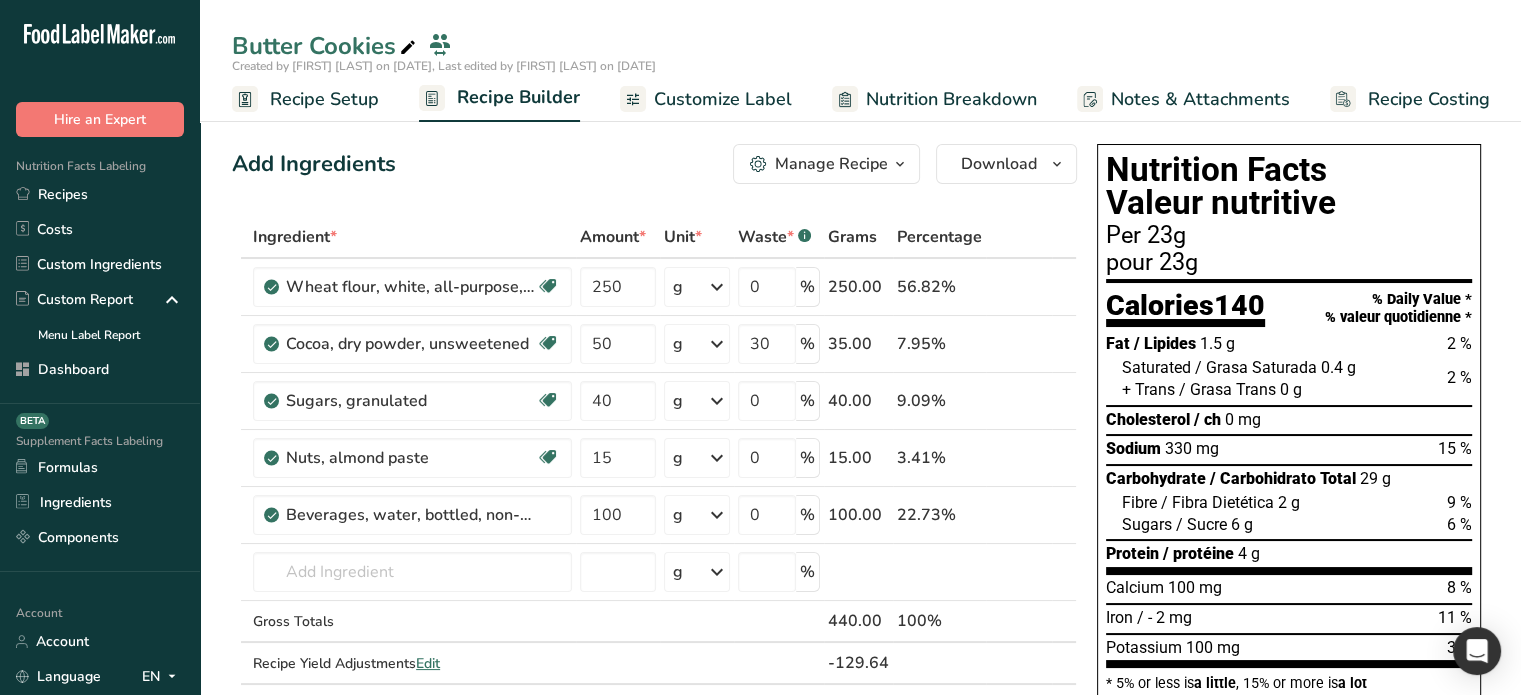 click on "Nutrition Breakdown" at bounding box center (951, 99) 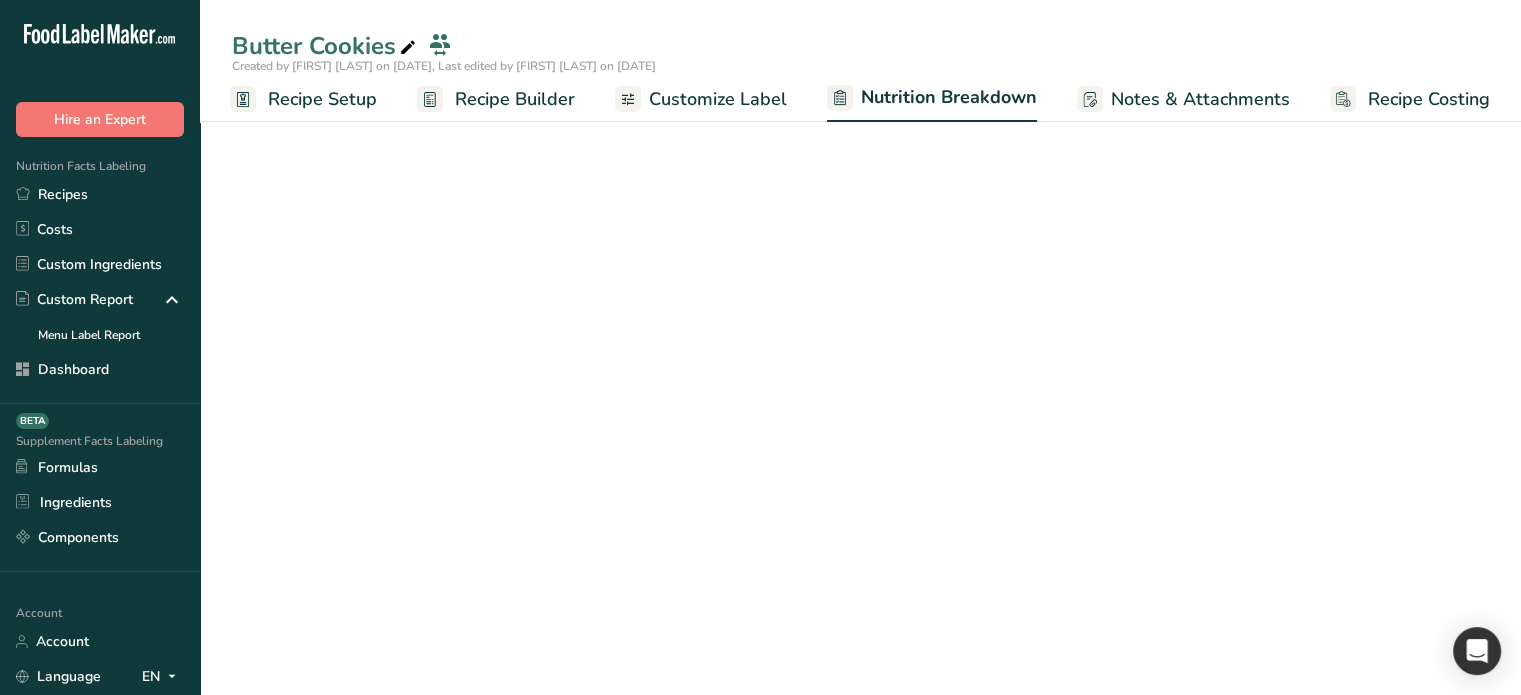 select on "Calories" 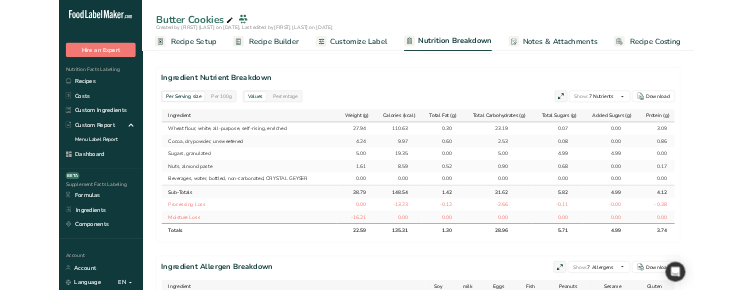 scroll, scrollTop: 900, scrollLeft: 0, axis: vertical 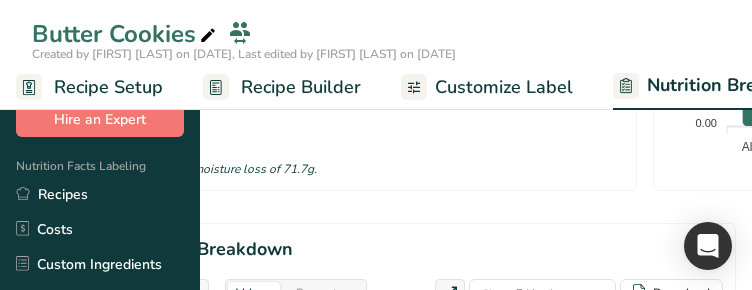 select on "Calories" 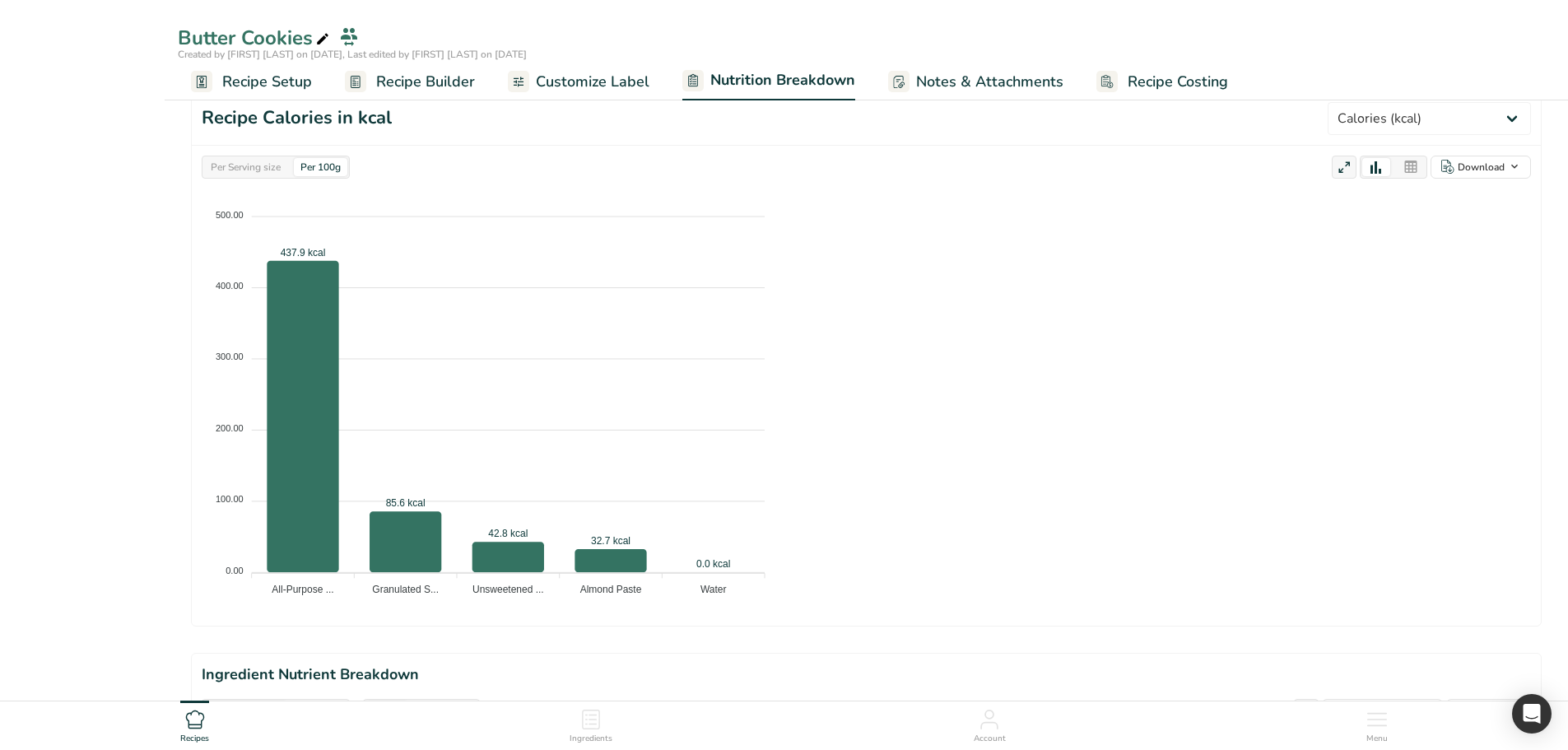 select on "Calories" 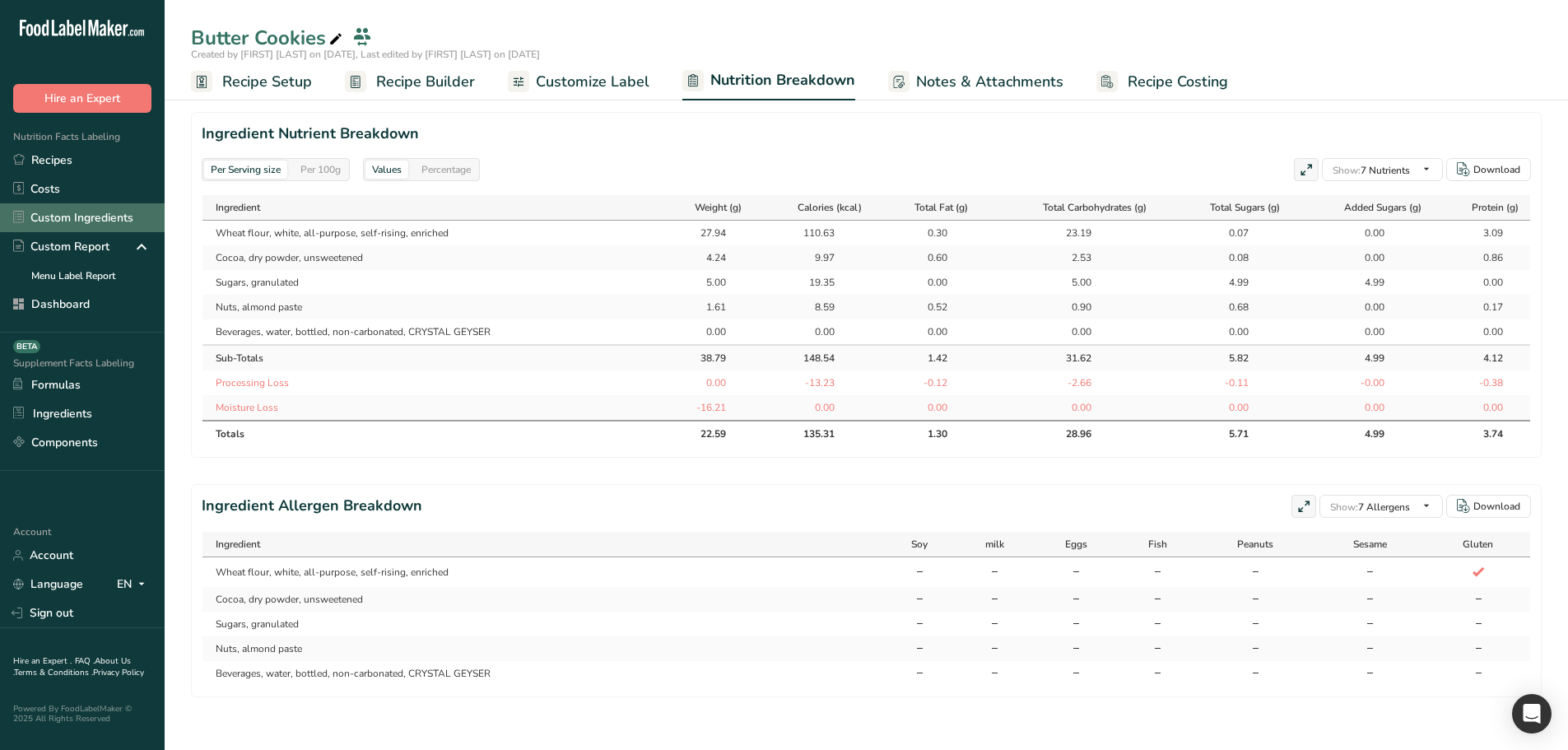 click on "Custom Ingredients" at bounding box center [82, 217] 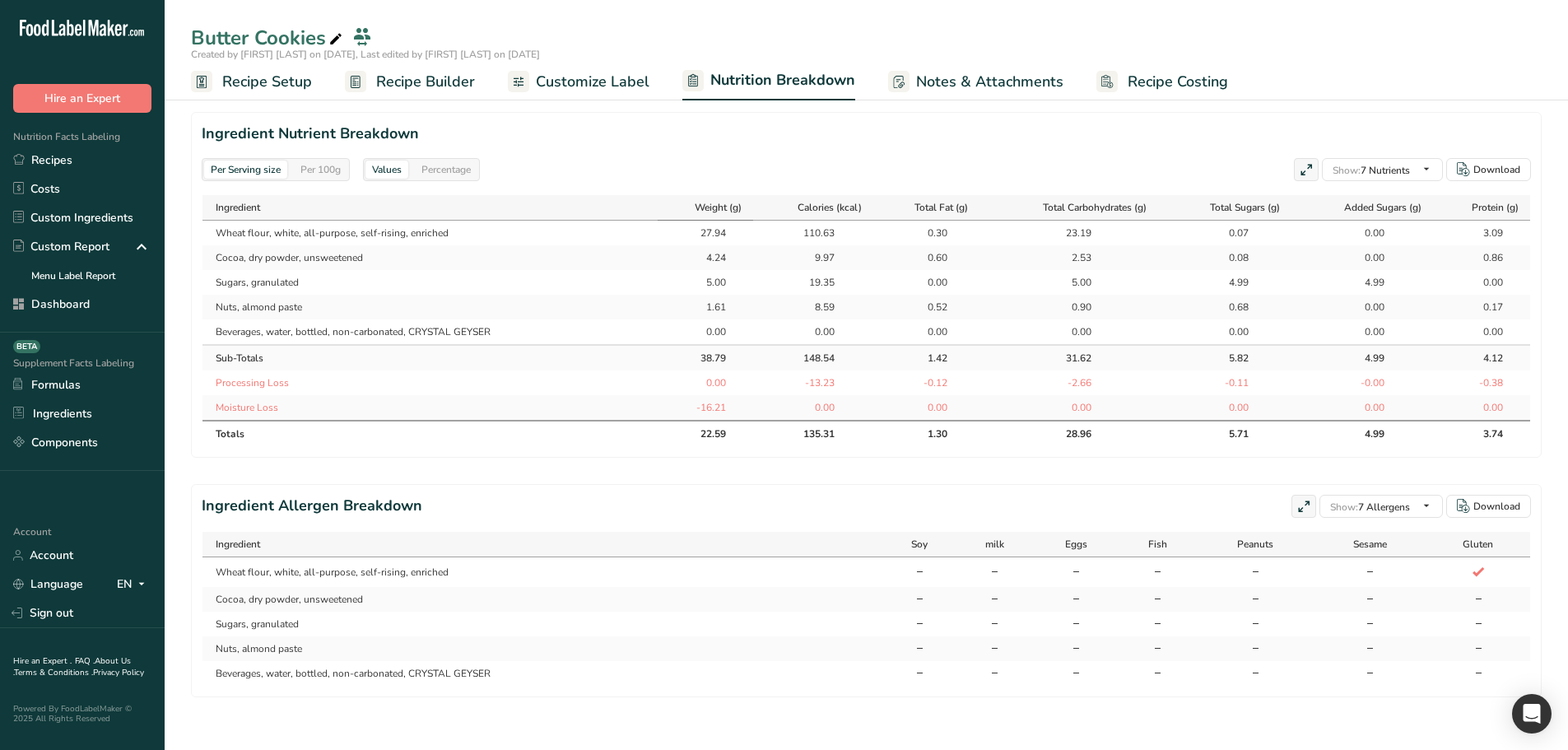 click on "Weight (g)" at bounding box center (705, 207) 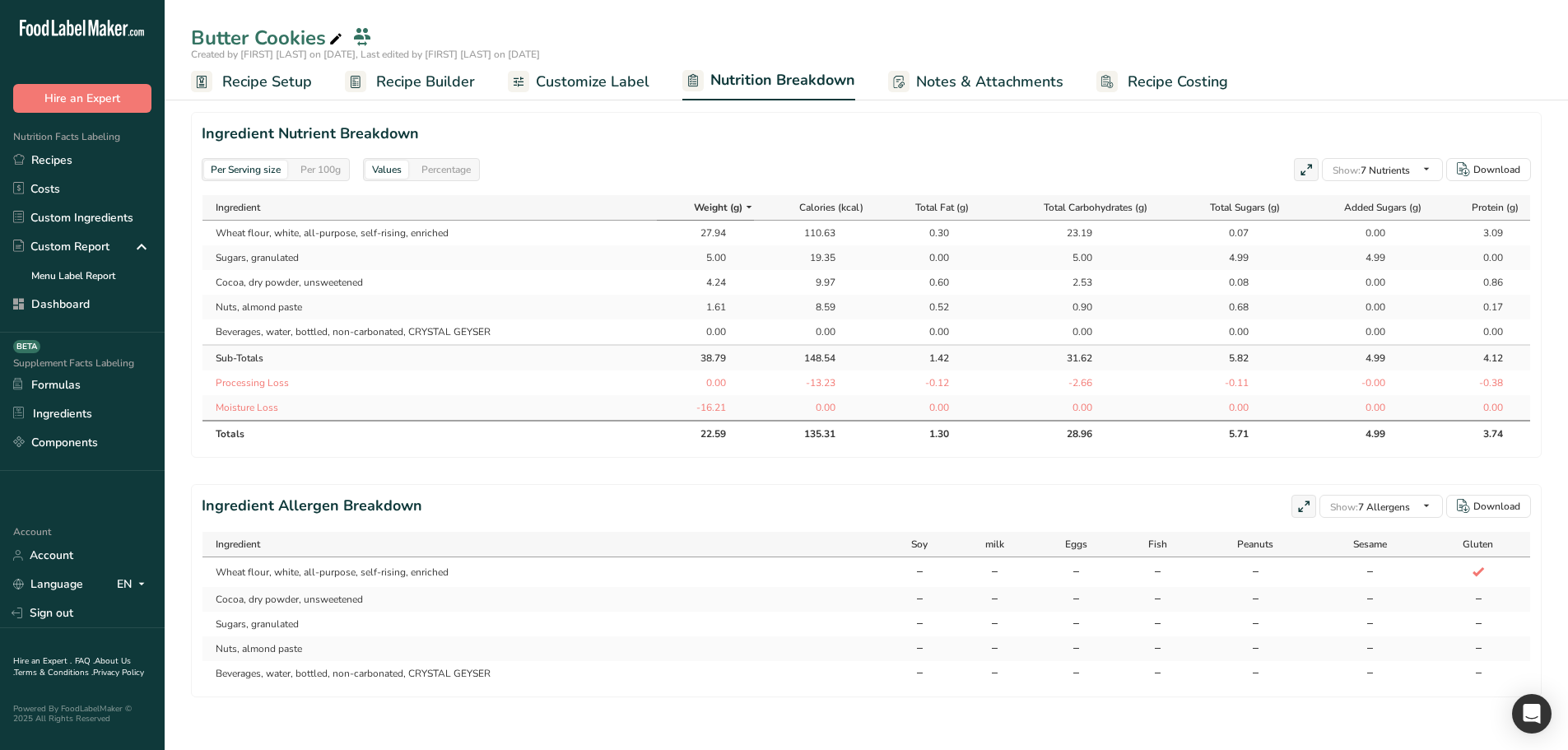 click at bounding box center (749, 207) 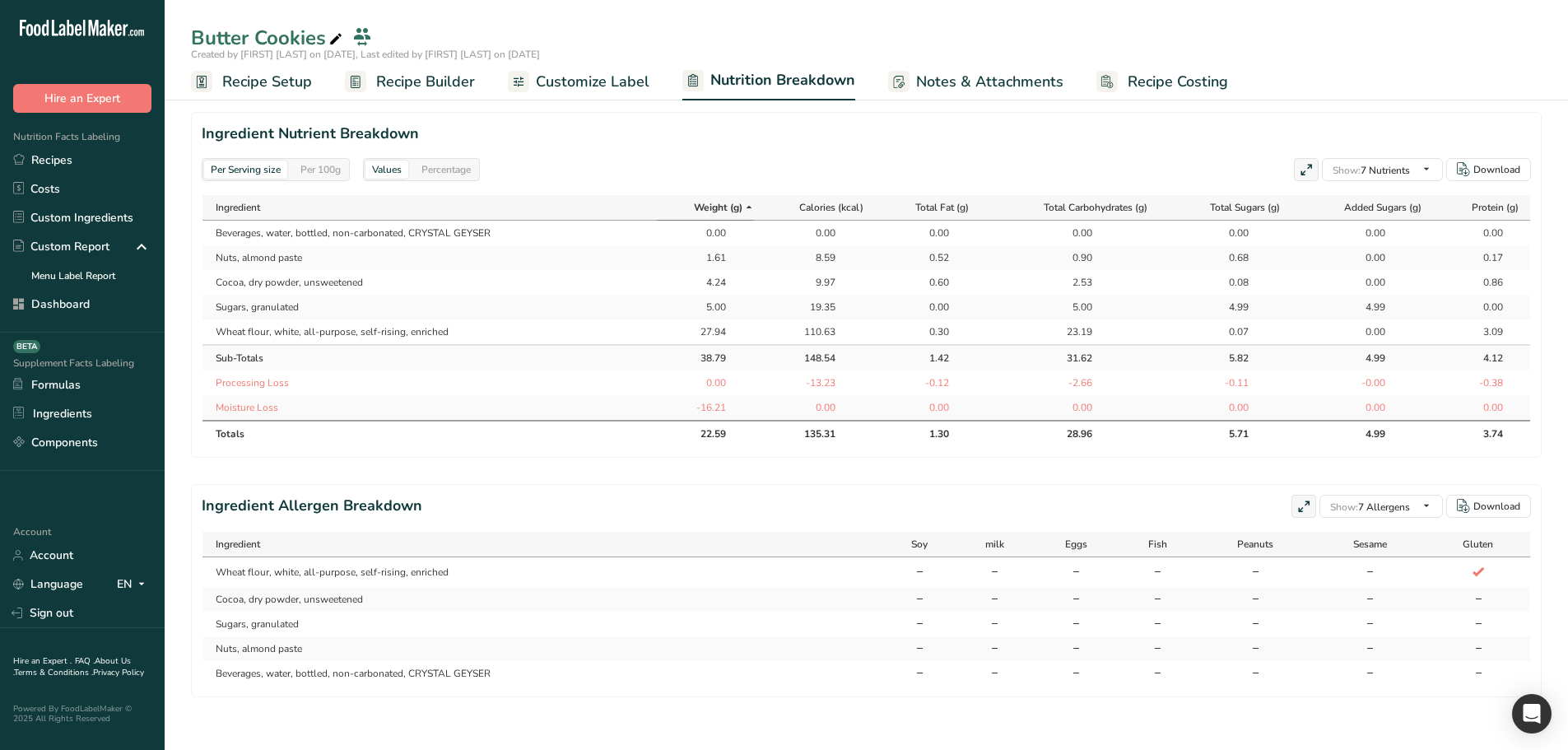 click at bounding box center (749, 207) 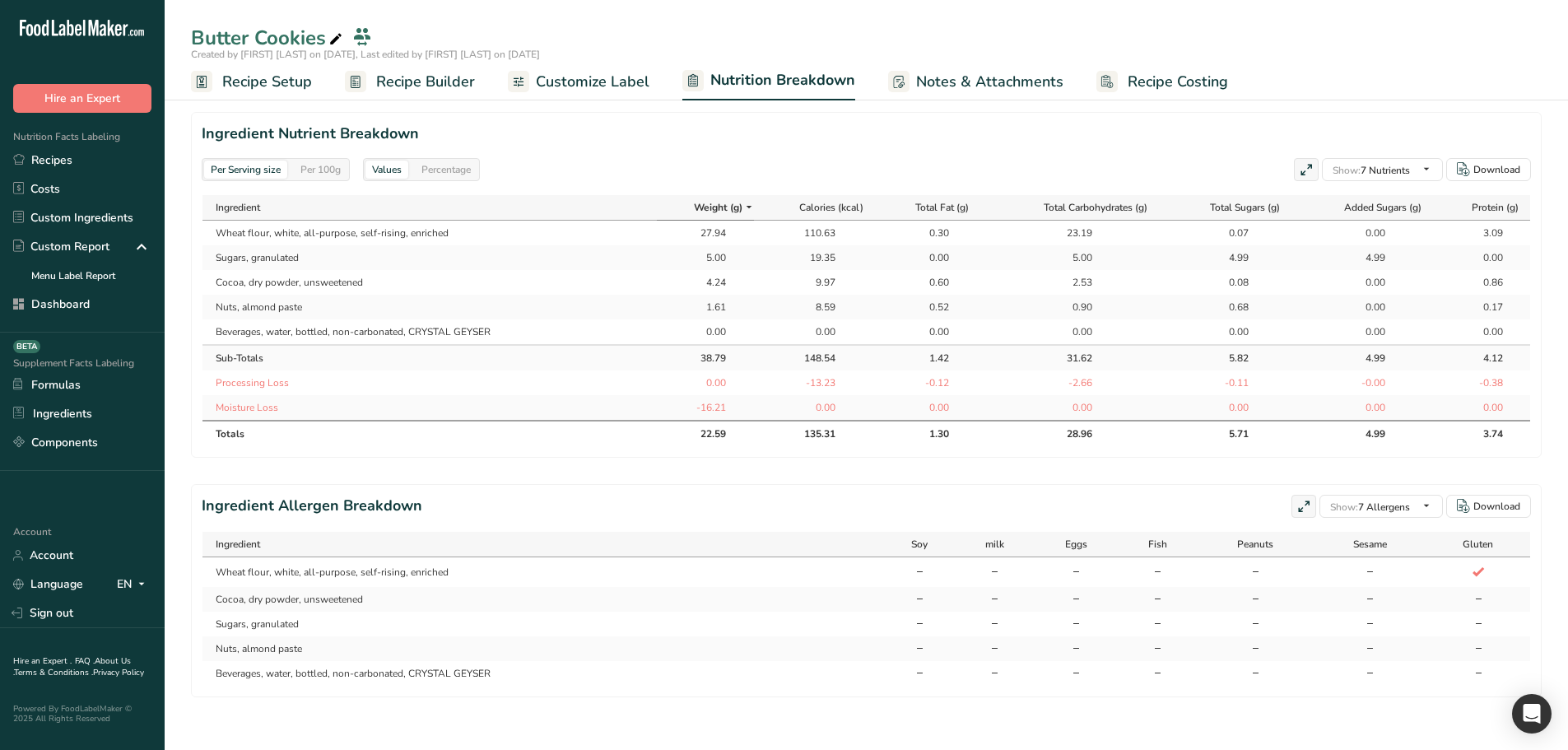 click at bounding box center [749, 207] 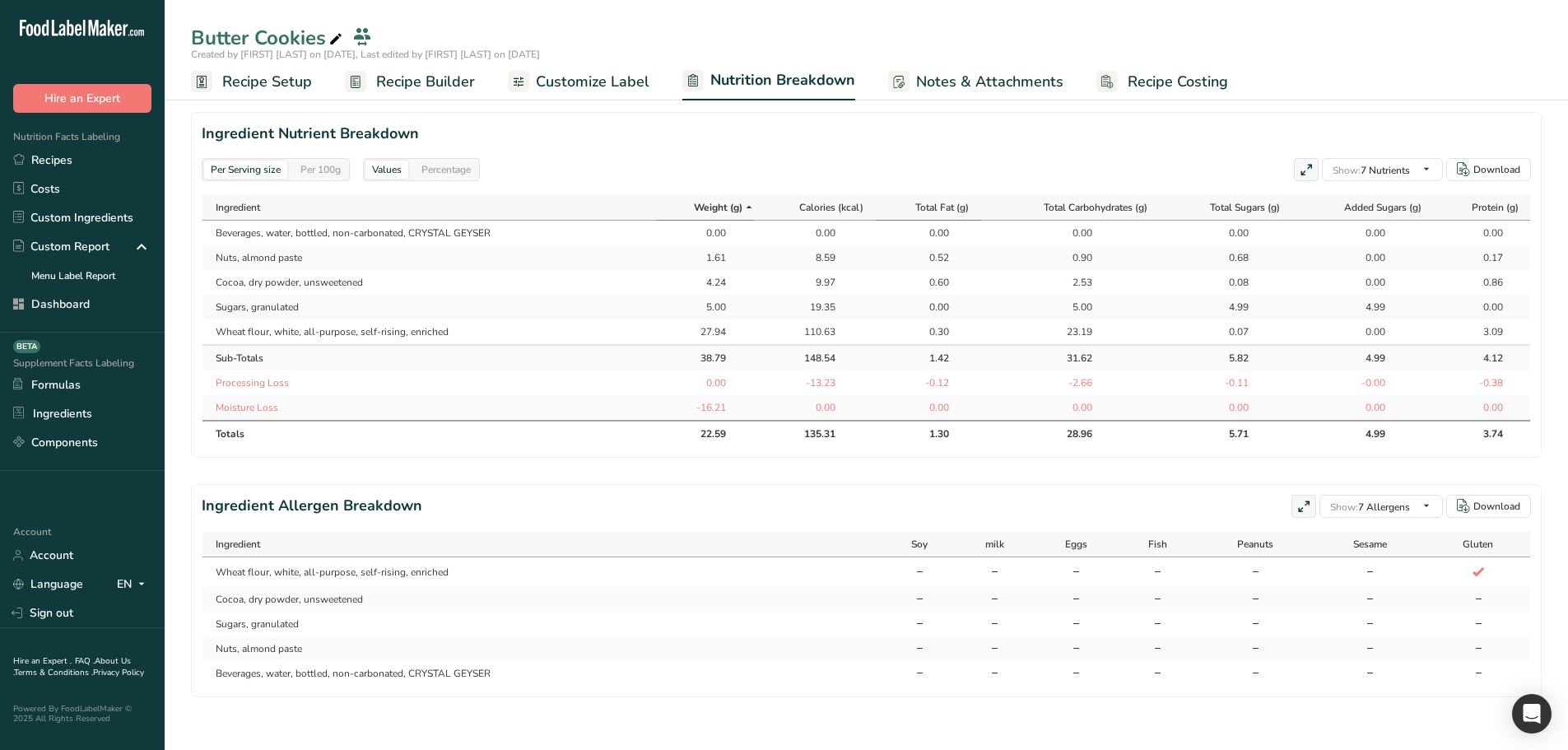 click on "Total Fat (g)" at bounding box center (928, 207) 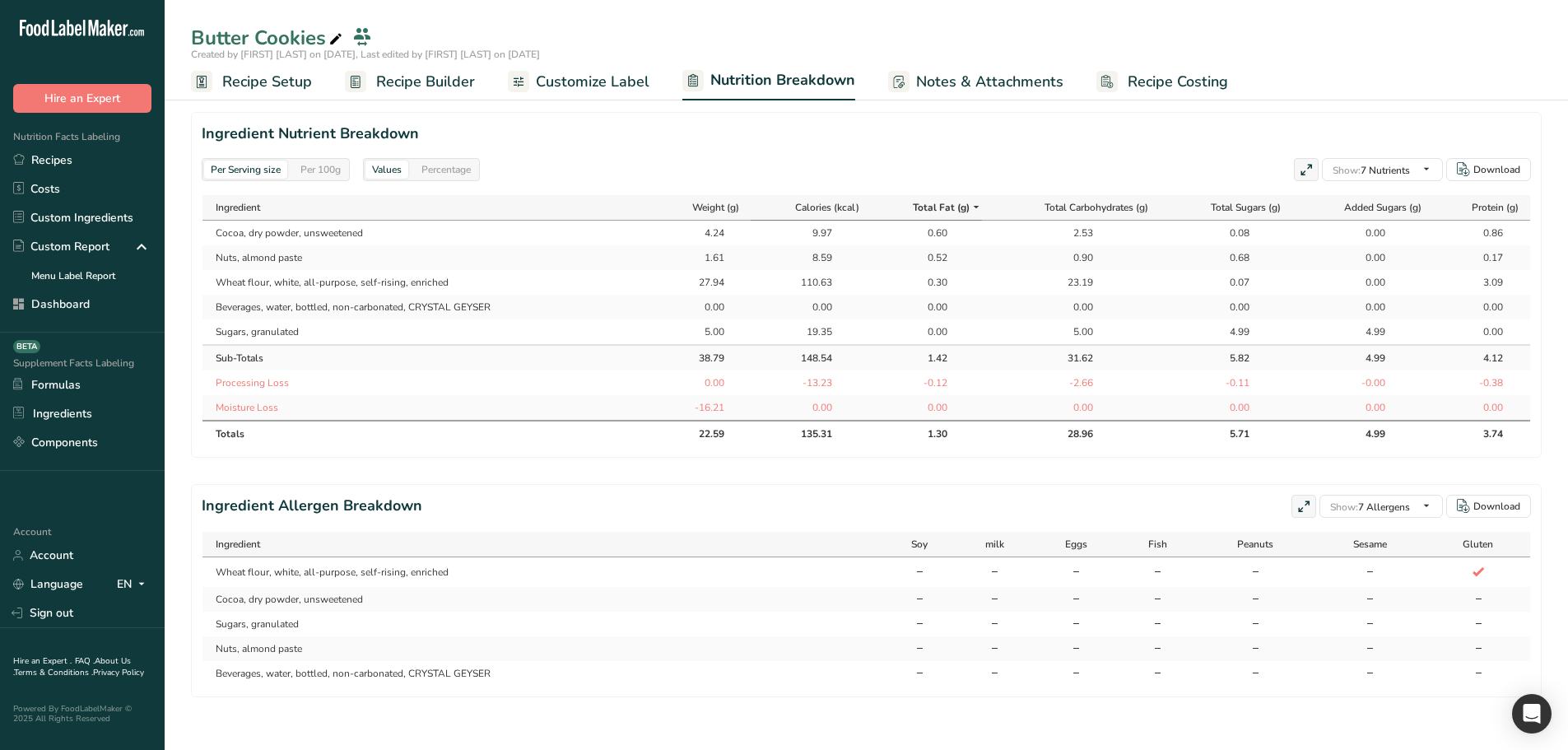 click on "Calories (kcal)" at bounding box center [827, 207] 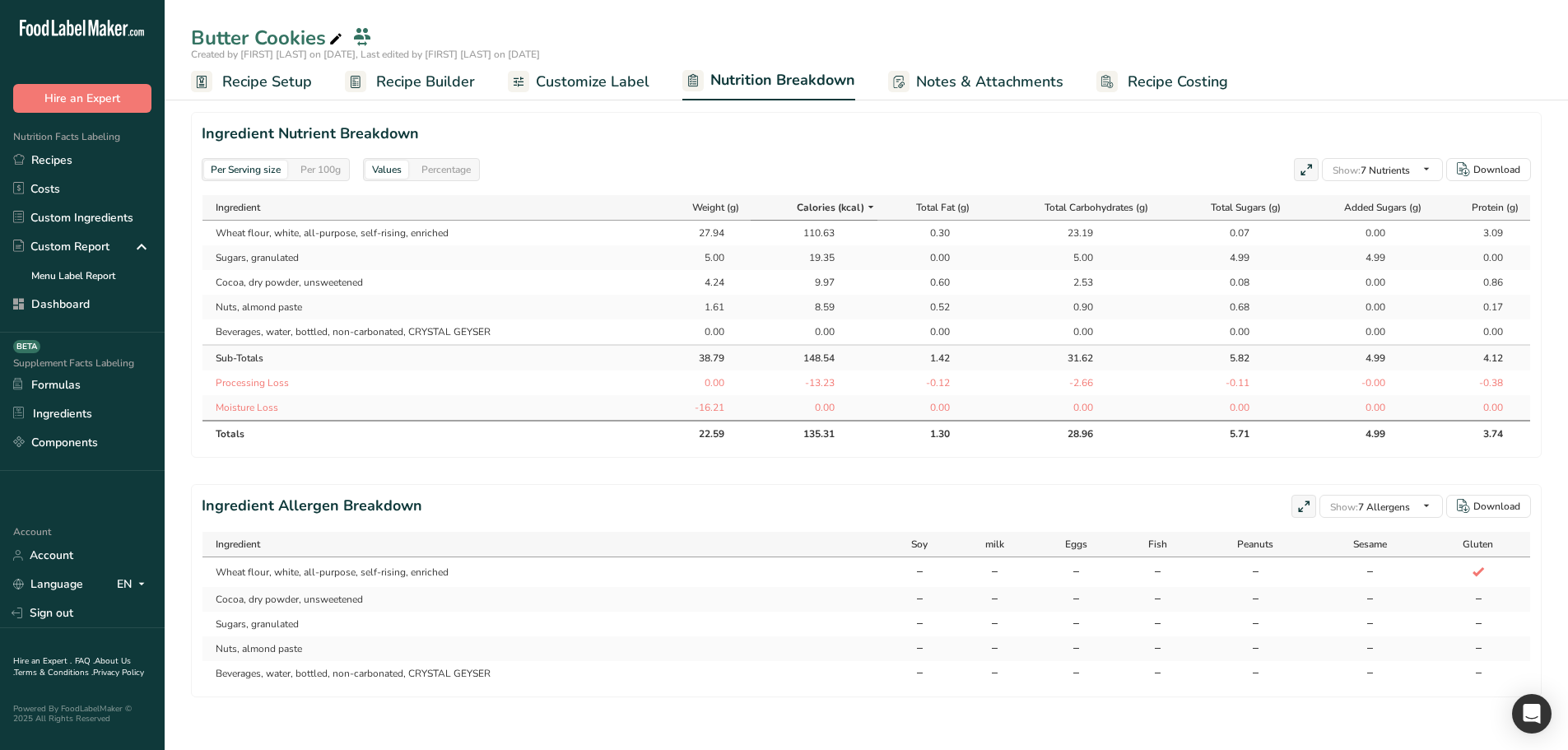 click at bounding box center [871, 207] 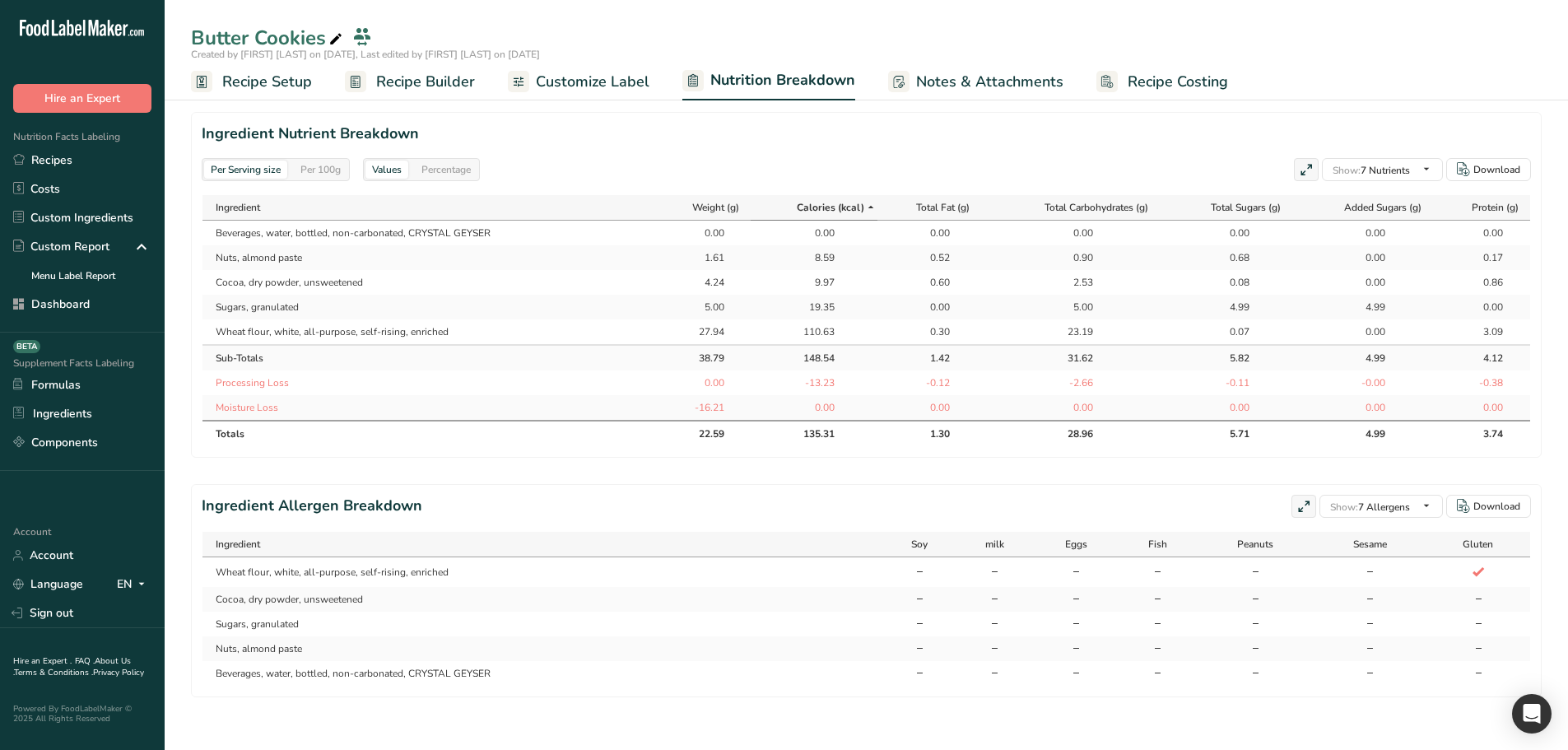 click on "Ingredient" at bounding box center [432, 207] 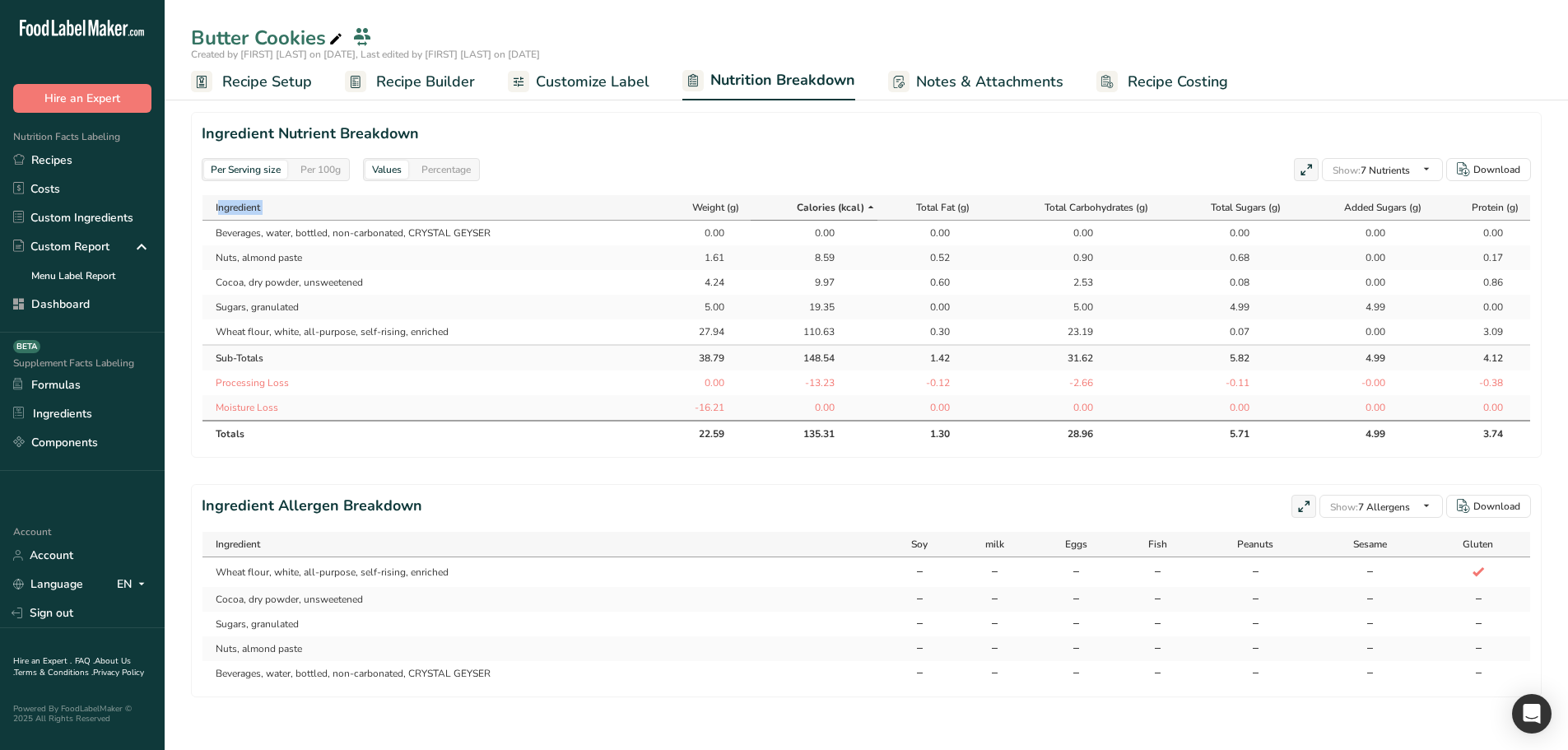 click on "Ingredient" at bounding box center (432, 207) 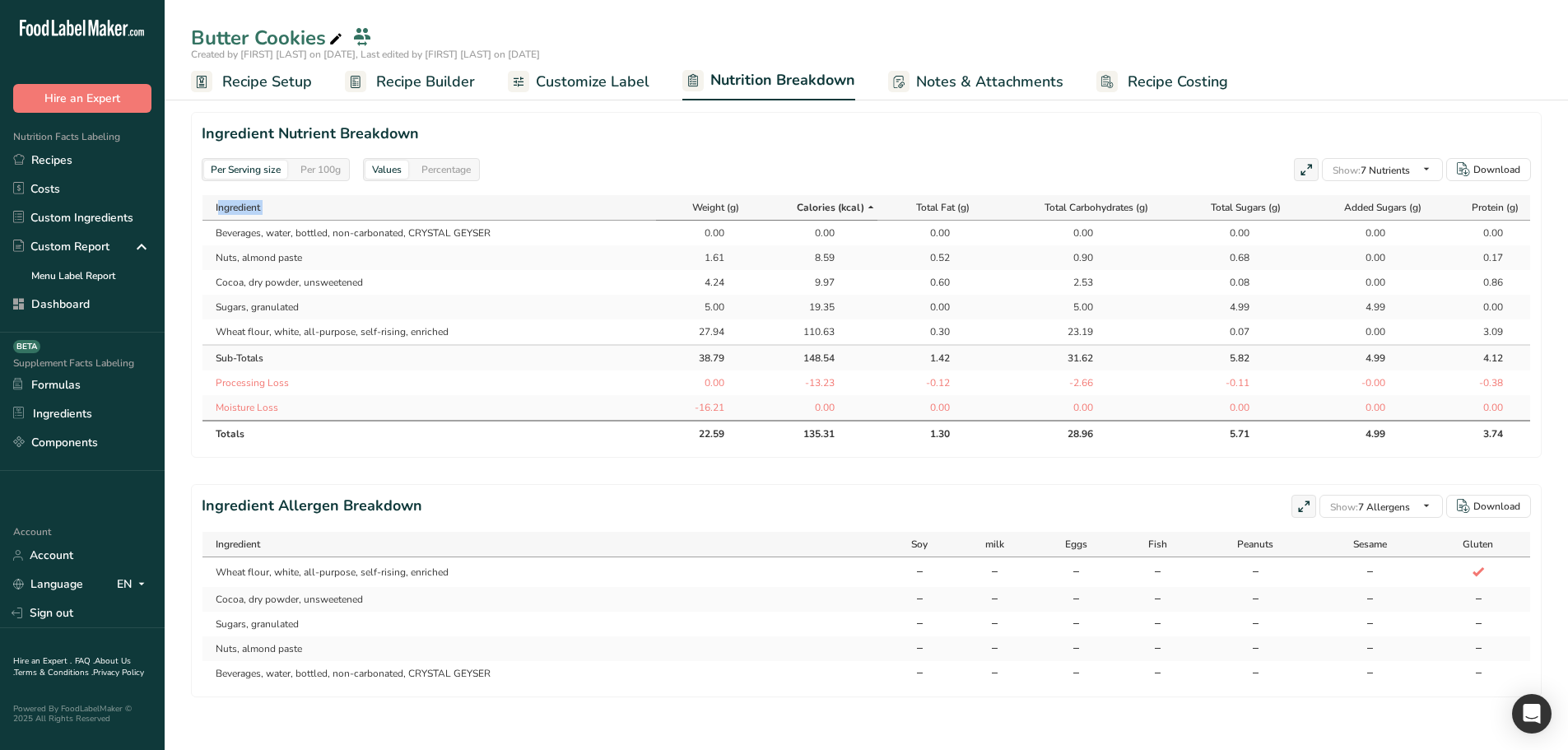 click on "Weight (g)" at bounding box center [703, 207] 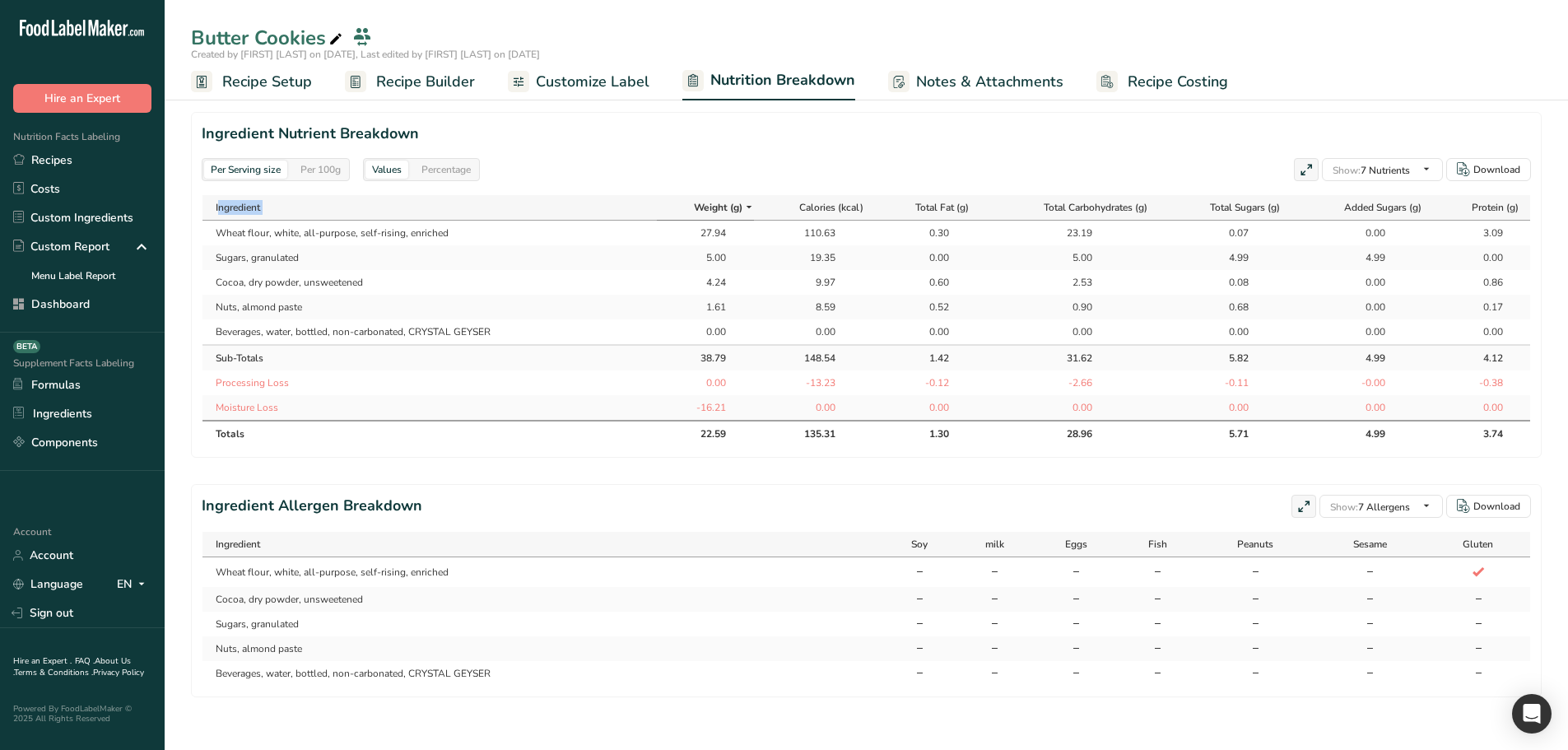 click at bounding box center (749, 207) 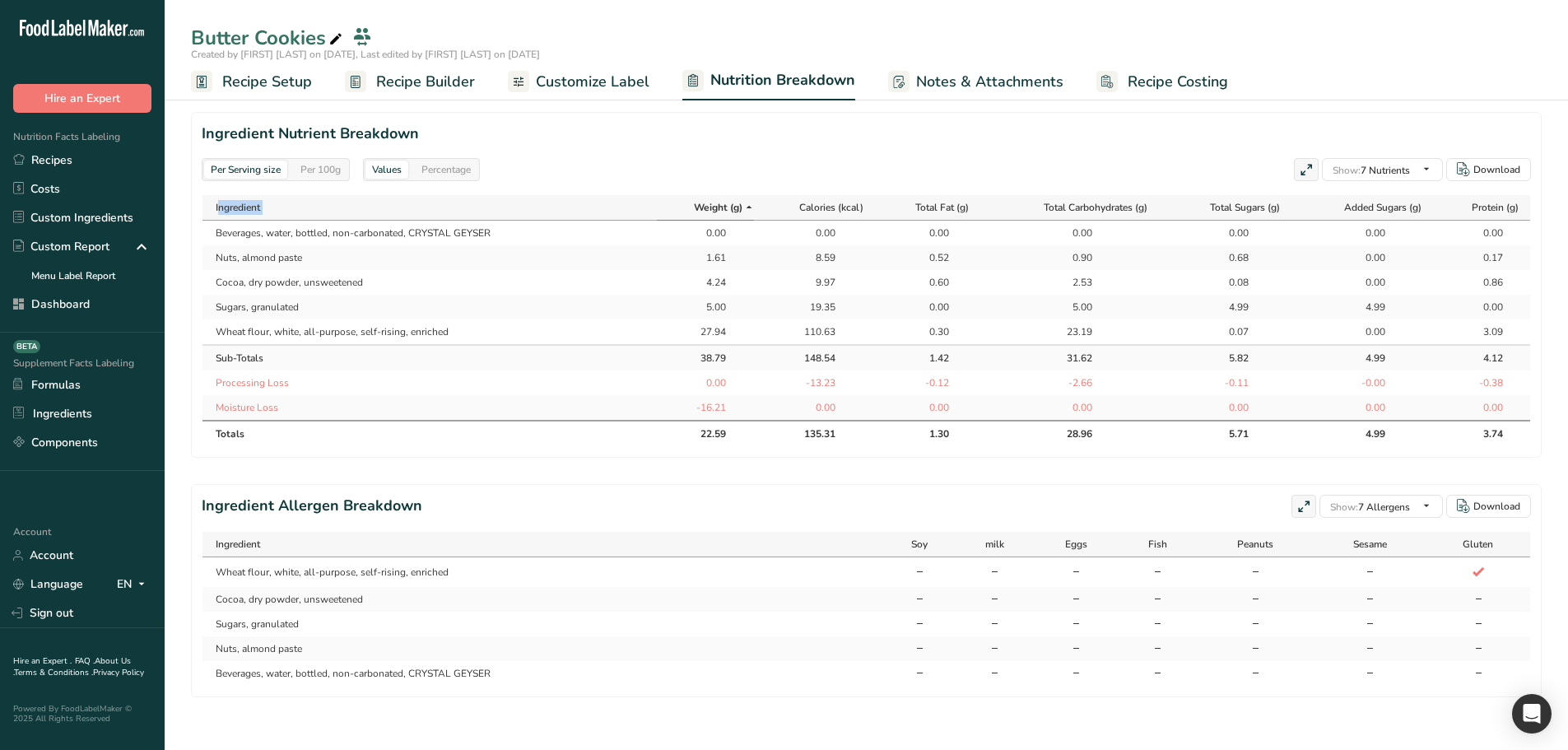 click at bounding box center [749, 207] 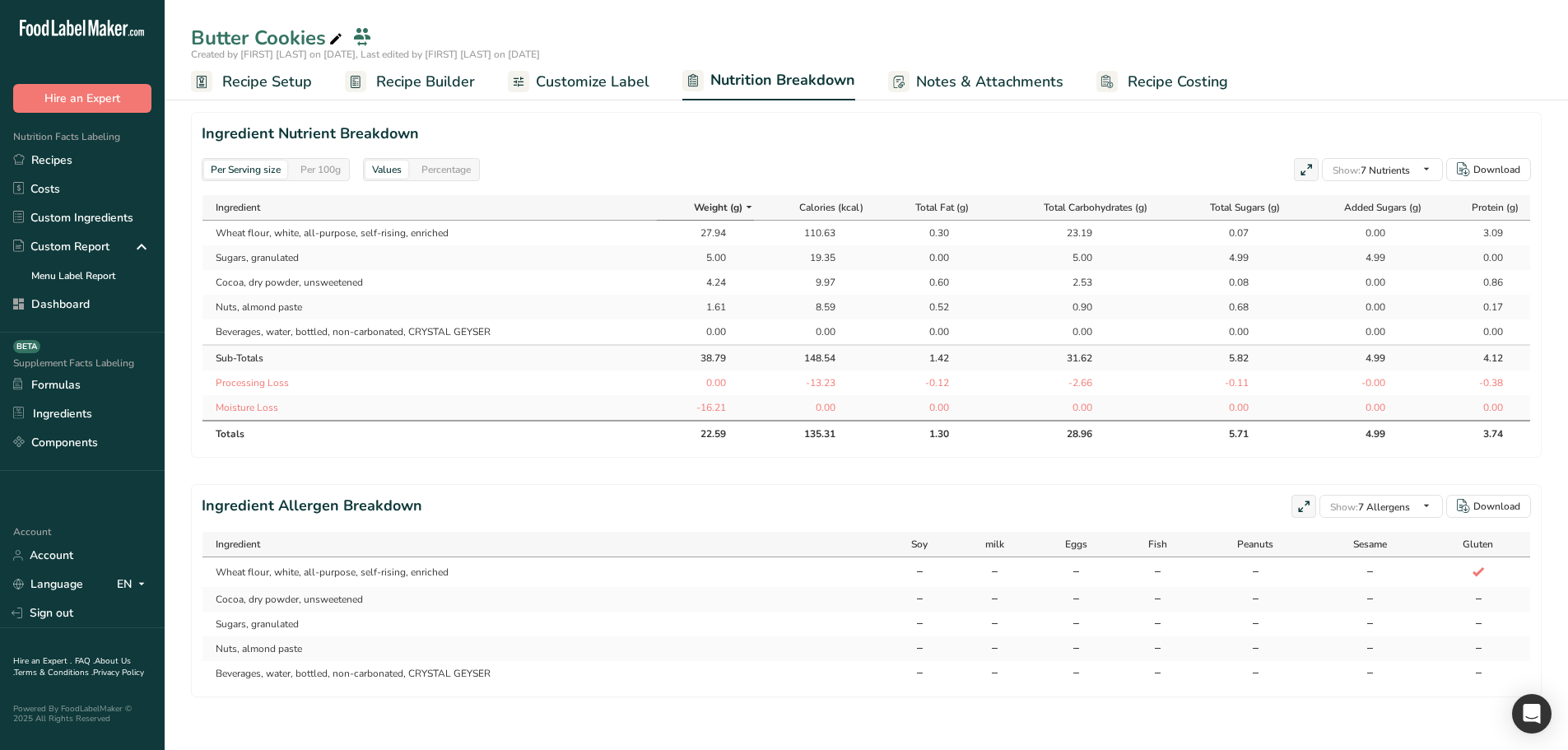 click on "Percentage" at bounding box center [446, 170] 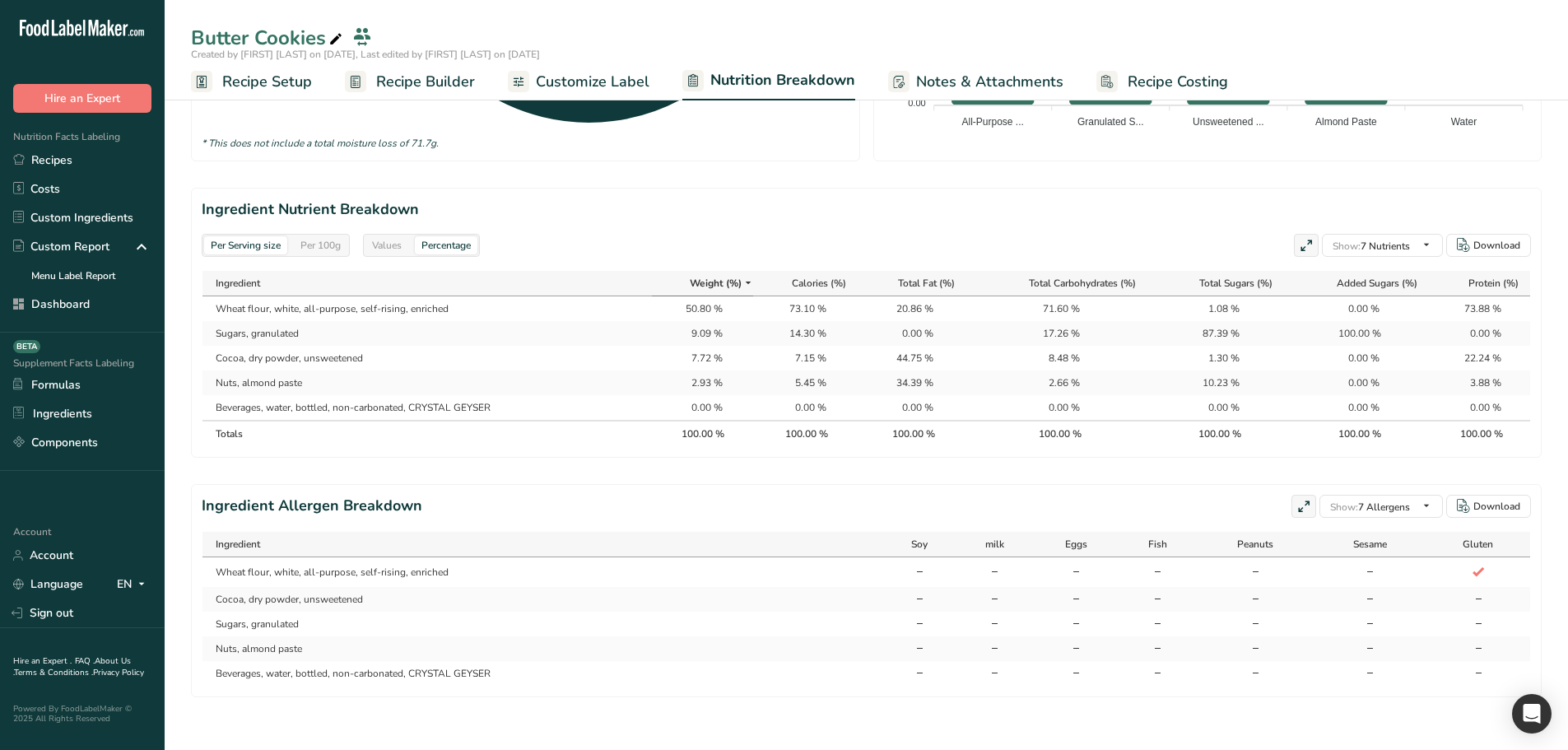 click at bounding box center (748, 282) 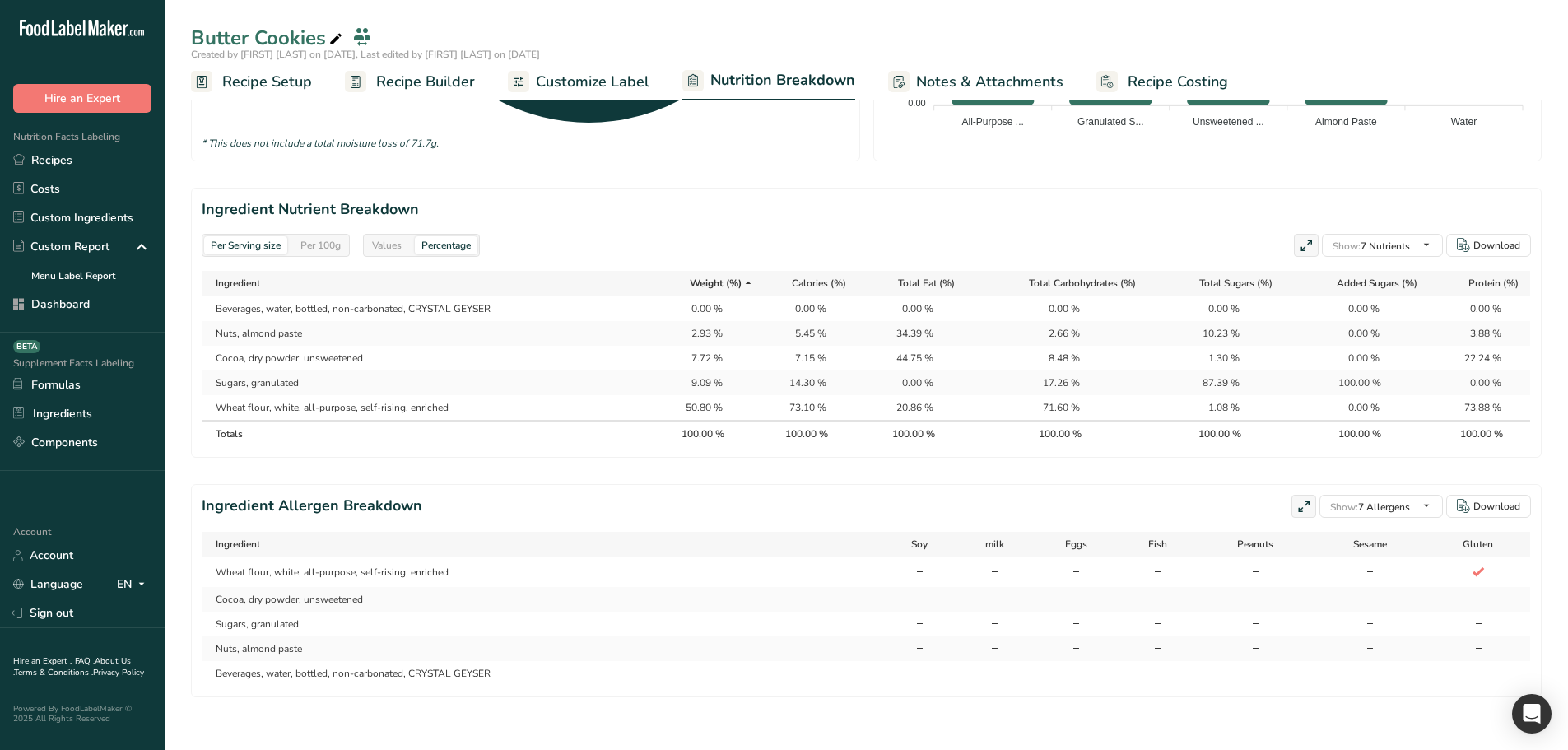 click at bounding box center (748, 282) 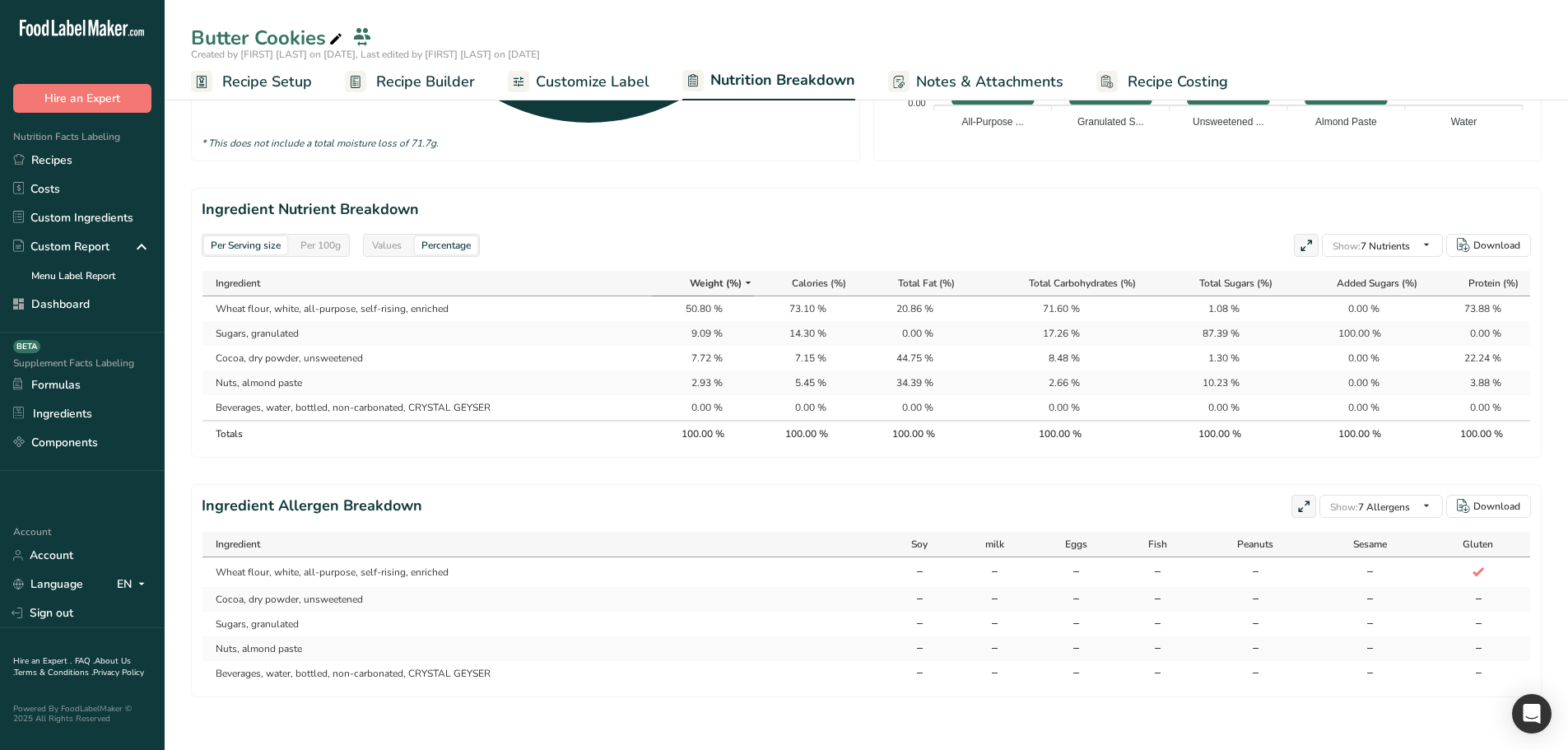 click at bounding box center [748, 282] 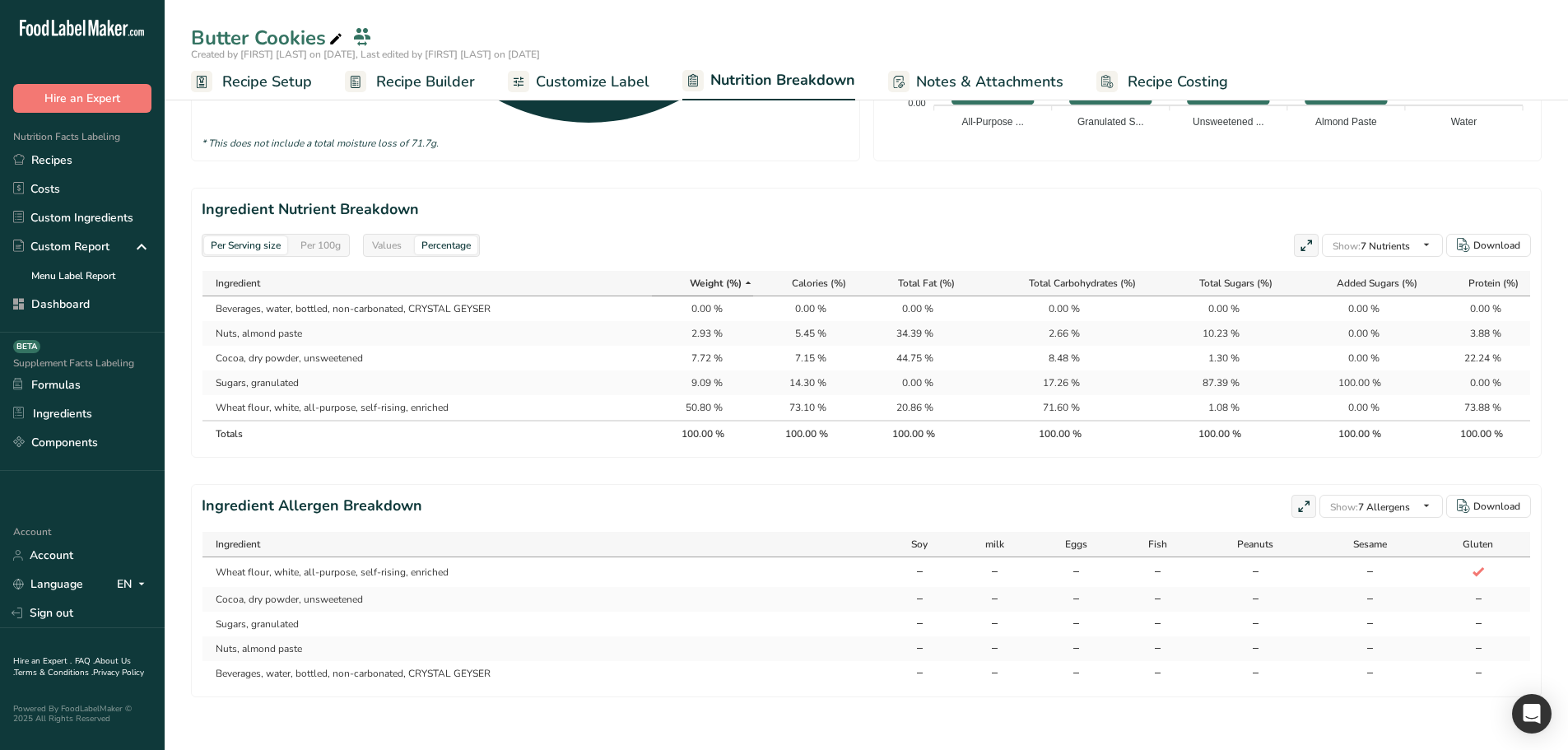 click at bounding box center (748, 282) 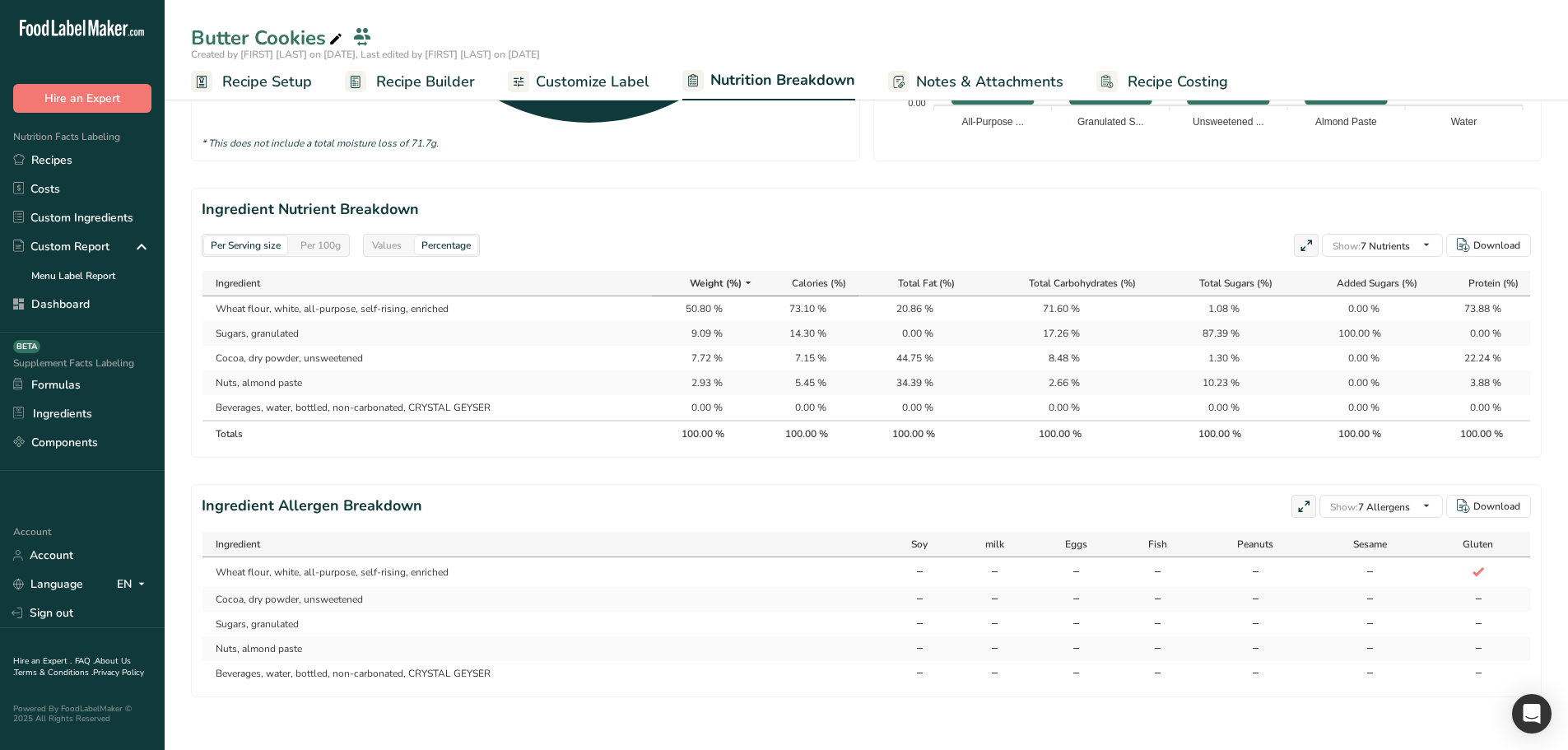 click on "Calories (%)" at bounding box center [819, 283] 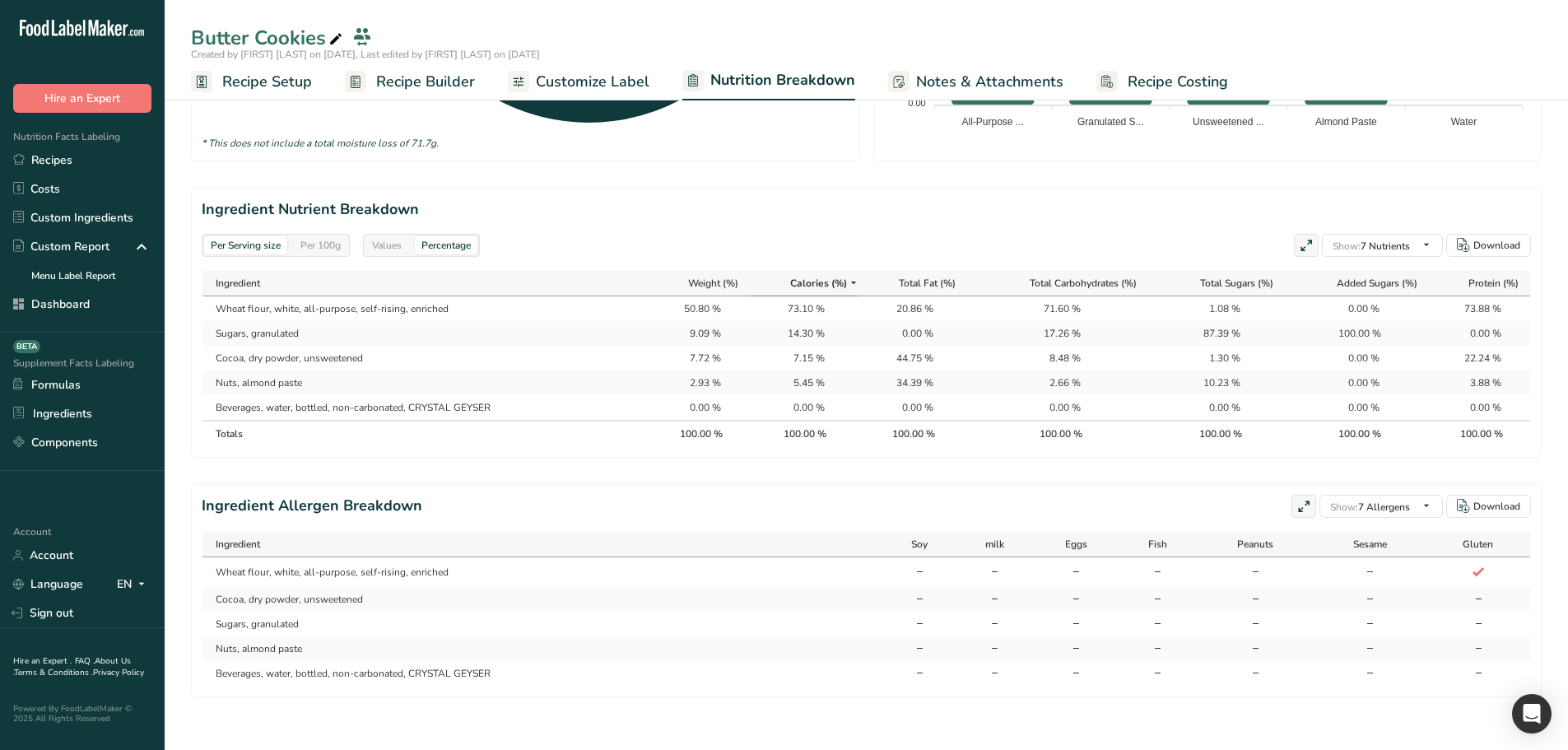 click at bounding box center [854, 282] 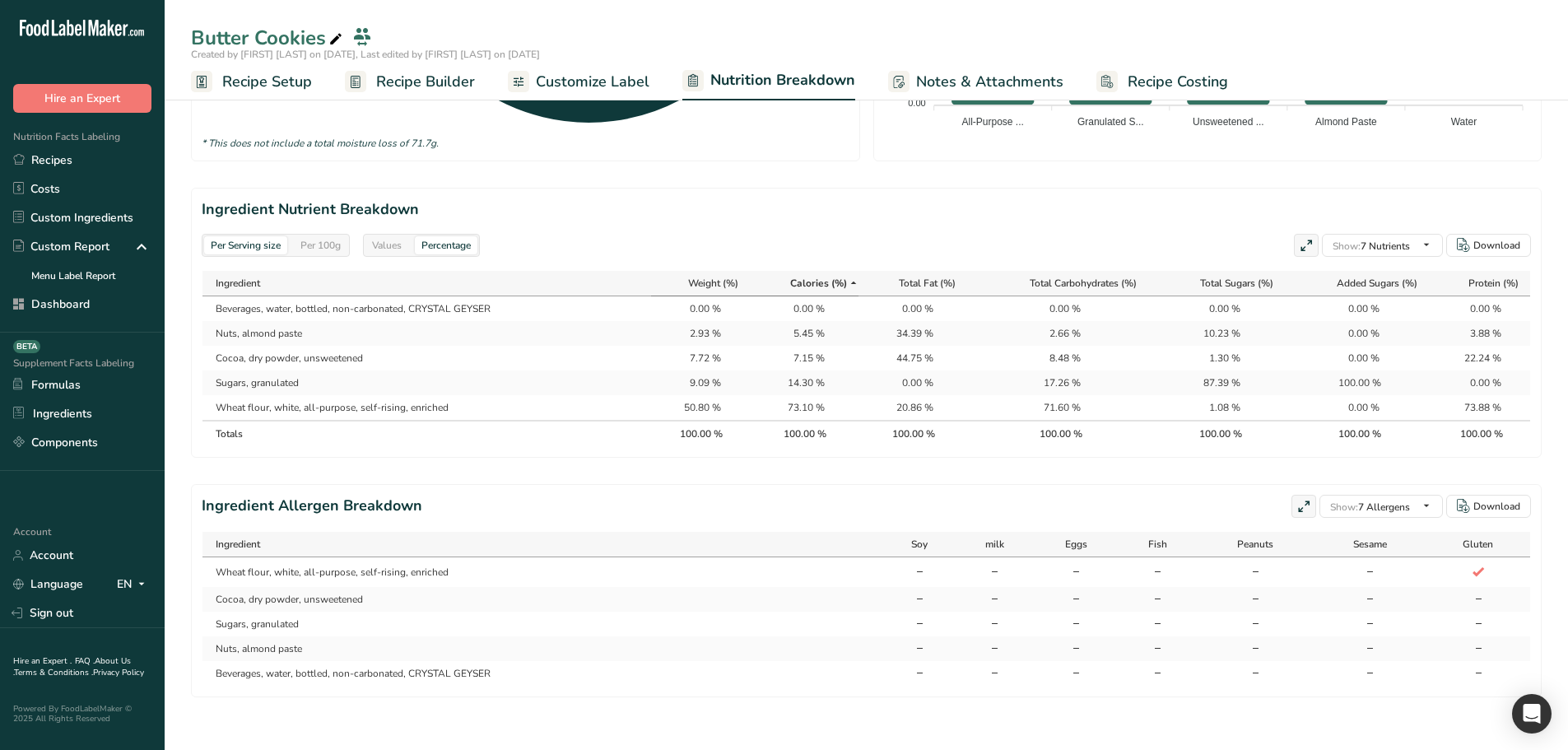 click on "Weight (%)" at bounding box center (700, 283) 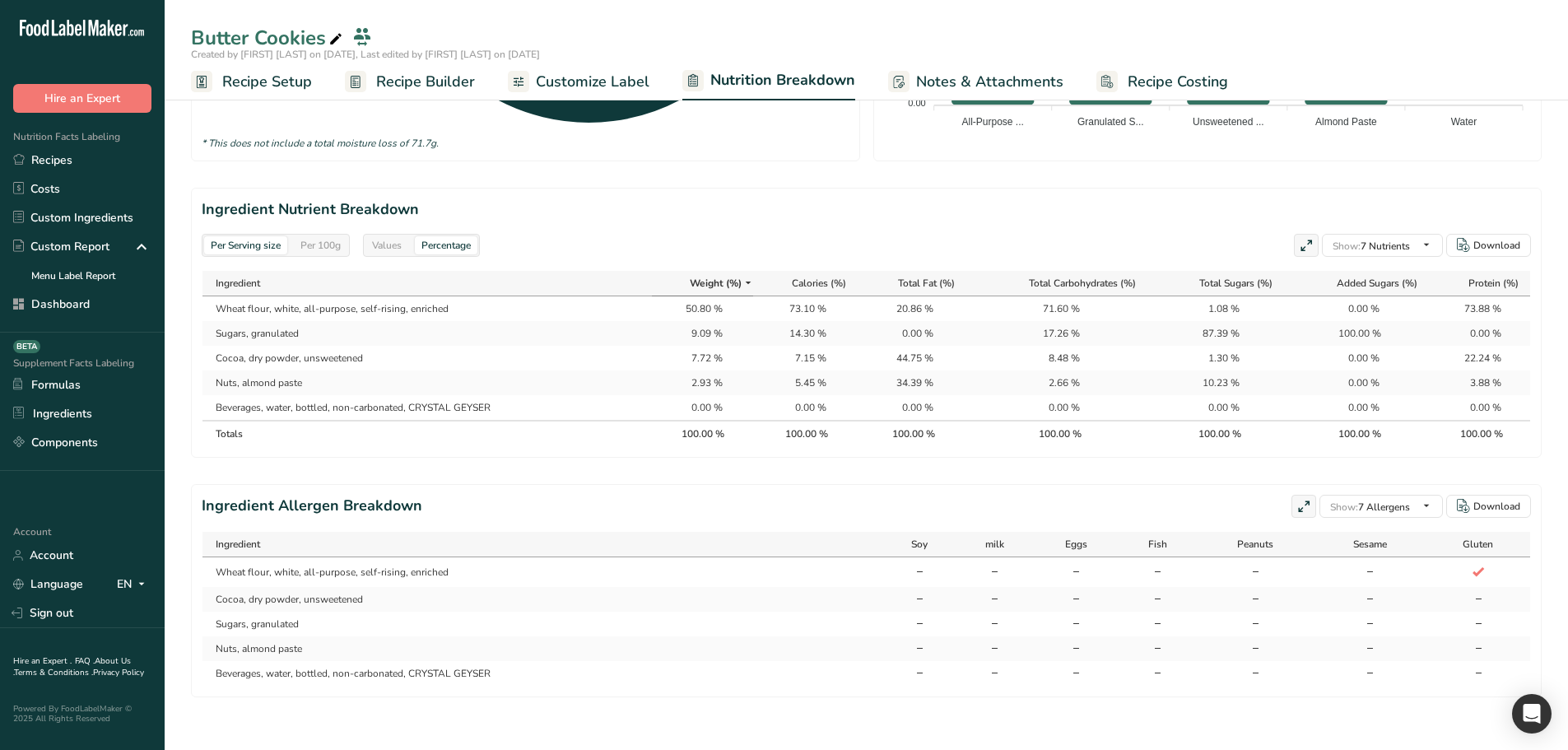 click at bounding box center [748, 282] 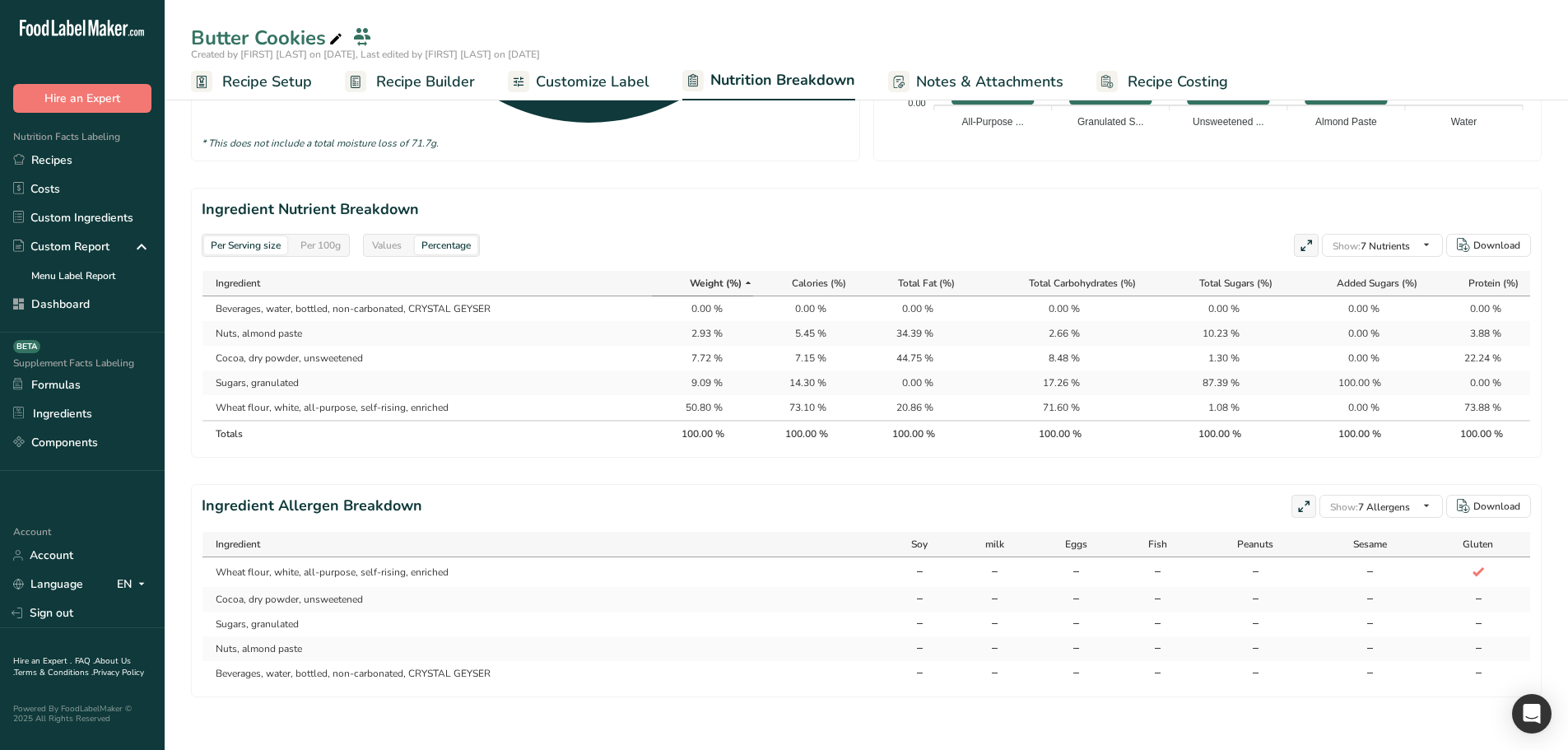click at bounding box center [748, 282] 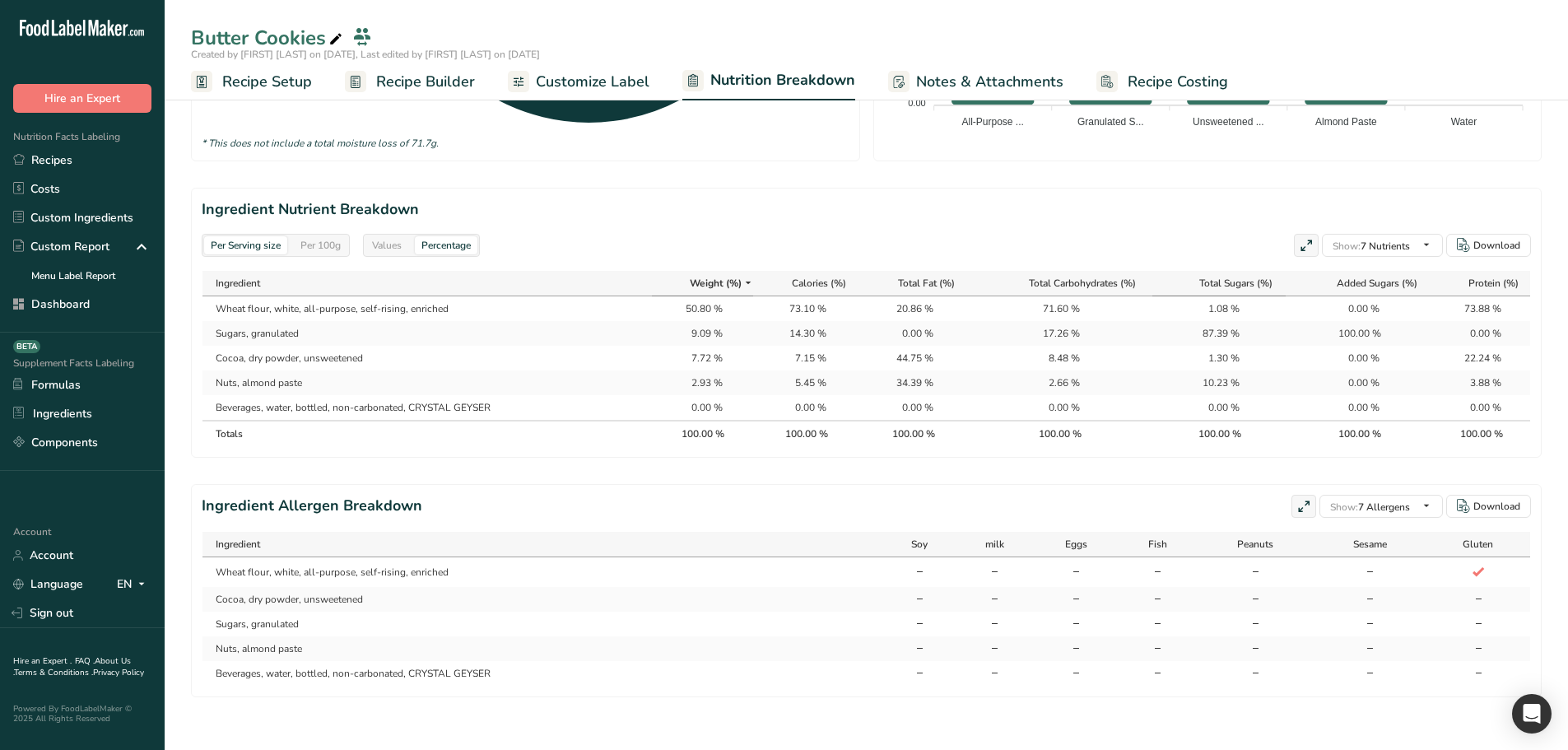 click on "Total Sugars (%)" at bounding box center (1235, 283) 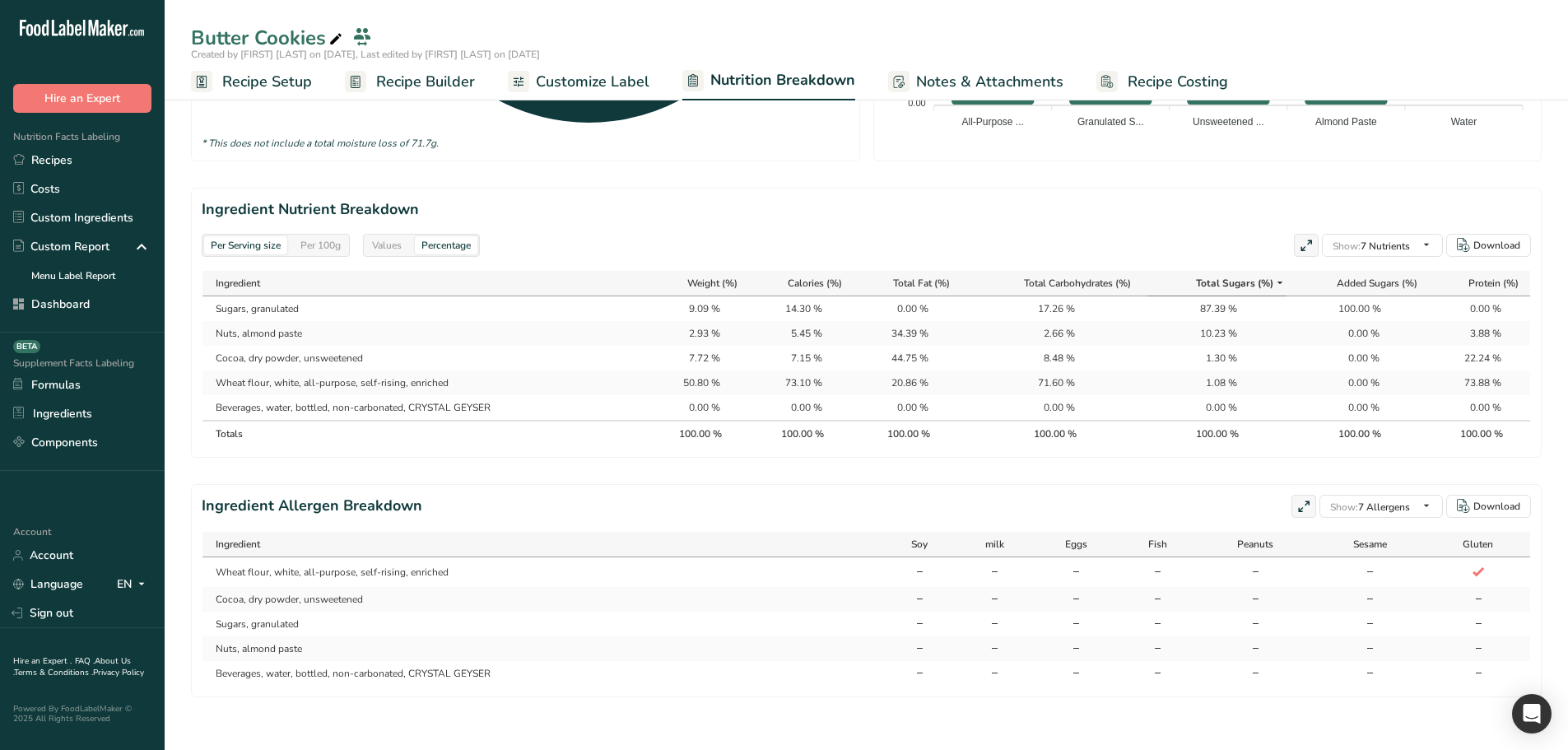 click on "Total Sugars (%)" at bounding box center [1235, 283] 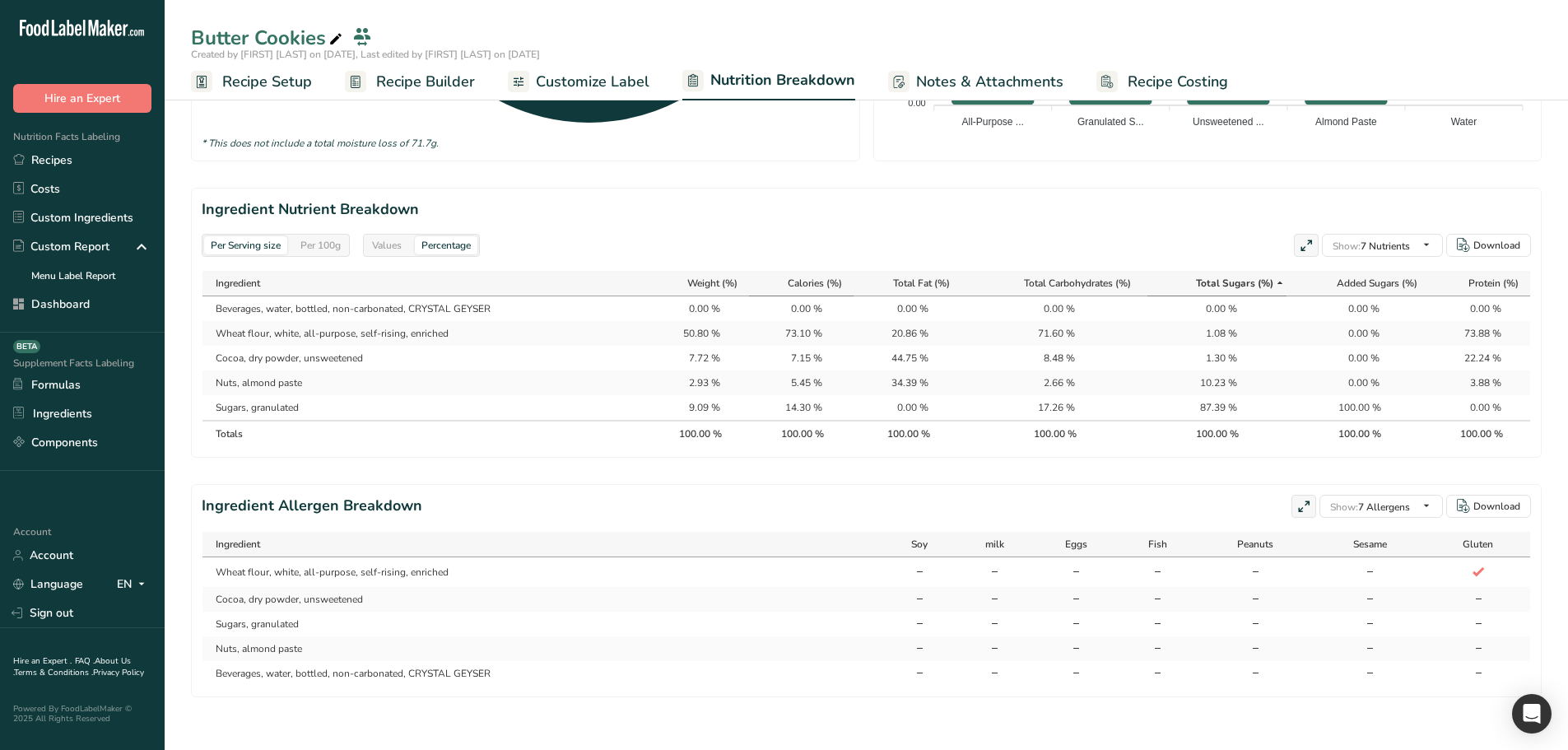 click on "Calories (%)" at bounding box center [815, 283] 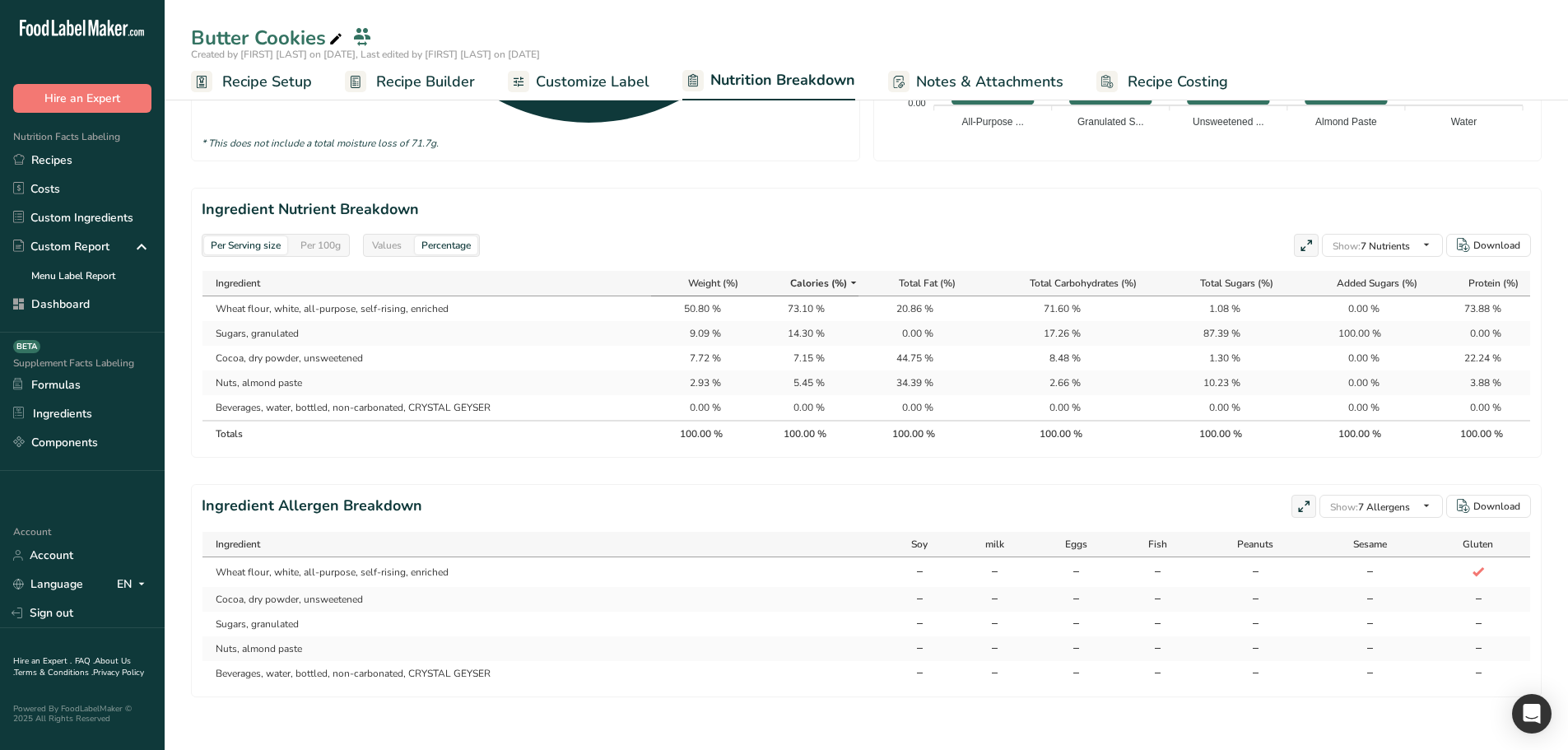 click on "Weight (%)" at bounding box center (700, 283) 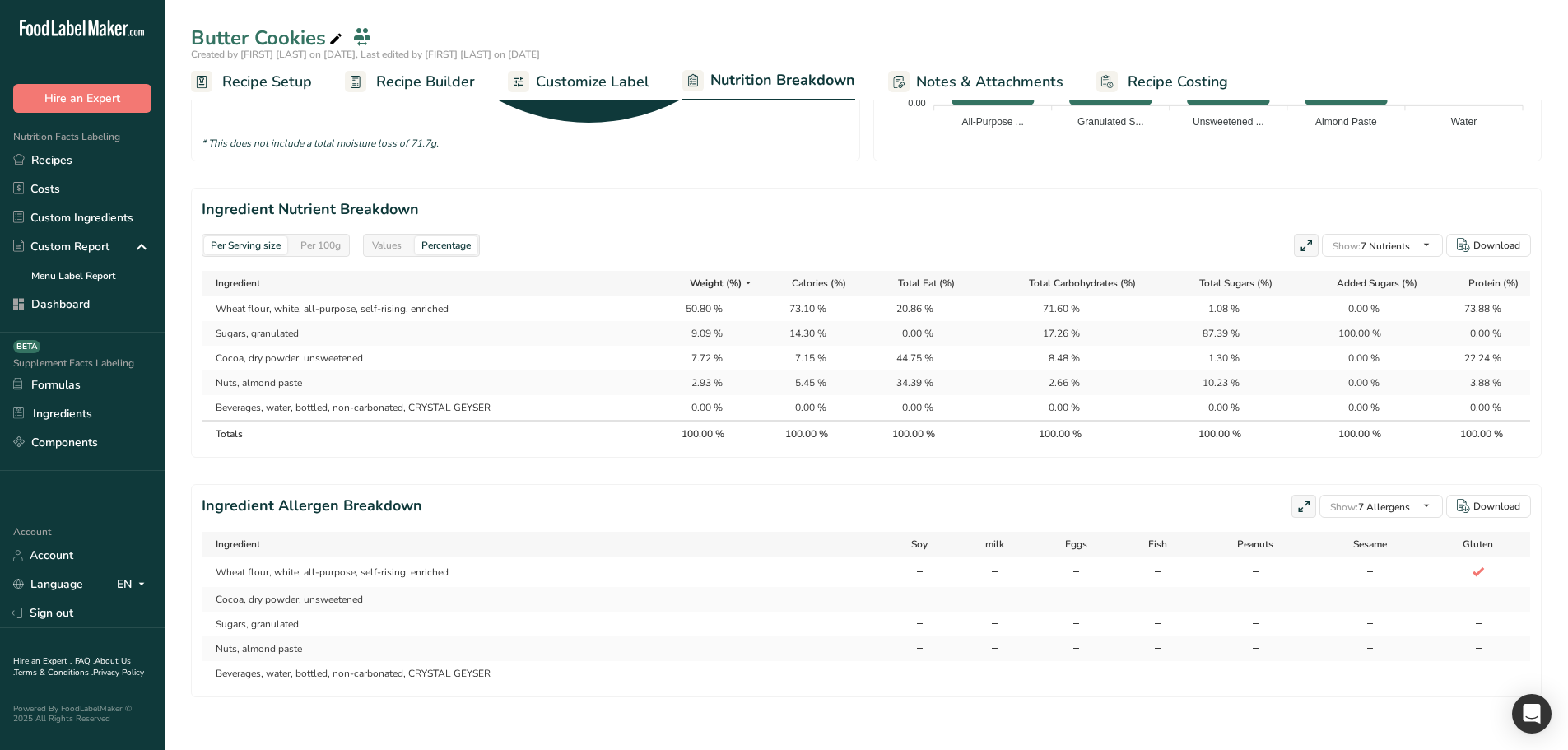 click on "Weight (%)" at bounding box center (715, 283) 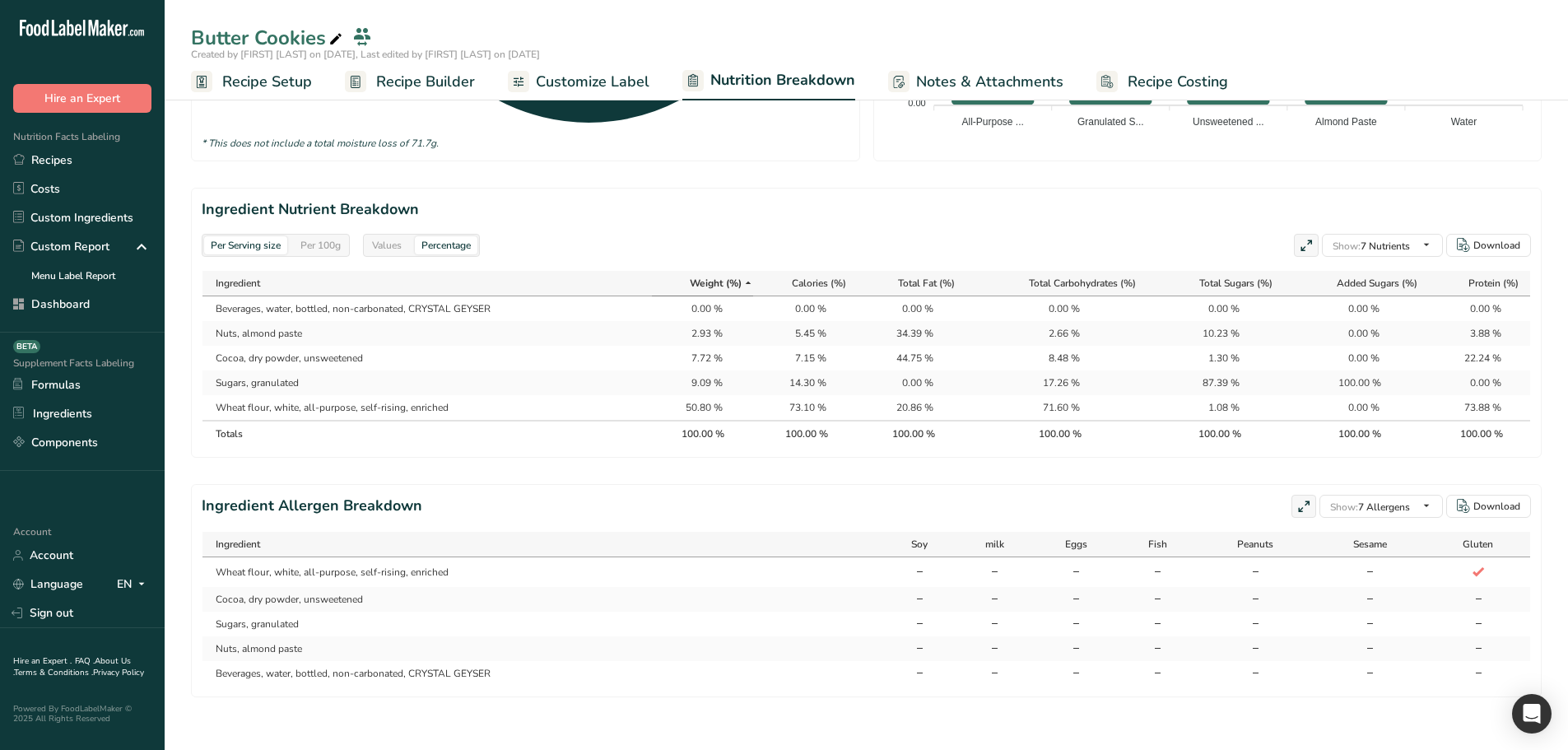 click at bounding box center [748, 282] 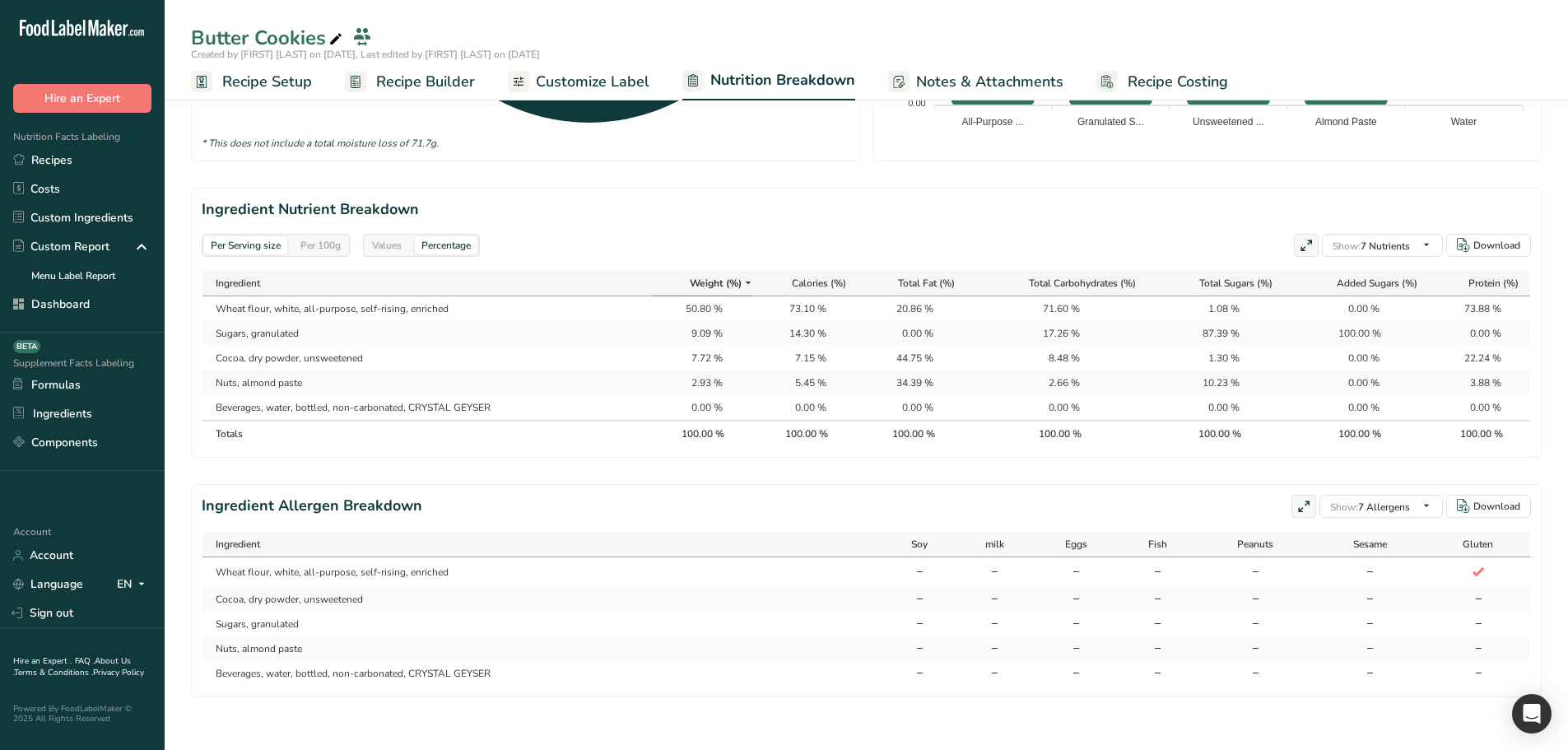 click on "Per 100g" at bounding box center [320, 245] 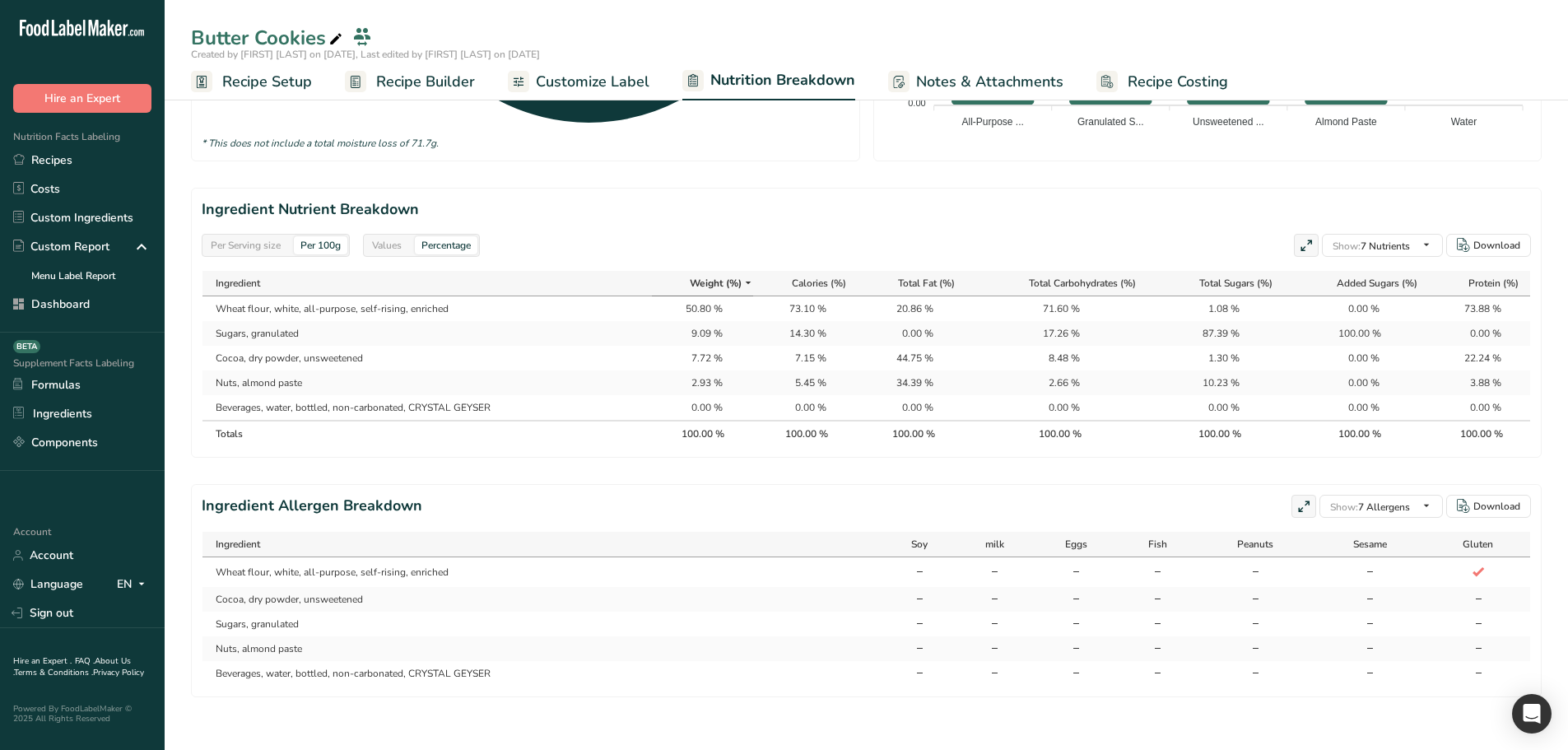 click on "Weight (%)" at bounding box center (715, 283) 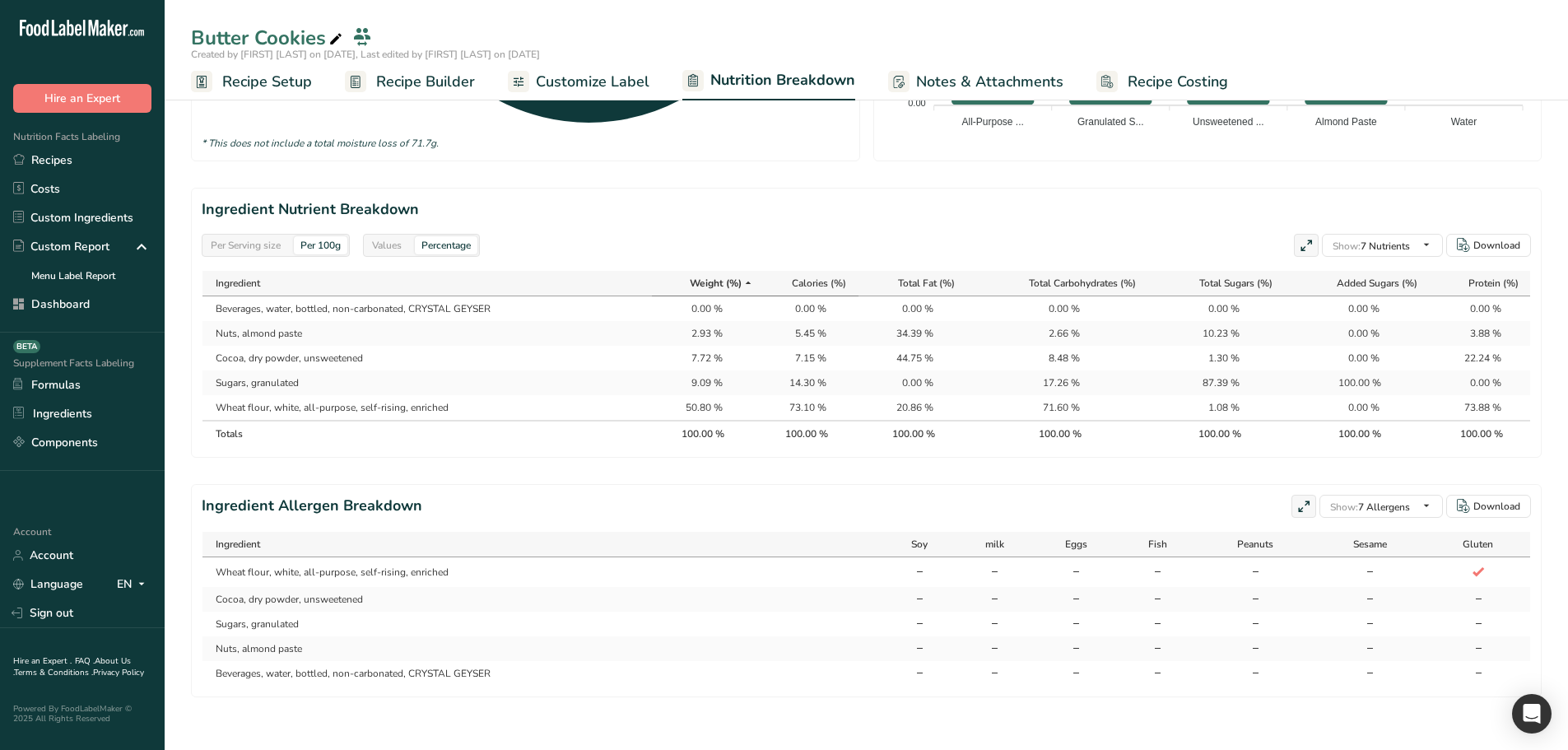 click on "Calories (%)" at bounding box center [806, 283] 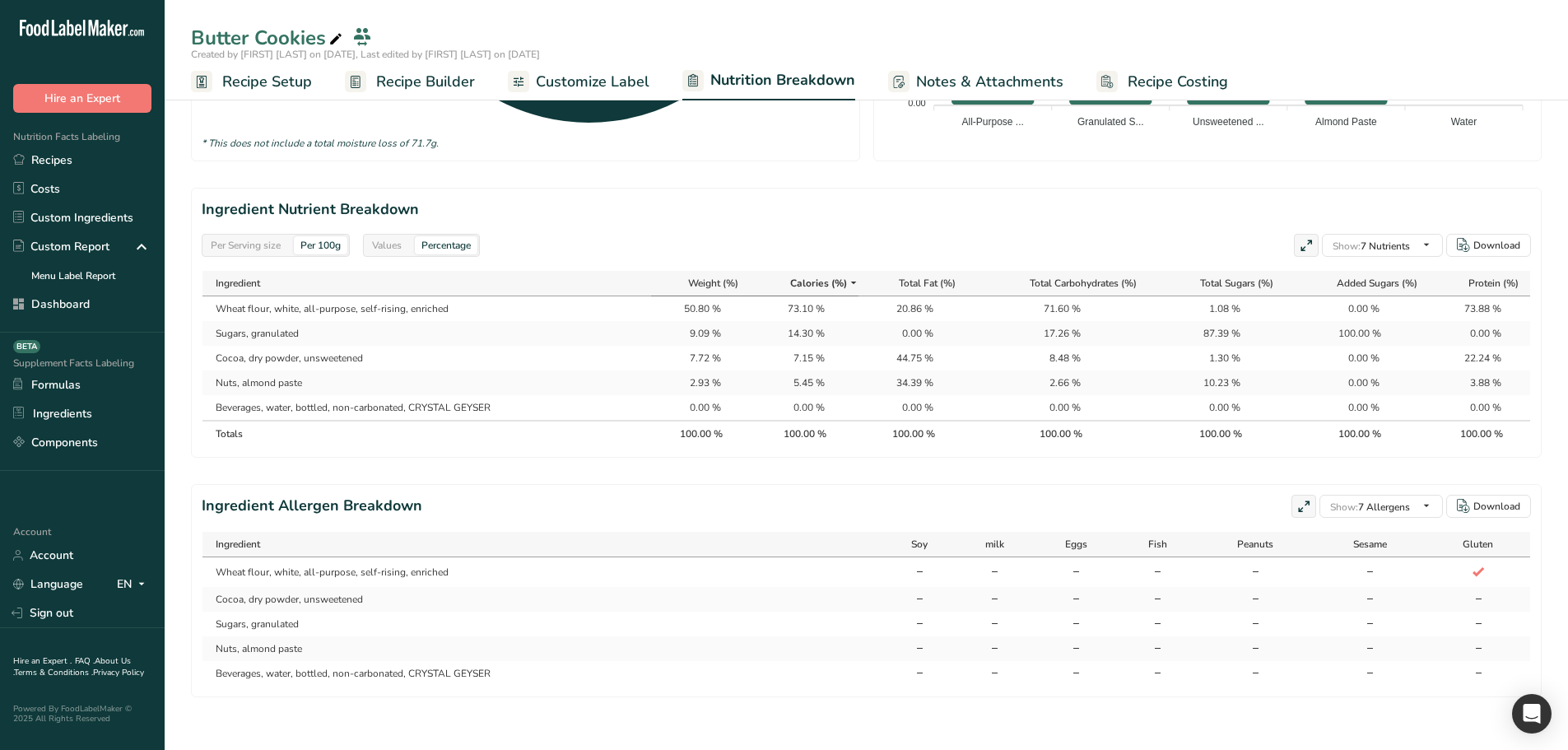 click on "Weight (%)" at bounding box center [713, 283] 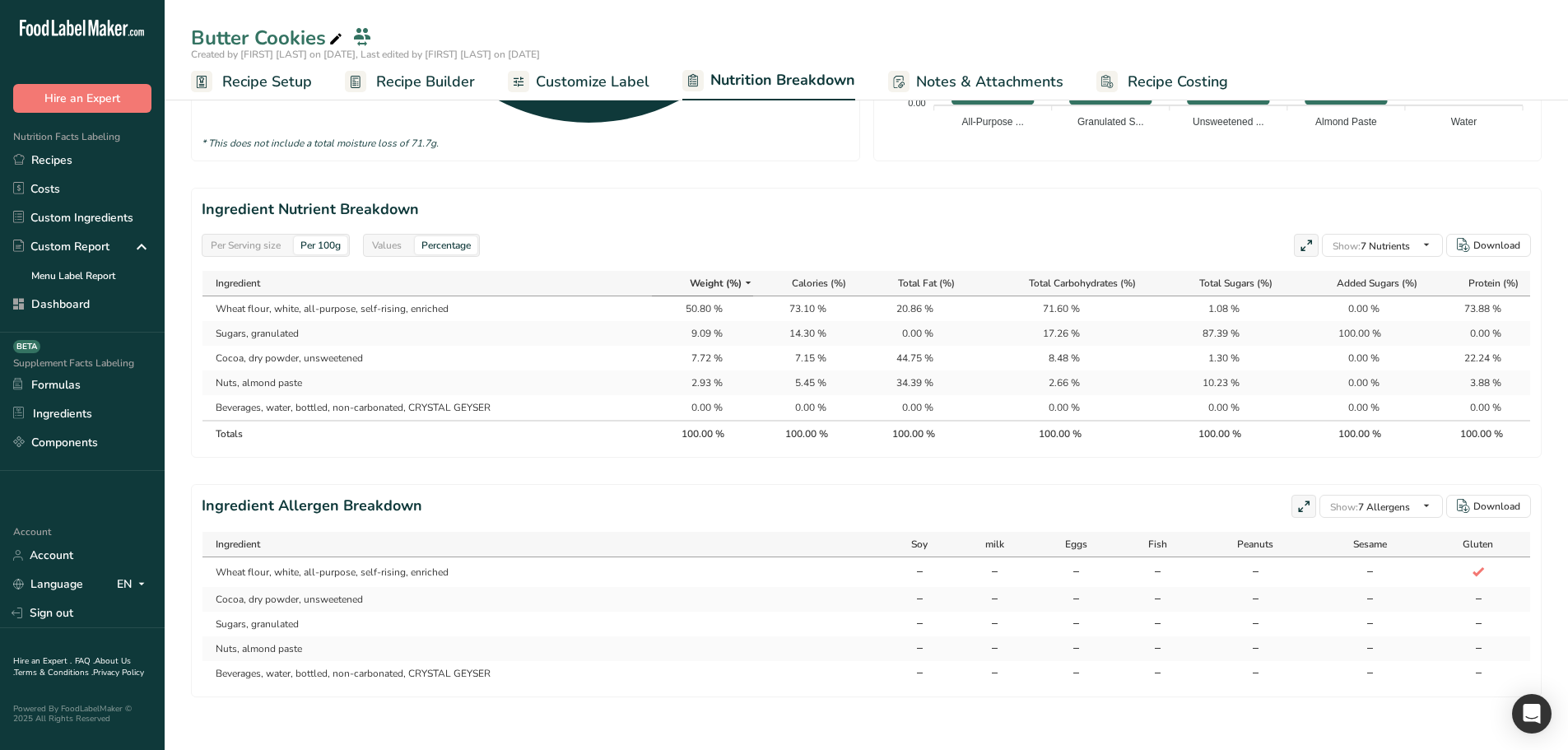 click at bounding box center [748, 282] 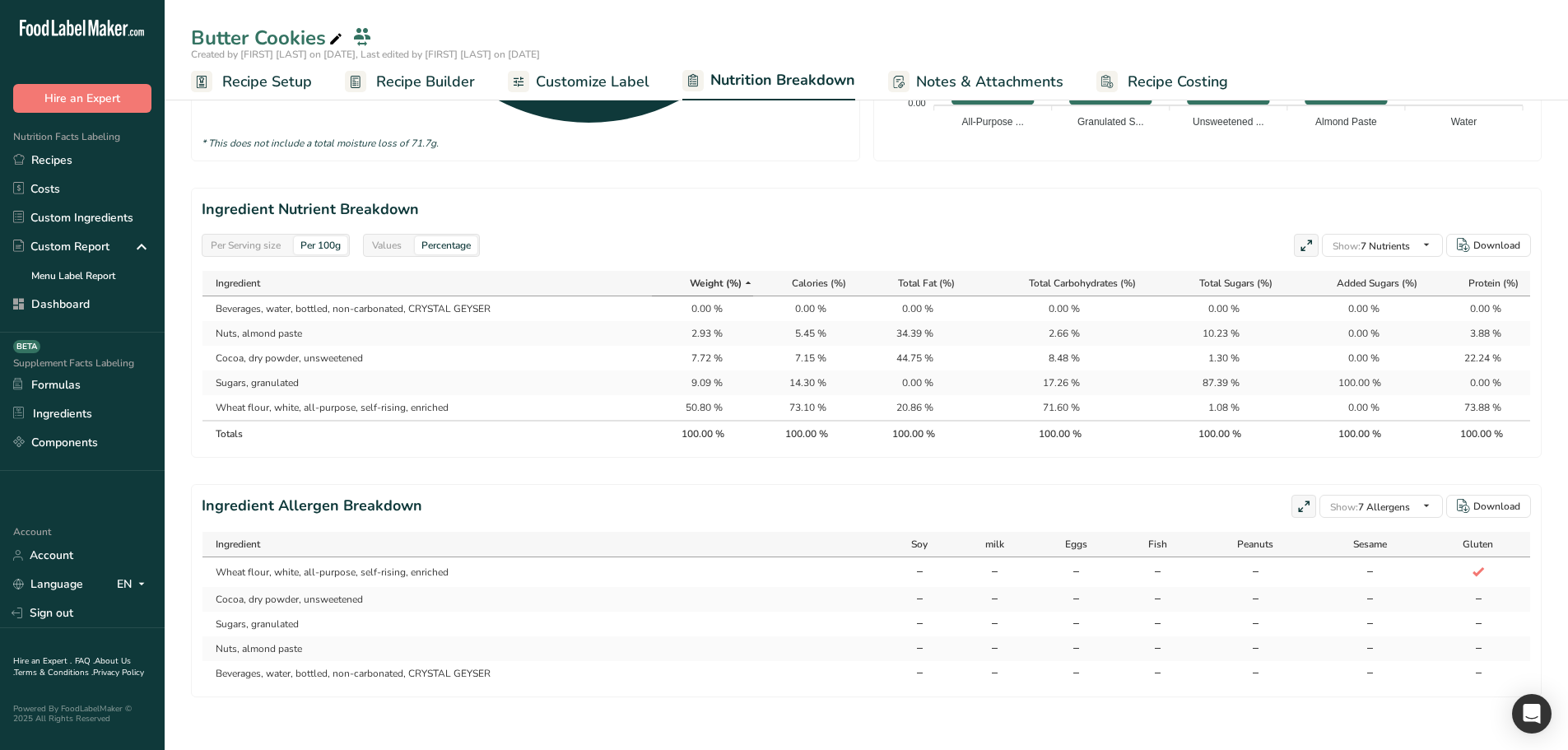 click on "Weight (%)" at bounding box center (702, 283) 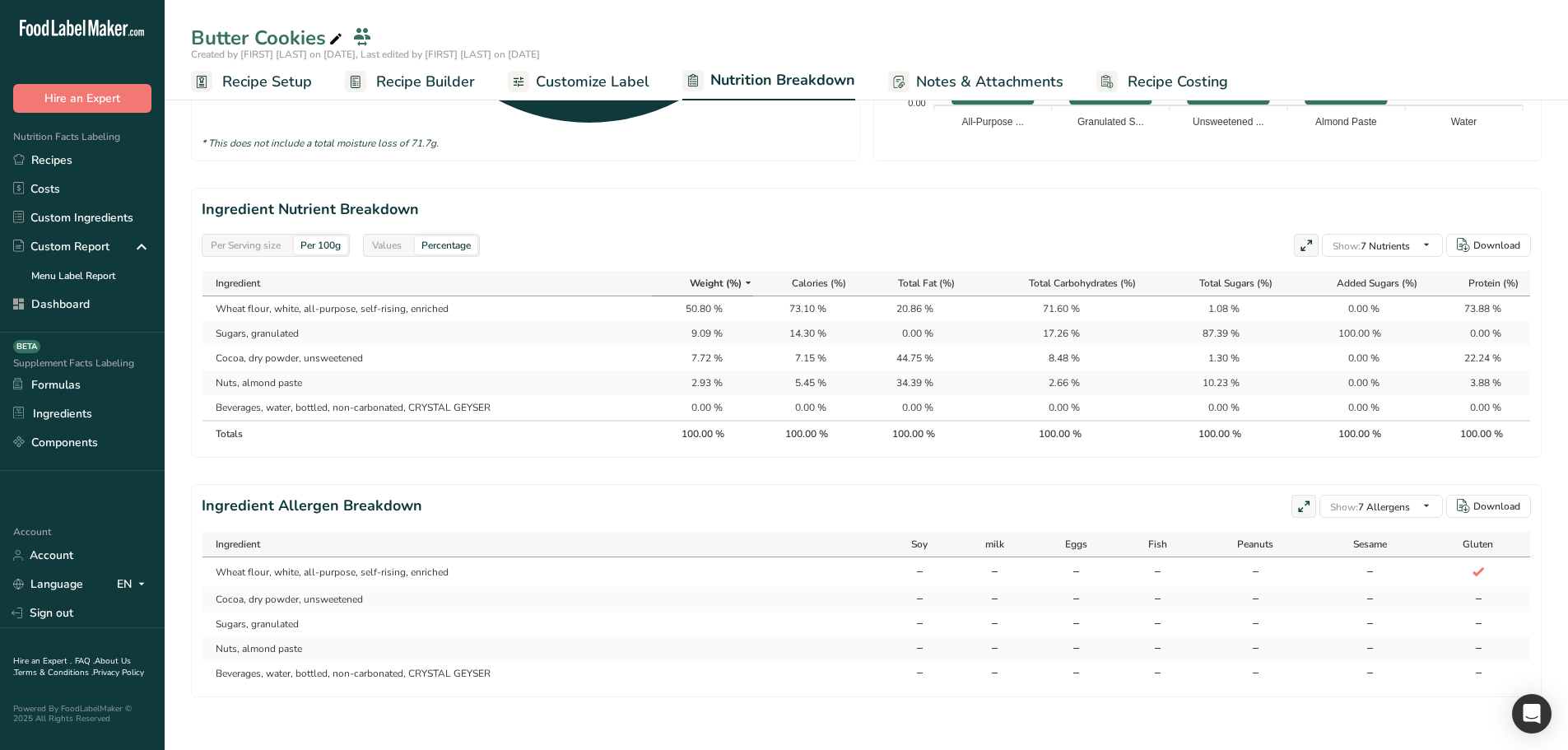 click on "Values" at bounding box center (387, 245) 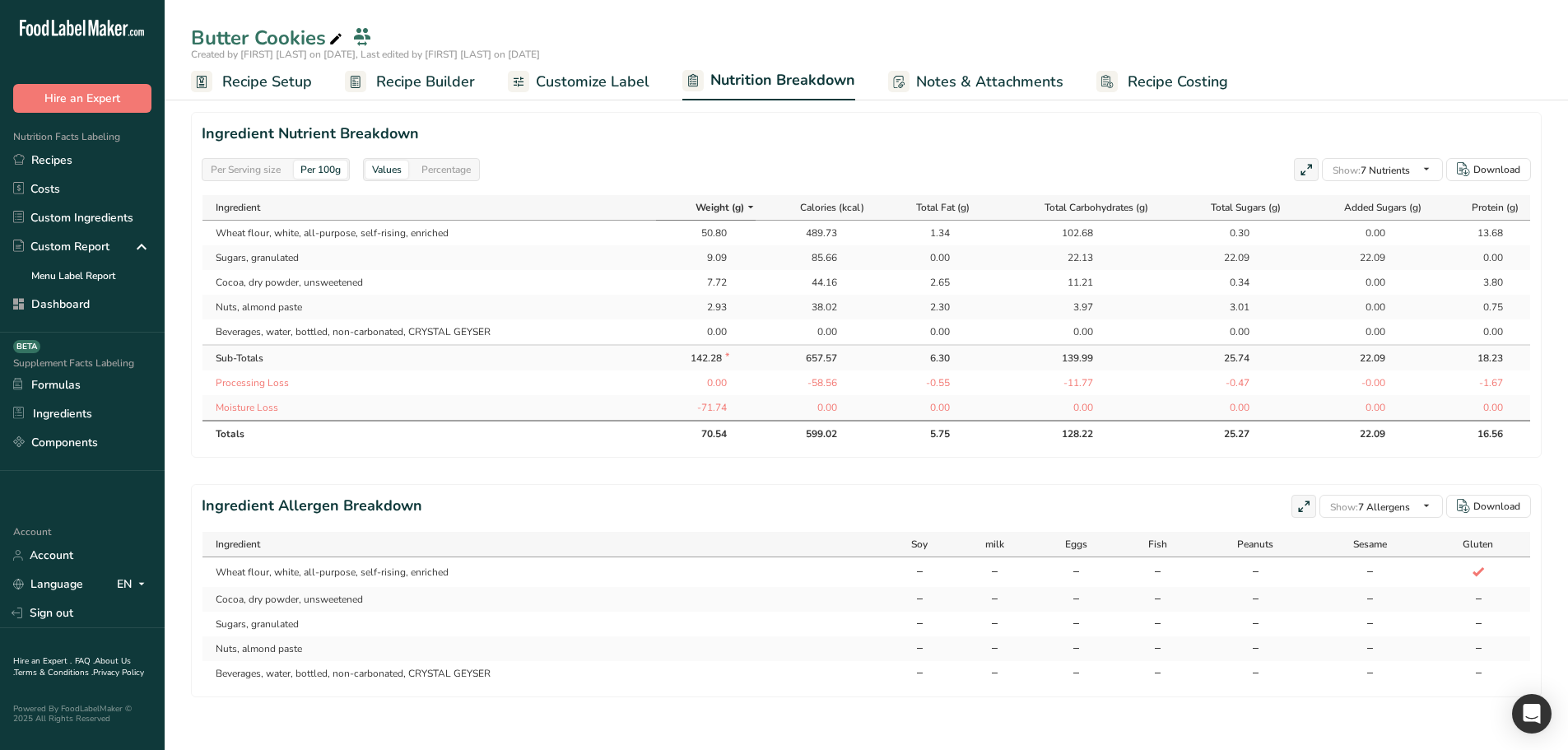 click on "Per Serving size" at bounding box center [245, 170] 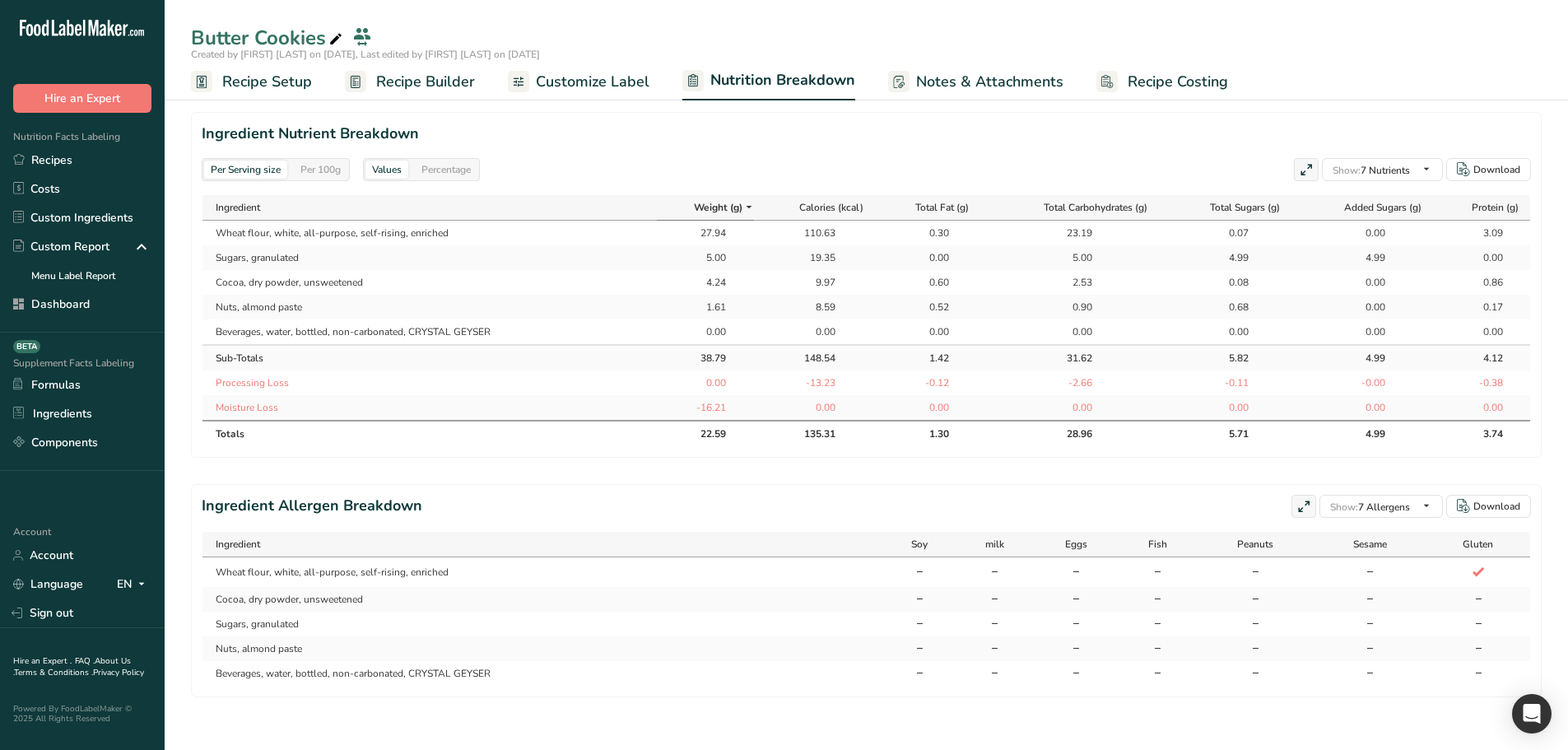 click on "Ingredient   Weight (g)   Calories (kcal)   Total Fat (g)   Total Carbohydrates (g)   Total Sugars (g)   Added Sugars (g)   Protein (g)" at bounding box center [866, 207] 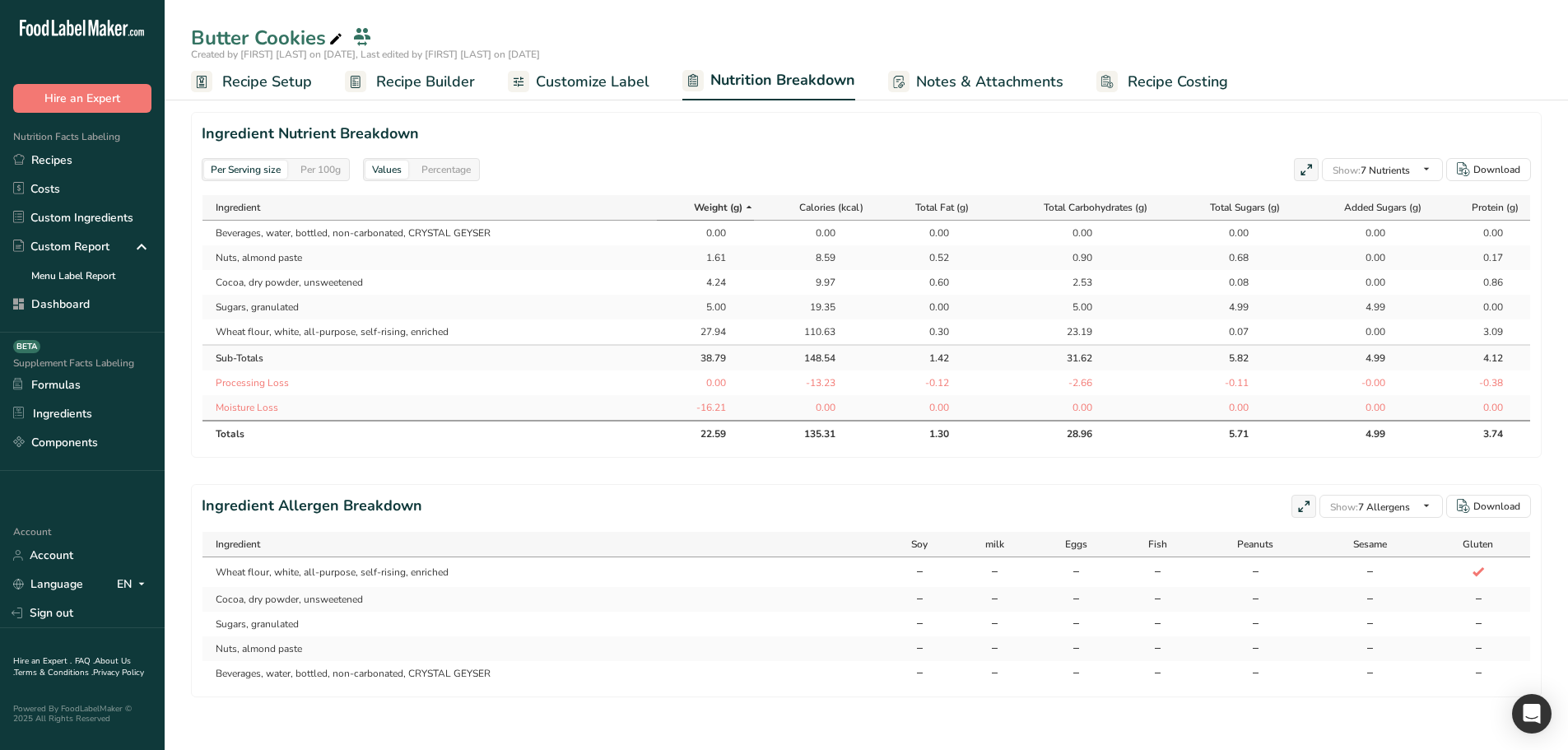 click at bounding box center (749, 207) 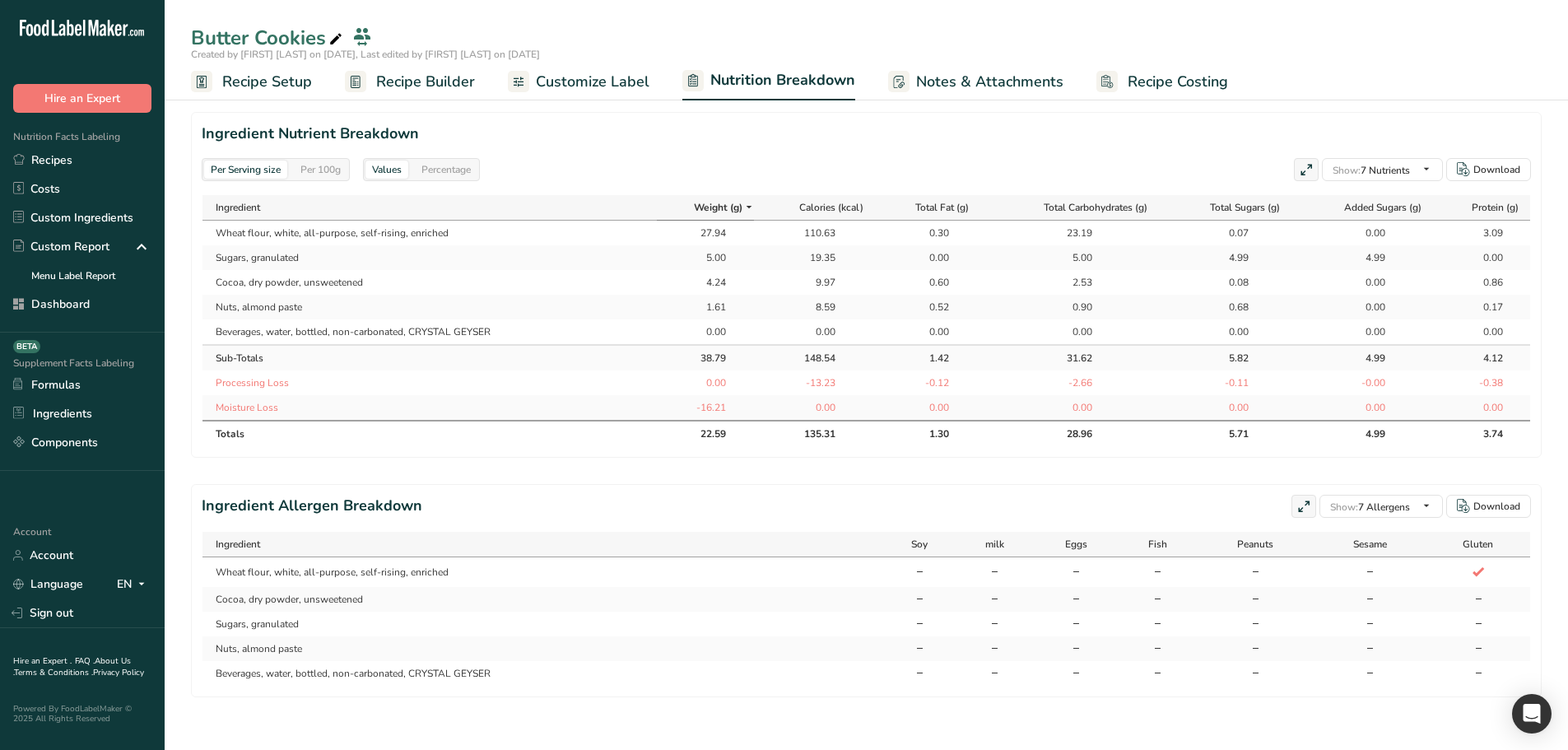click on "1.61" at bounding box center (705, 307) 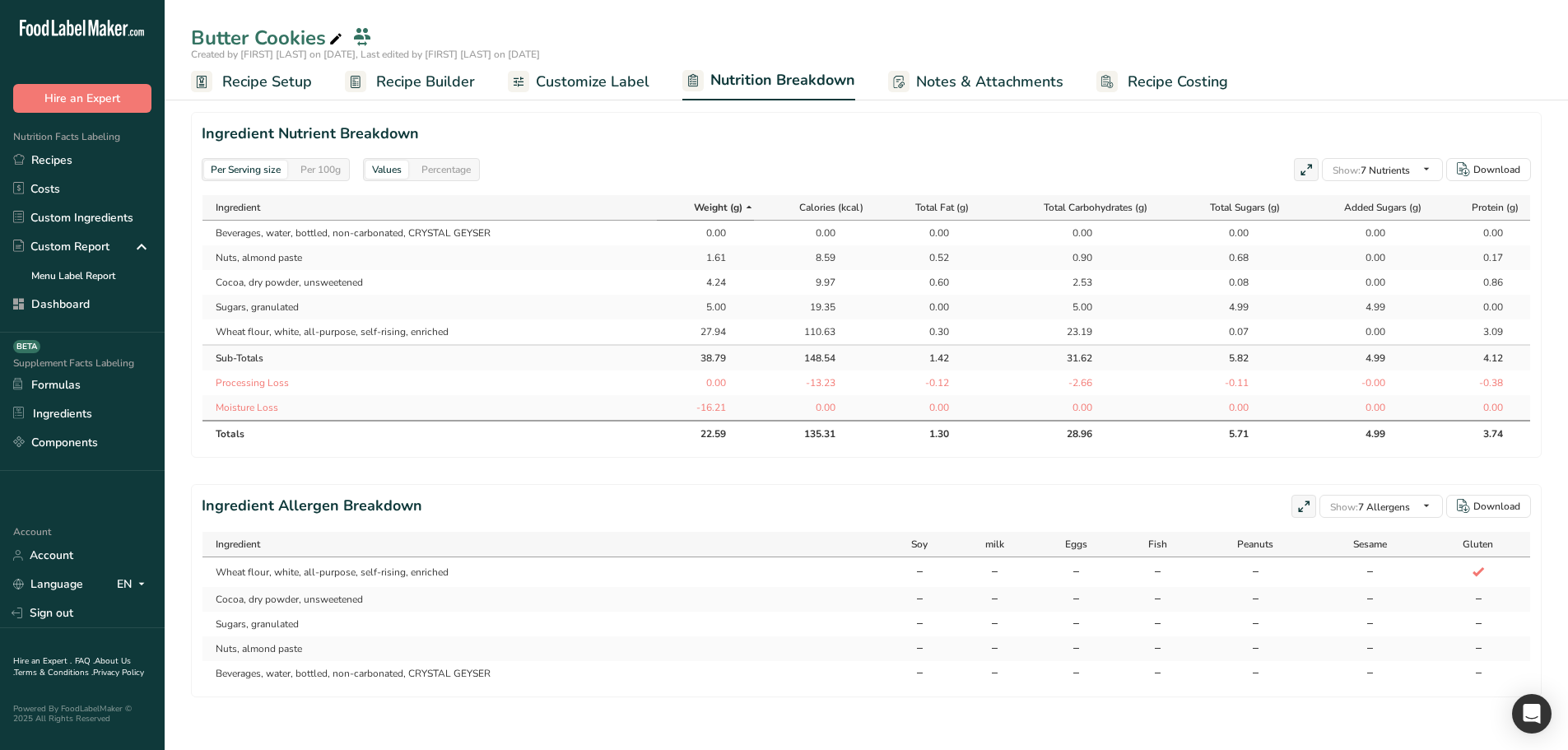 click at bounding box center [749, 207] 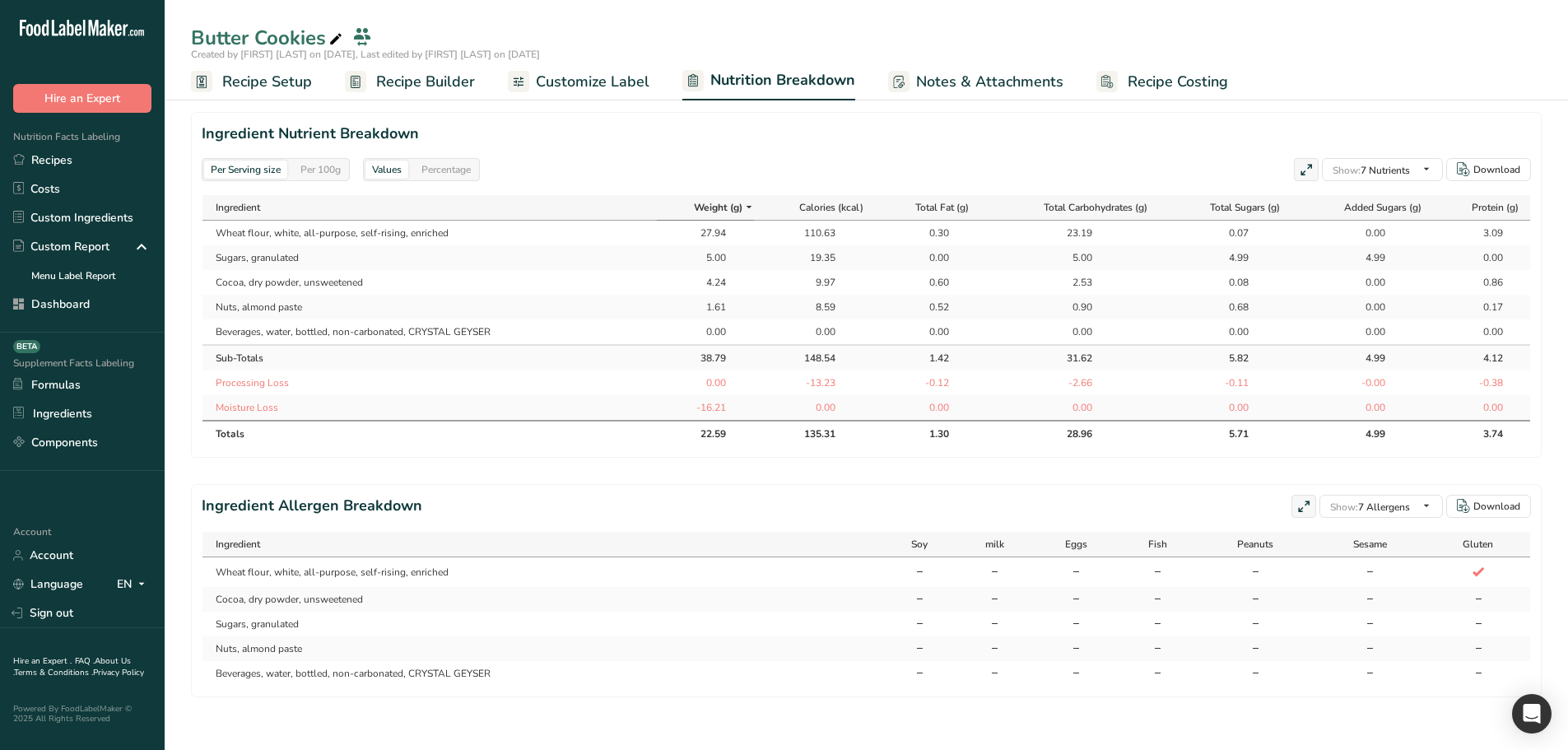 click on "4.24" at bounding box center [705, 282] 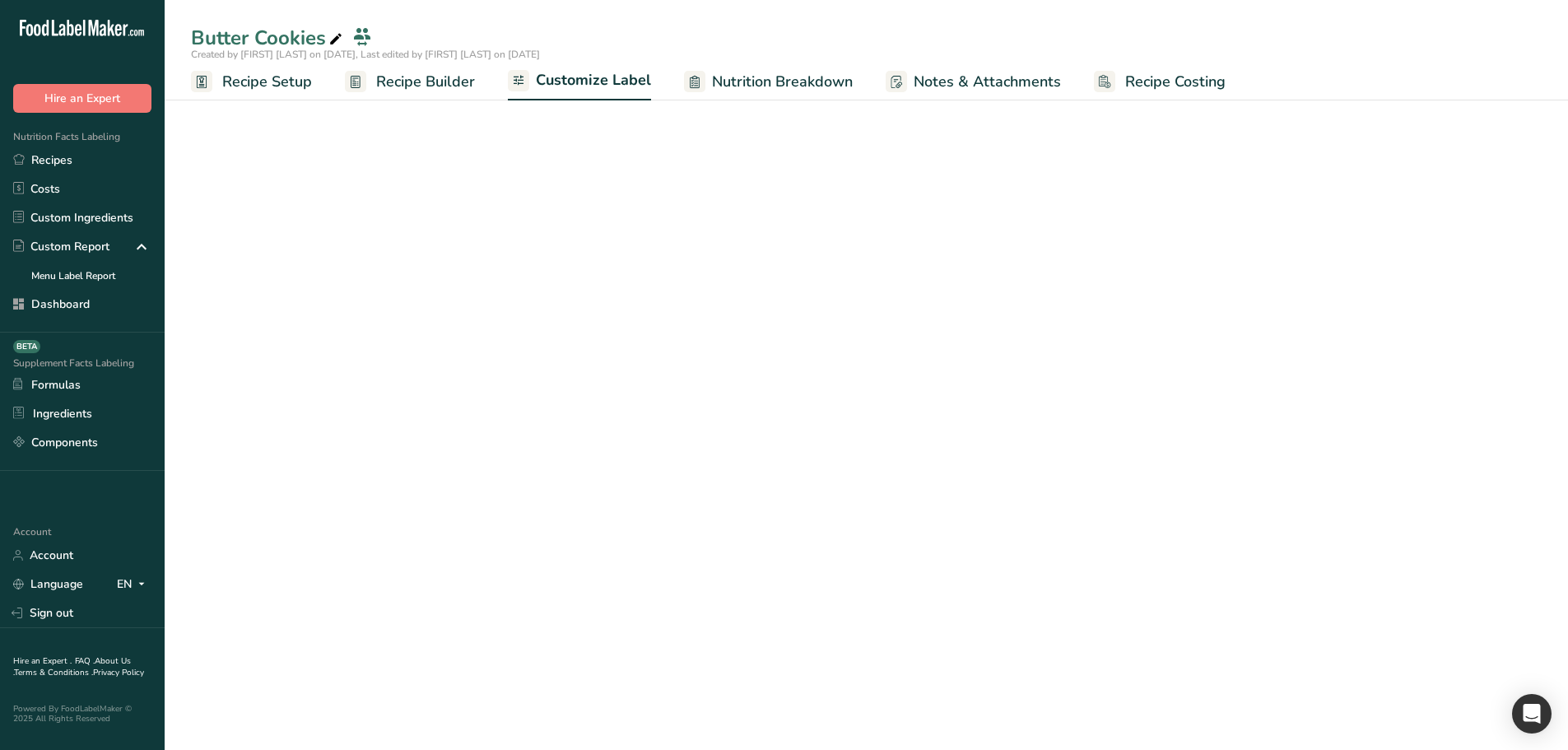 scroll, scrollTop: 172, scrollLeft: 0, axis: vertical 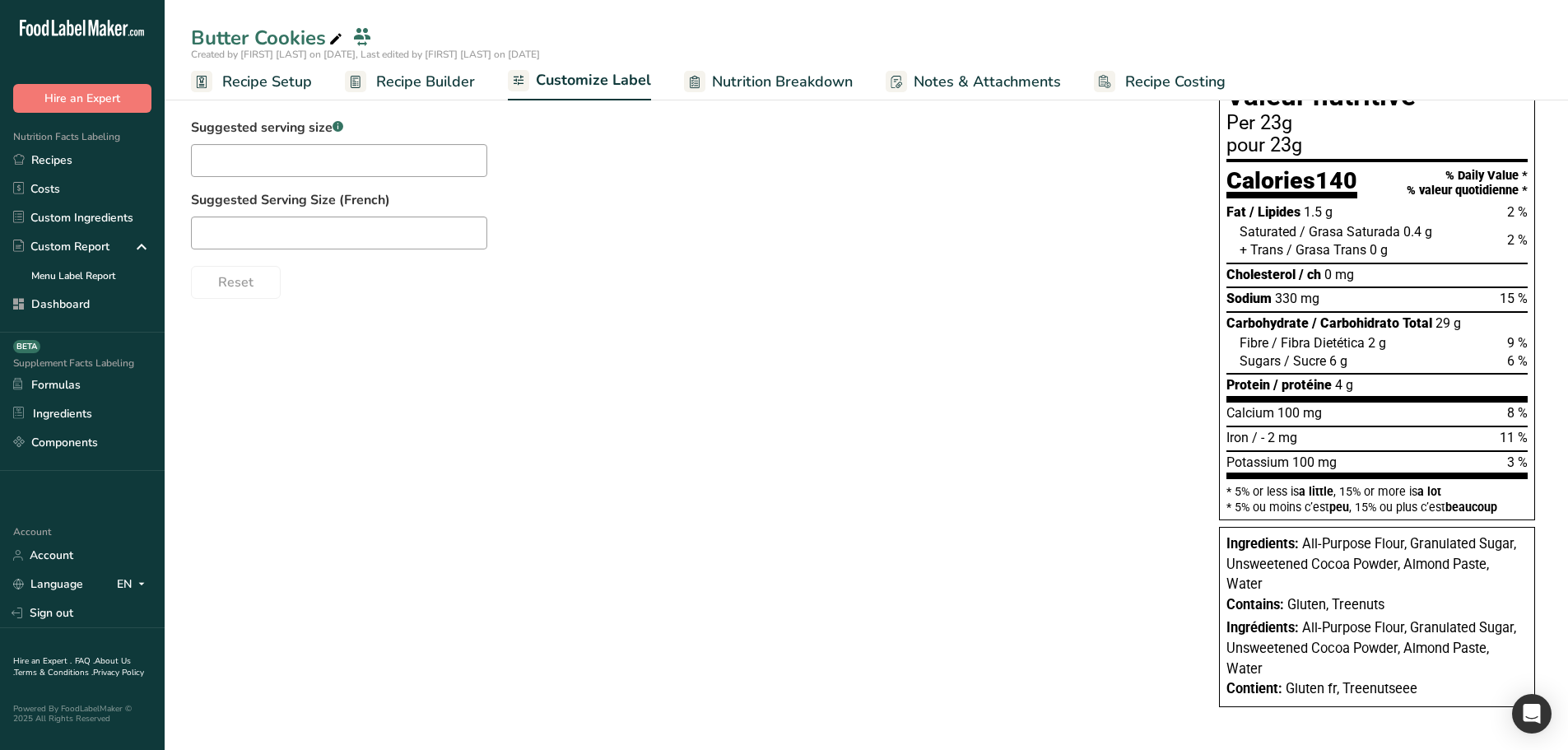 click on "Nutrition Breakdown" at bounding box center (782, 82) 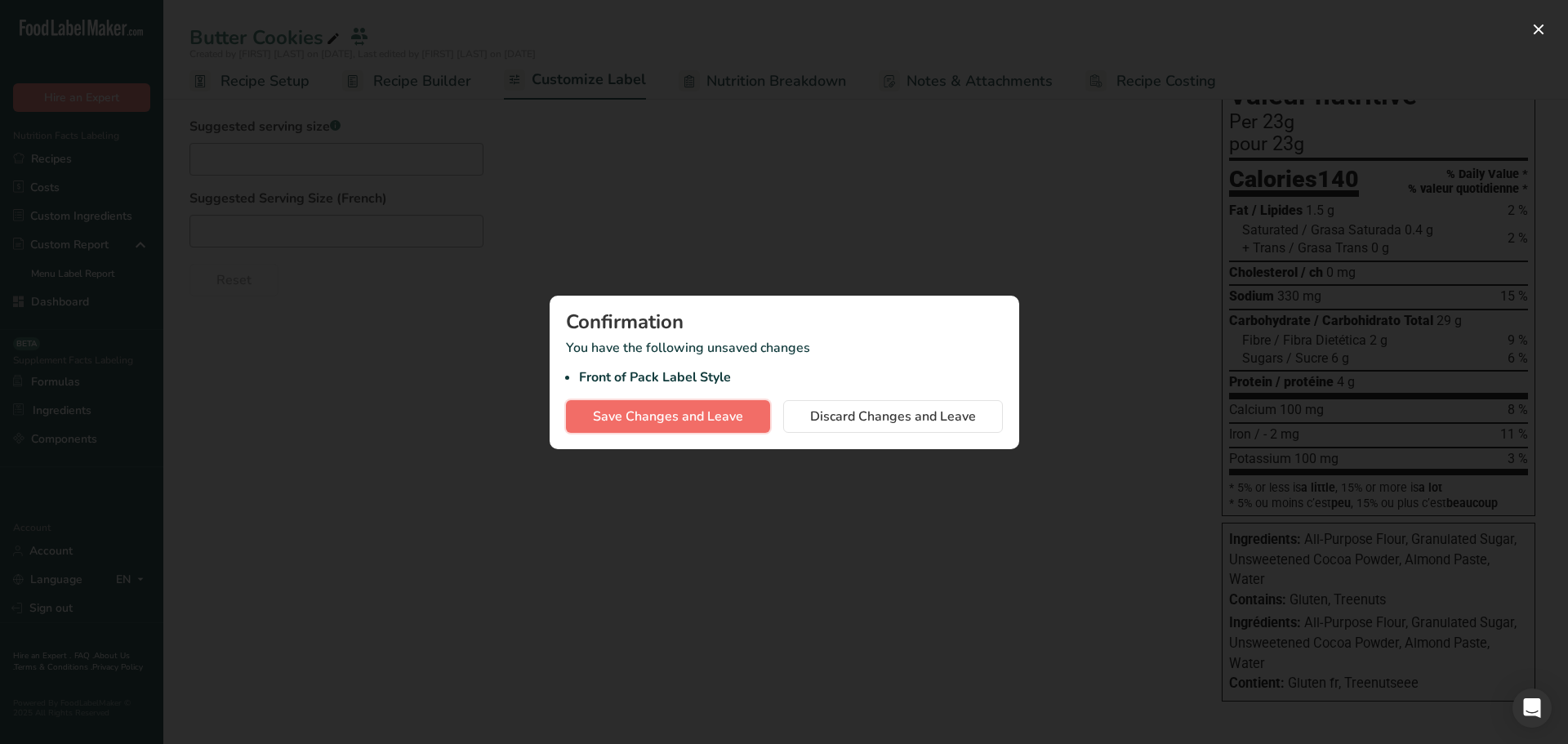 click on "Save Changes and Leave" at bounding box center (668, 417) 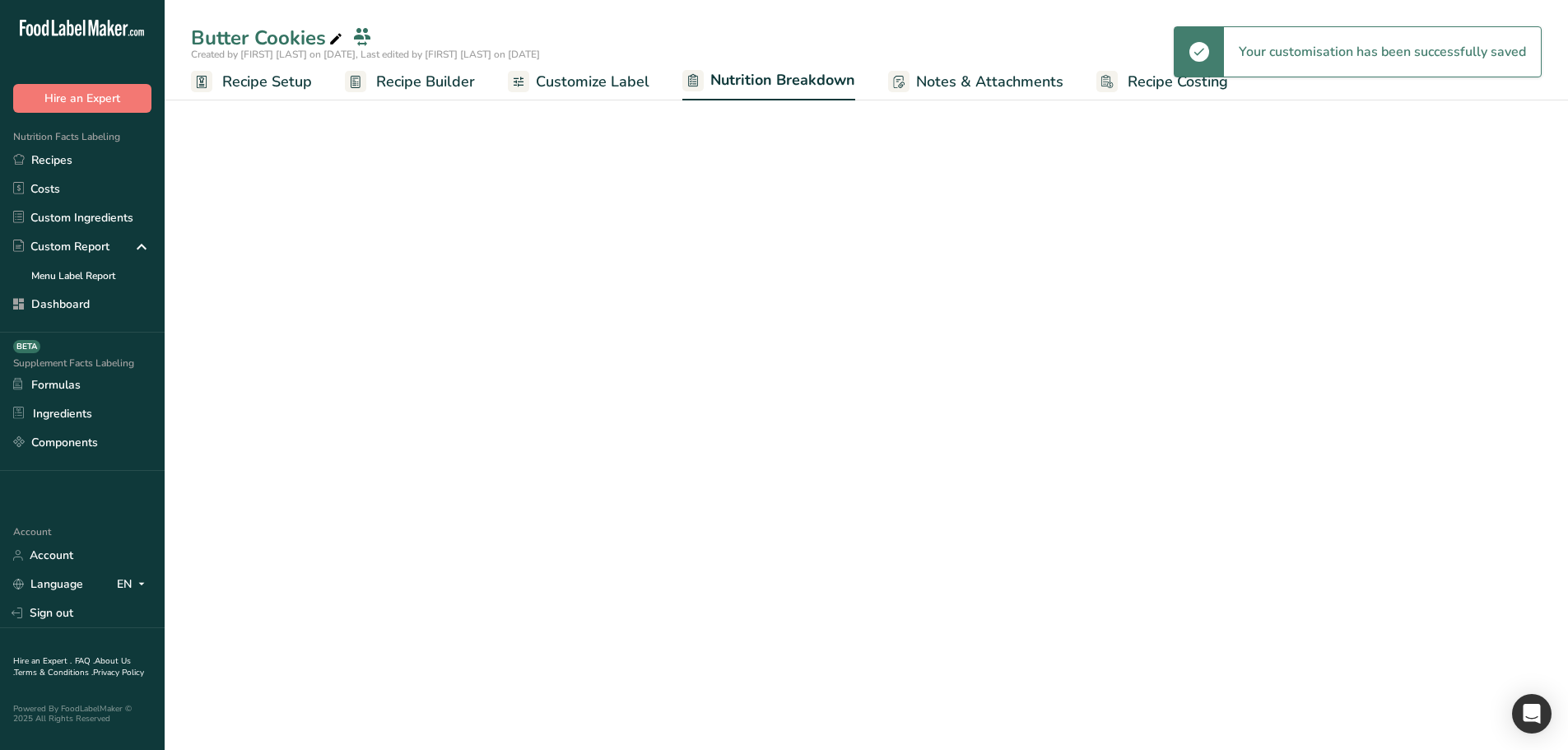 select on "Calories" 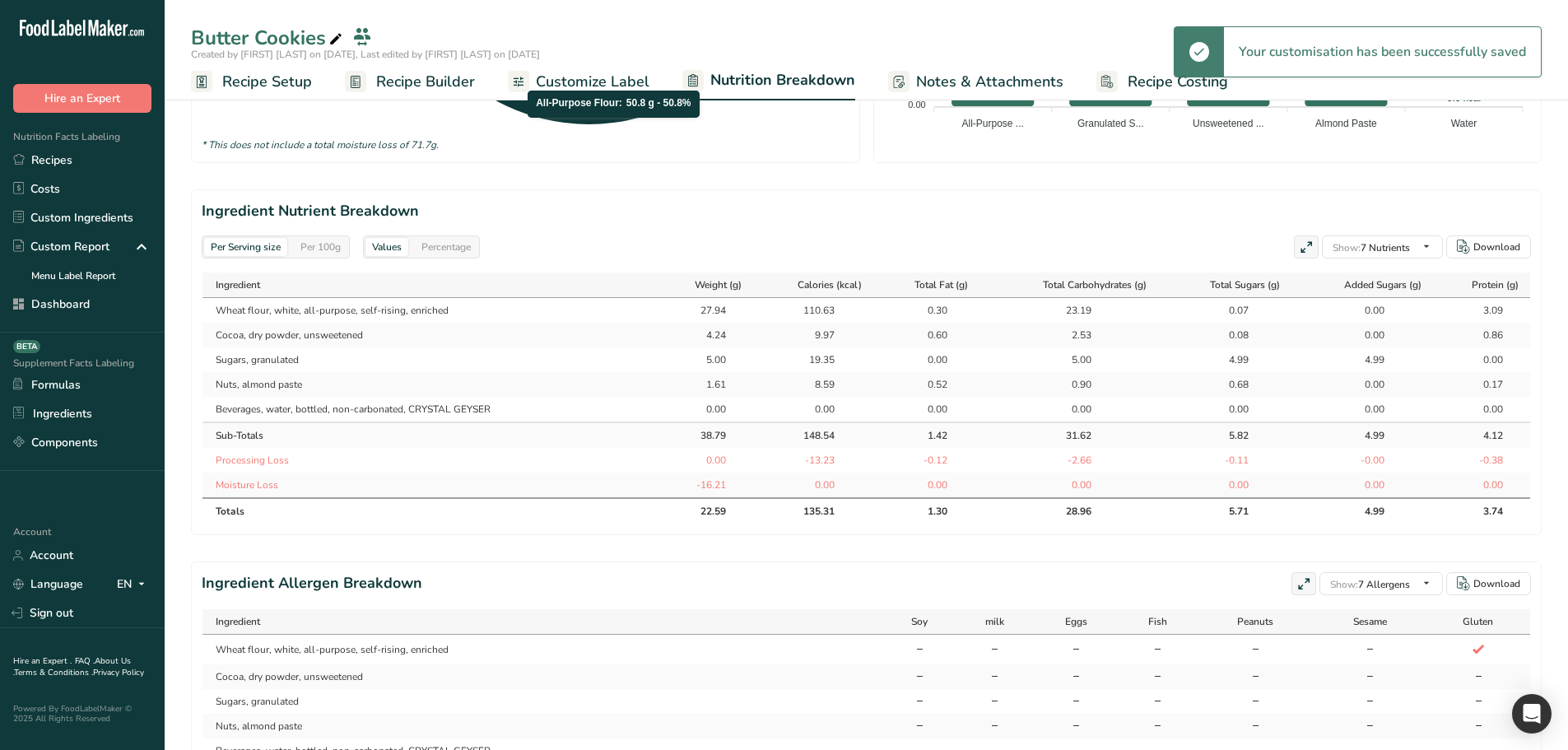 scroll, scrollTop: 659, scrollLeft: 0, axis: vertical 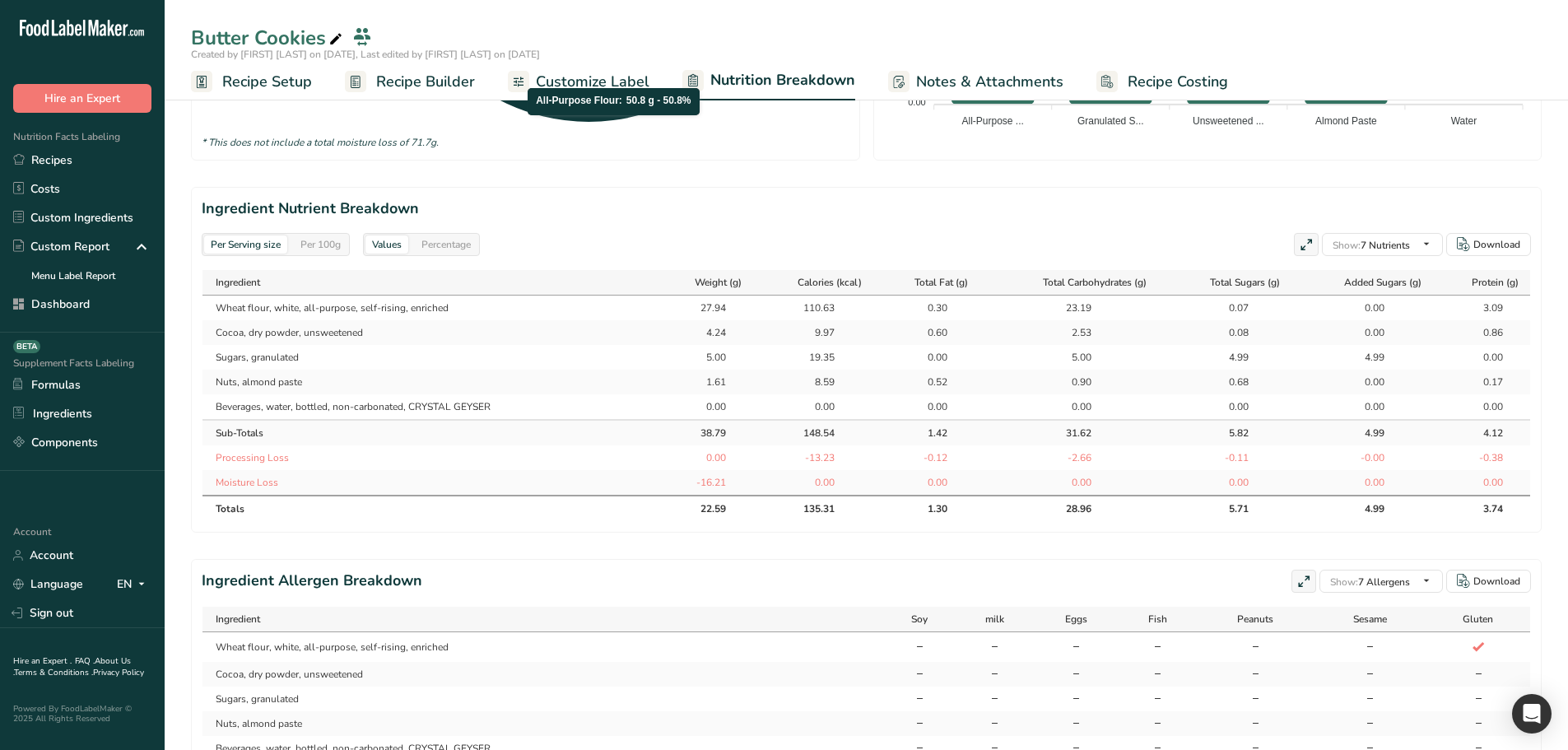 click on "Recipe Builder" at bounding box center (426, 82) 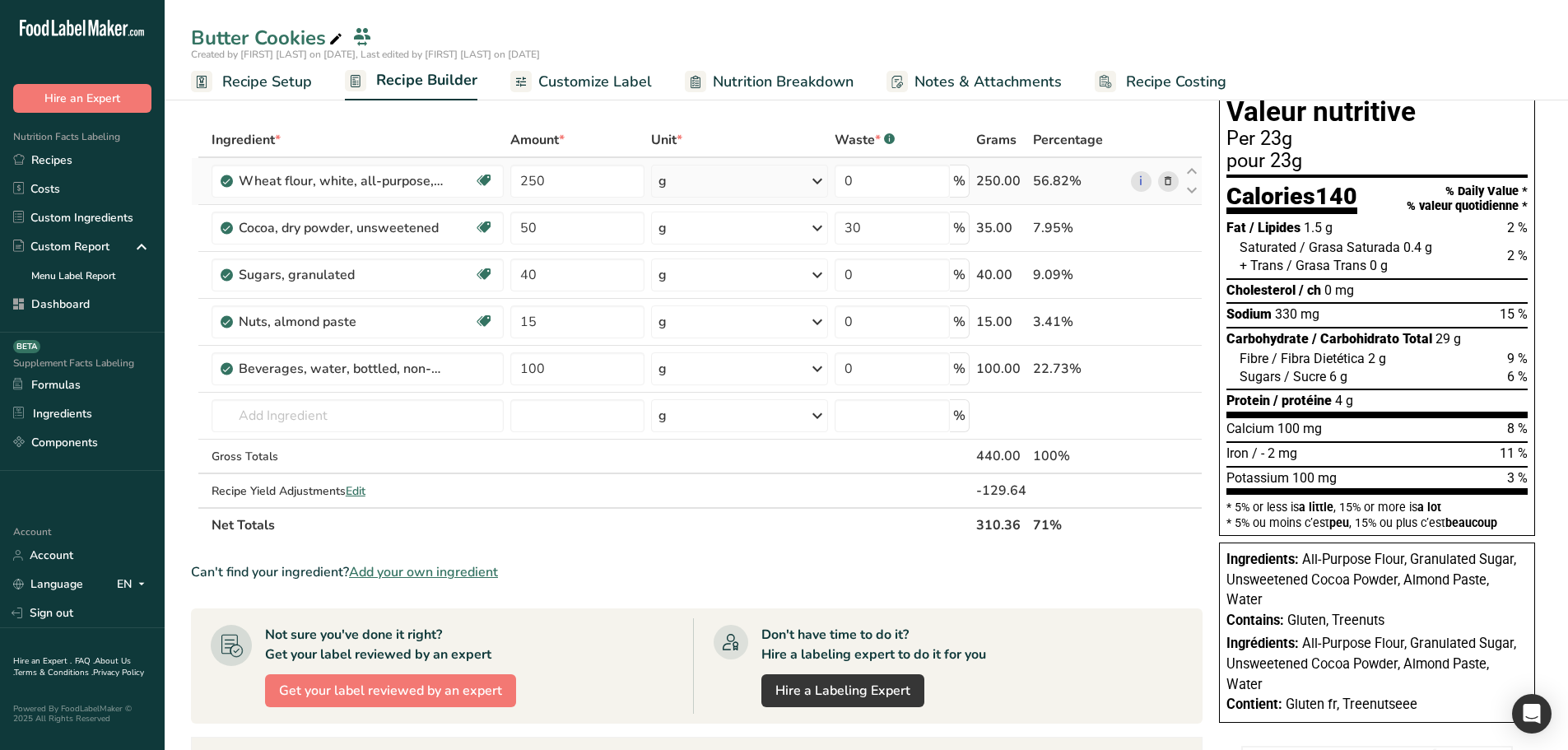 scroll, scrollTop: 2, scrollLeft: 0, axis: vertical 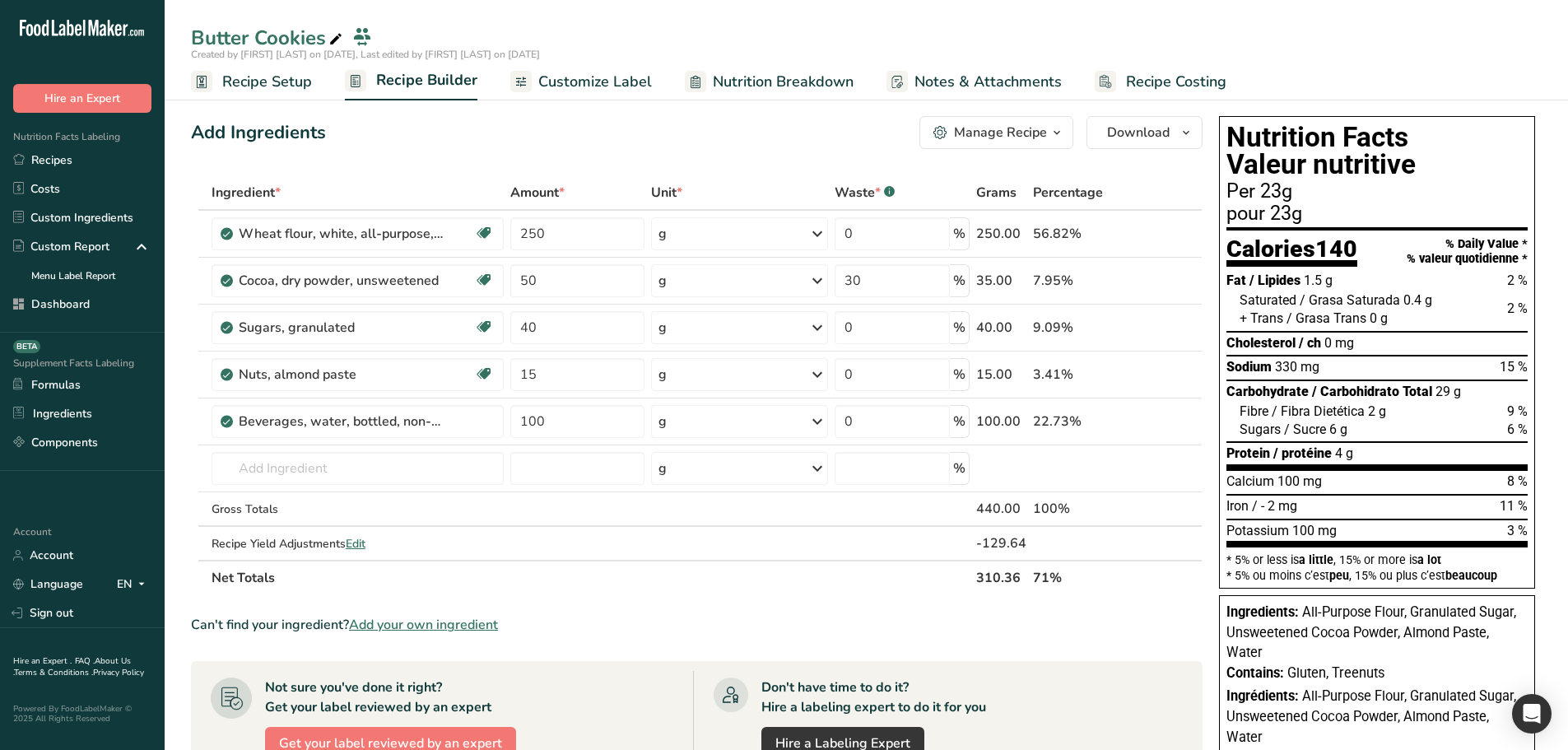 click on "Nutrition Breakdown" at bounding box center (783, 82) 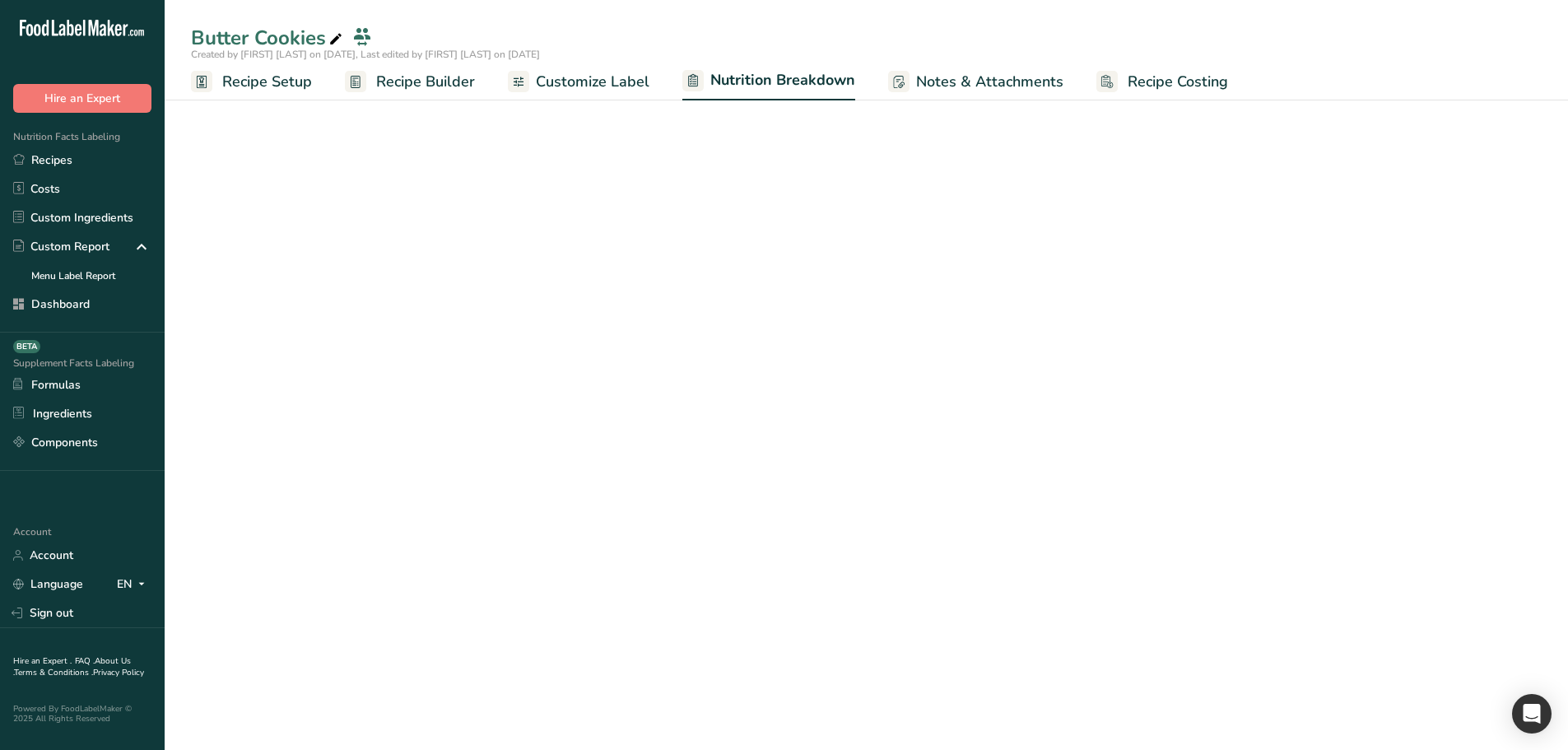 select on "Calories" 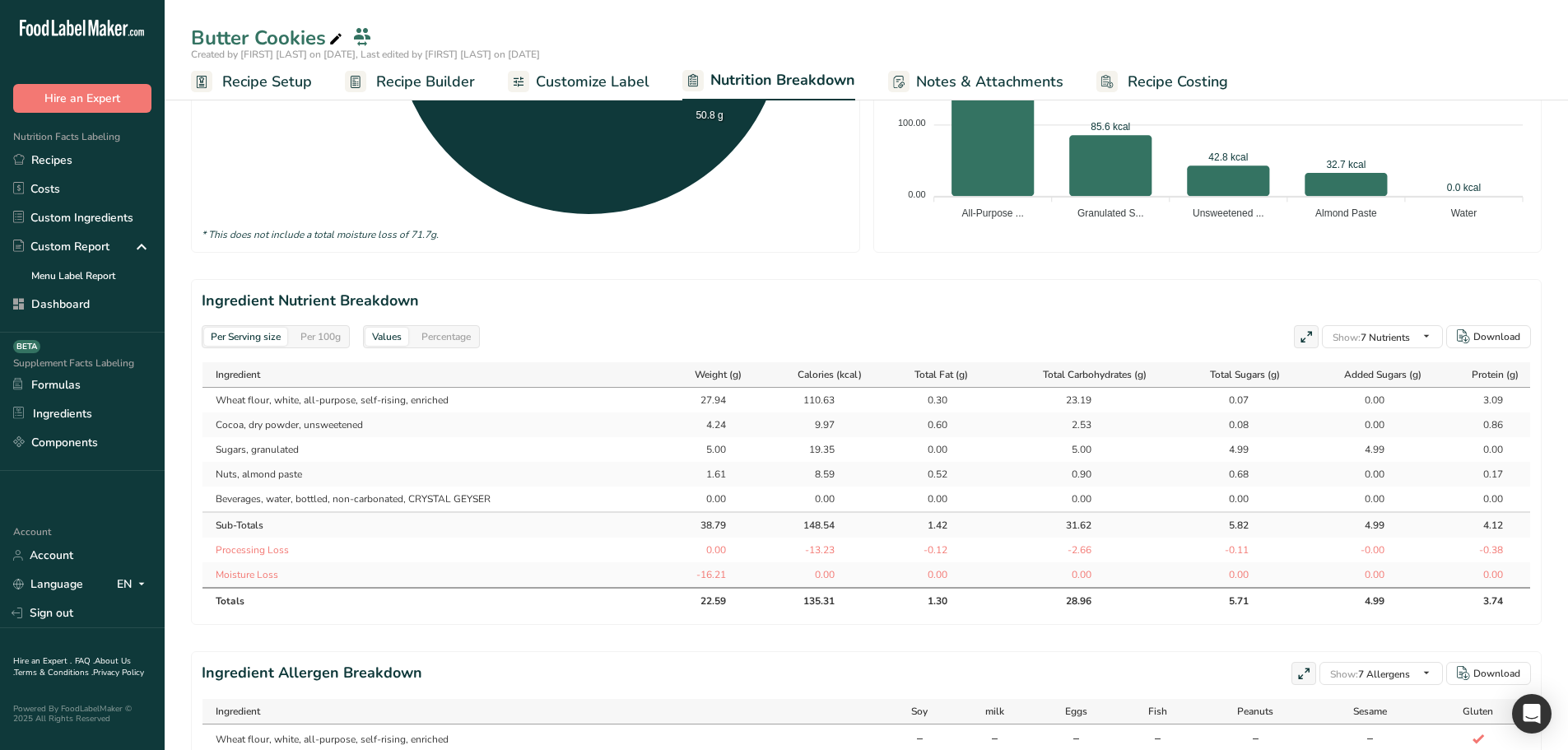 scroll, scrollTop: 576, scrollLeft: 0, axis: vertical 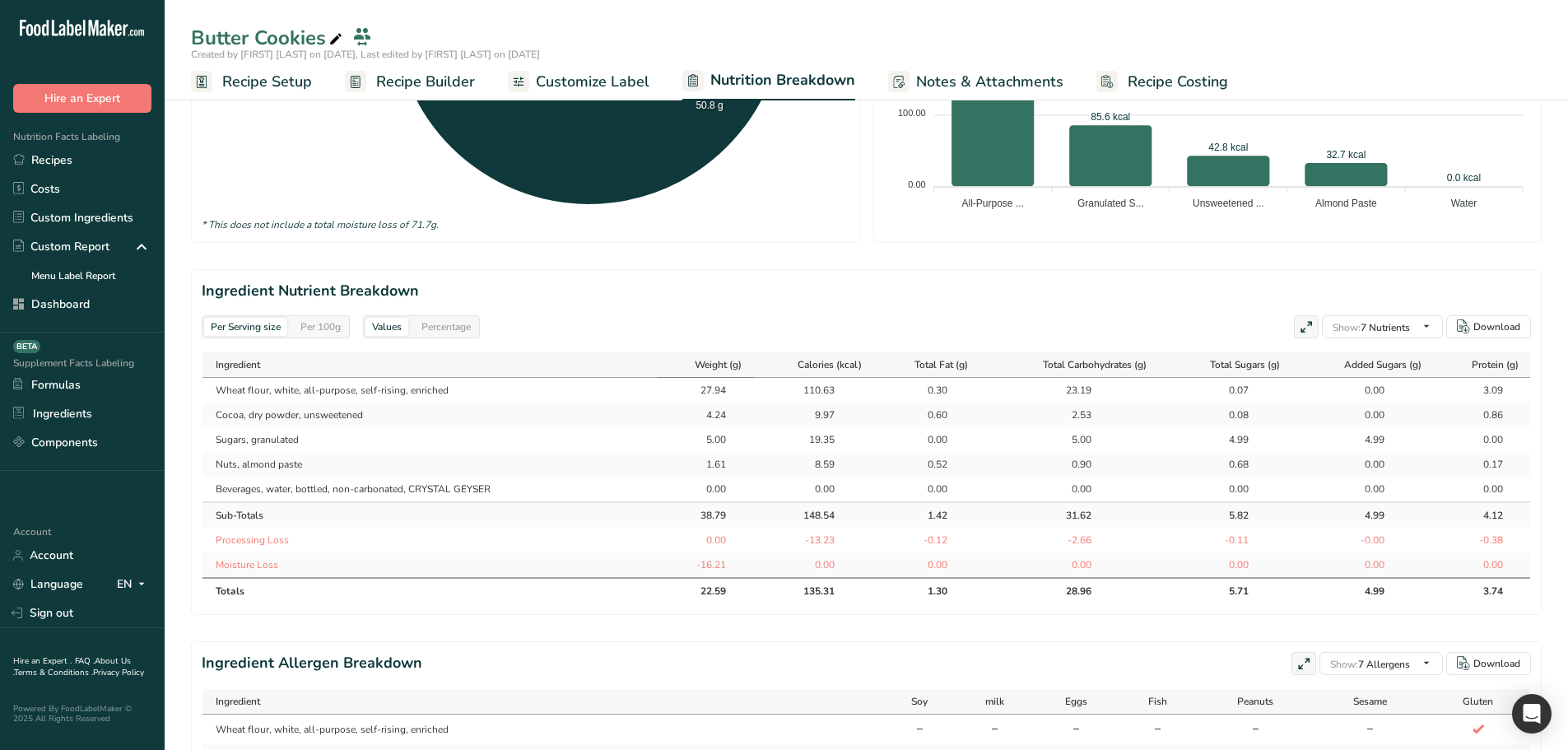 click on "Weight (g)" at bounding box center (705, 365) 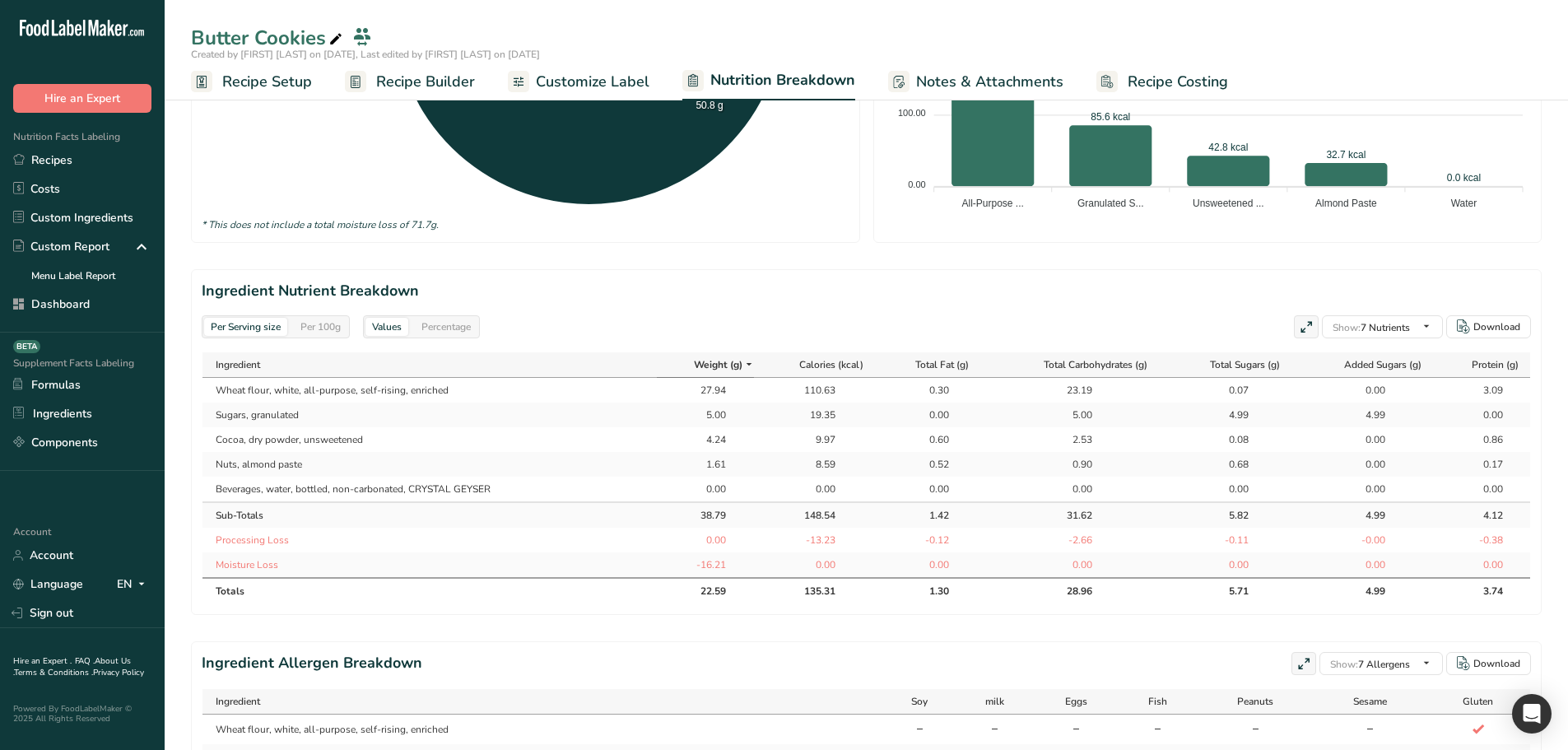 click at bounding box center [749, 364] 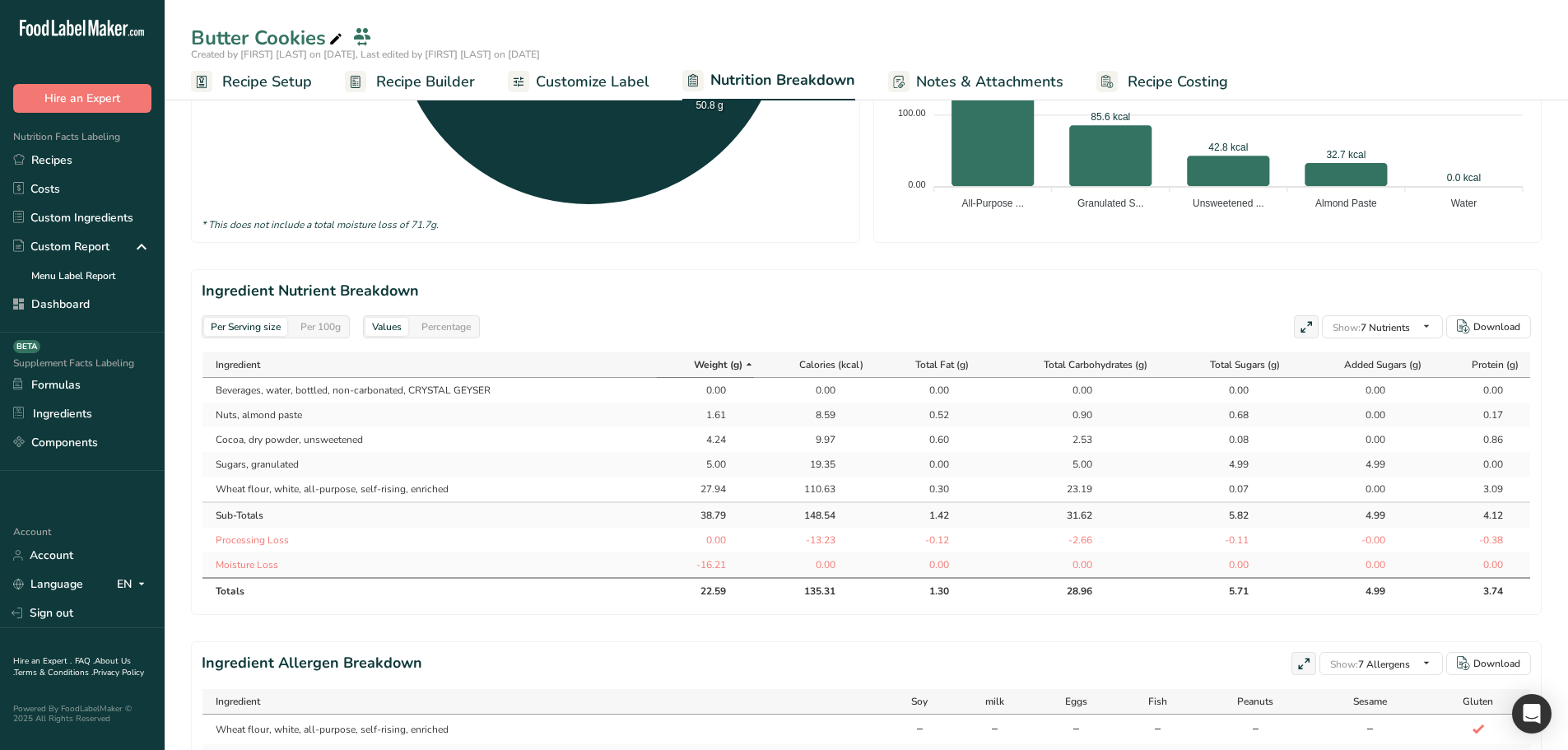 click at bounding box center (749, 364) 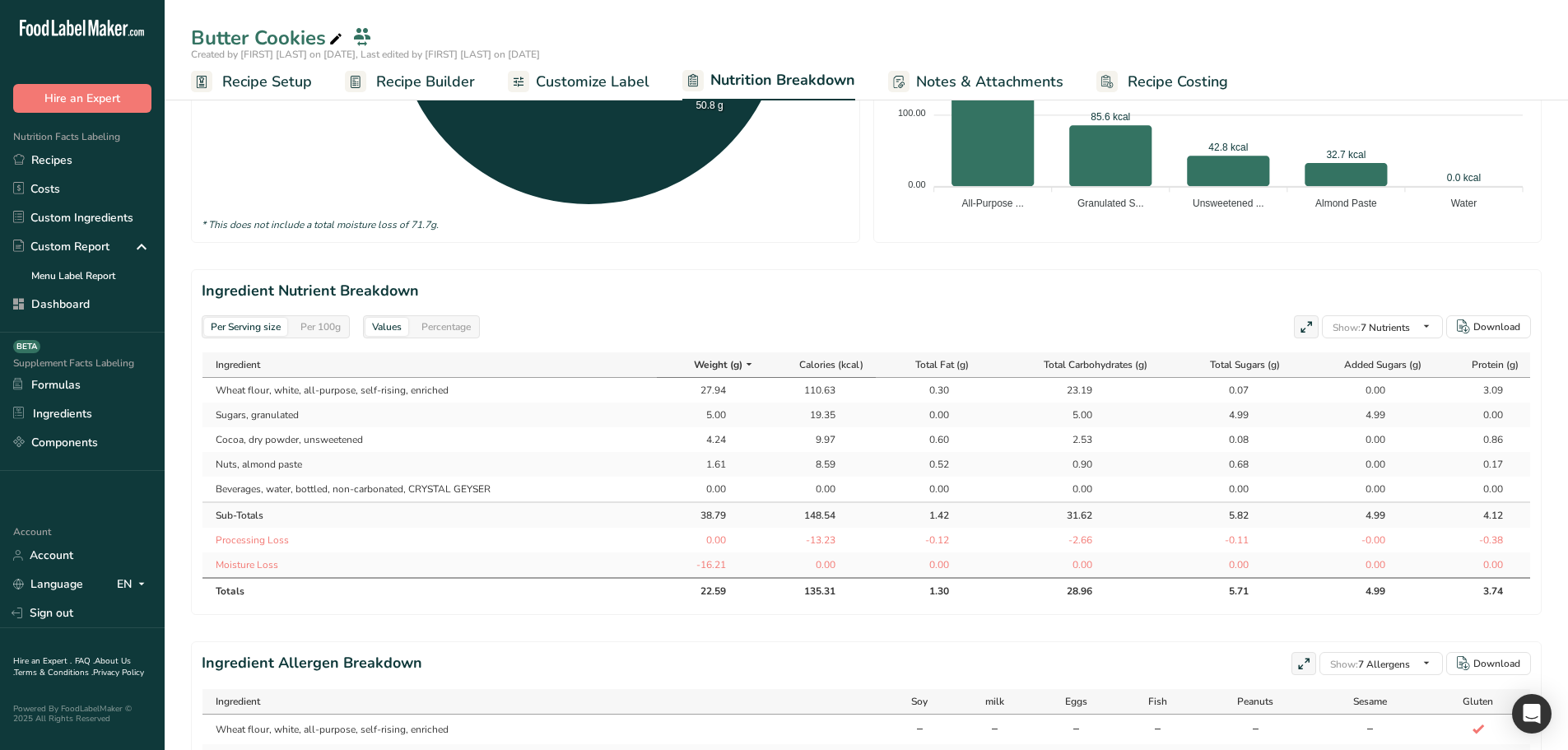 click on "Calories (kcal)" at bounding box center [831, 365] 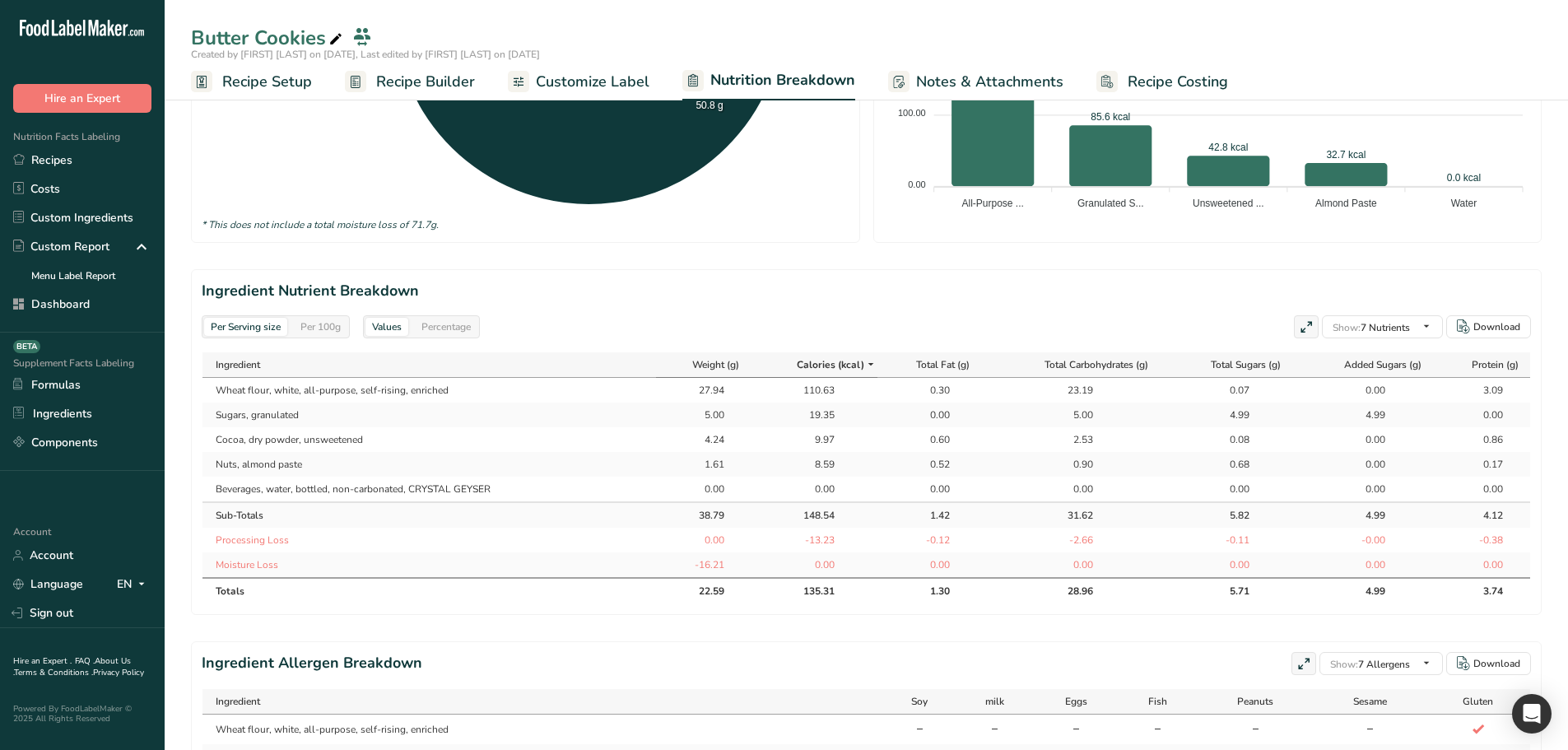 click on "Weight (g)" at bounding box center (715, 365) 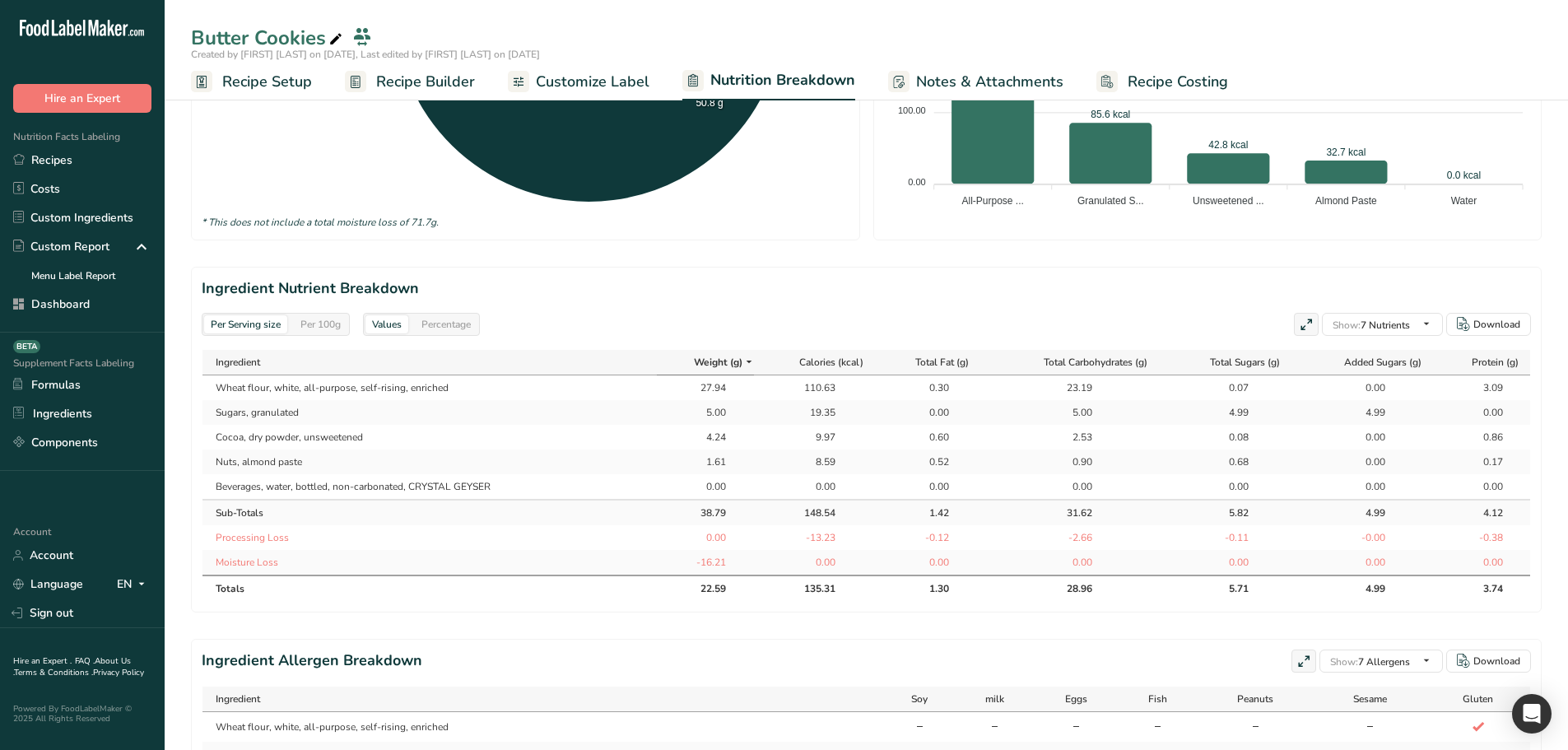scroll, scrollTop: 581, scrollLeft: 0, axis: vertical 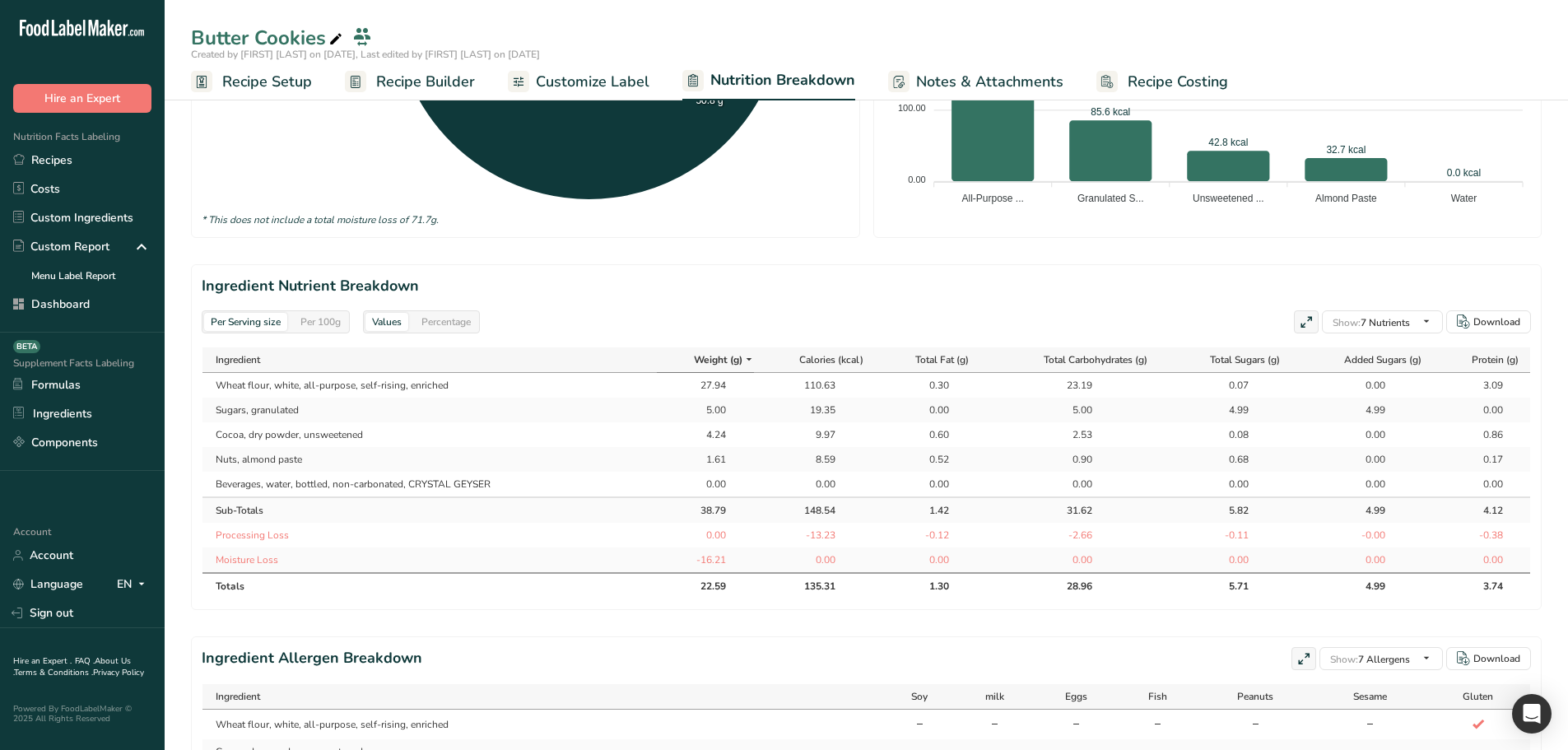 click on "Percentage" at bounding box center (446, 322) 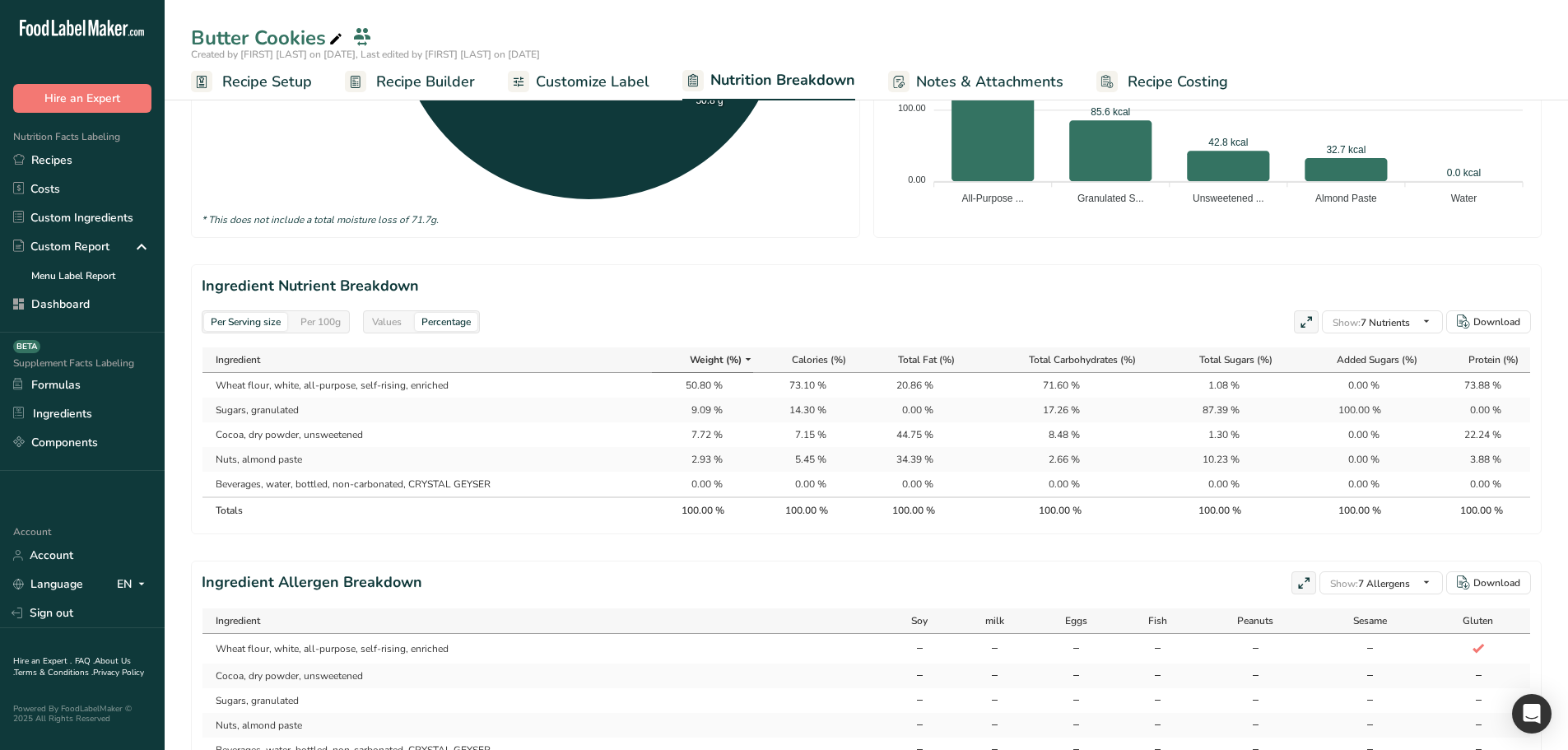 click on "Recipe Builder" at bounding box center [426, 82] 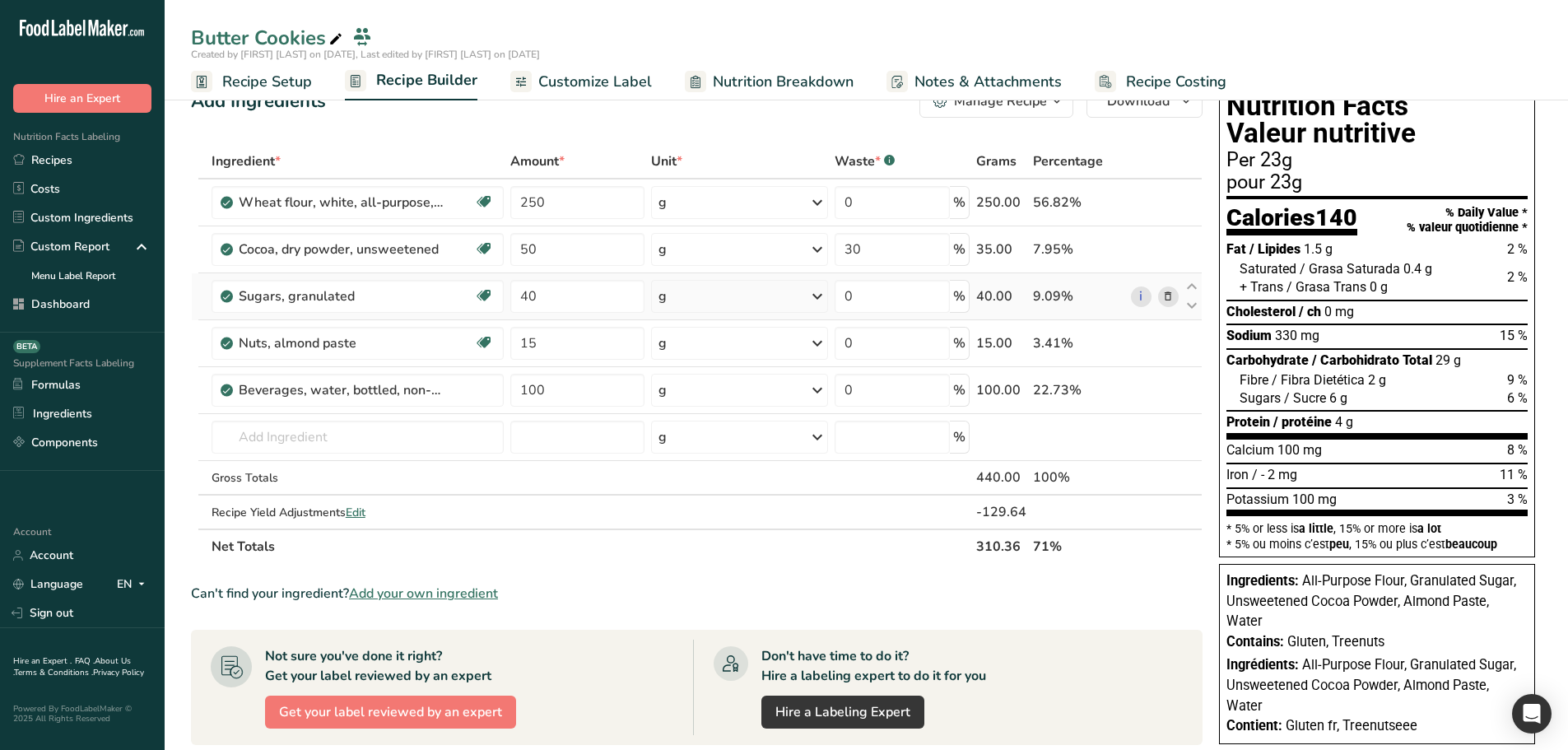 scroll, scrollTop: 0, scrollLeft: 0, axis: both 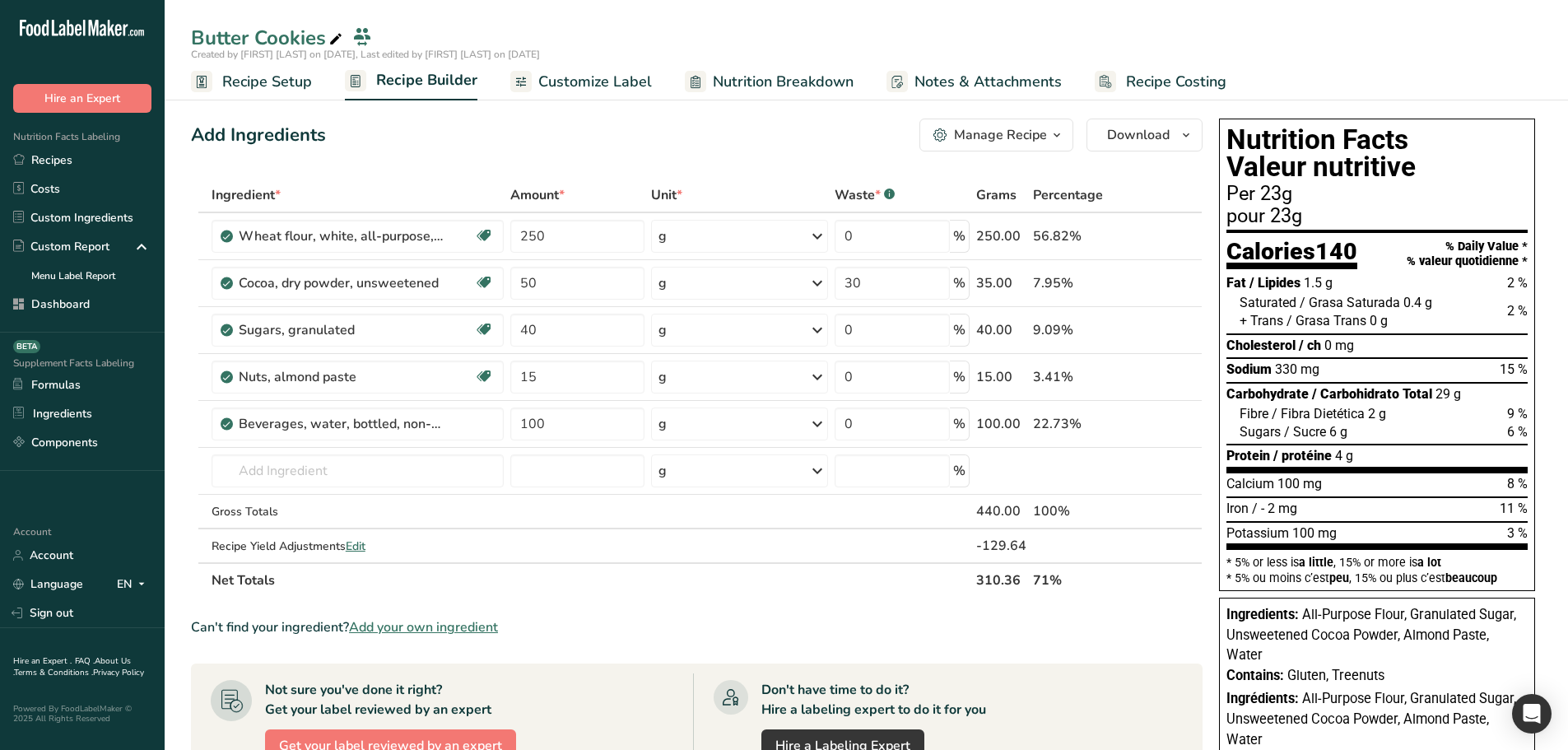 click on "Customize Label" at bounding box center (595, 82) 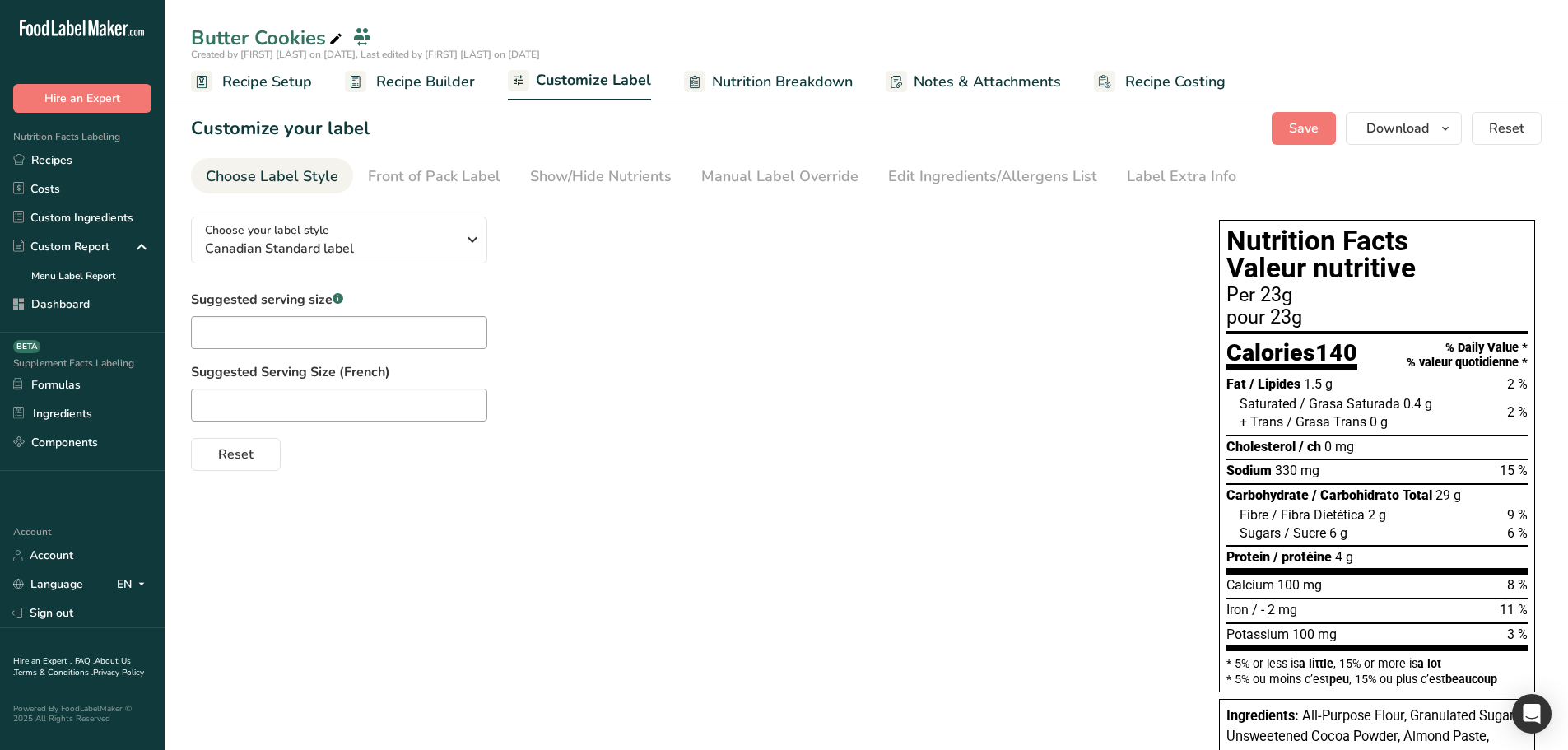 click on "Nutrition Breakdown" at bounding box center [782, 82] 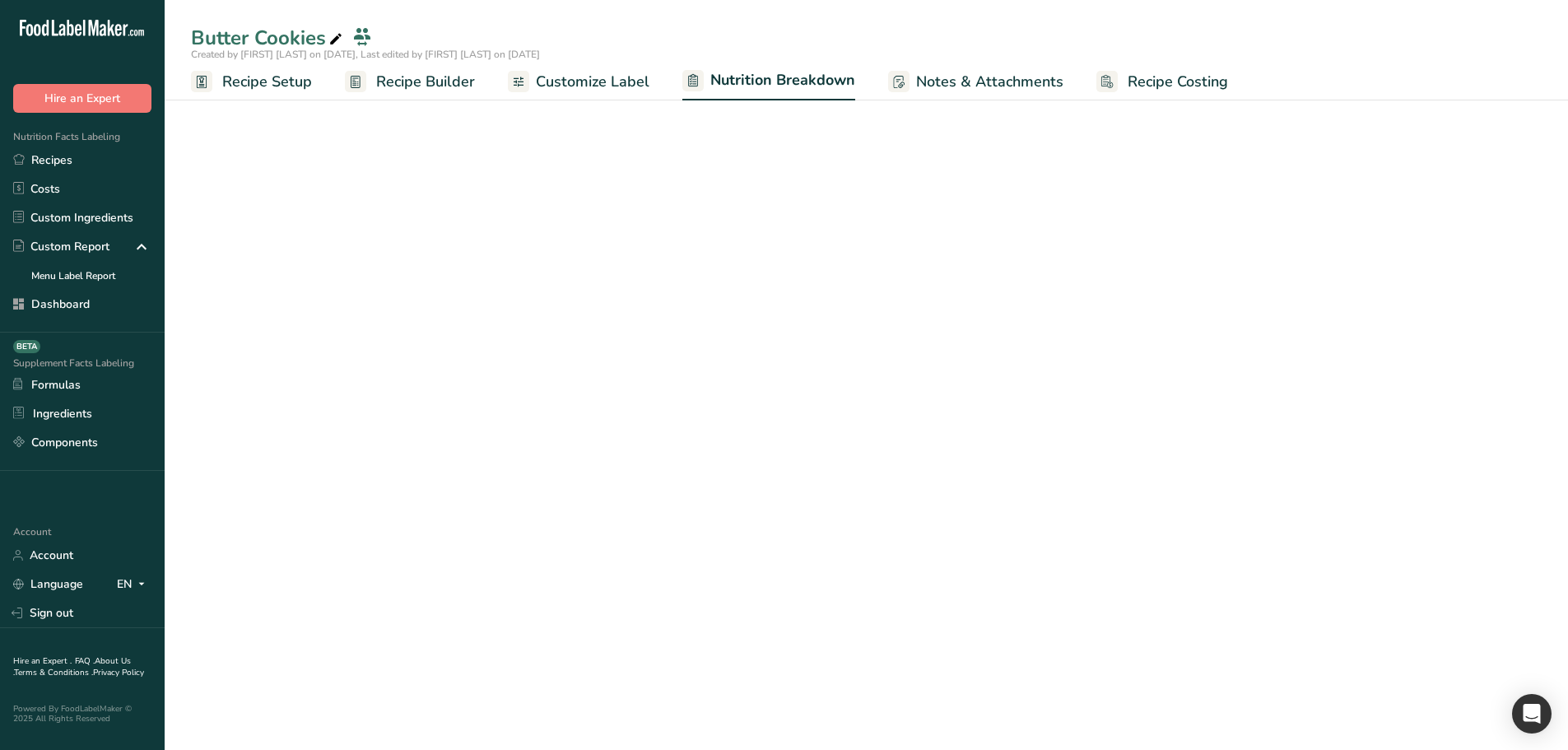 select on "Calories" 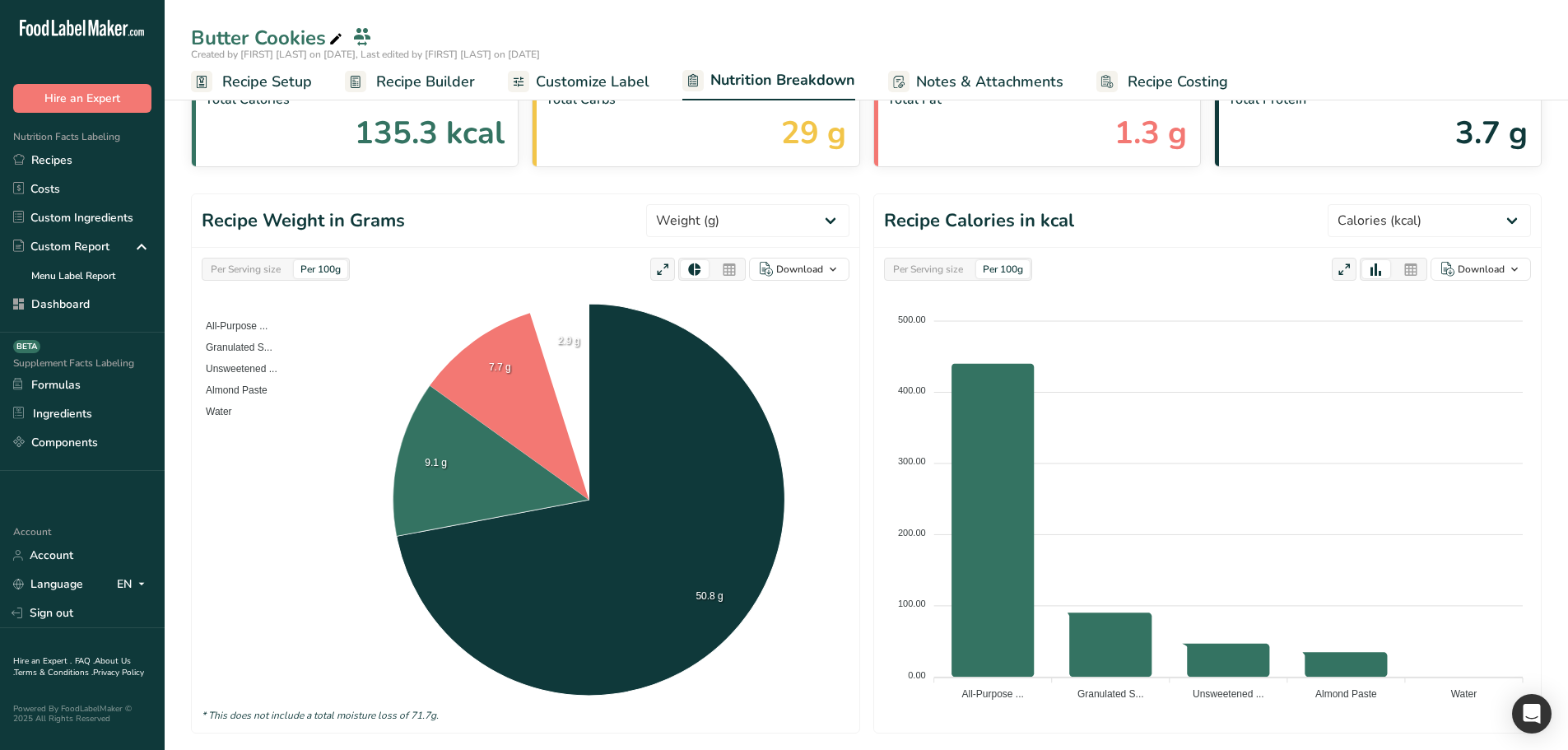 scroll, scrollTop: 659, scrollLeft: 0, axis: vertical 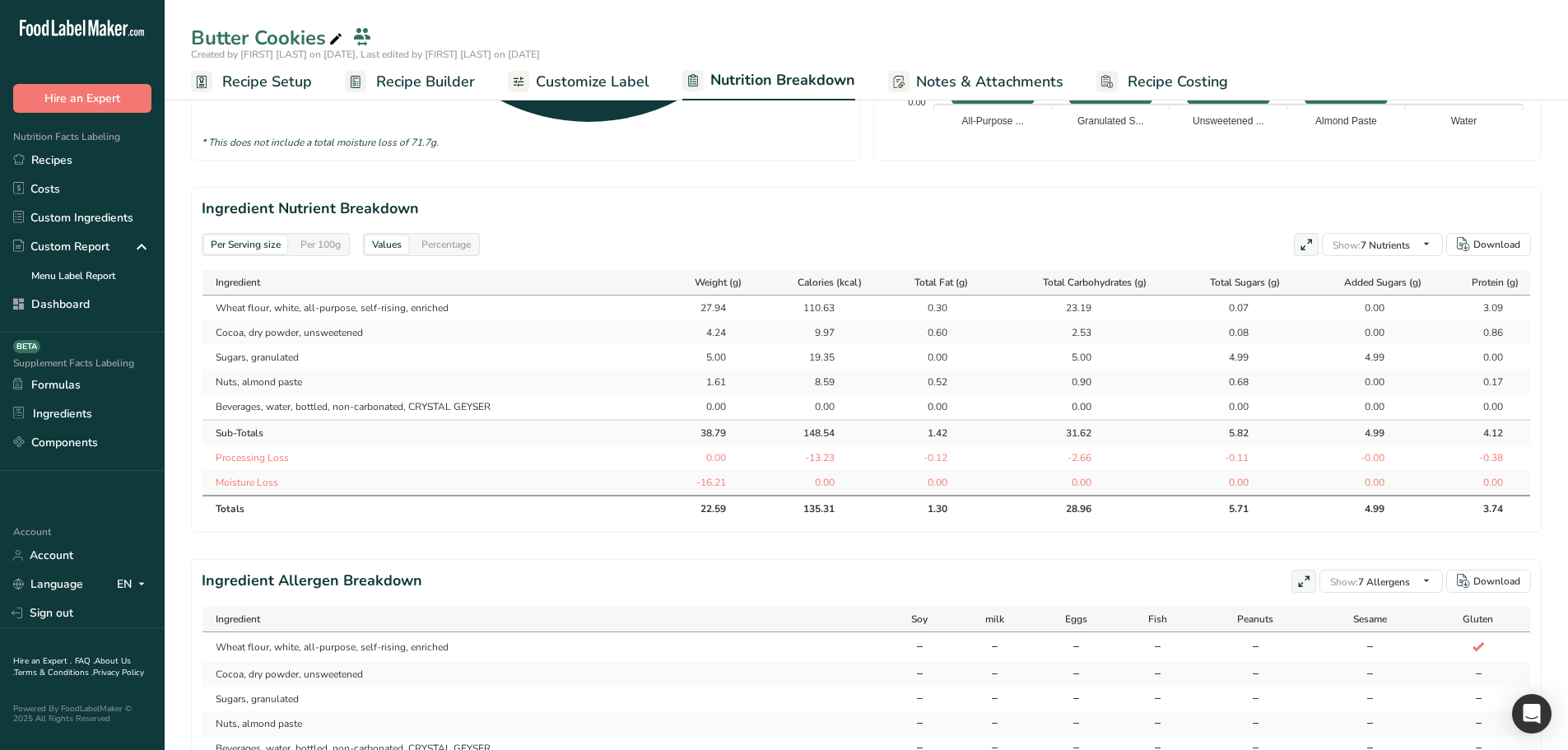 drag, startPoint x: 802, startPoint y: 458, endPoint x: 1511, endPoint y: 459, distance: 709.0007 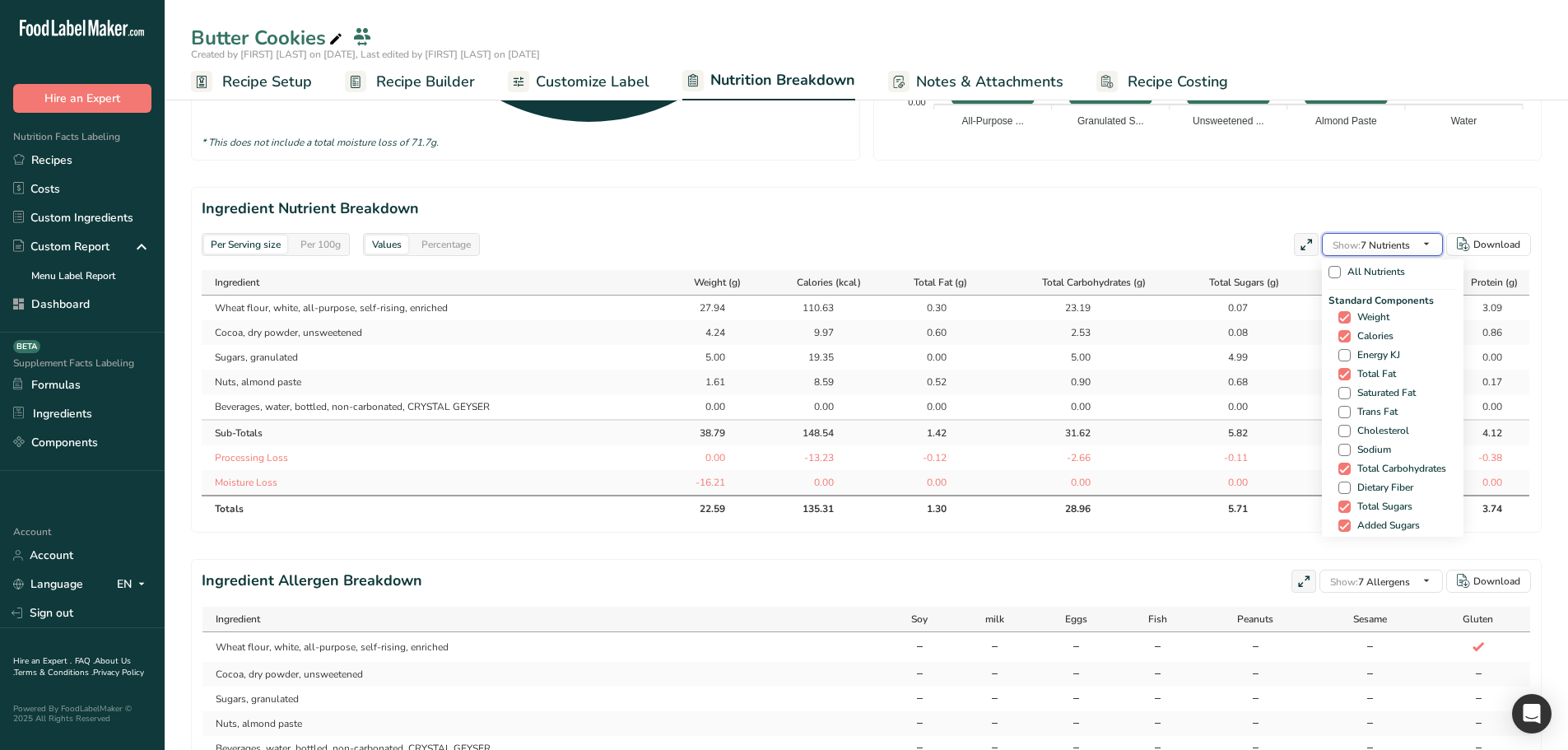 click at bounding box center (1426, 244) 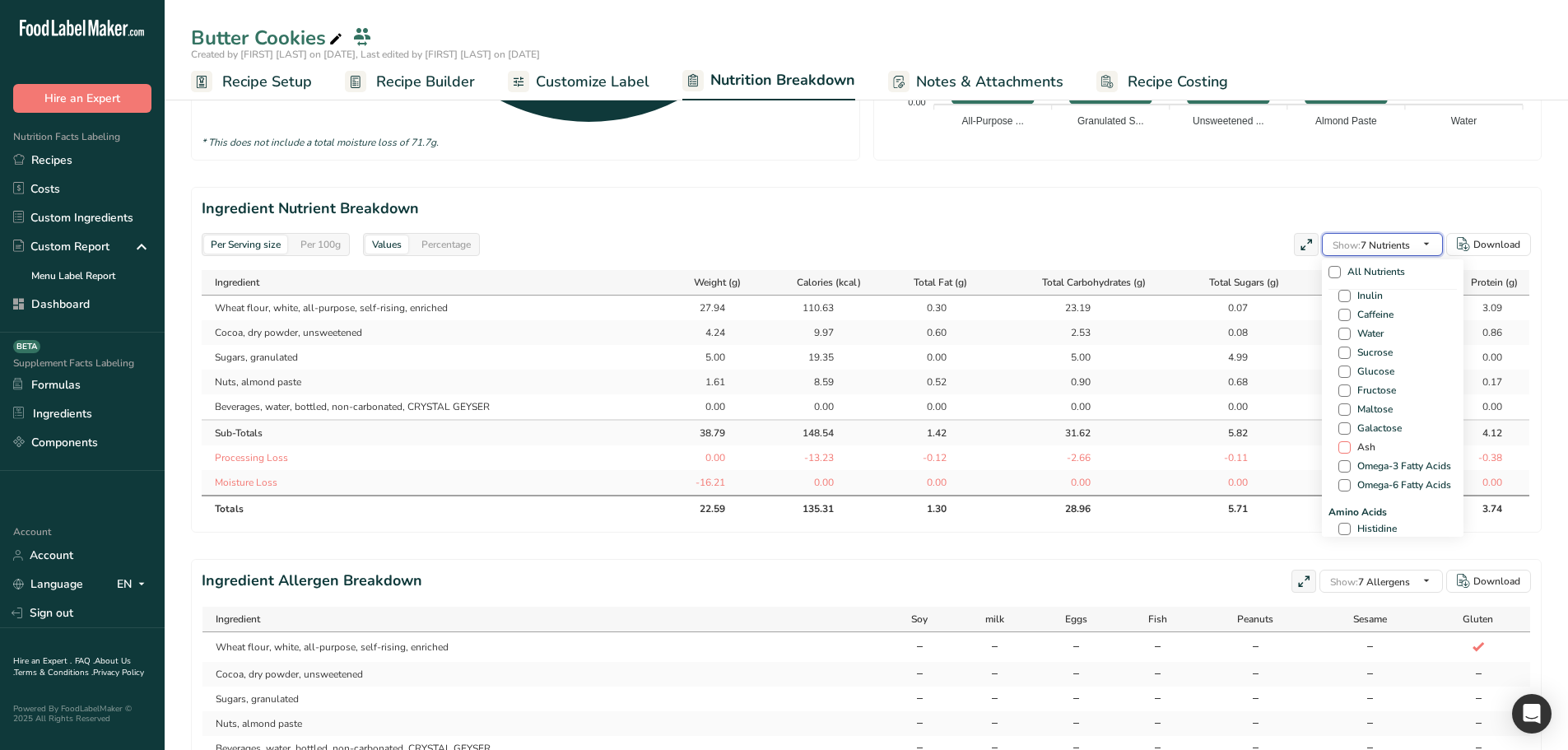 scroll, scrollTop: 1070, scrollLeft: 0, axis: vertical 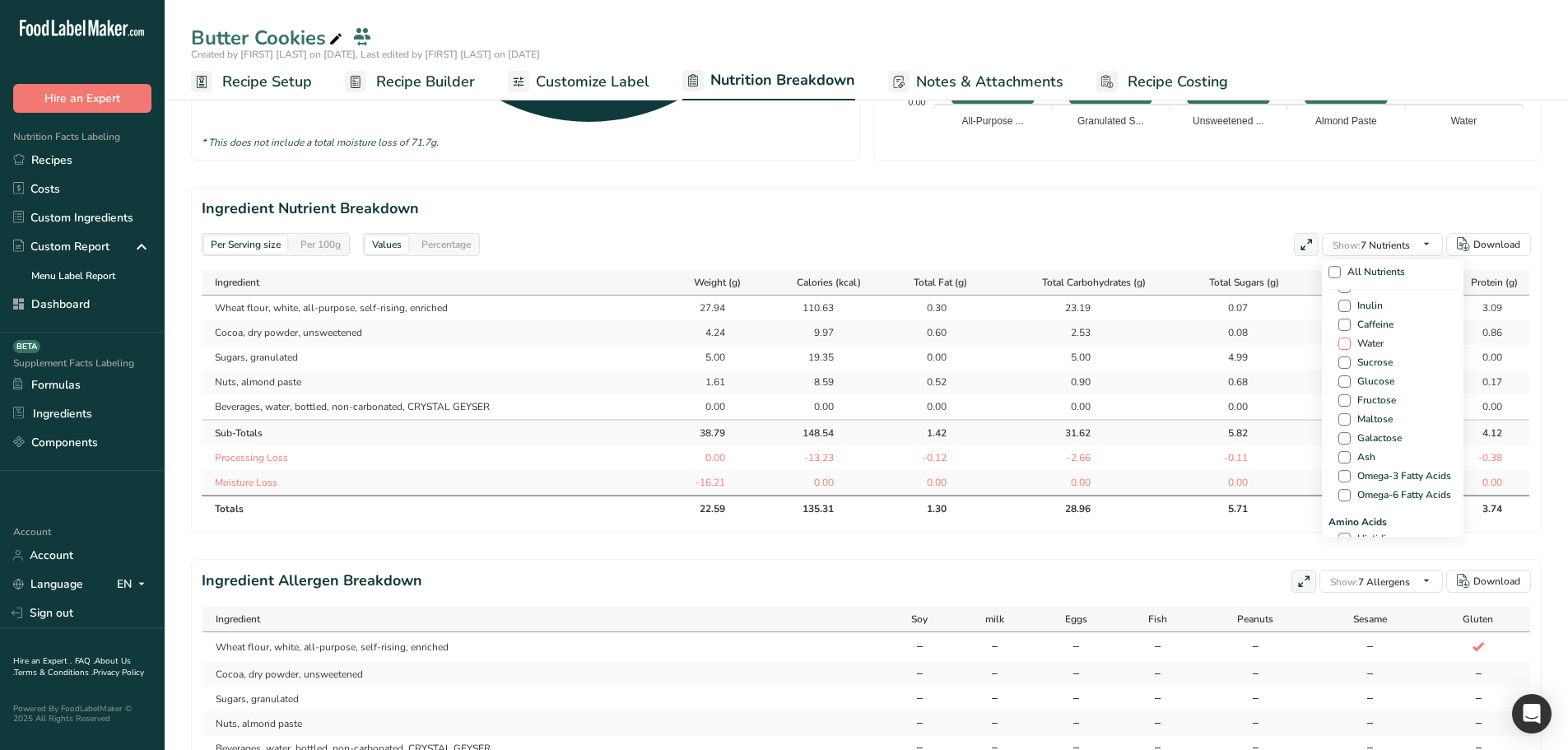 click at bounding box center [1344, 343] 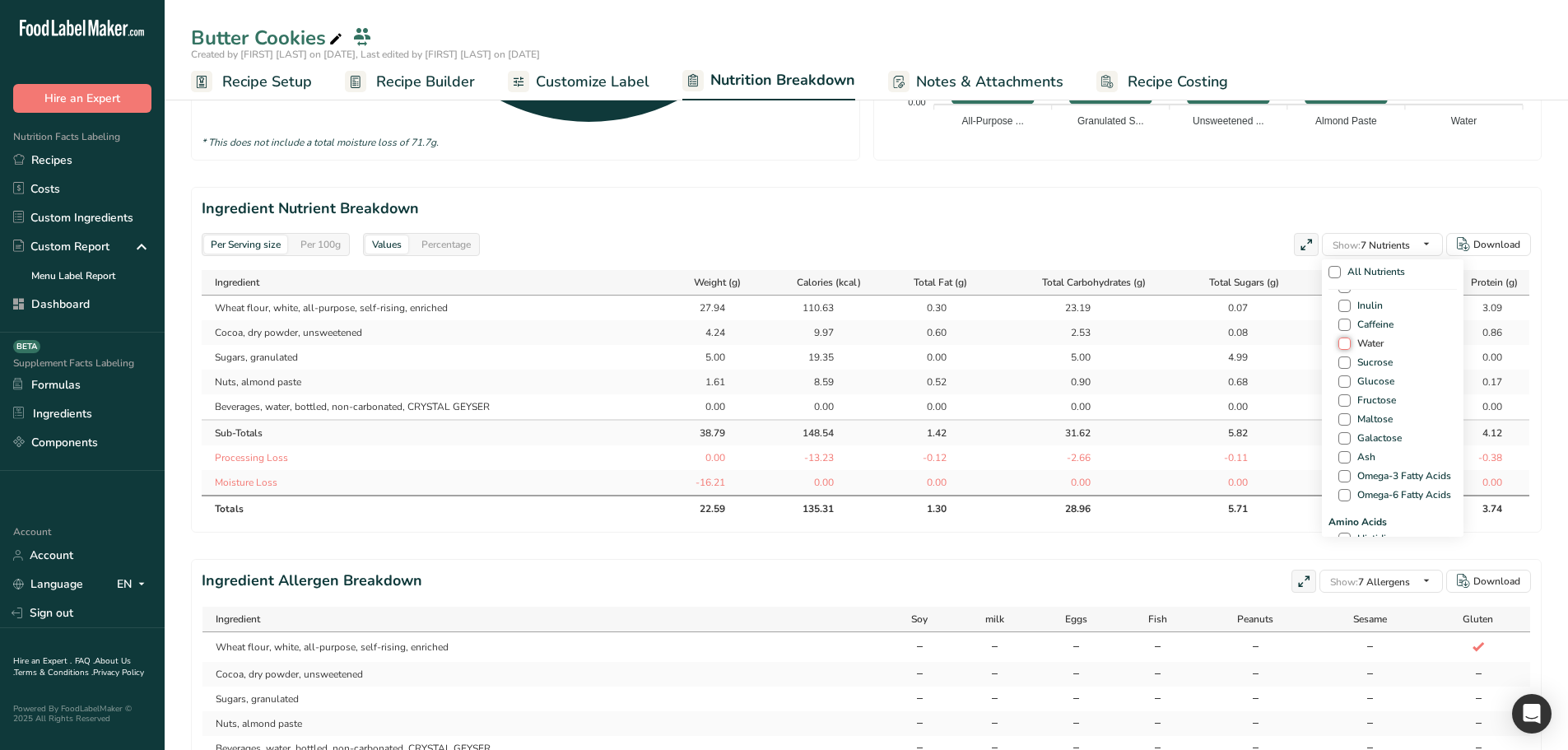 click on "Water" at bounding box center (1343, 343) 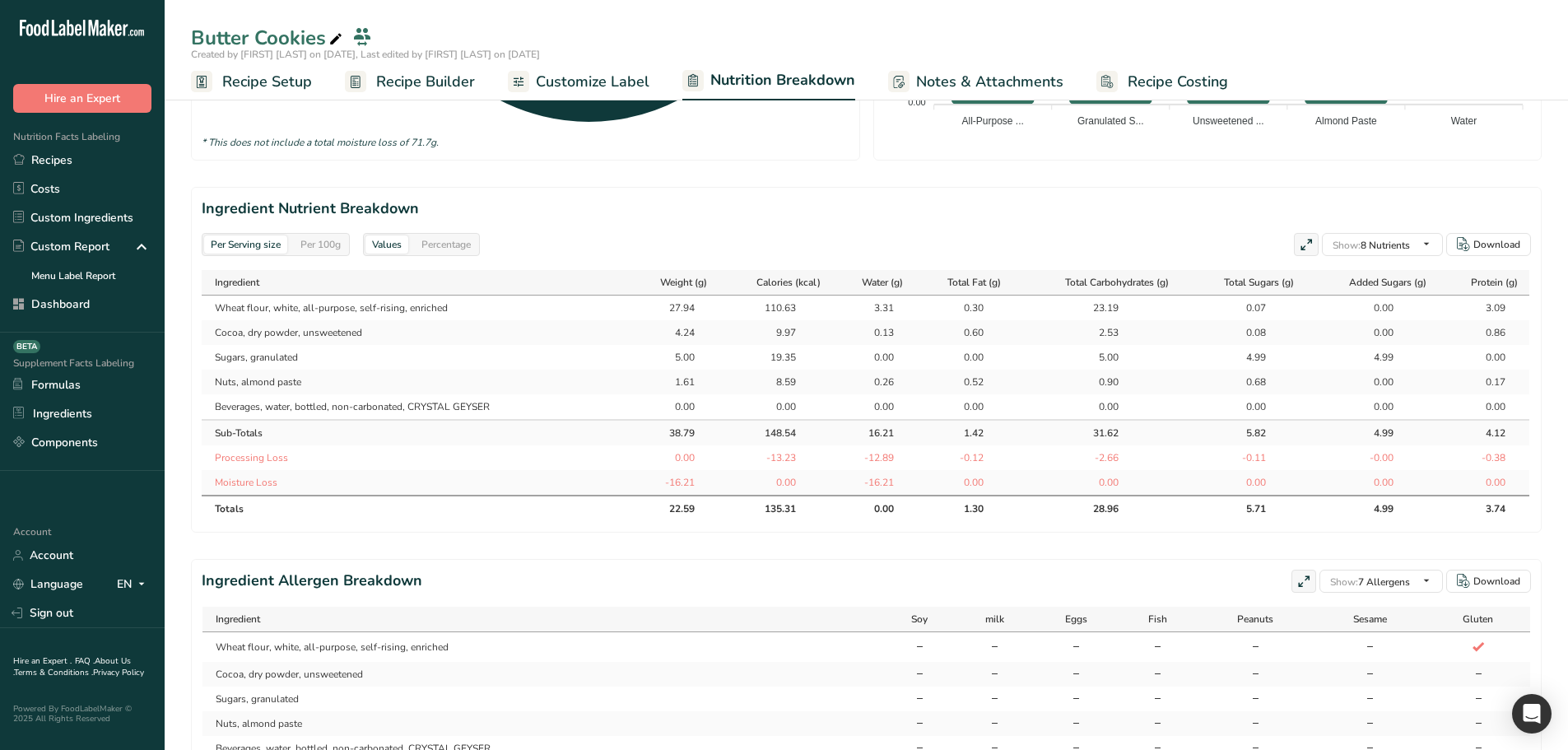 click on "0.00" at bounding box center (963, 482) 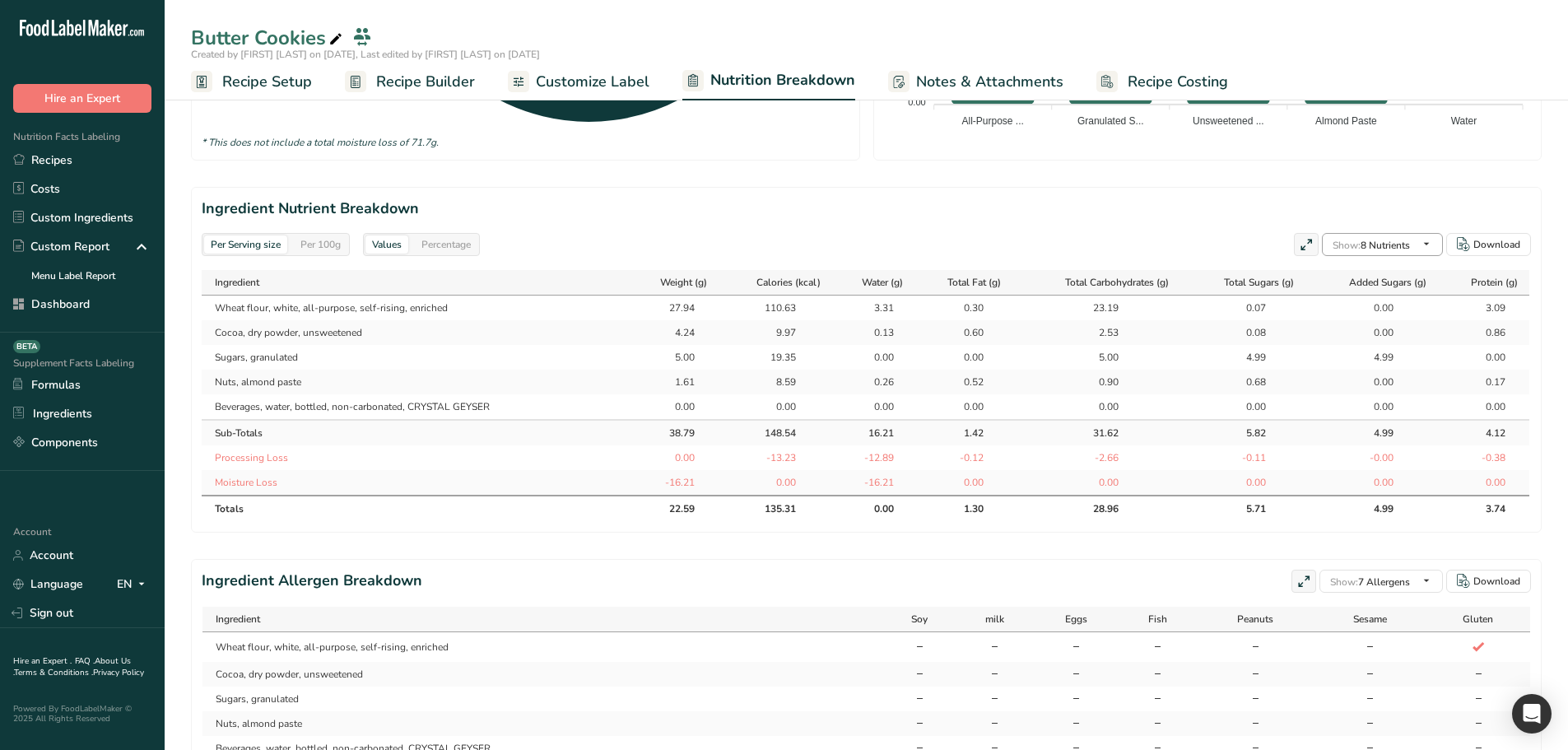 scroll, scrollTop: 1009, scrollLeft: 0, axis: vertical 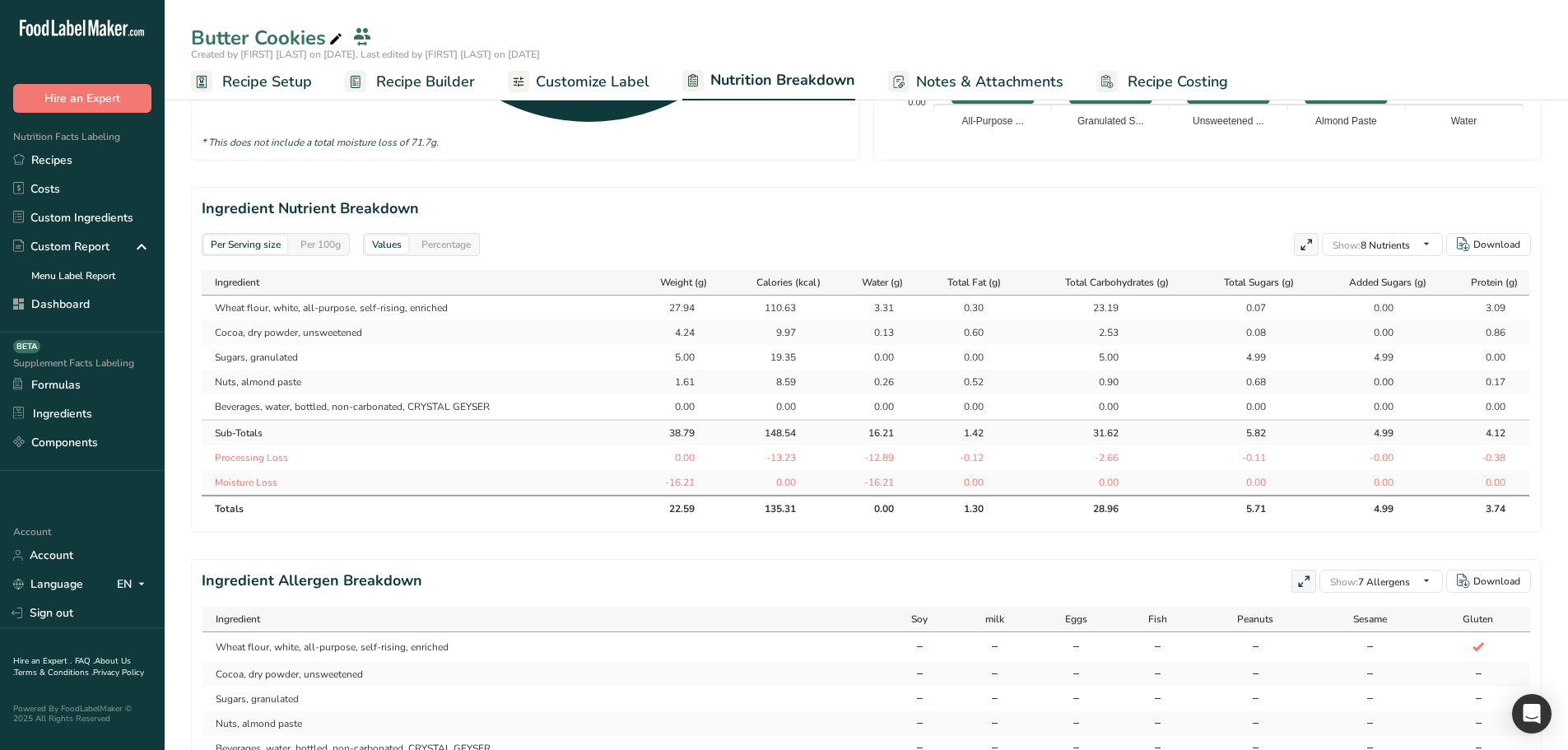 click on "-16.21" at bounding box center (873, 482) 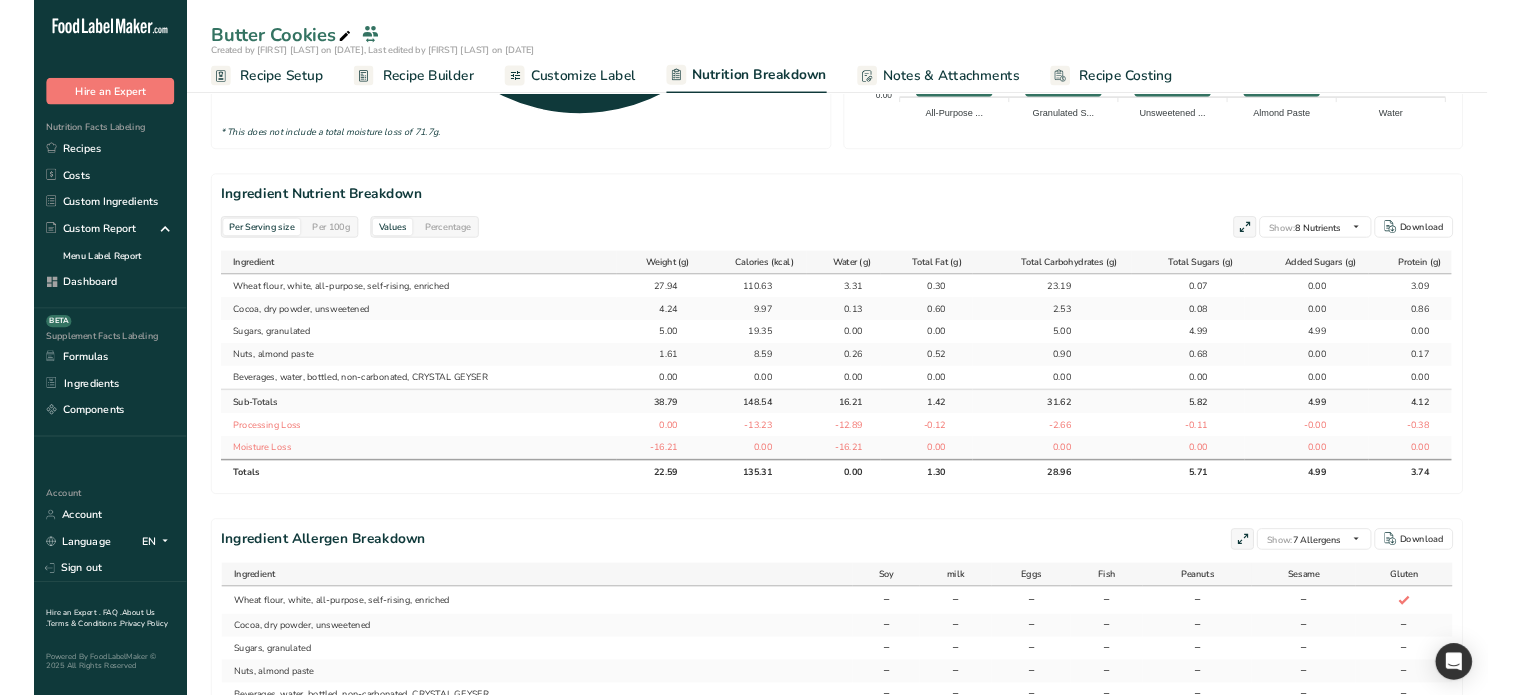 scroll, scrollTop: 0, scrollLeft: 2, axis: horizontal 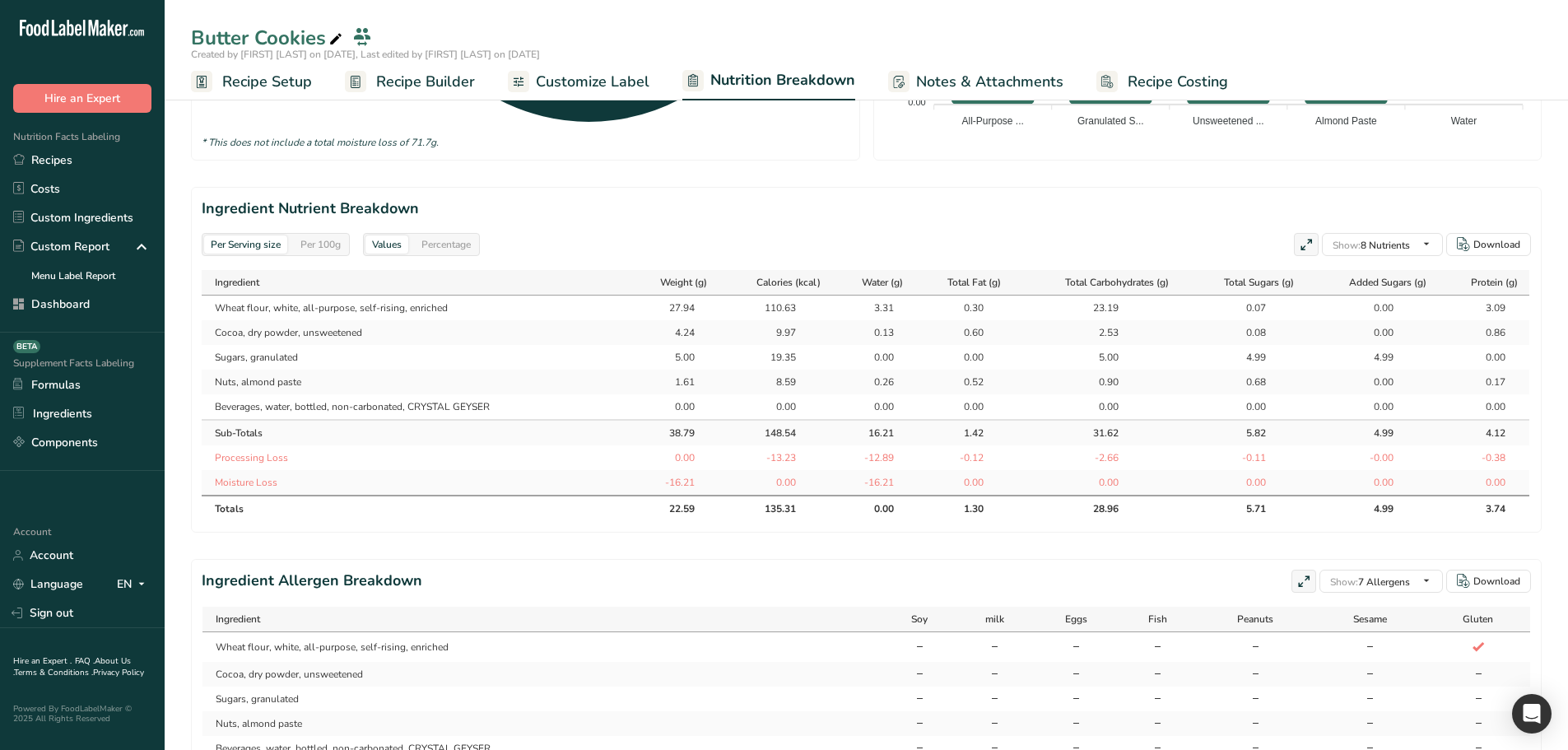drag, startPoint x: 748, startPoint y: 458, endPoint x: 1511, endPoint y: 459, distance: 763.00066 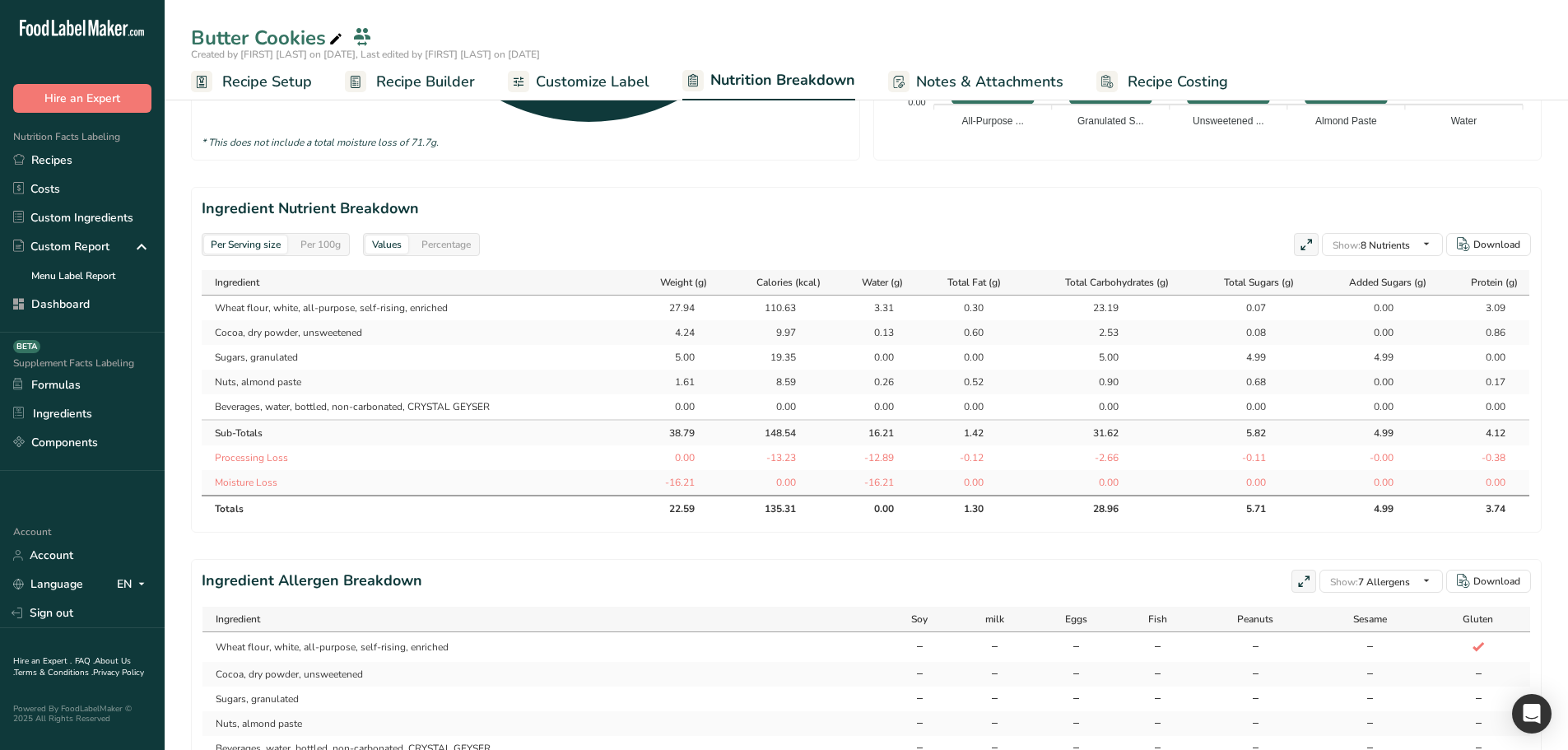 drag, startPoint x: 1511, startPoint y: 459, endPoint x: 239, endPoint y: 458, distance: 1272.0004 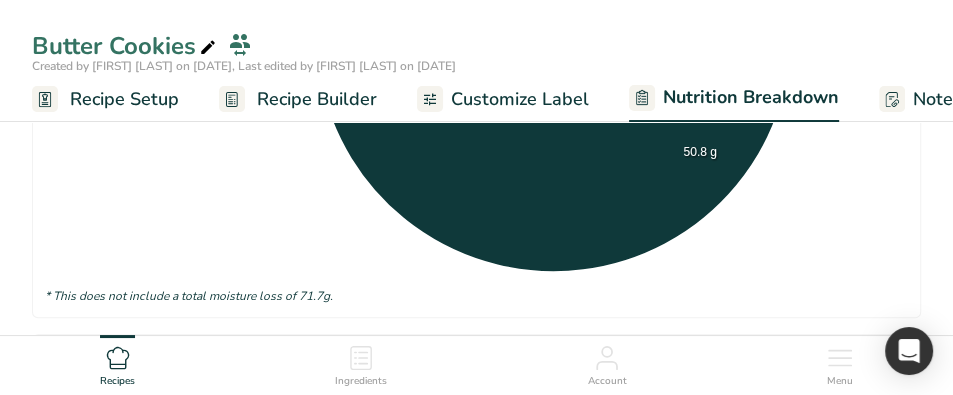 select on "Calories" 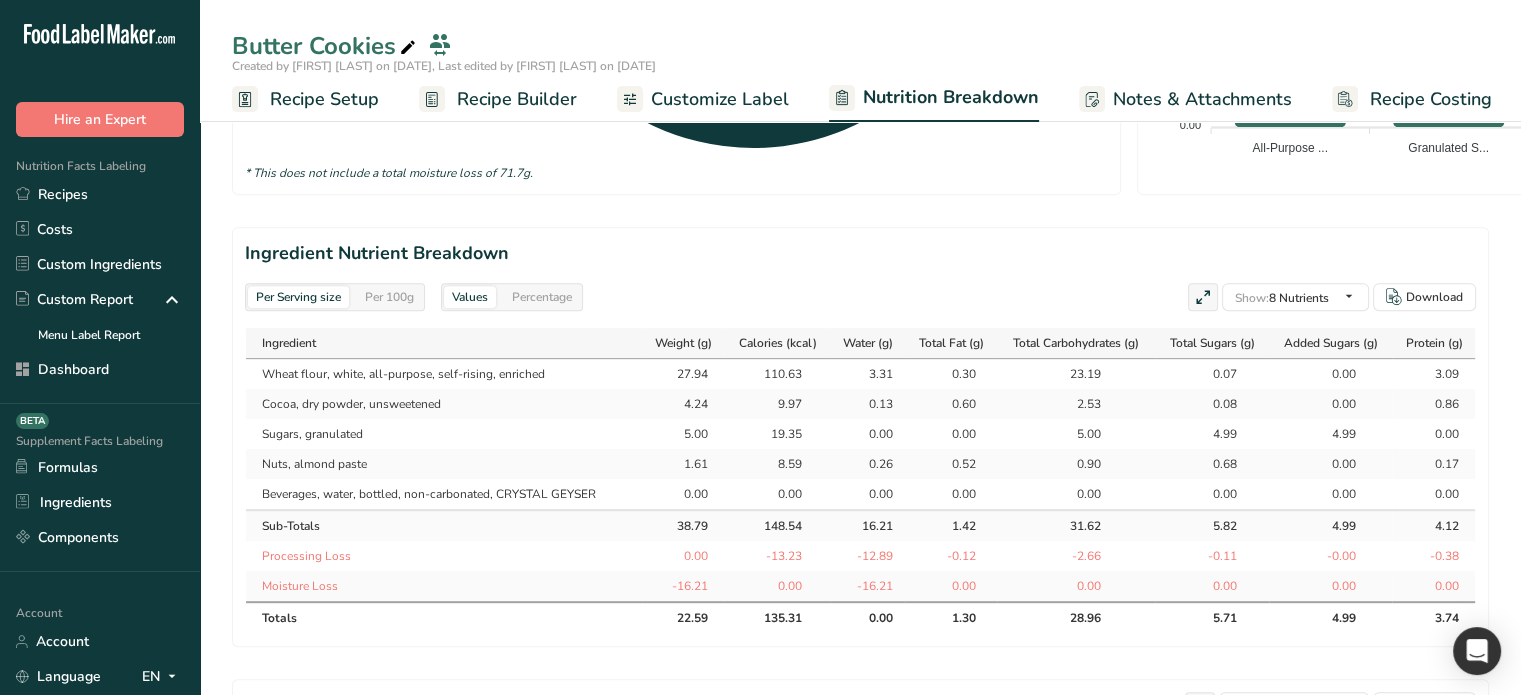 scroll, scrollTop: 893, scrollLeft: 0, axis: vertical 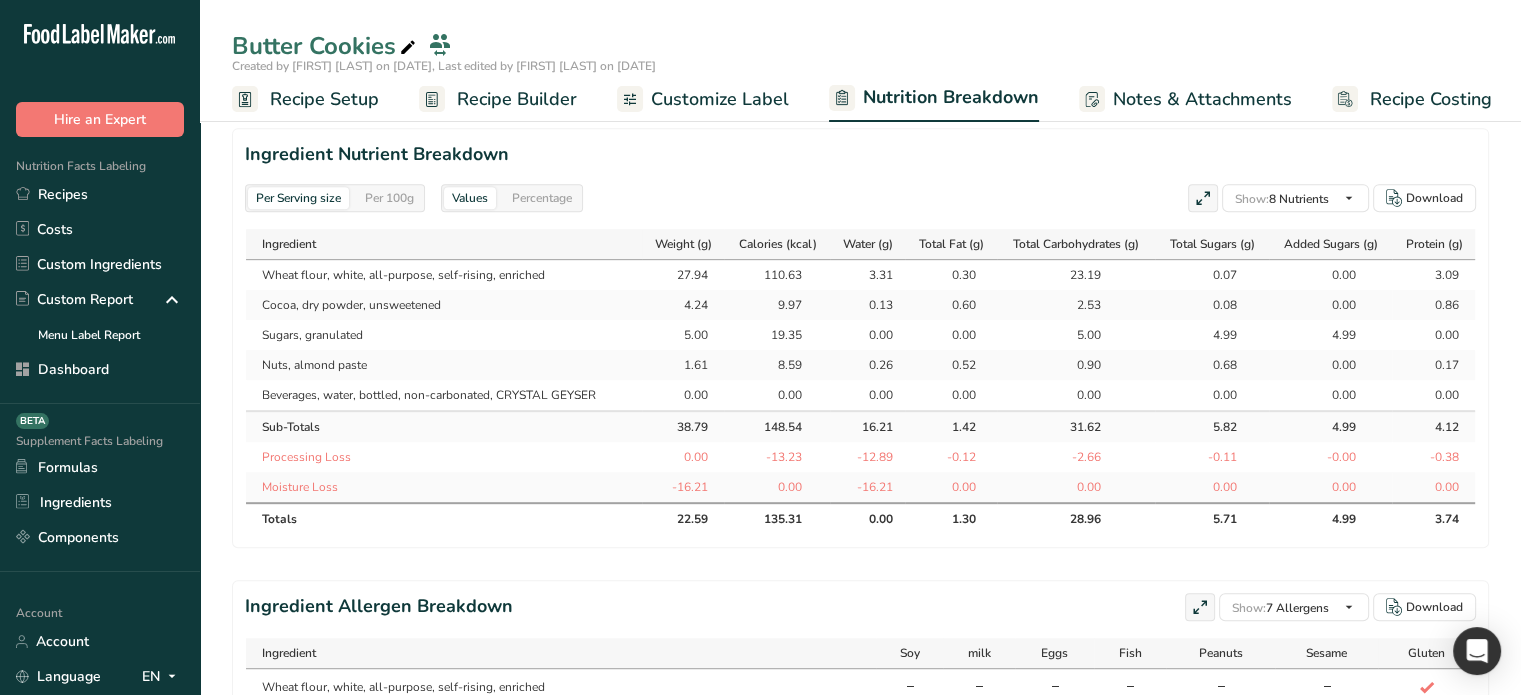 click on "Recipe Builder" at bounding box center (517, 99) 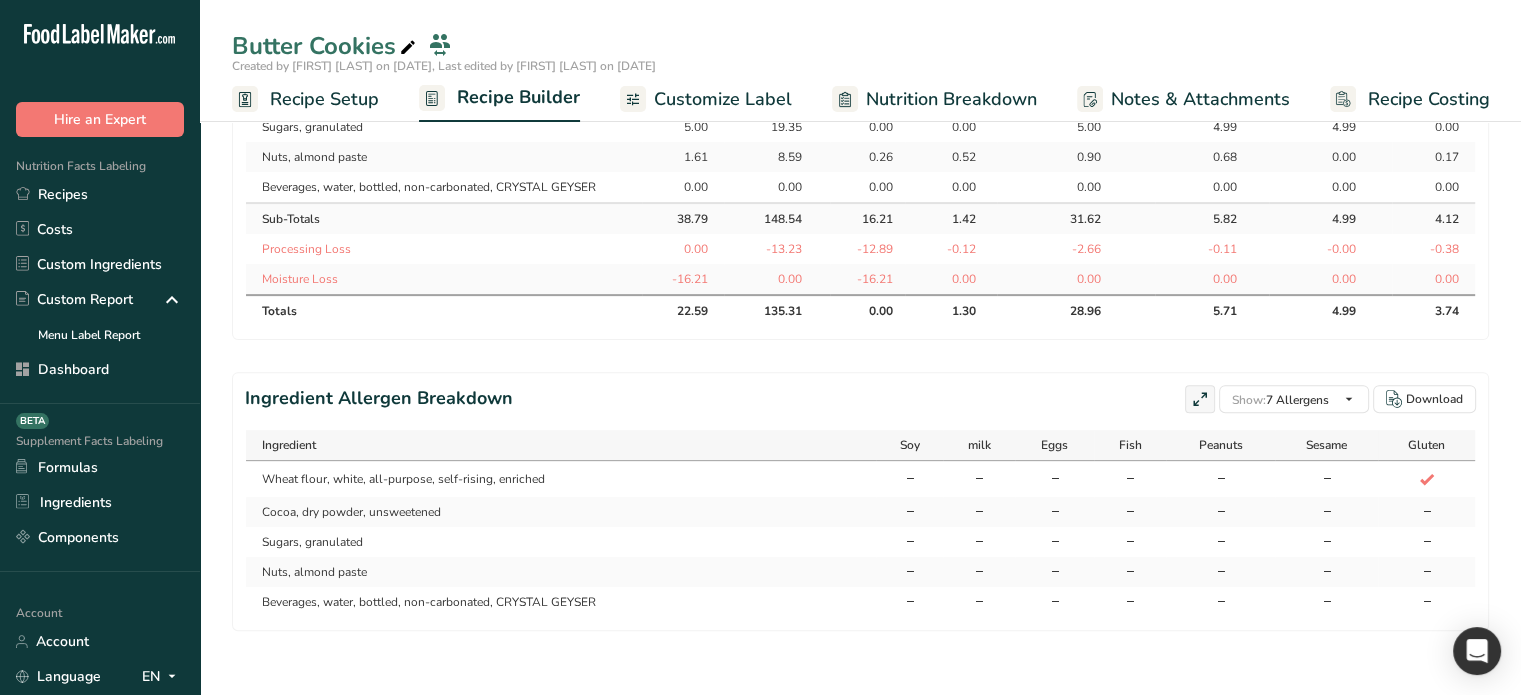 scroll, scrollTop: 396, scrollLeft: 0, axis: vertical 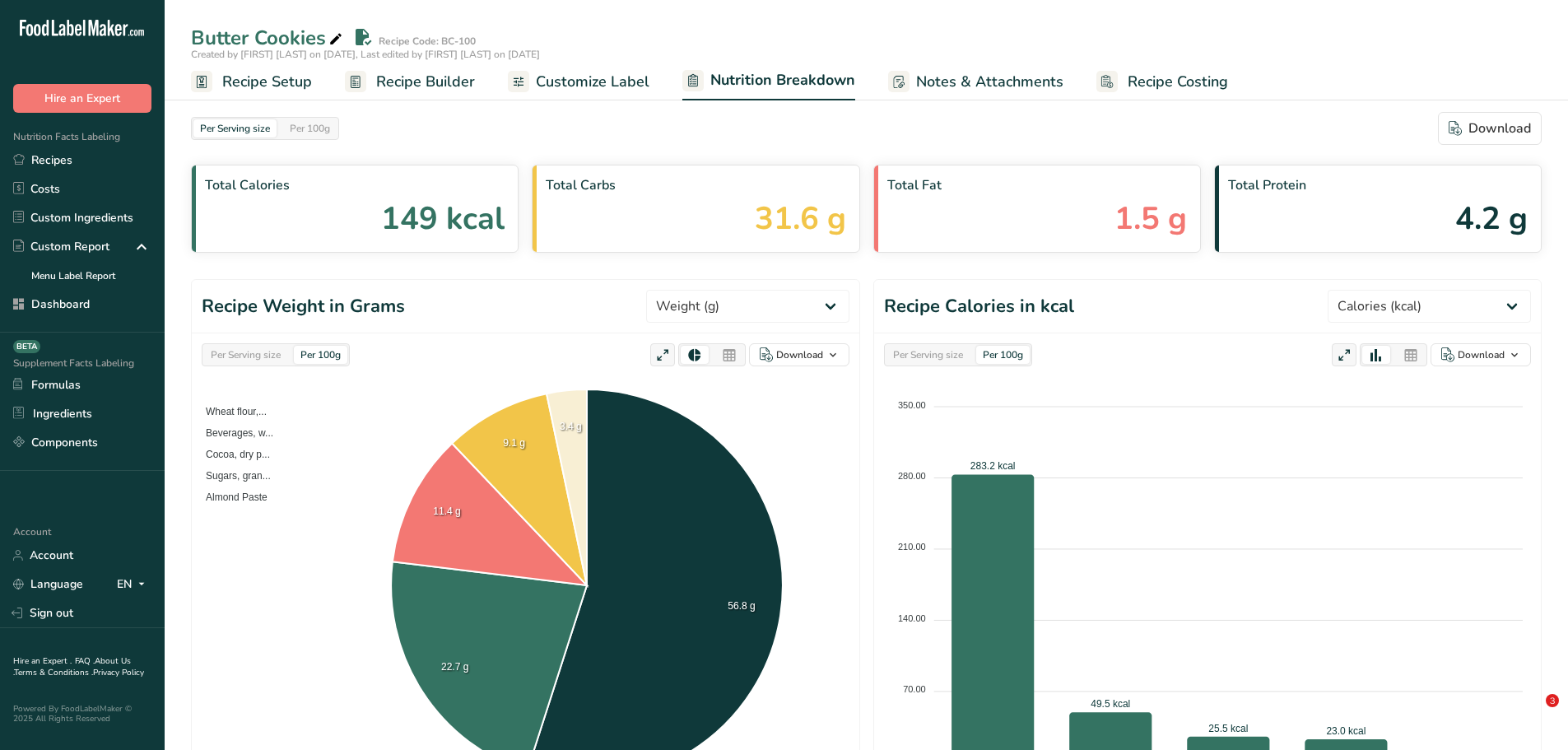 select on "Calories" 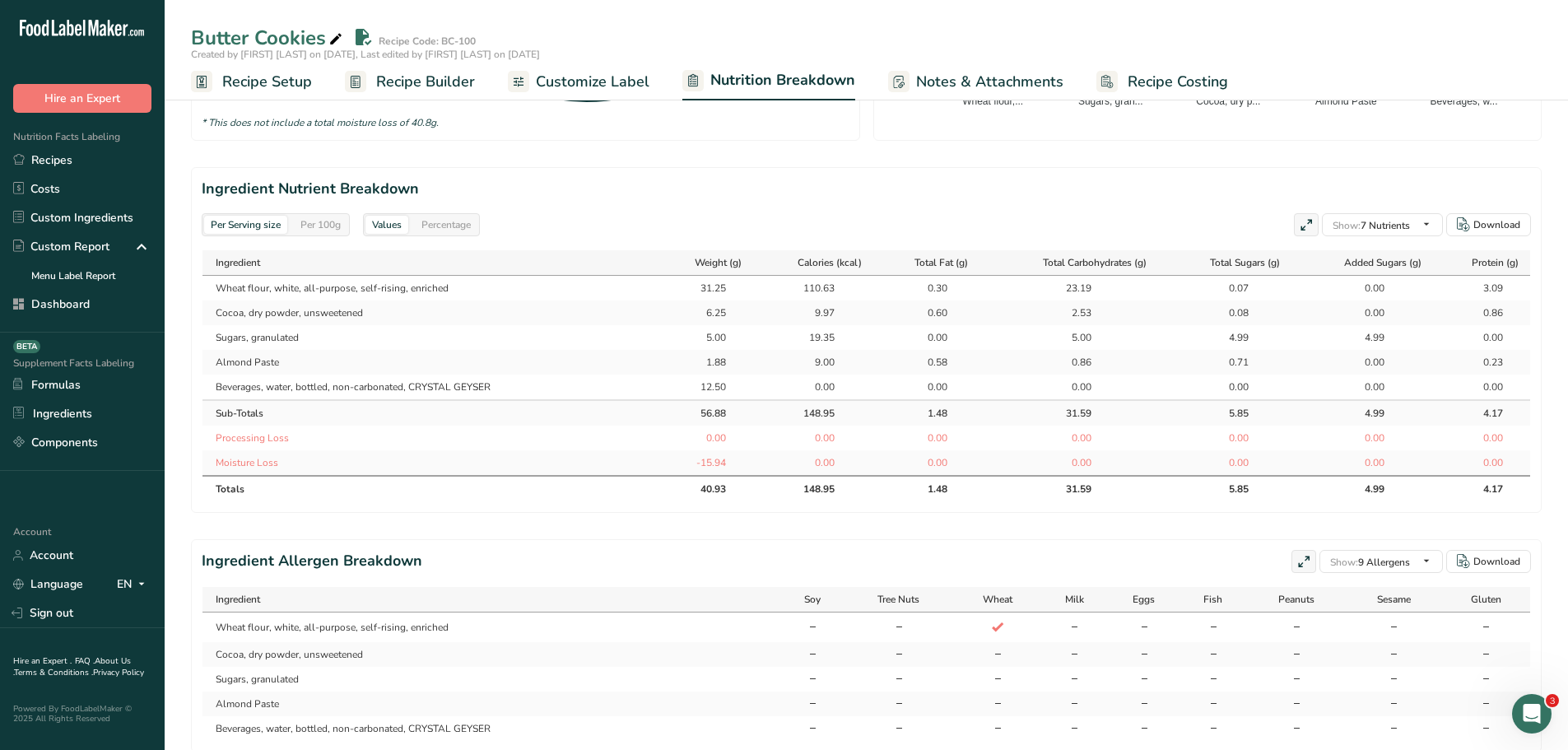 scroll, scrollTop: 0, scrollLeft: 0, axis: both 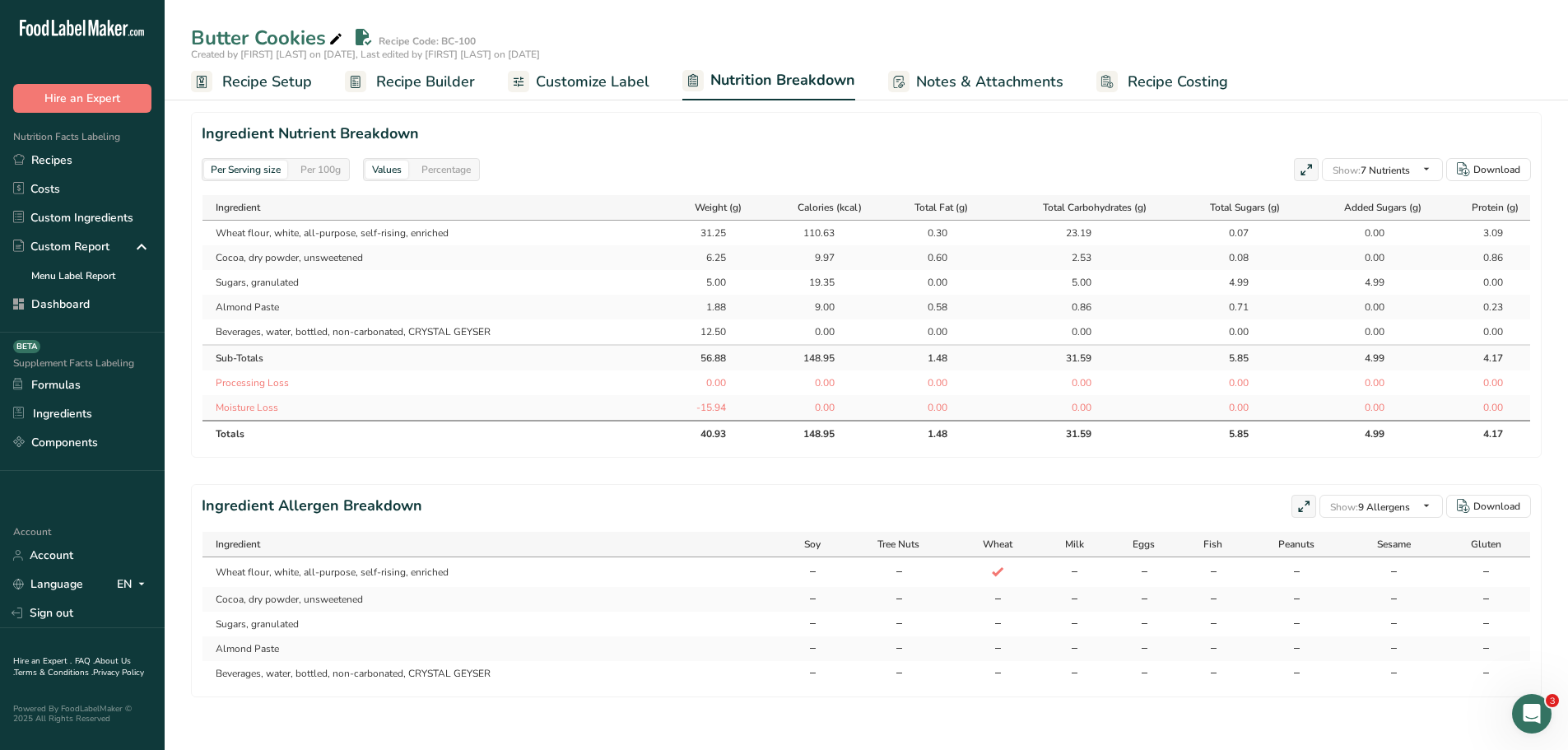 drag, startPoint x: 222, startPoint y: 233, endPoint x: 523, endPoint y: 233, distance: 301 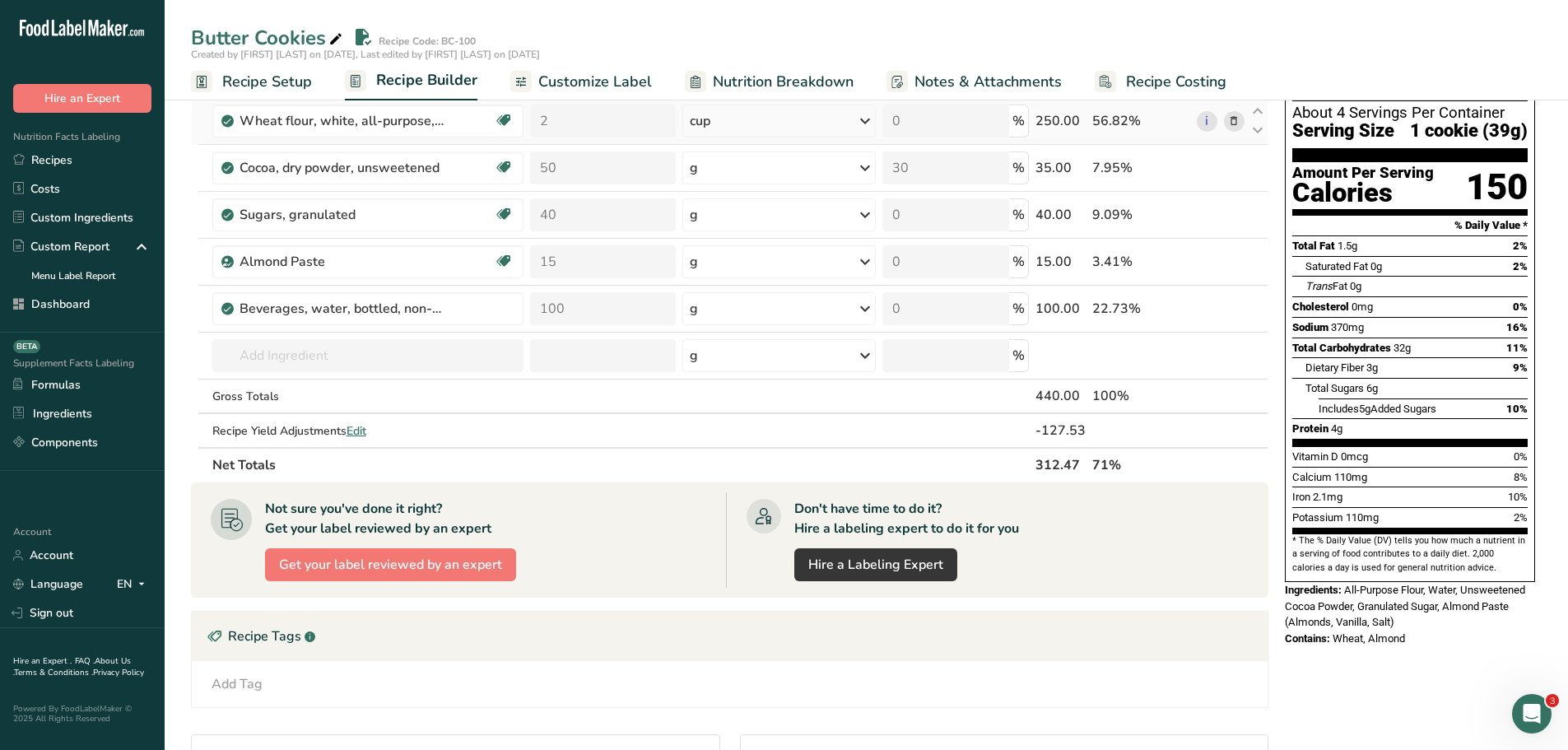 scroll, scrollTop: 85, scrollLeft: 0, axis: vertical 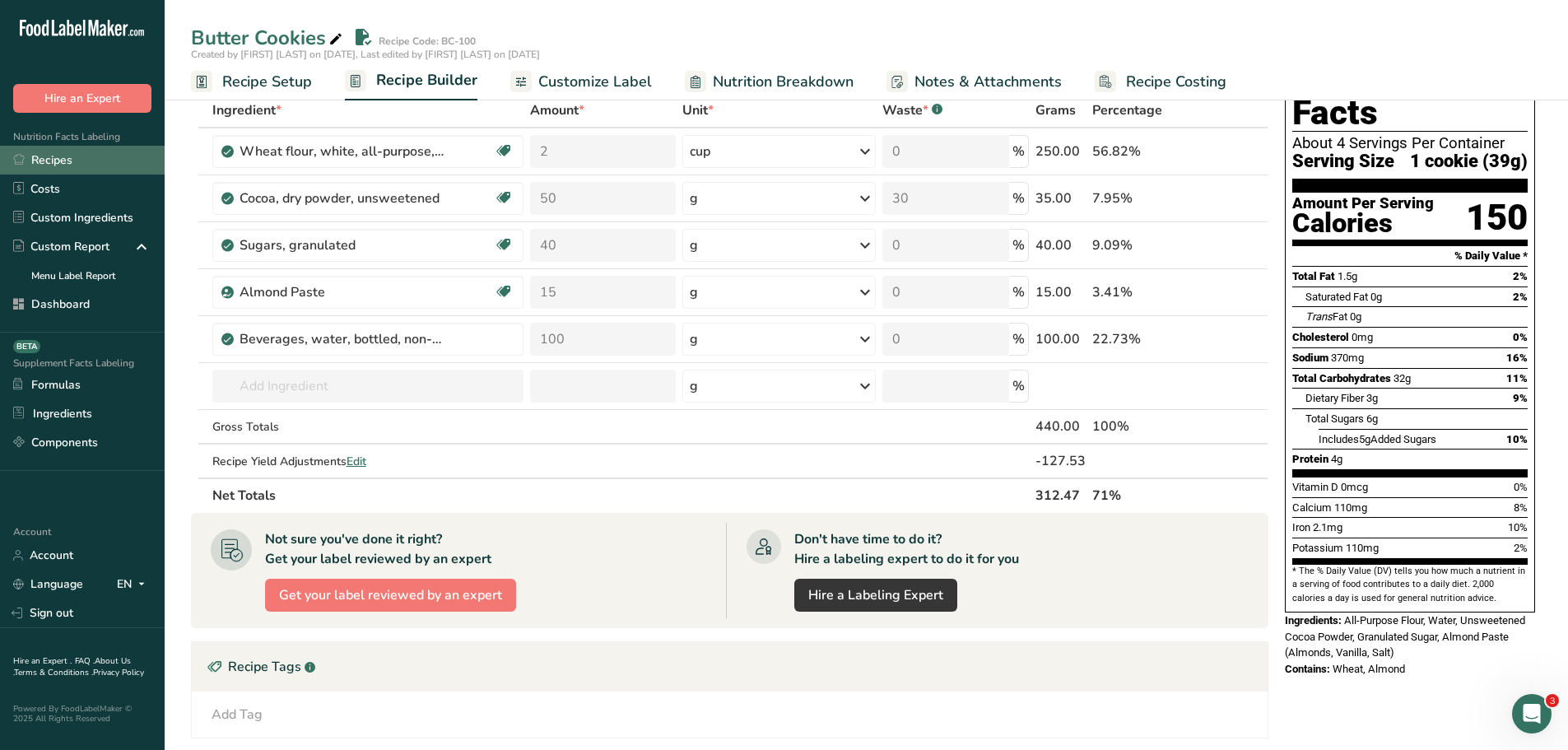 click on "Recipes" at bounding box center (82, 160) 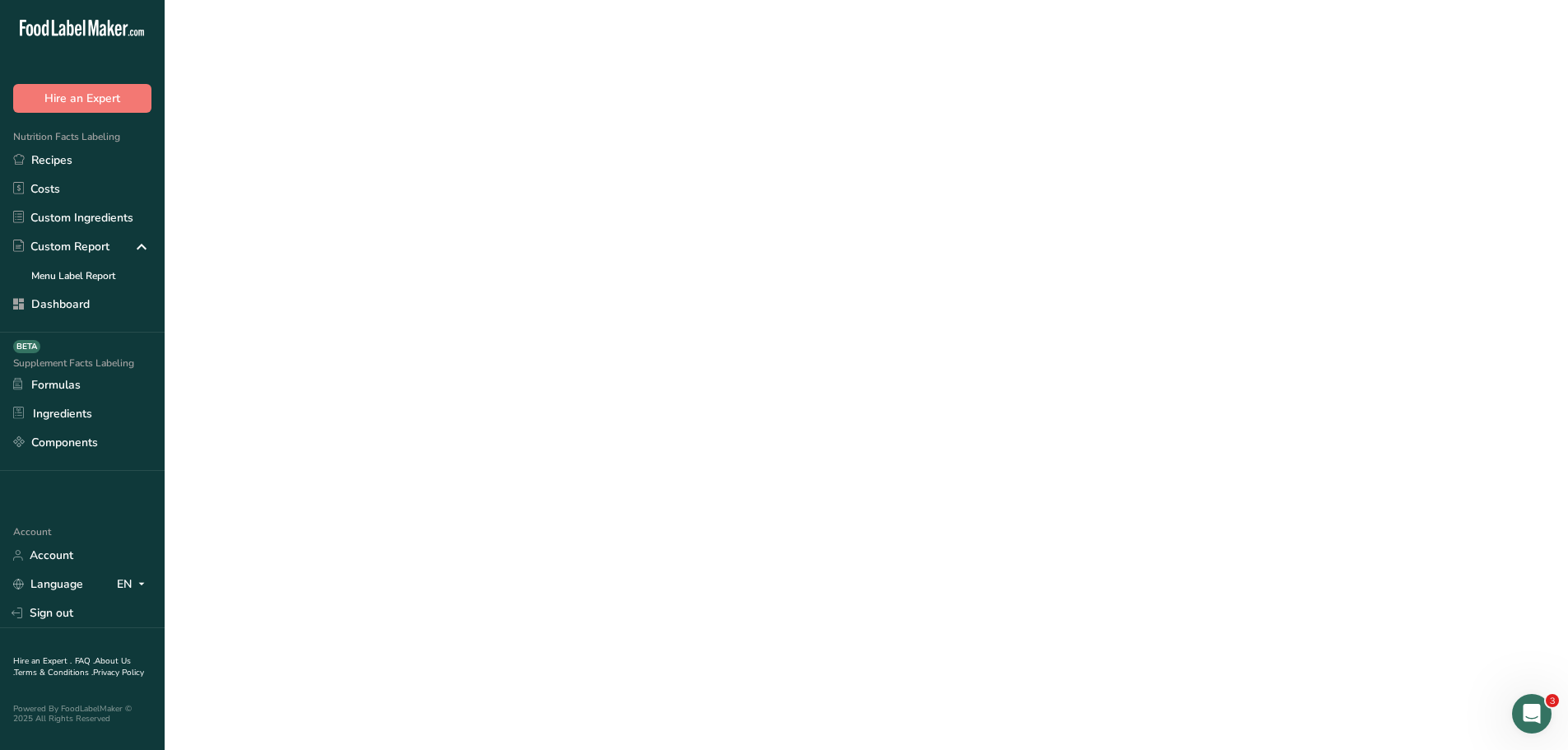 scroll, scrollTop: 0, scrollLeft: 0, axis: both 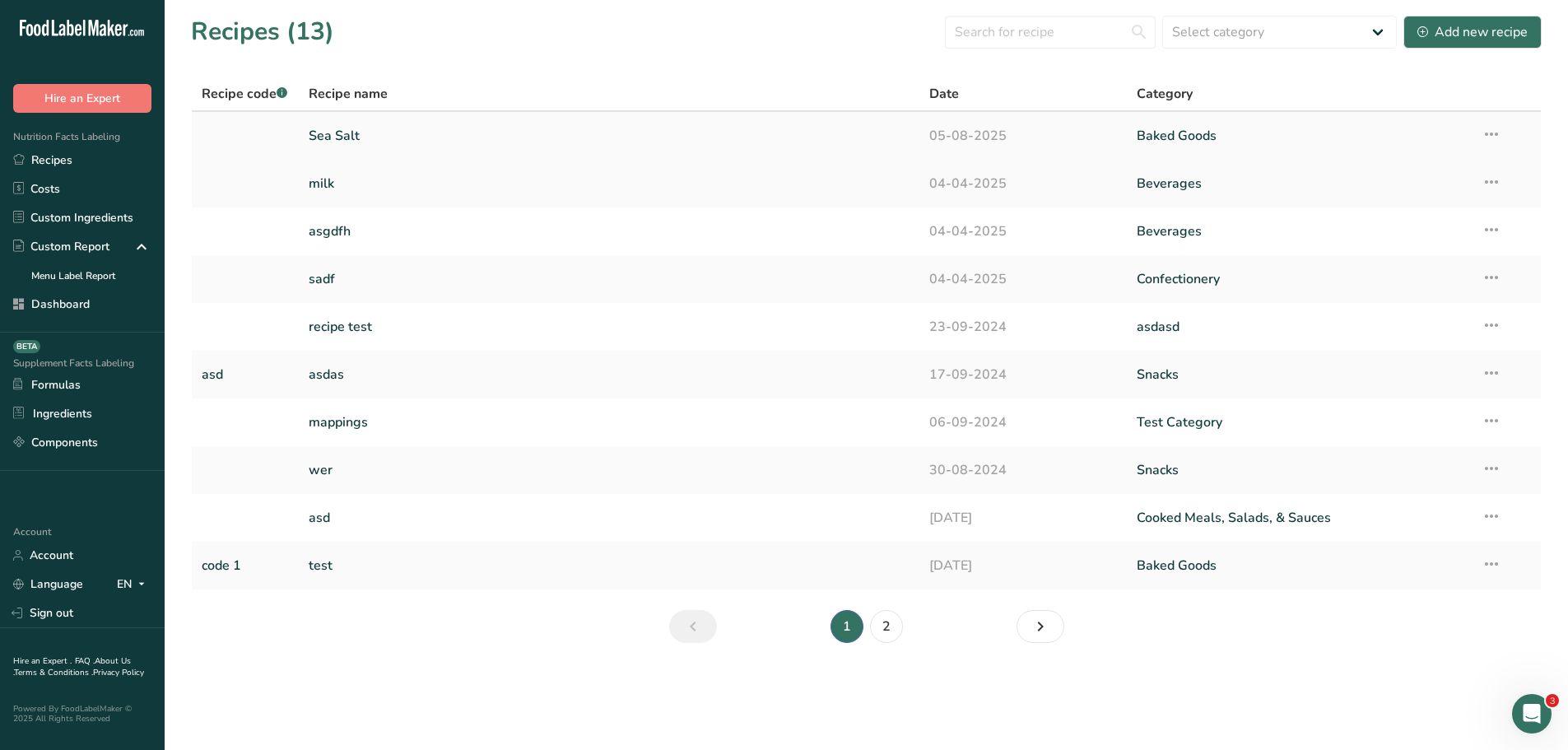 click on "Sea Salt" at bounding box center (609, 136) 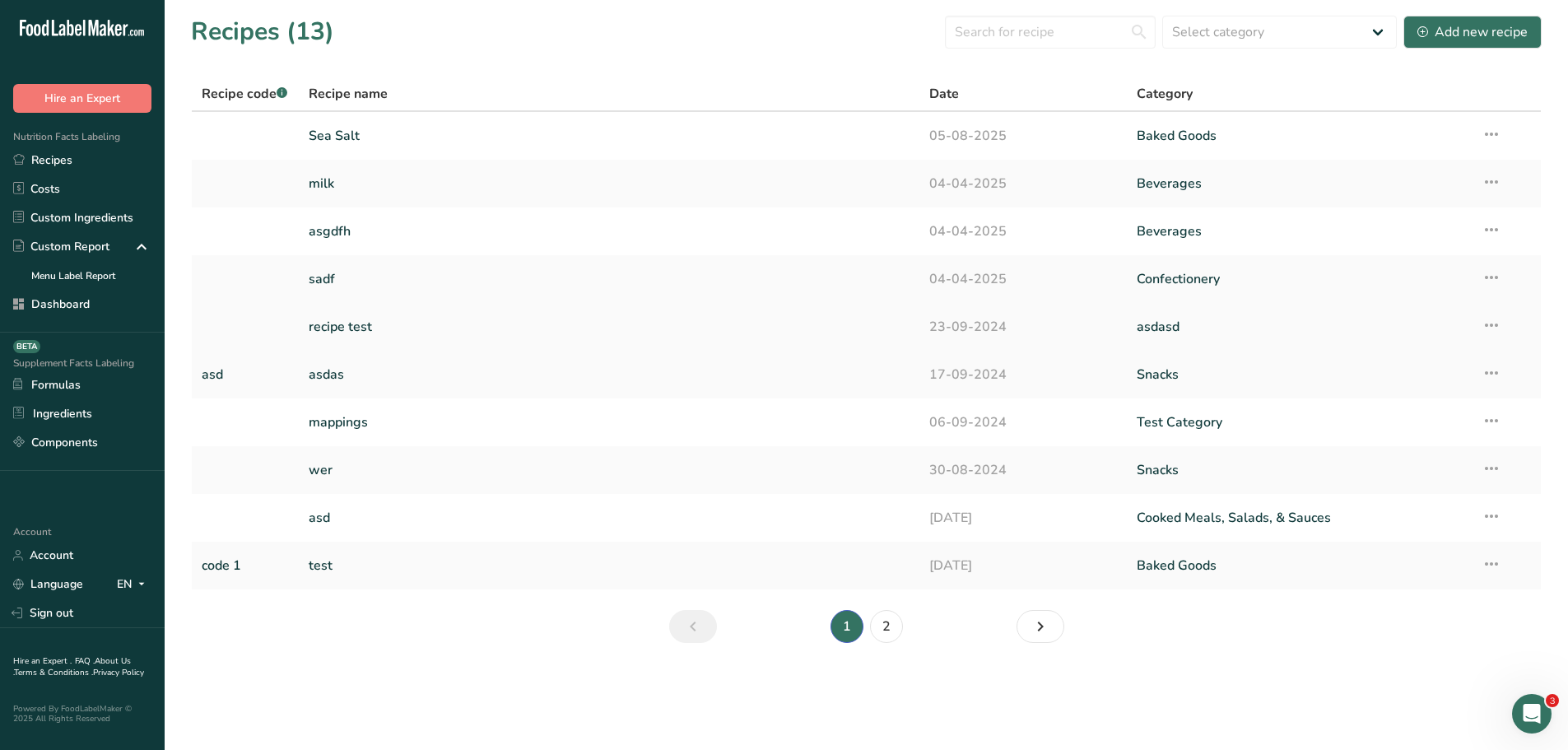 click on "recipe test" at bounding box center (609, 327) 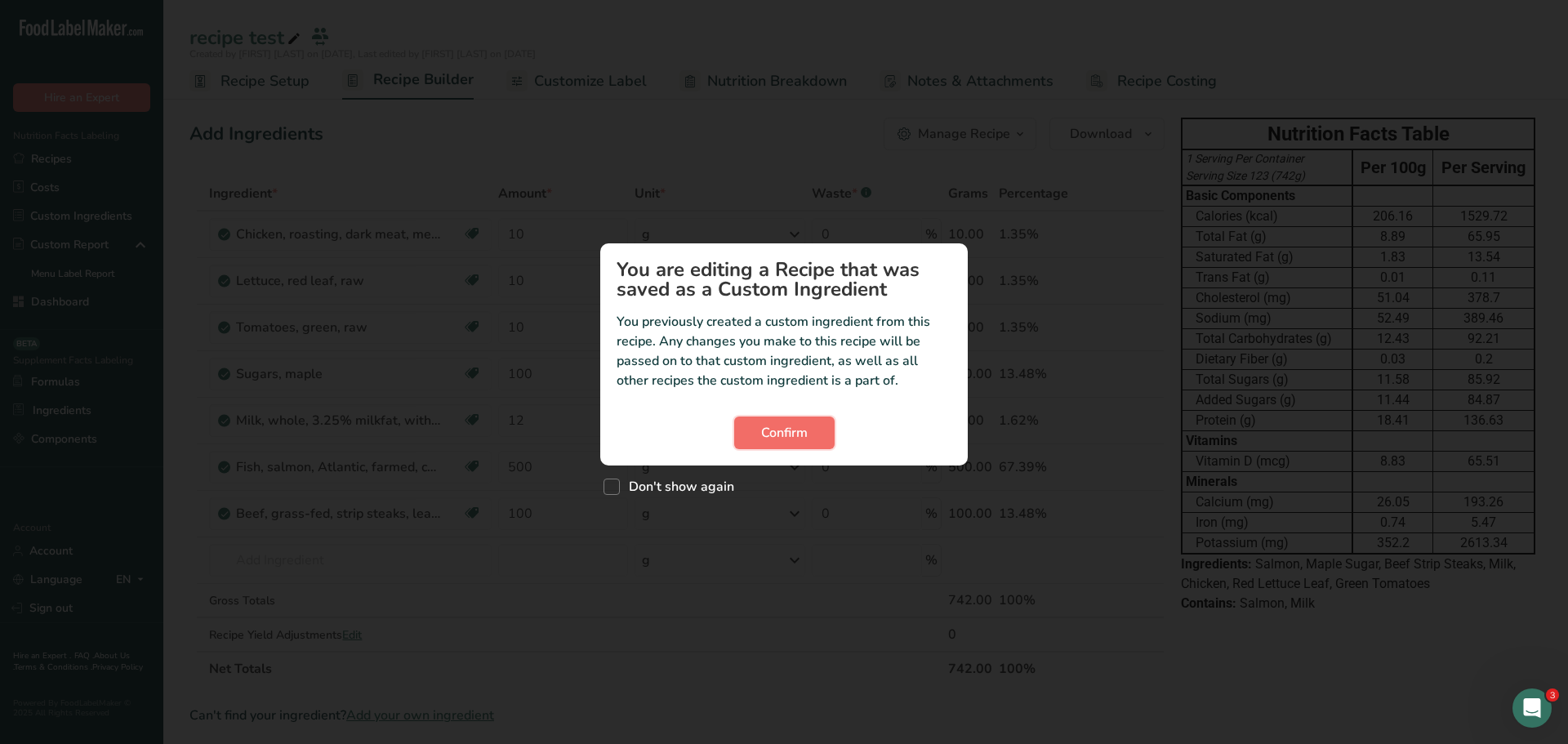 click on "Confirm" at bounding box center (784, 433) 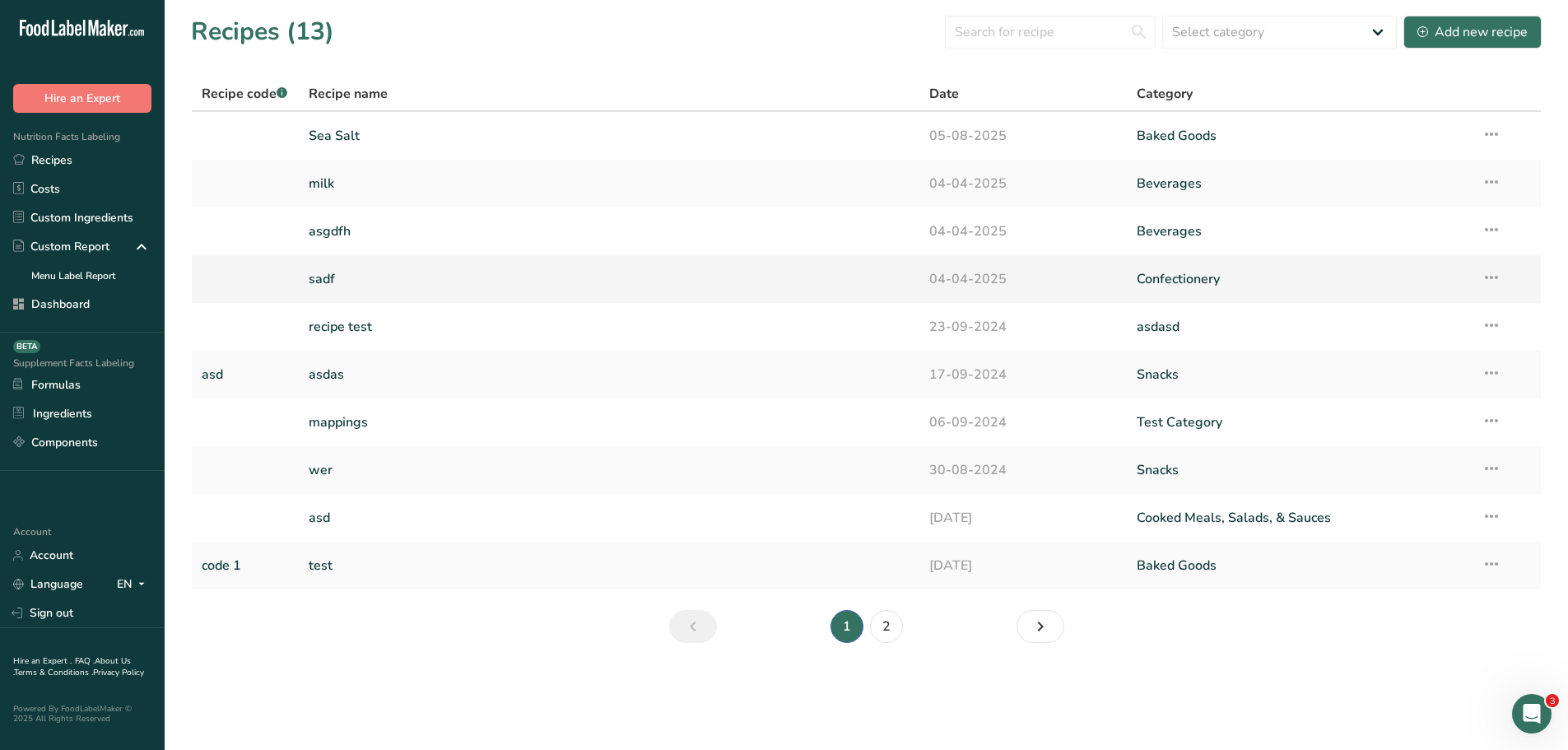 click on "sadf" at bounding box center (609, 279) 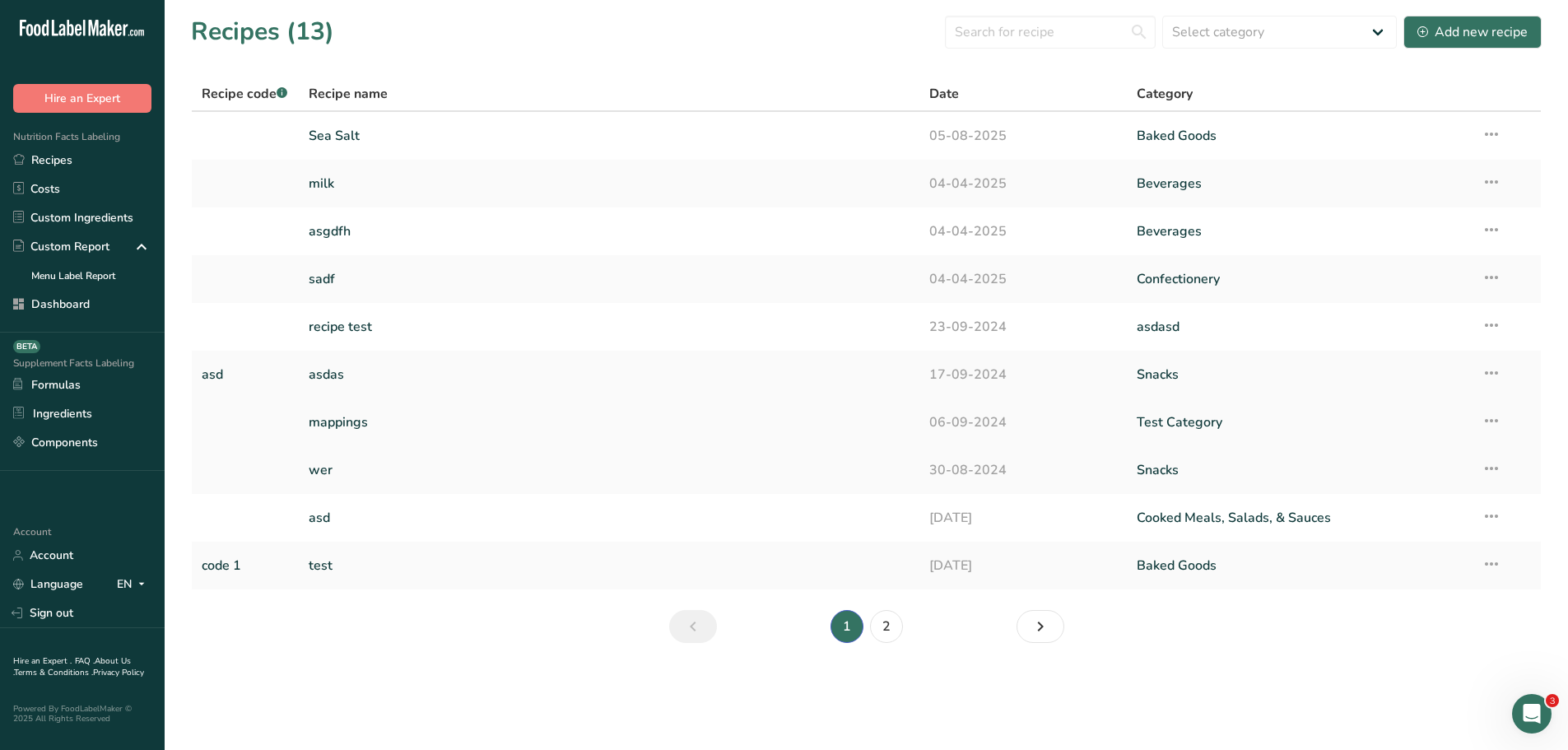 click on "mappings" at bounding box center (609, 422) 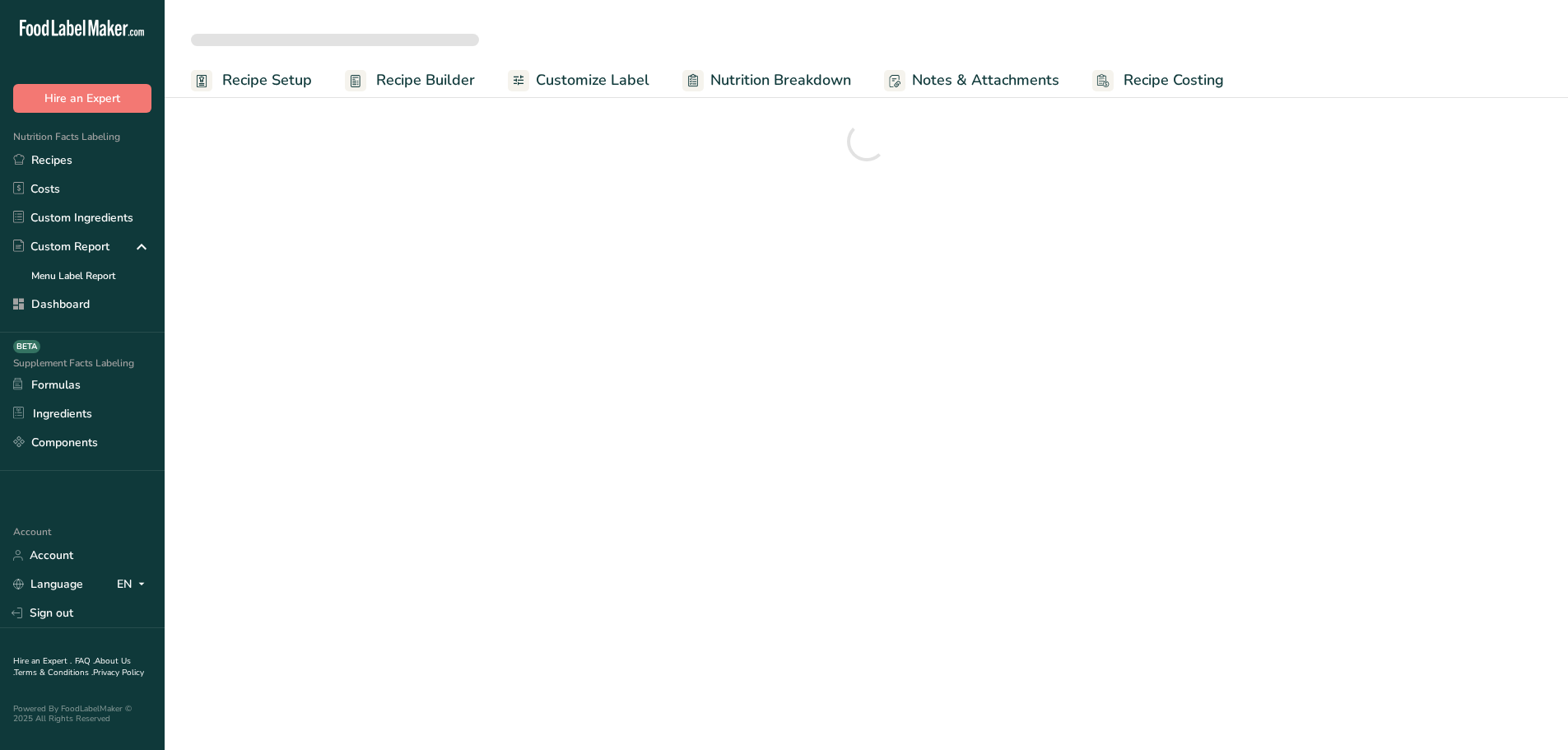 scroll, scrollTop: 0, scrollLeft: 0, axis: both 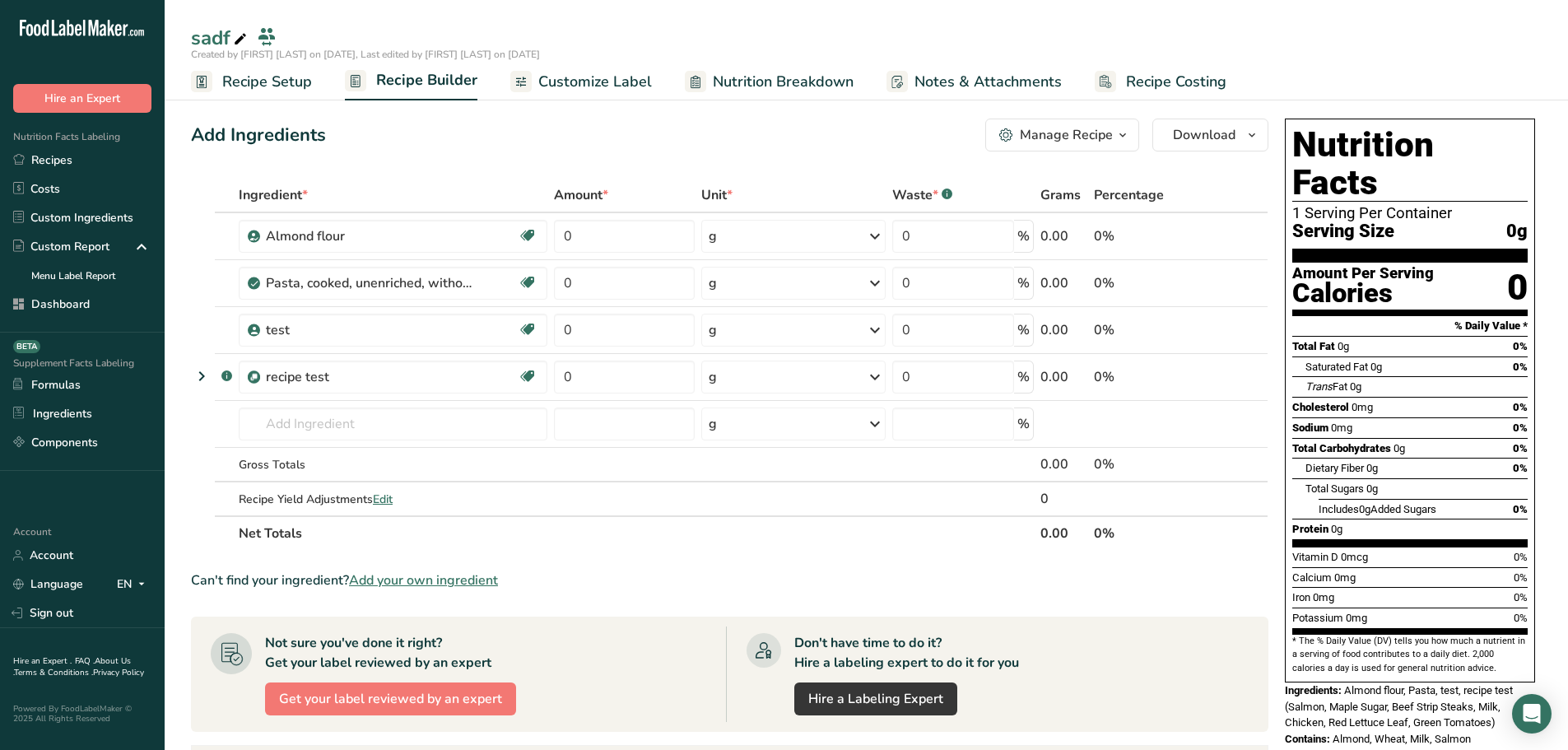 drag, startPoint x: 769, startPoint y: 83, endPoint x: 784, endPoint y: 178, distance: 96.17692 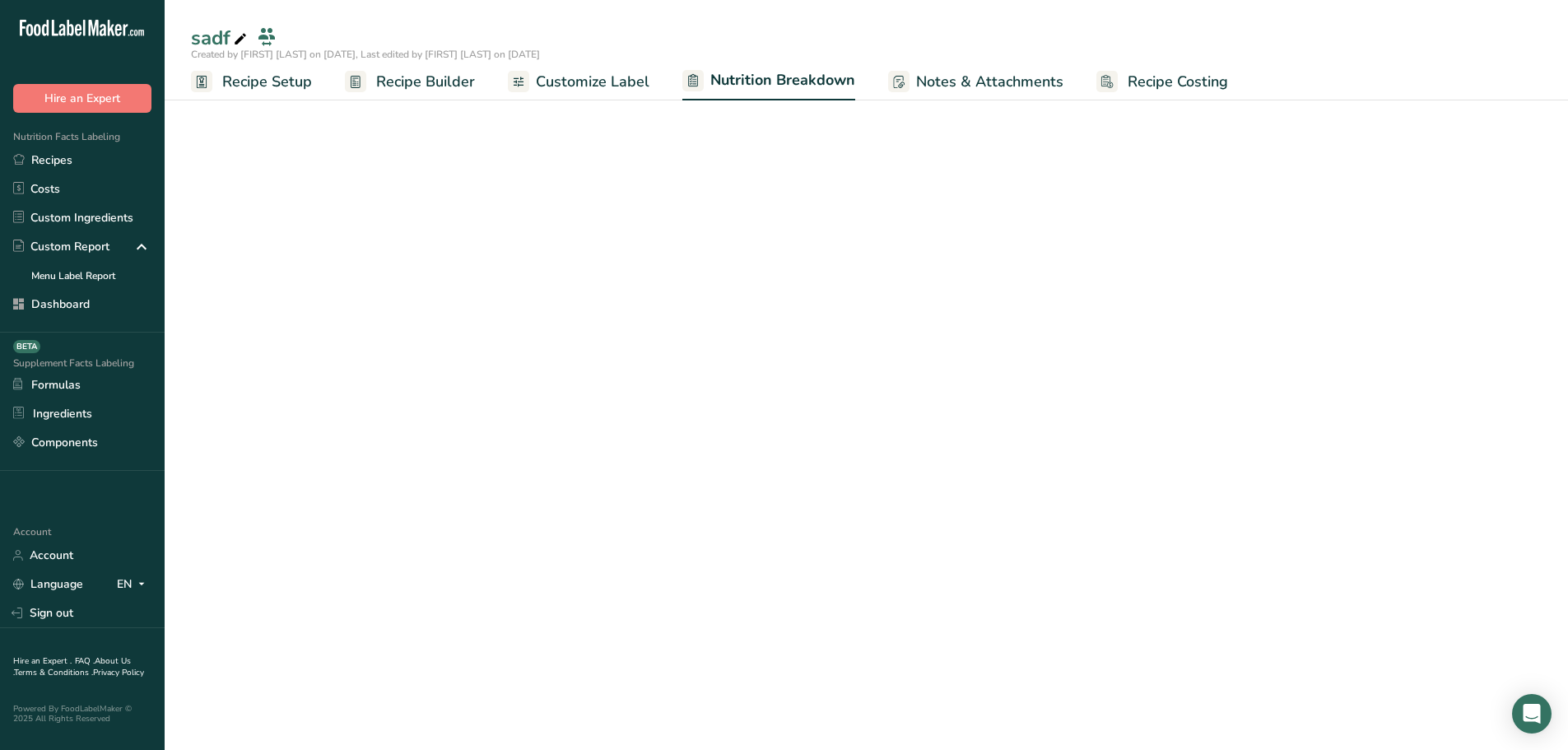 select on "Calories" 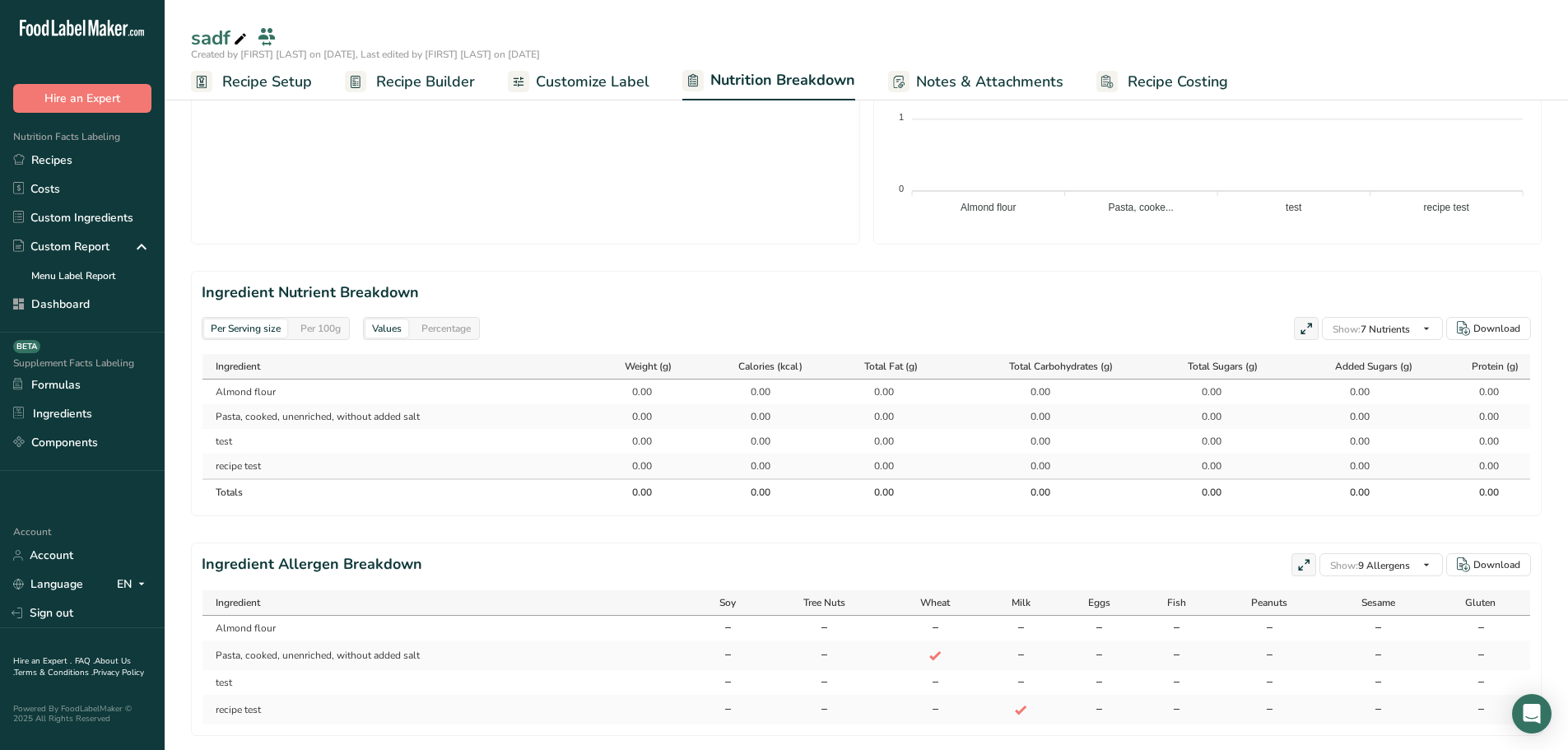 scroll, scrollTop: 621, scrollLeft: 0, axis: vertical 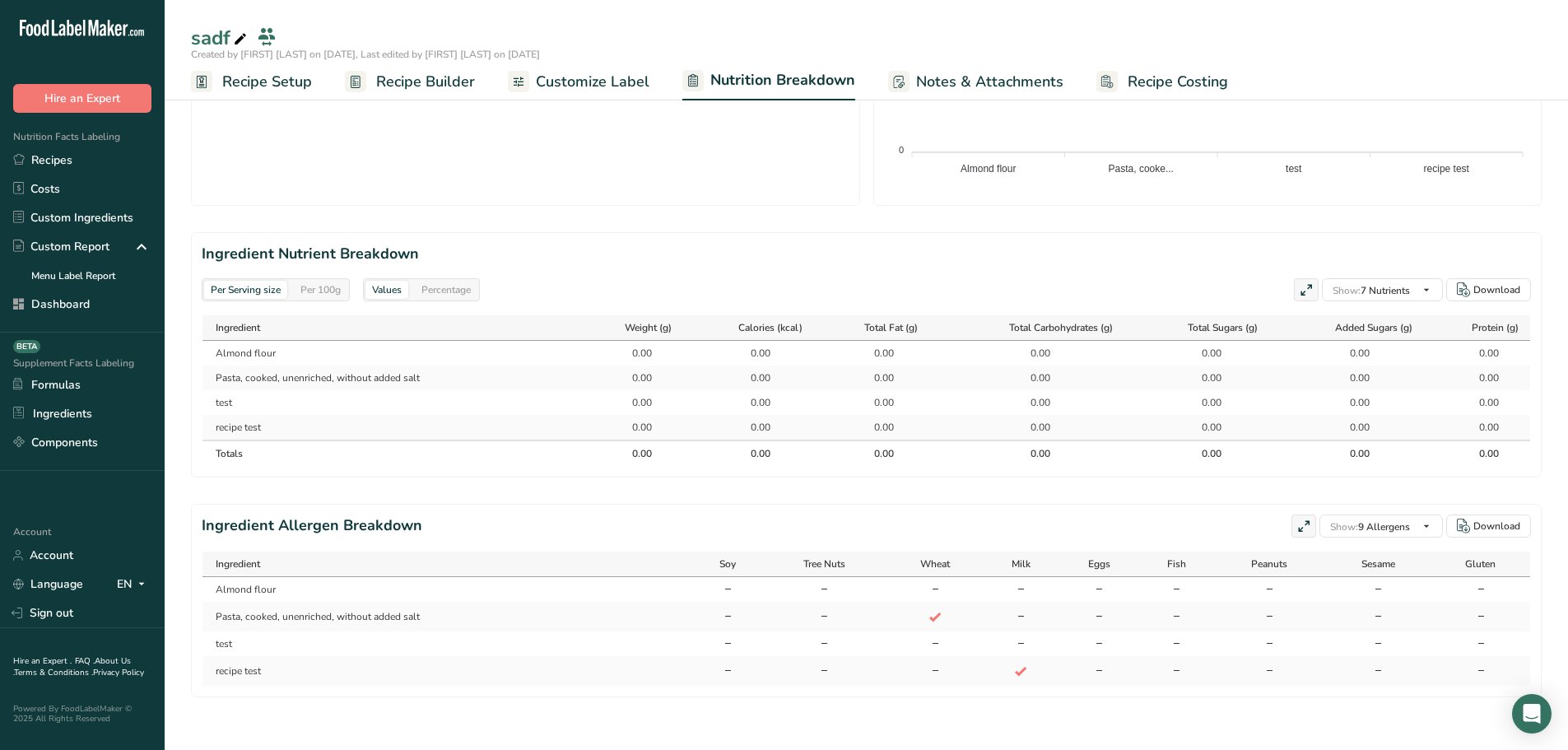 click on "recipe test" at bounding box center [391, 427] 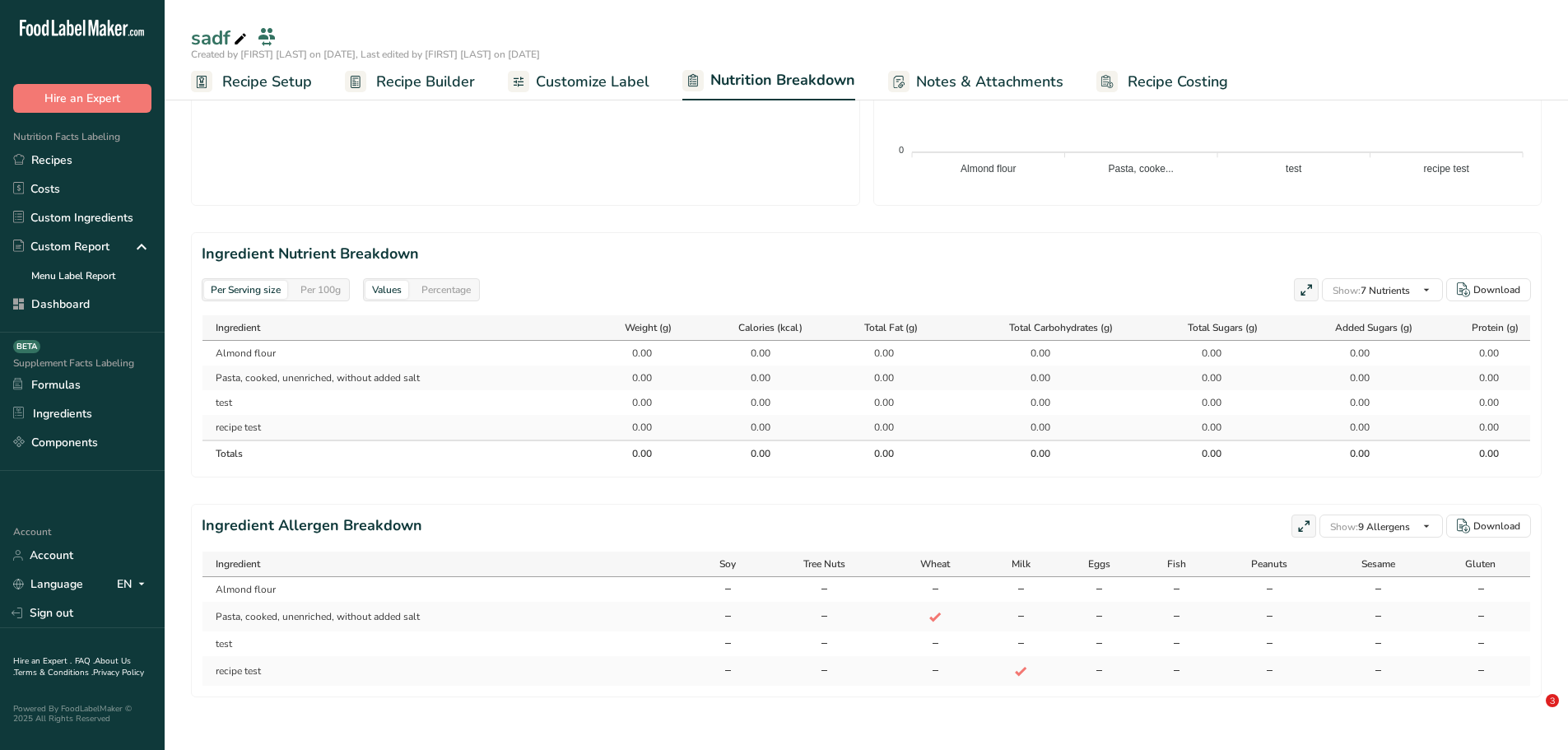 click on "recipe test" at bounding box center (391, 427) 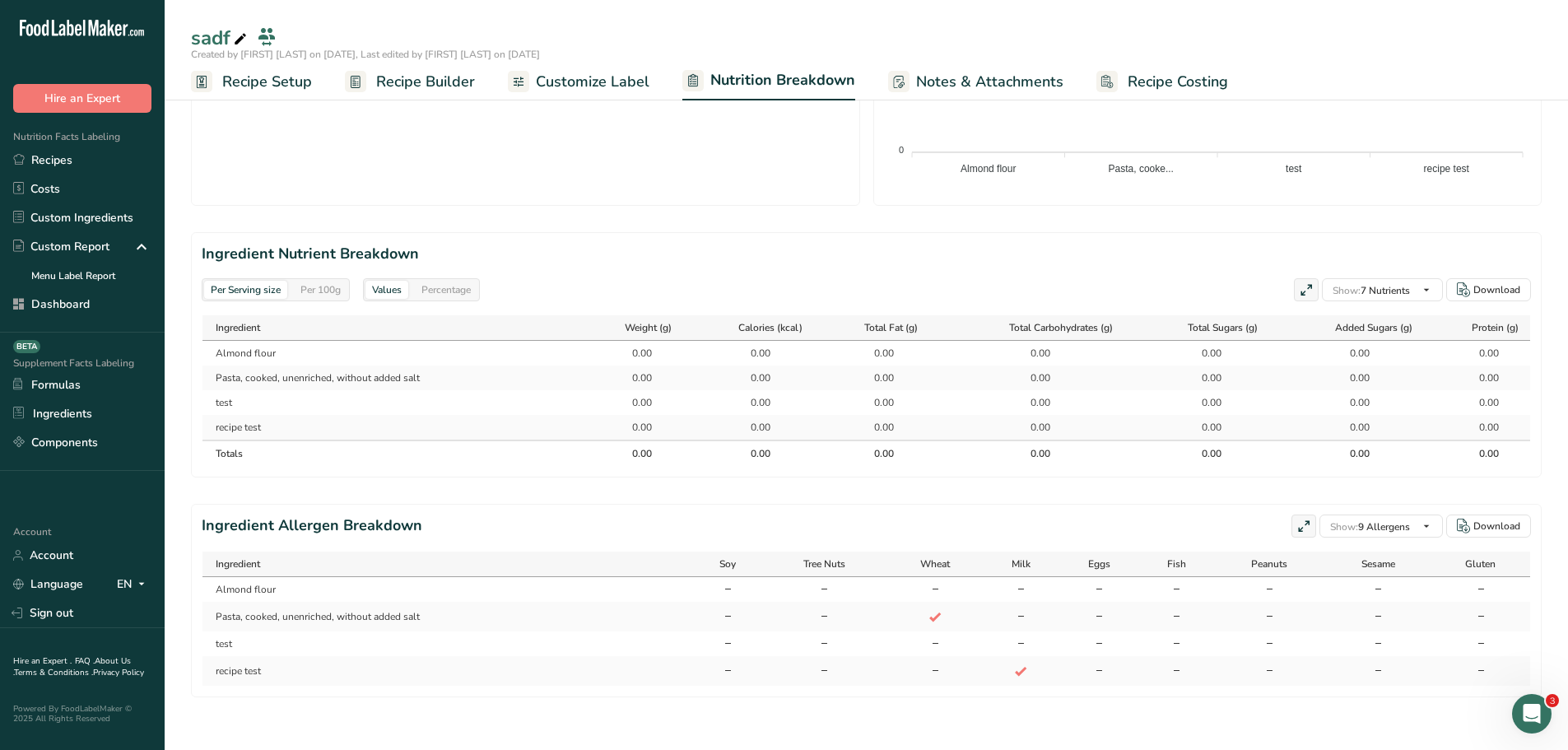 scroll, scrollTop: 0, scrollLeft: 0, axis: both 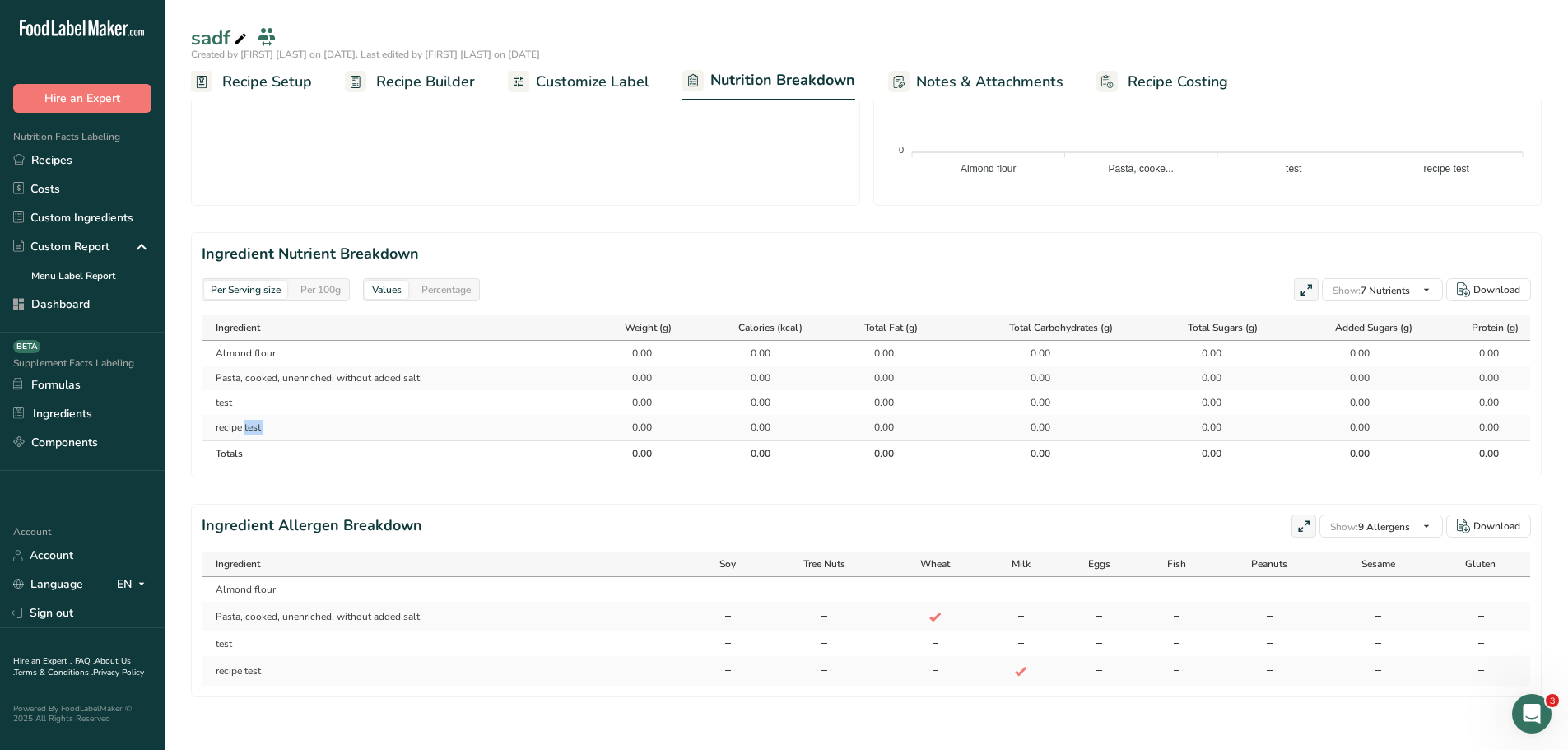 click on "recipe test" at bounding box center (391, 427) 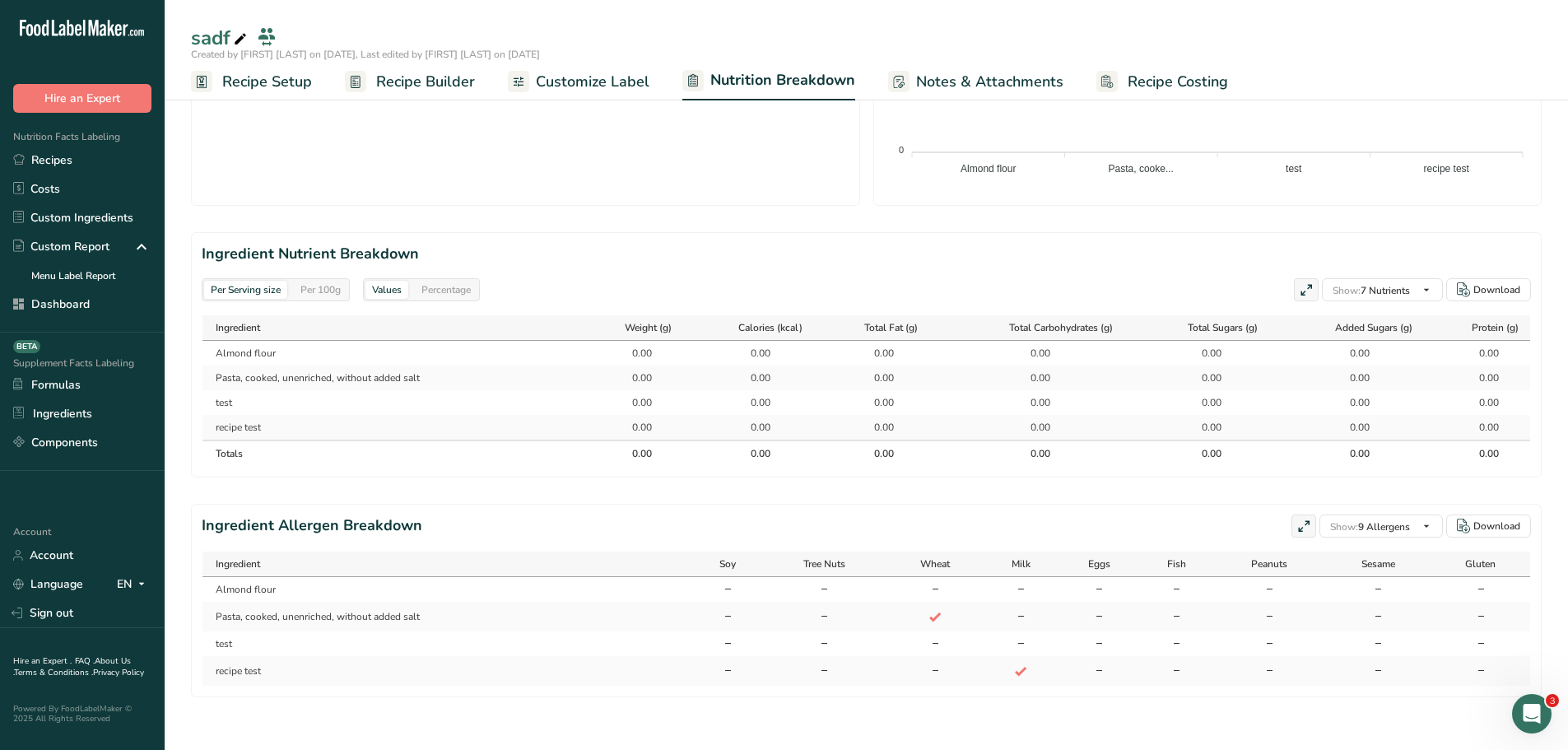 click on "Per Serving size
Per 100g
Values
Percentage
Show:
7 Nutrients
All Nutrients
Standard Components
Weight
Calories
Energy KJ
Total Fat
Saturated Fat
Trans Fat
Cholesterol
Sodium
Total Carbohydrates
Dietary Fiber
Total Sugars
Added Sugars
Protein
Vitamins
Vitamin D
Vitamin A, RAE
Vitamin C
Vitamin E
Minerals   Other Nutrients" at bounding box center (866, 290) 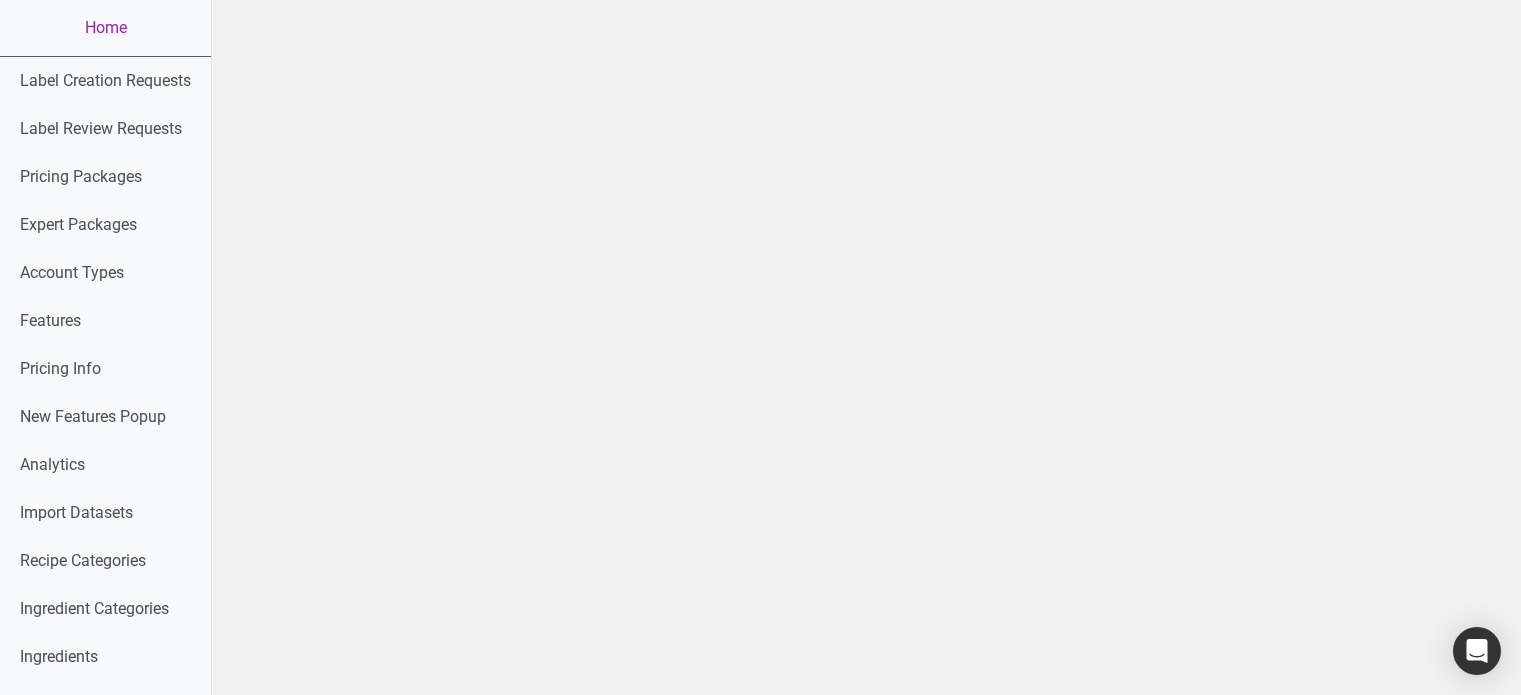 scroll, scrollTop: 0, scrollLeft: 0, axis: both 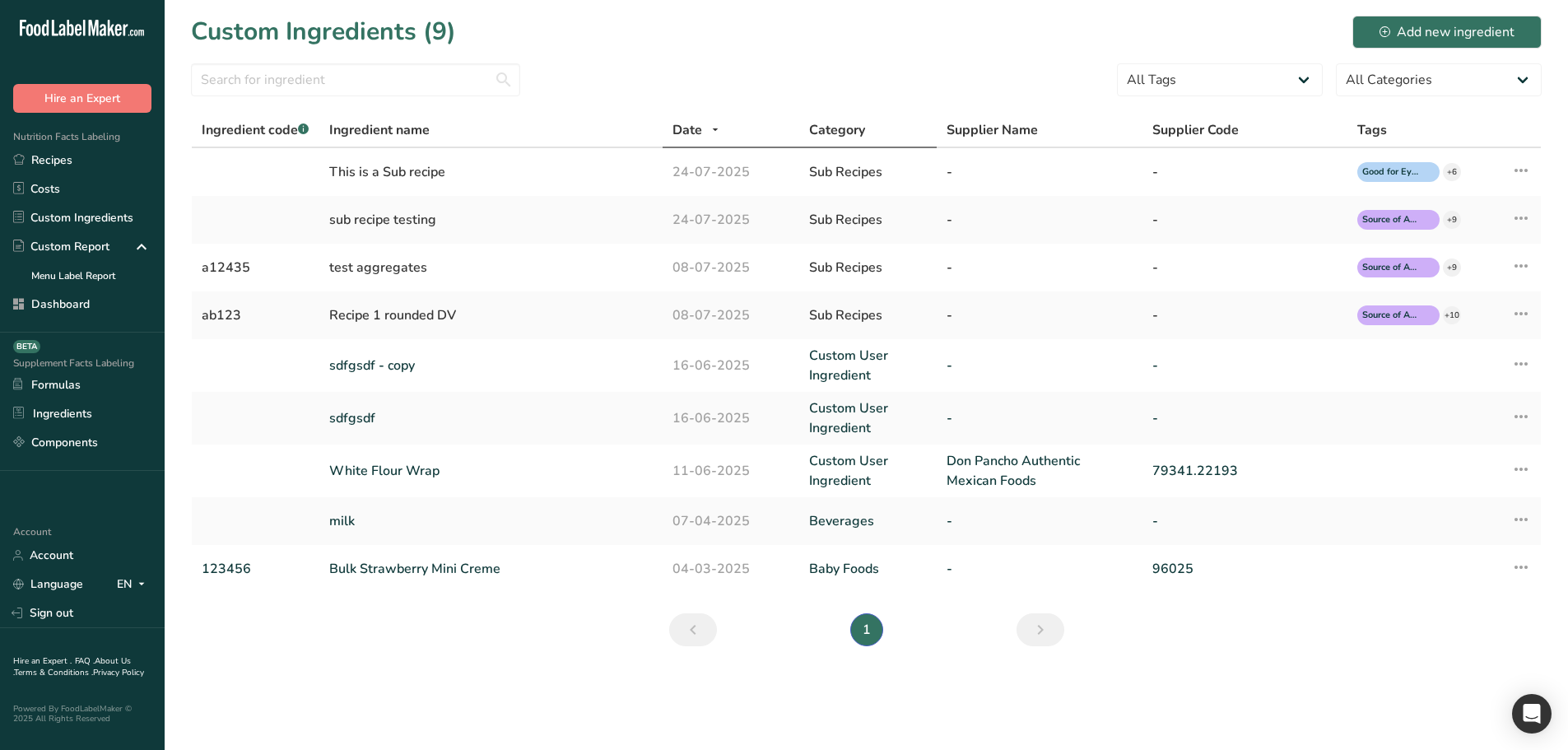 click on "Category" at bounding box center (868, 130) 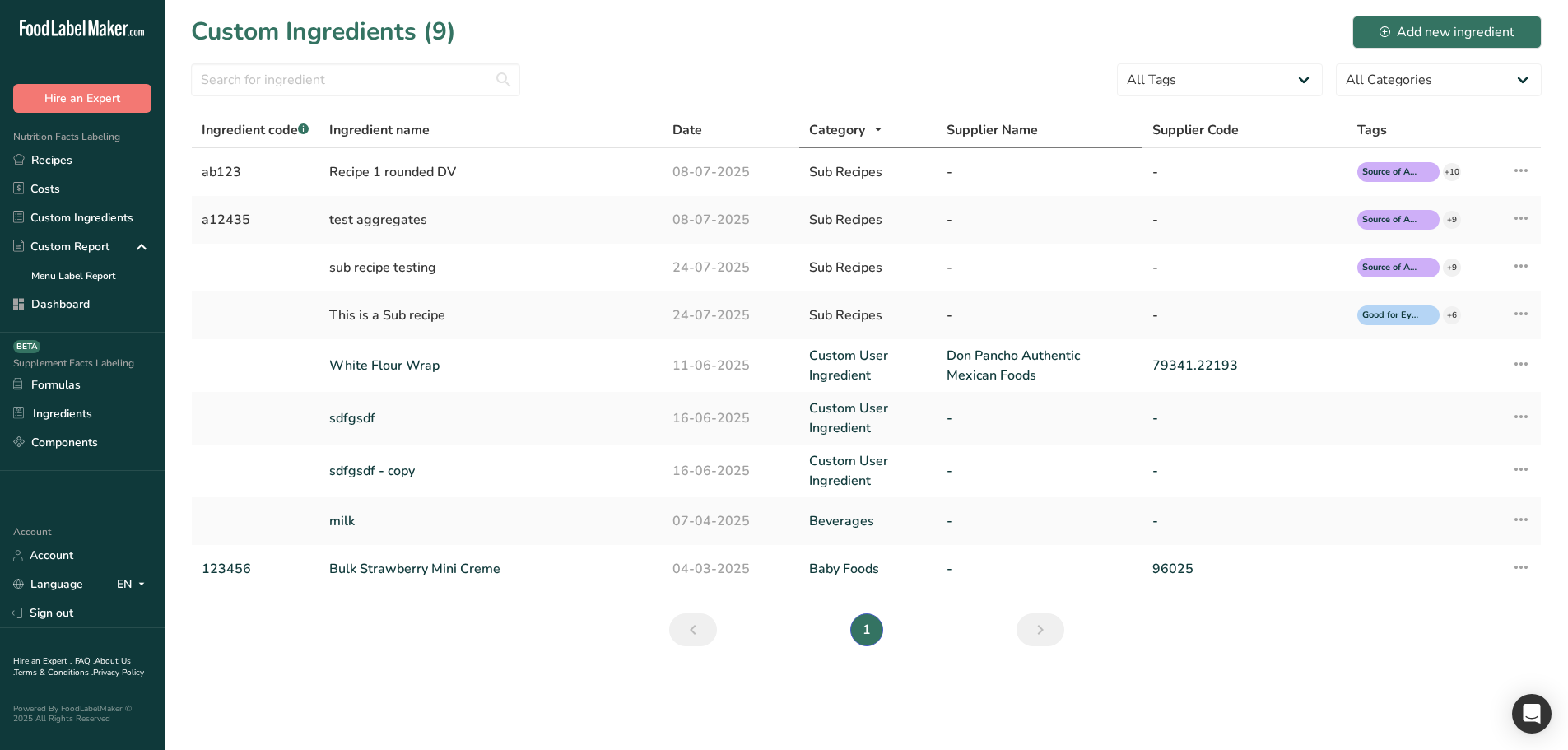 click on "Supplier Name" at bounding box center (992, 130) 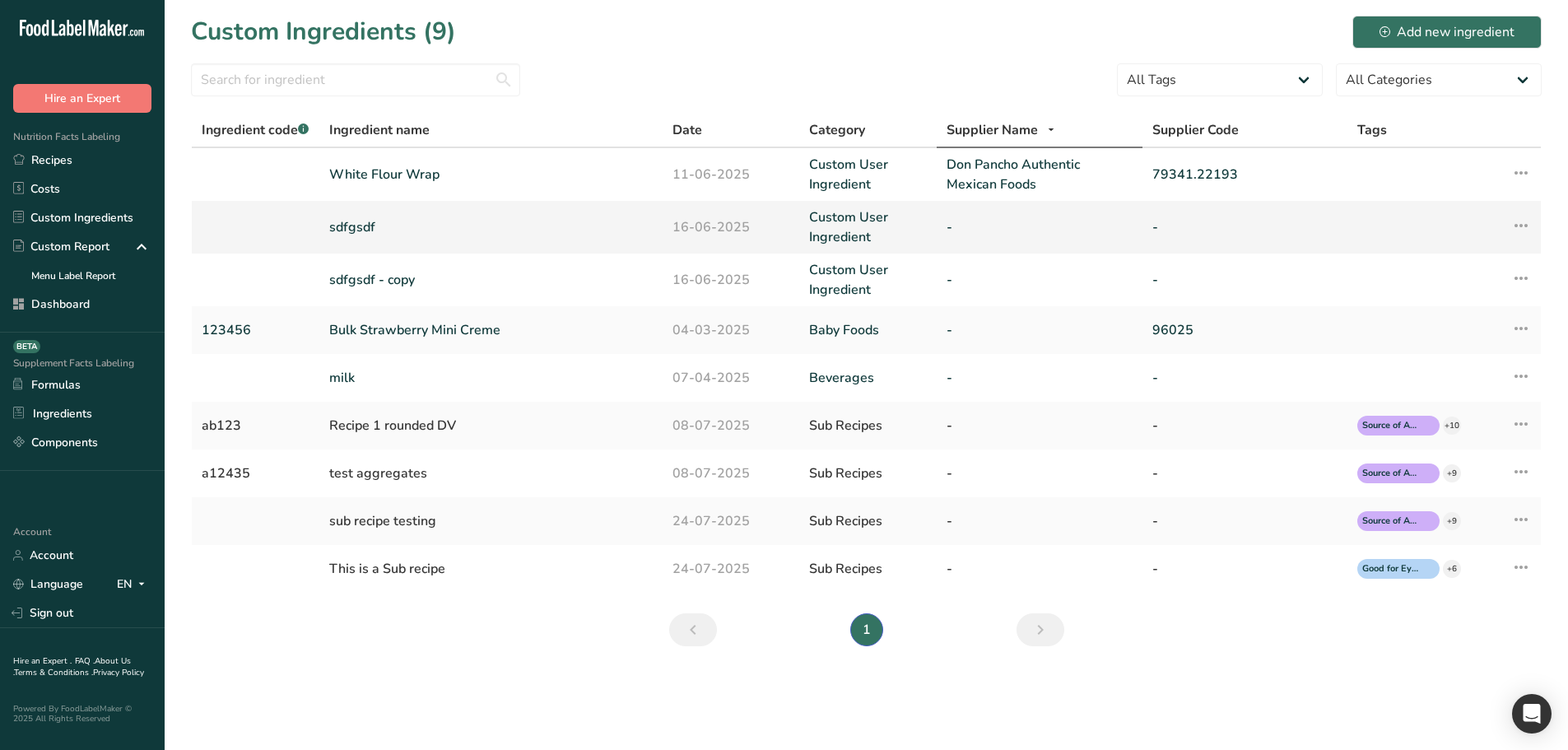 click on "sdfgsdf" at bounding box center (491, 227) 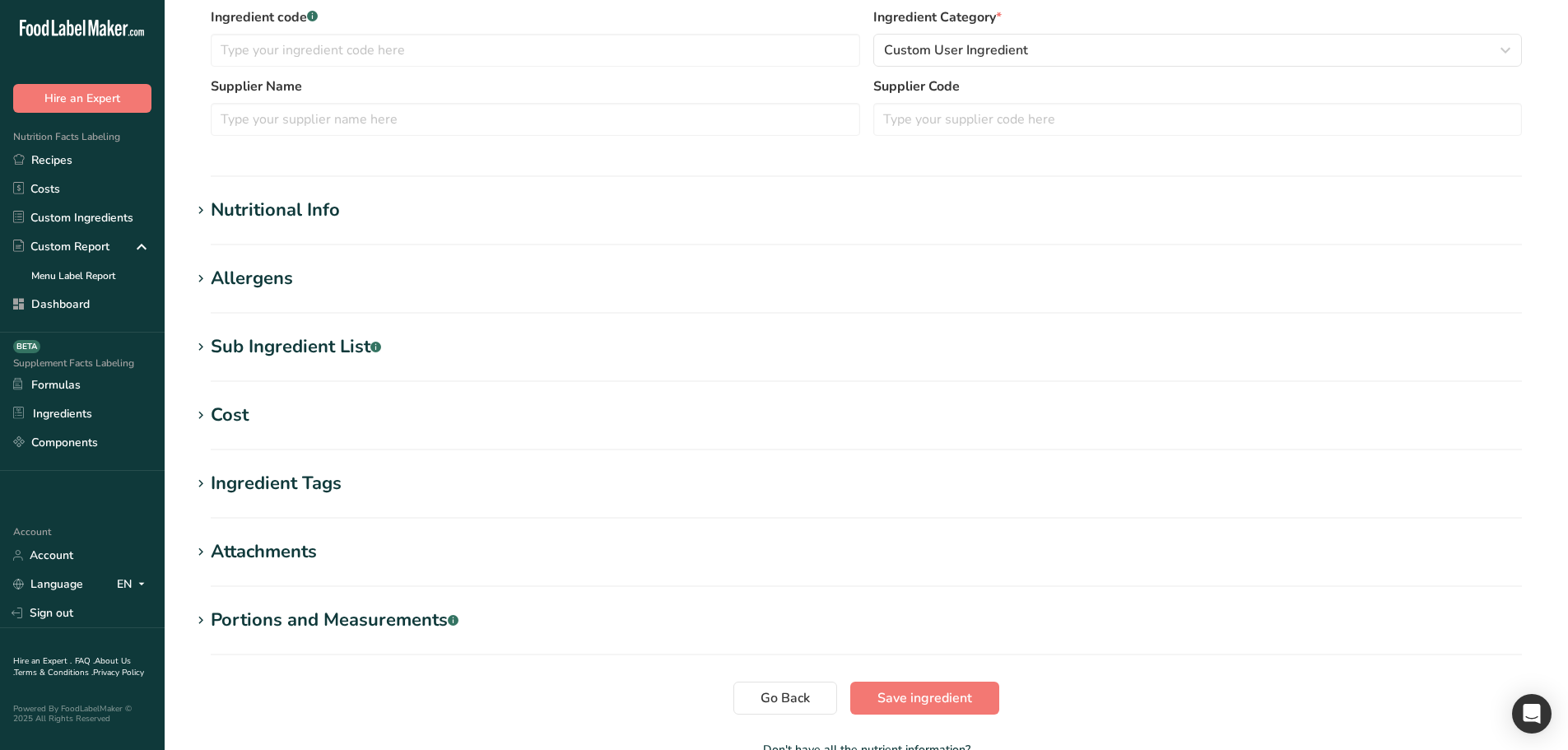 type on "sdfgsdf" 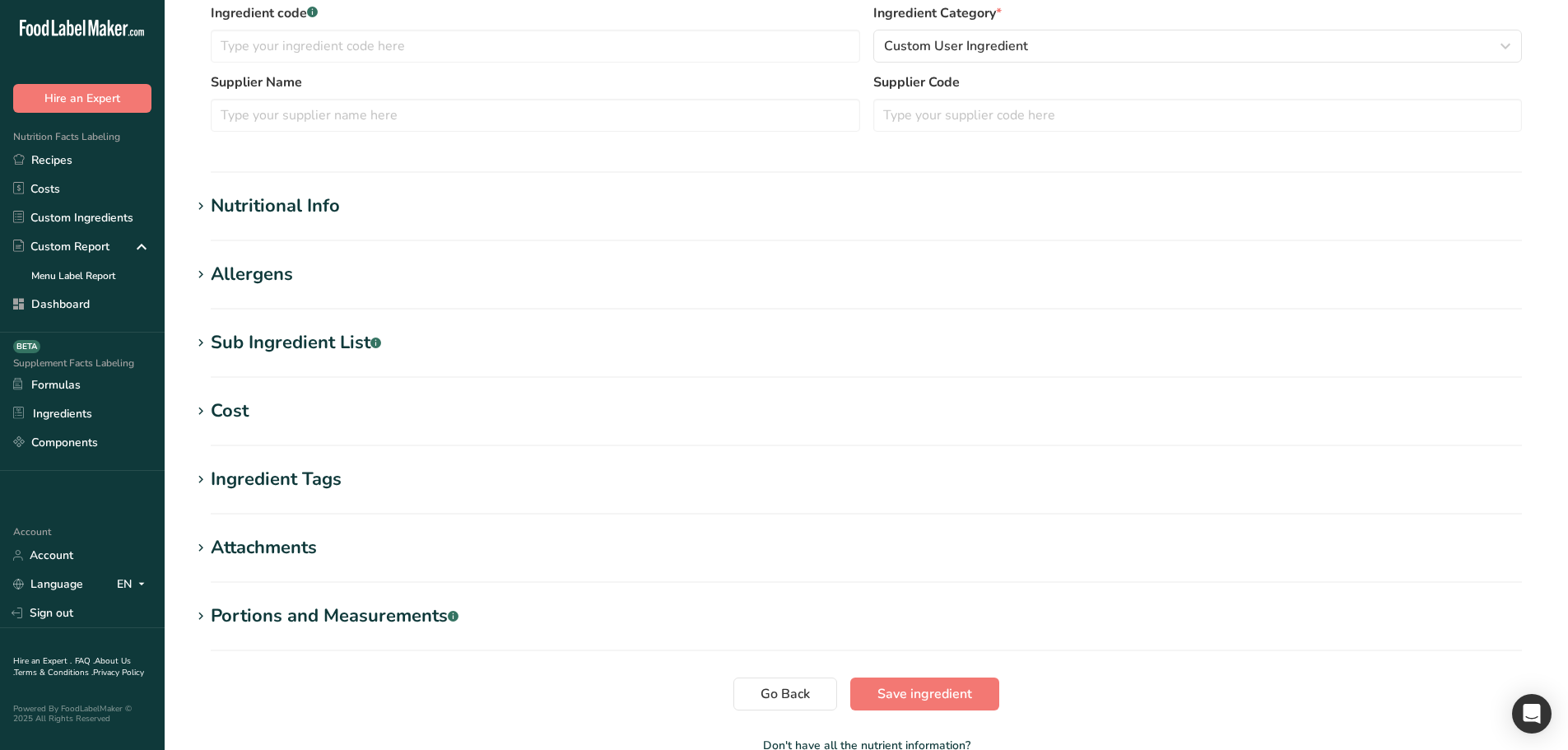 select on "29" 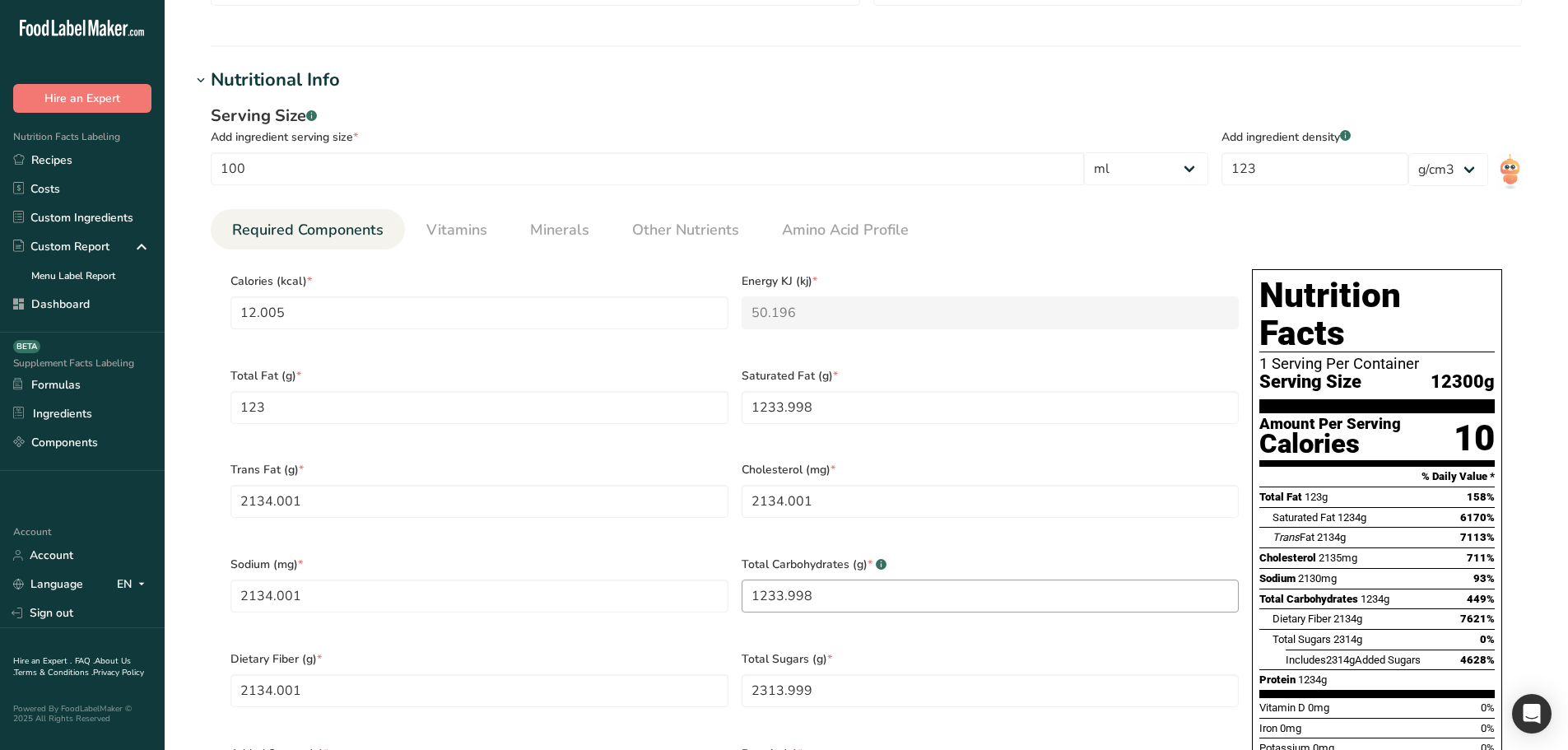scroll, scrollTop: 741, scrollLeft: 0, axis: vertical 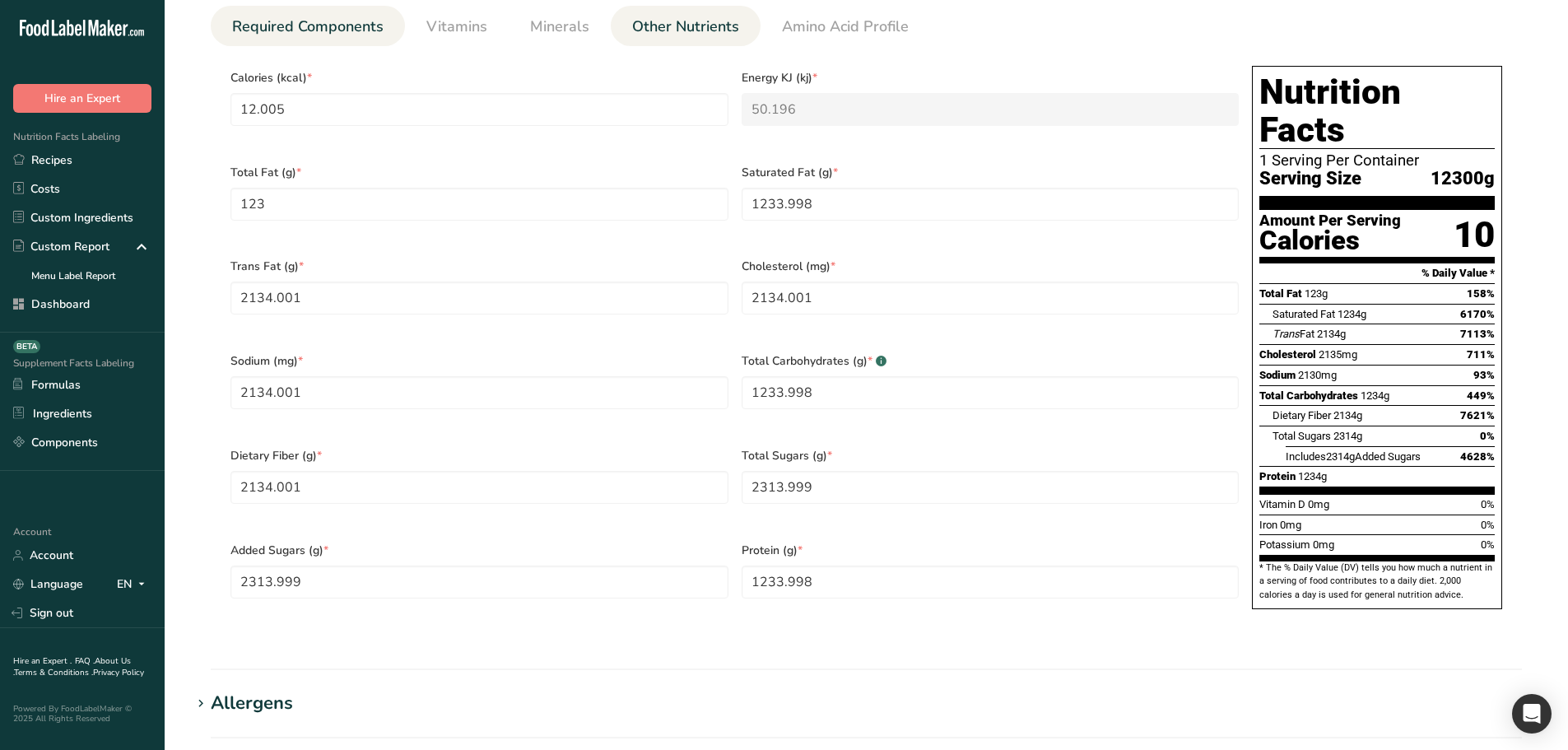 click on "Other Nutrients" at bounding box center [686, 26] 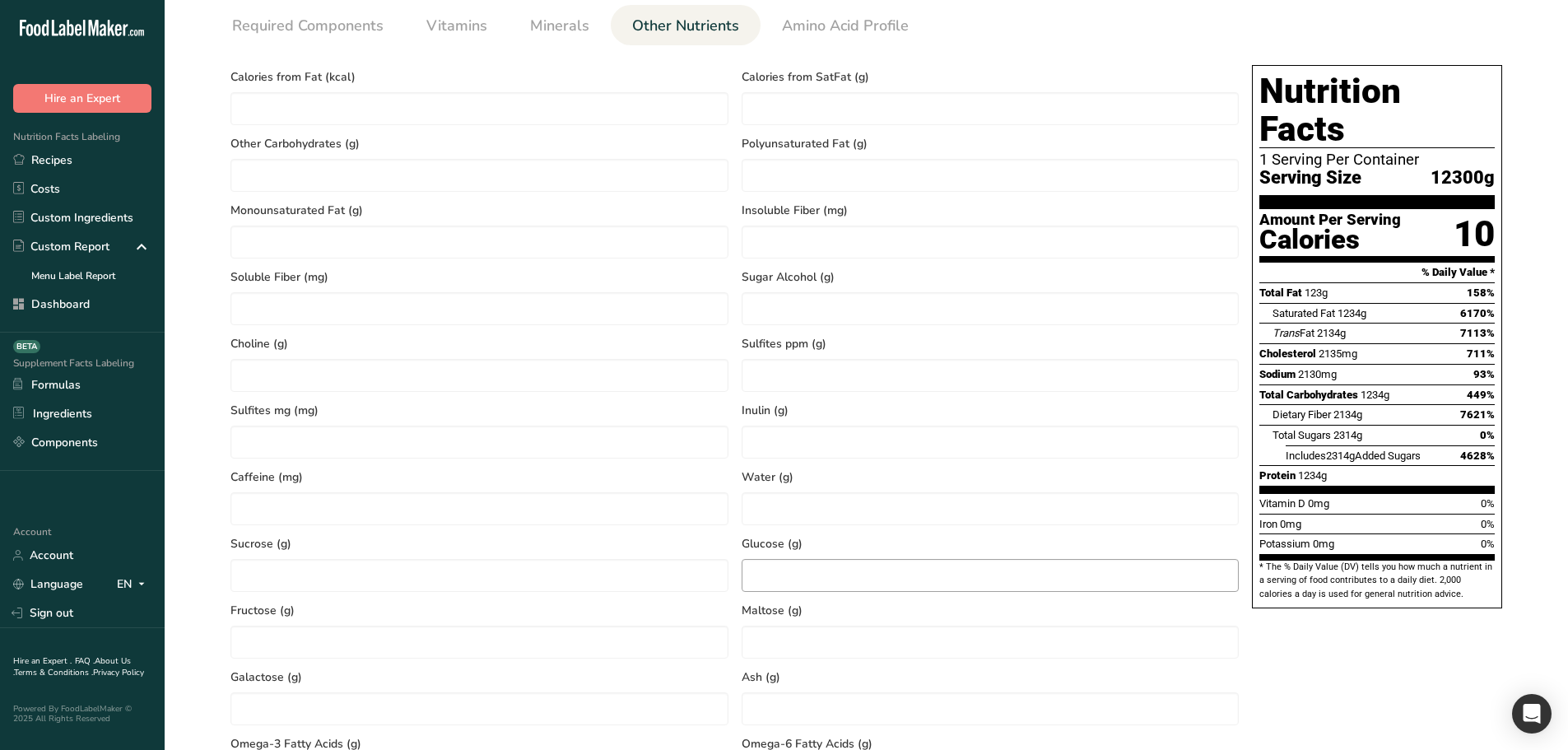 scroll, scrollTop: 659, scrollLeft: 0, axis: vertical 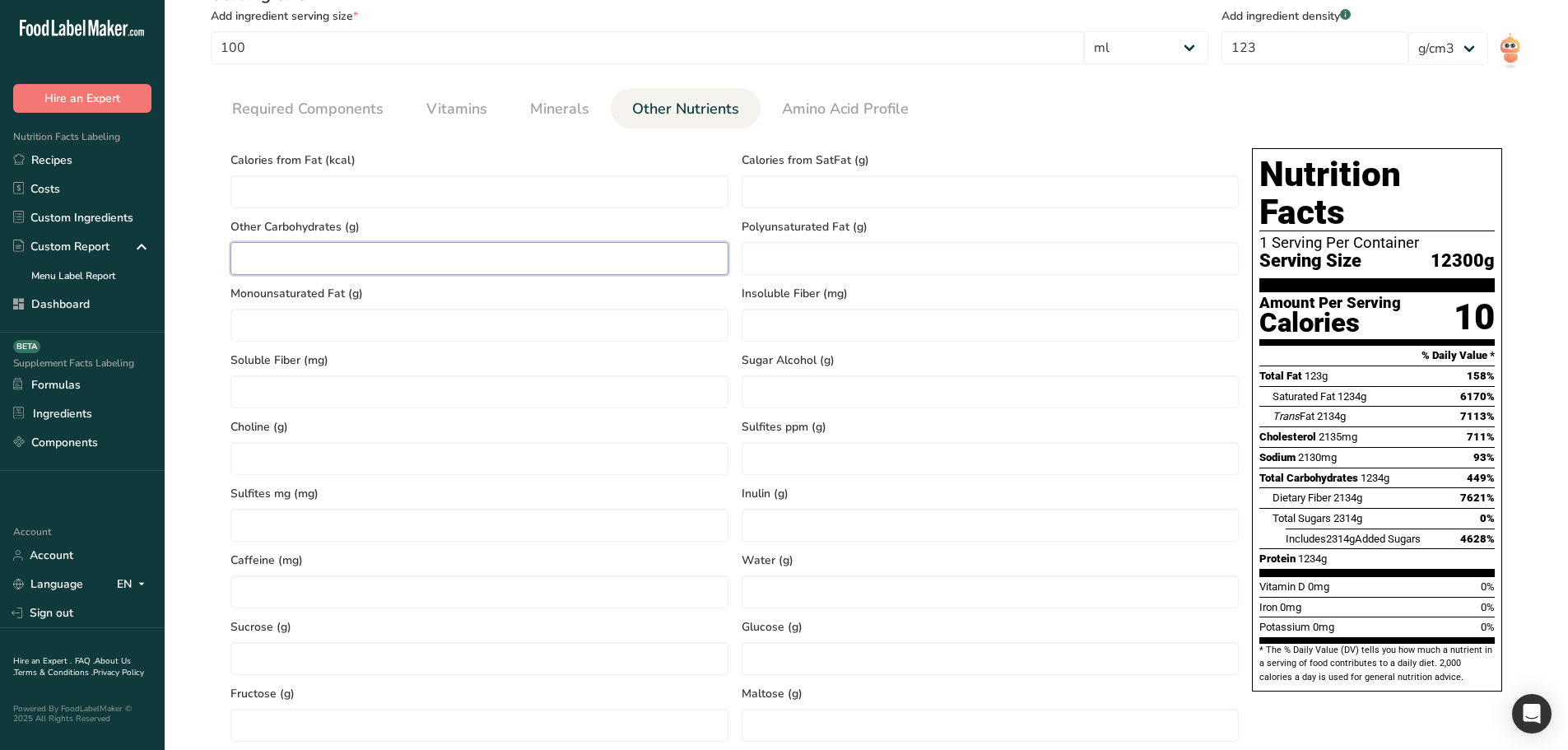 click at bounding box center [479, 259] 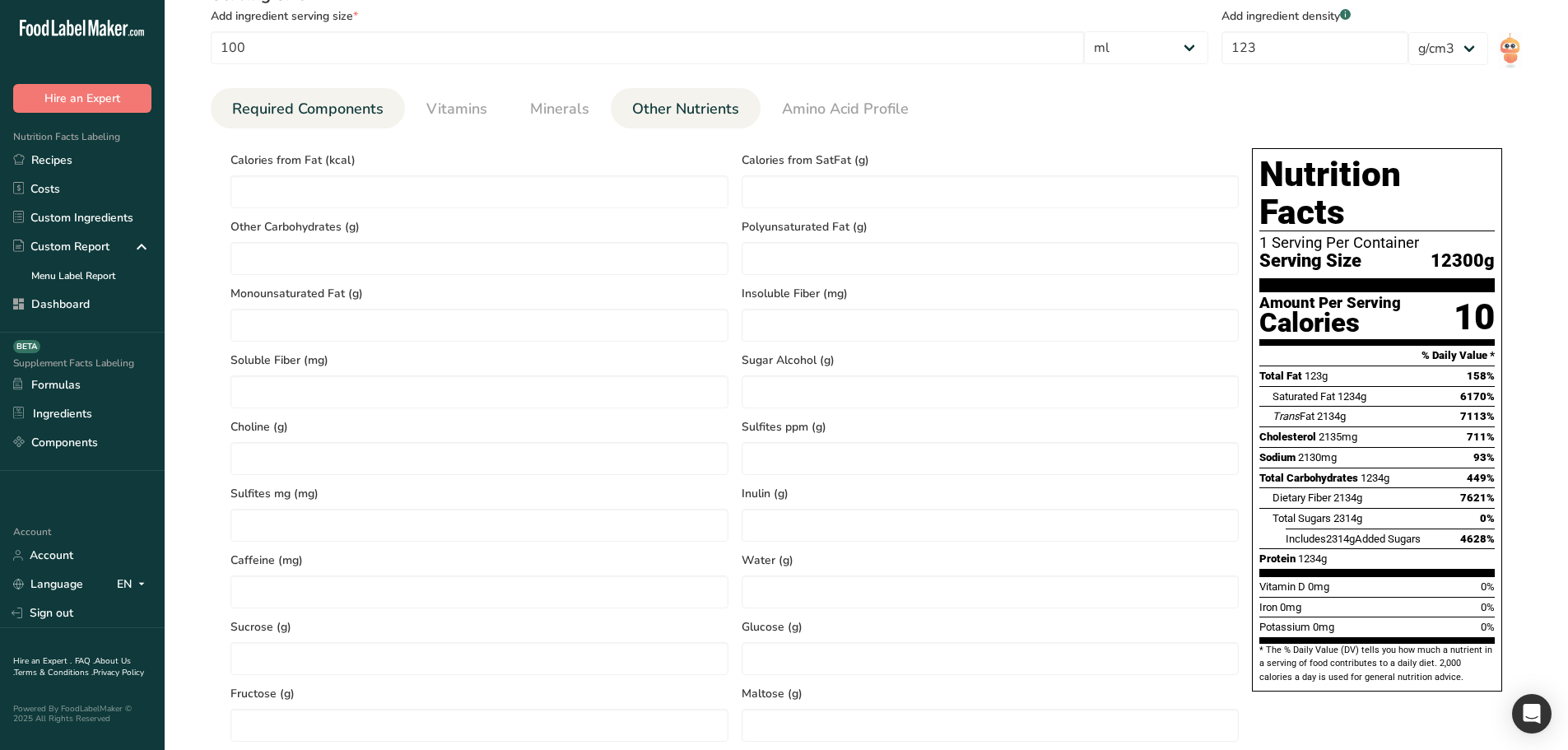 click on "Required Components" at bounding box center [308, 109] 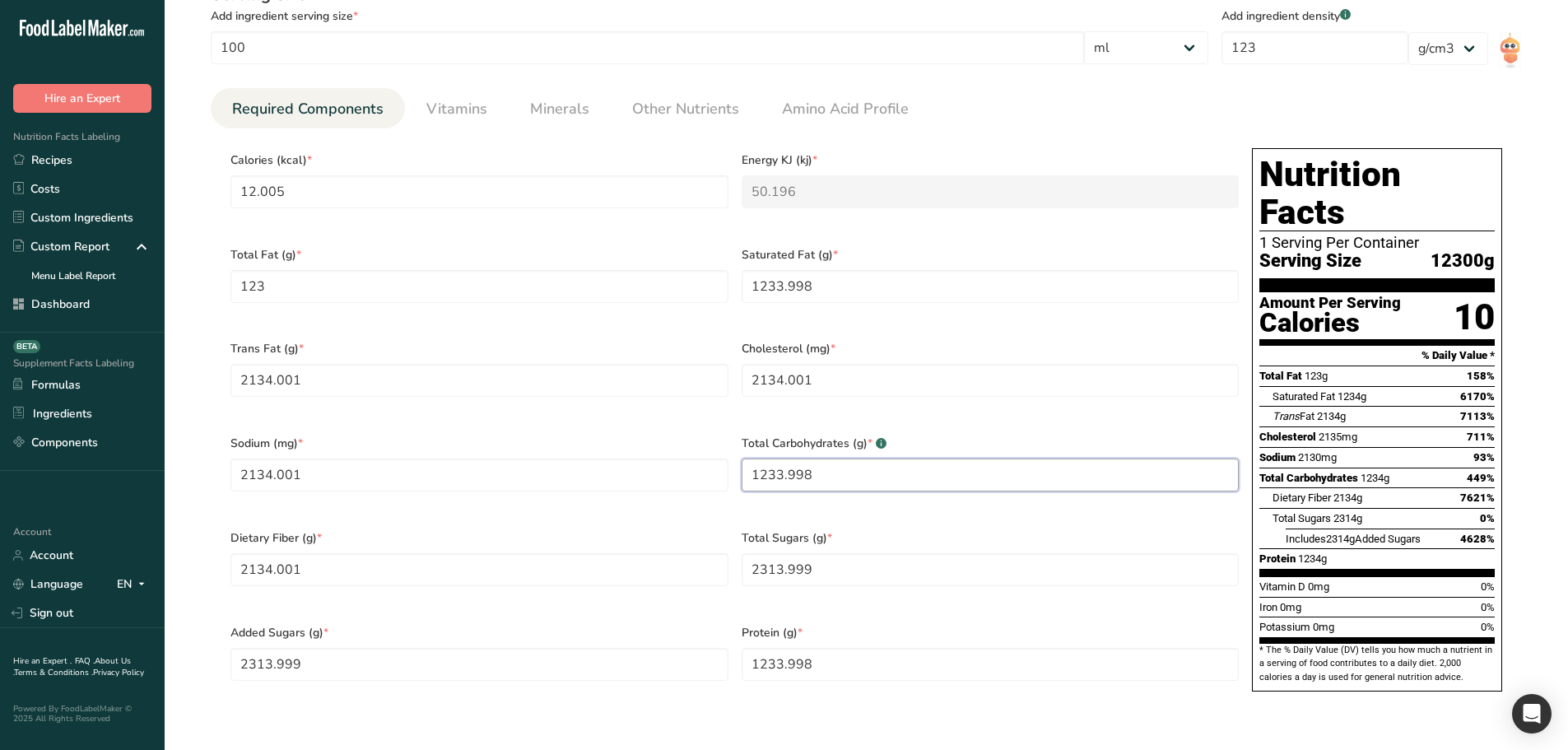 click on "1233.998" at bounding box center (990, 475) 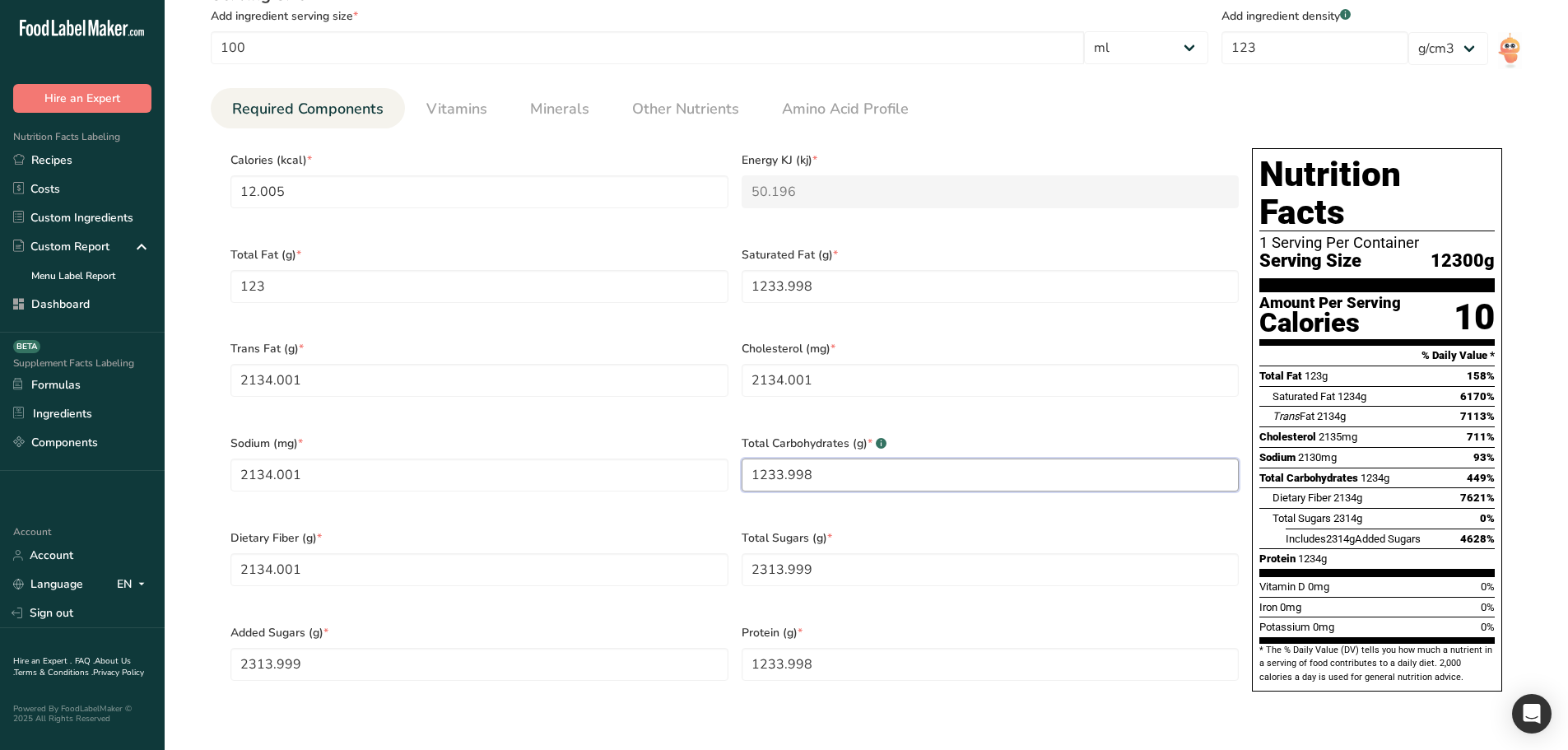 click on "1233.998" at bounding box center [990, 475] 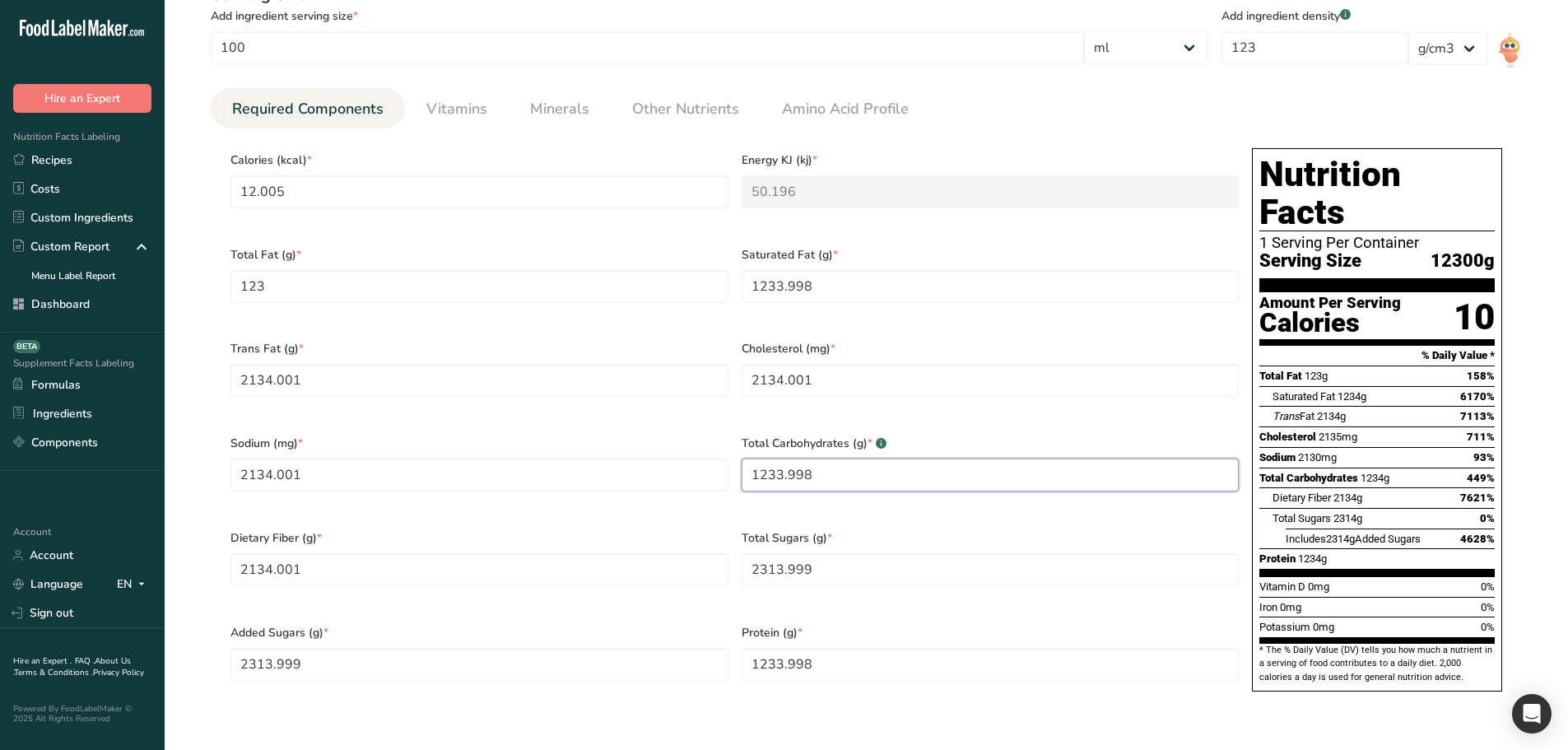click on "1233.998" at bounding box center [990, 475] 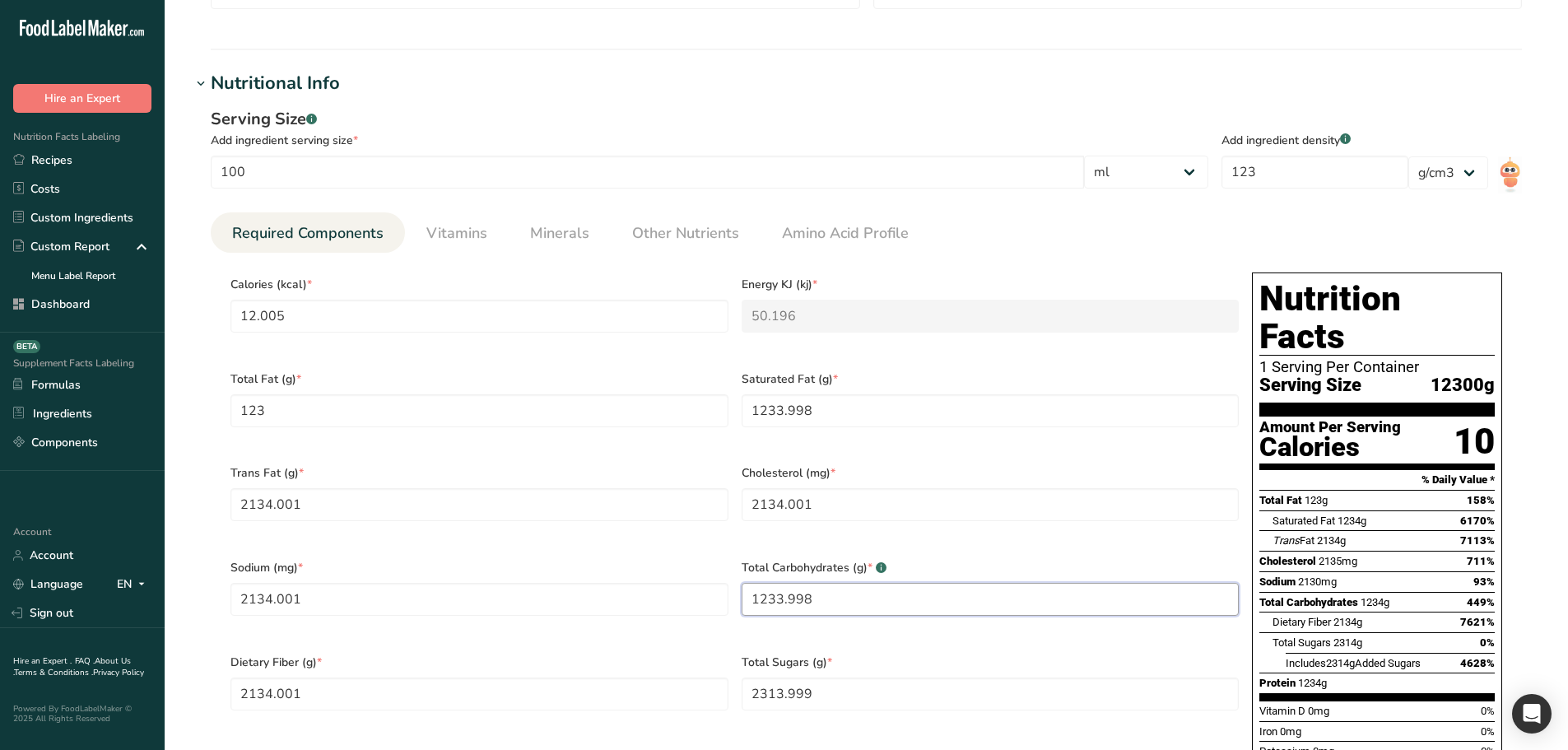 scroll, scrollTop: 576, scrollLeft: 0, axis: vertical 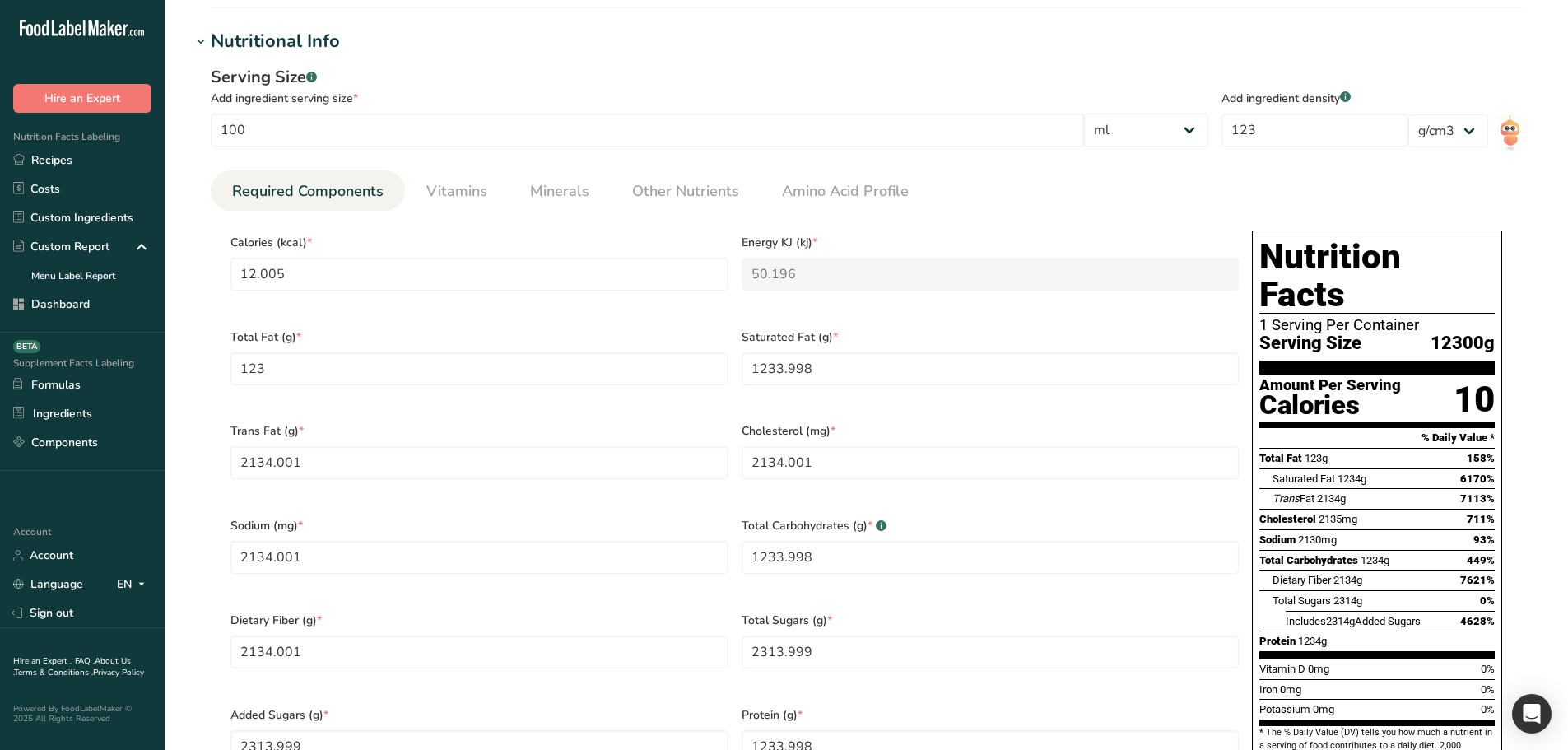 click on "Total Carbohydrates
(g) *   .a-a{fill:#347362;}.b-a{fill:#fff;}           1233.998" at bounding box center [990, 554] 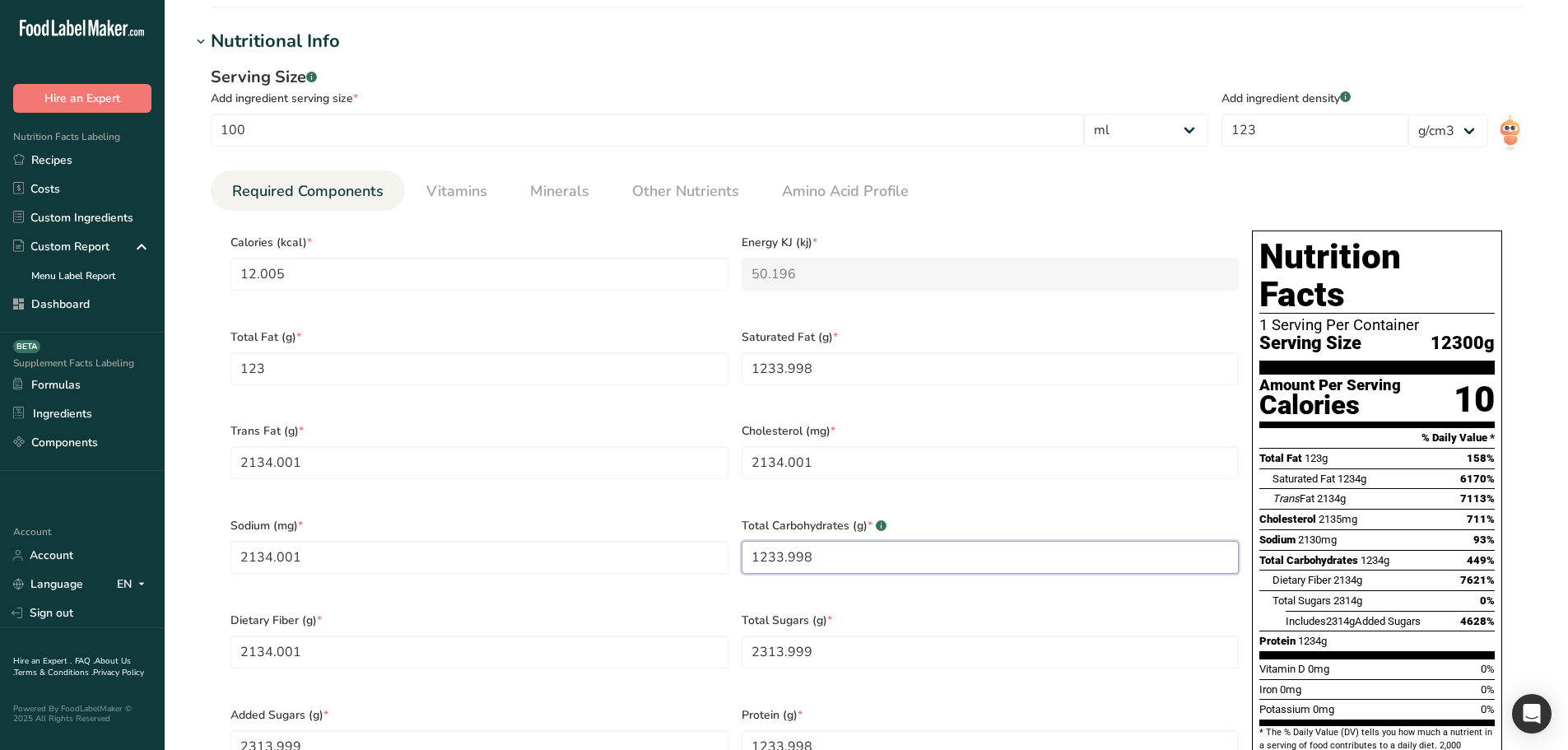 click on "1233.998" at bounding box center (990, 557) 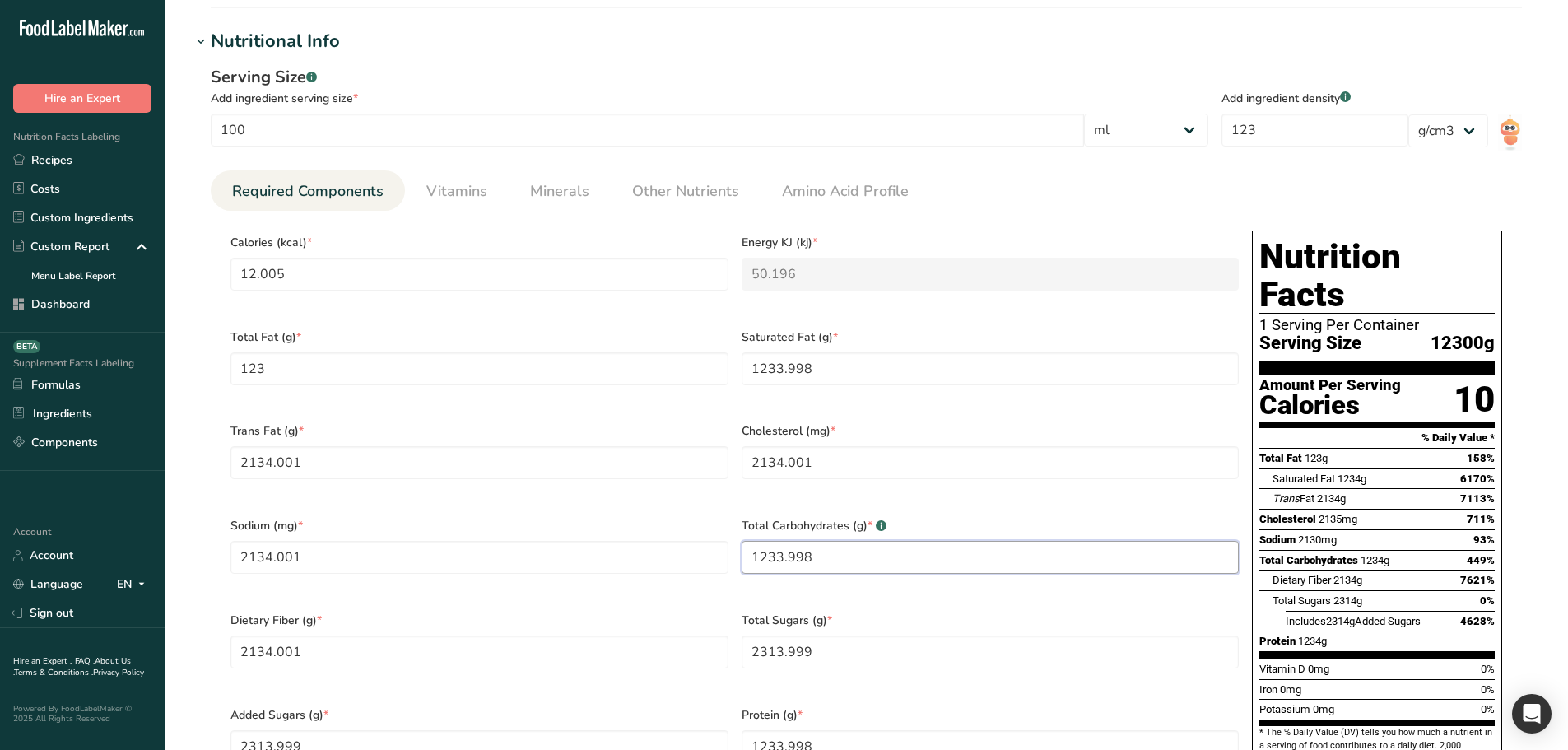 click on "1233.998" at bounding box center (990, 557) 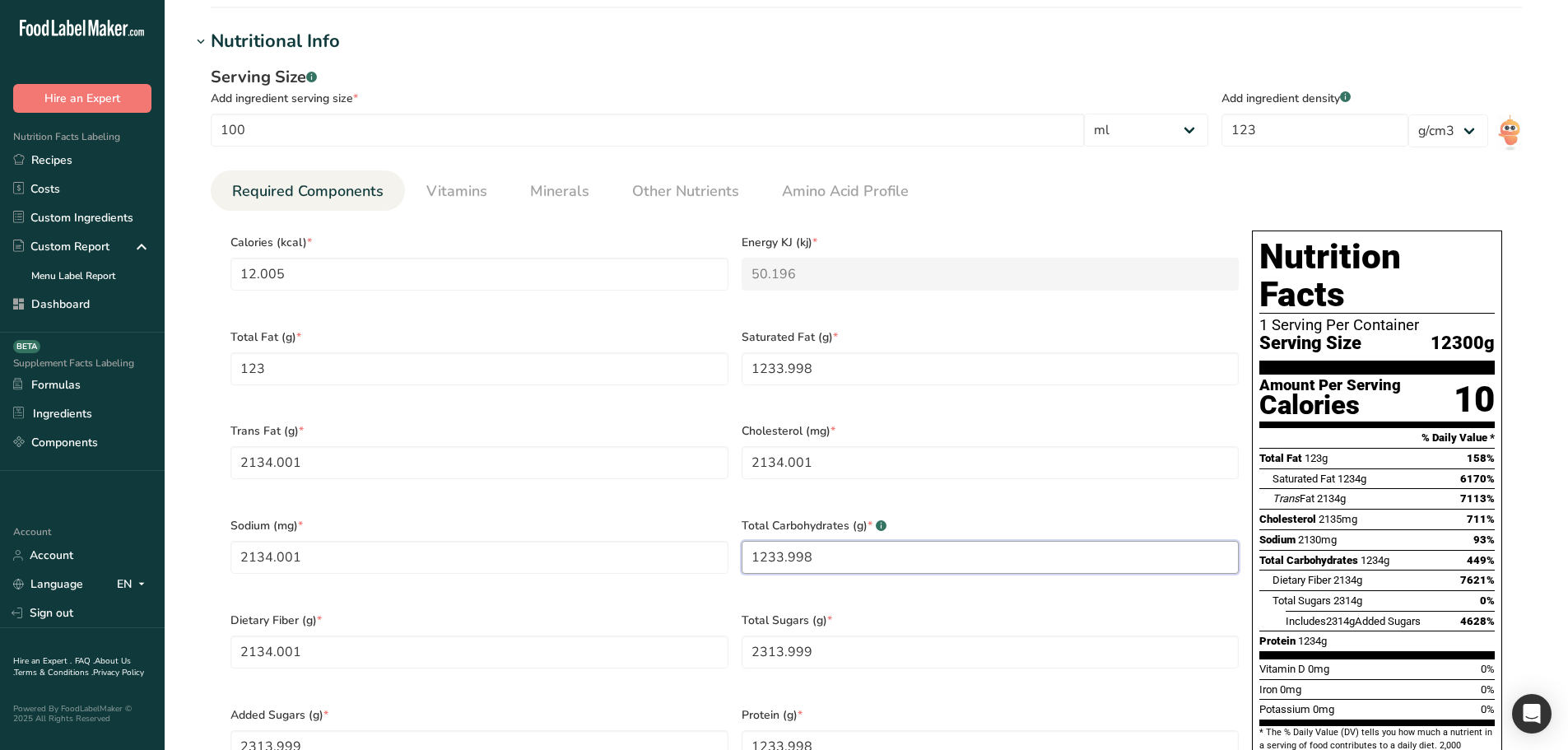click on "1233.998" at bounding box center [990, 557] 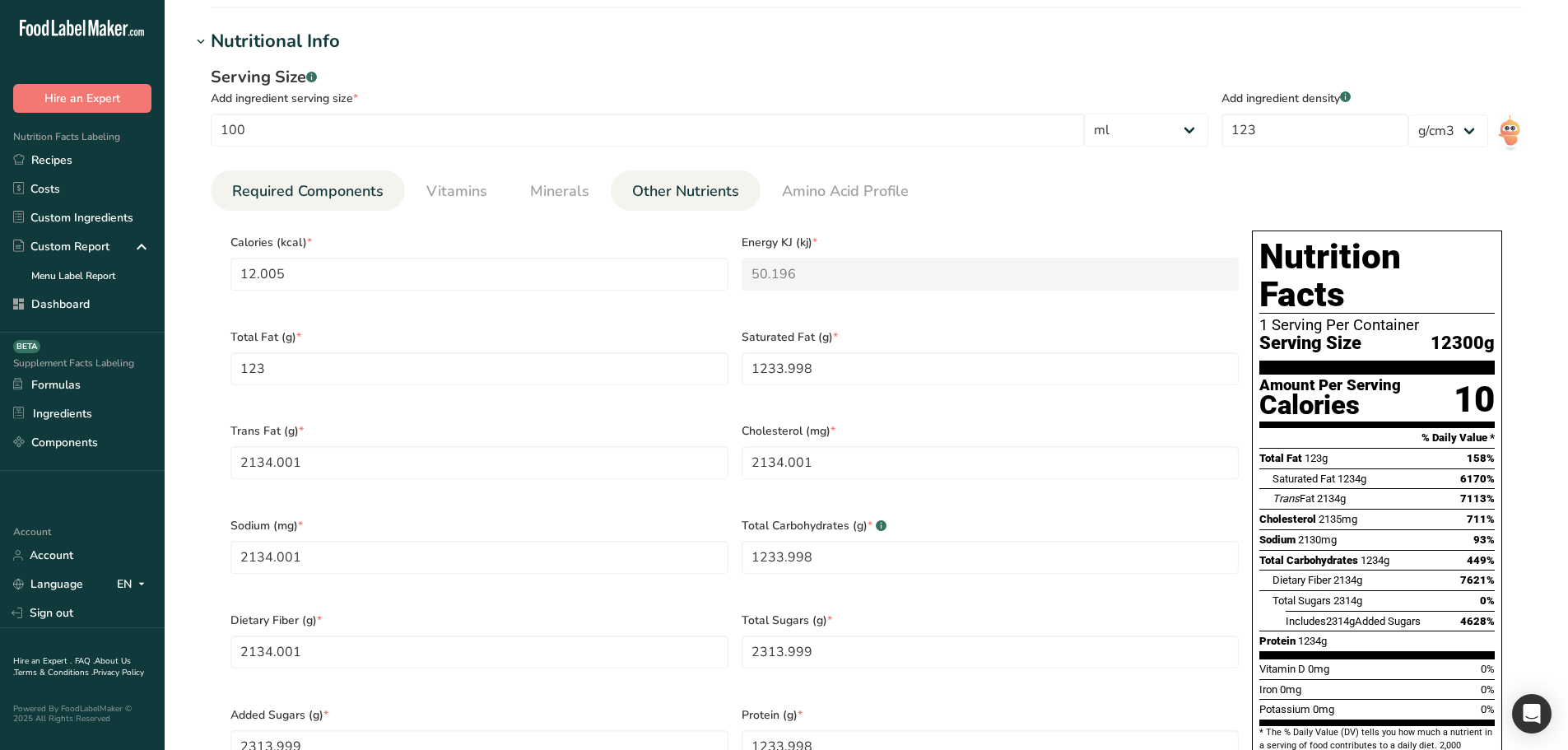 click on "Other Nutrients" at bounding box center [686, 191] 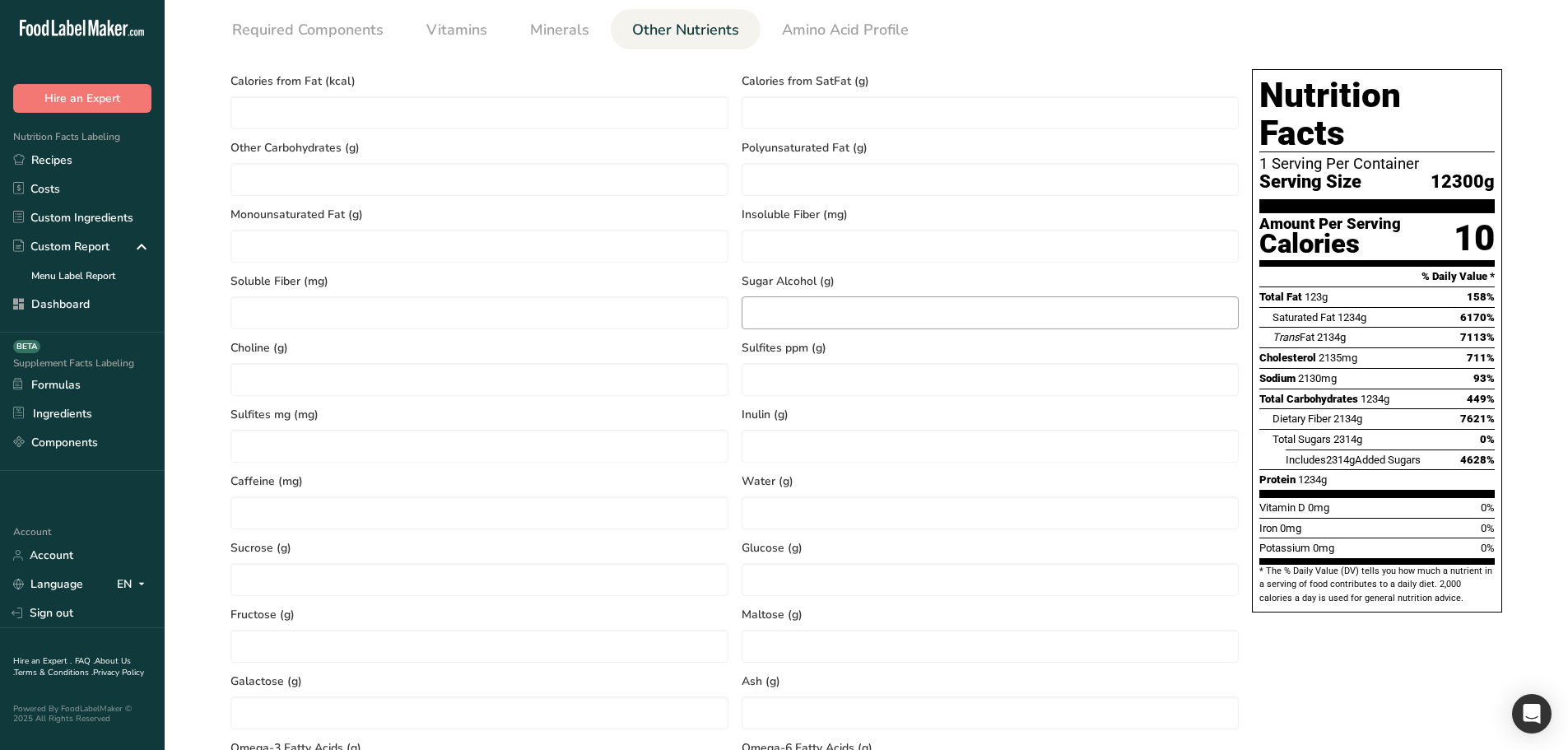scroll, scrollTop: 741, scrollLeft: 0, axis: vertical 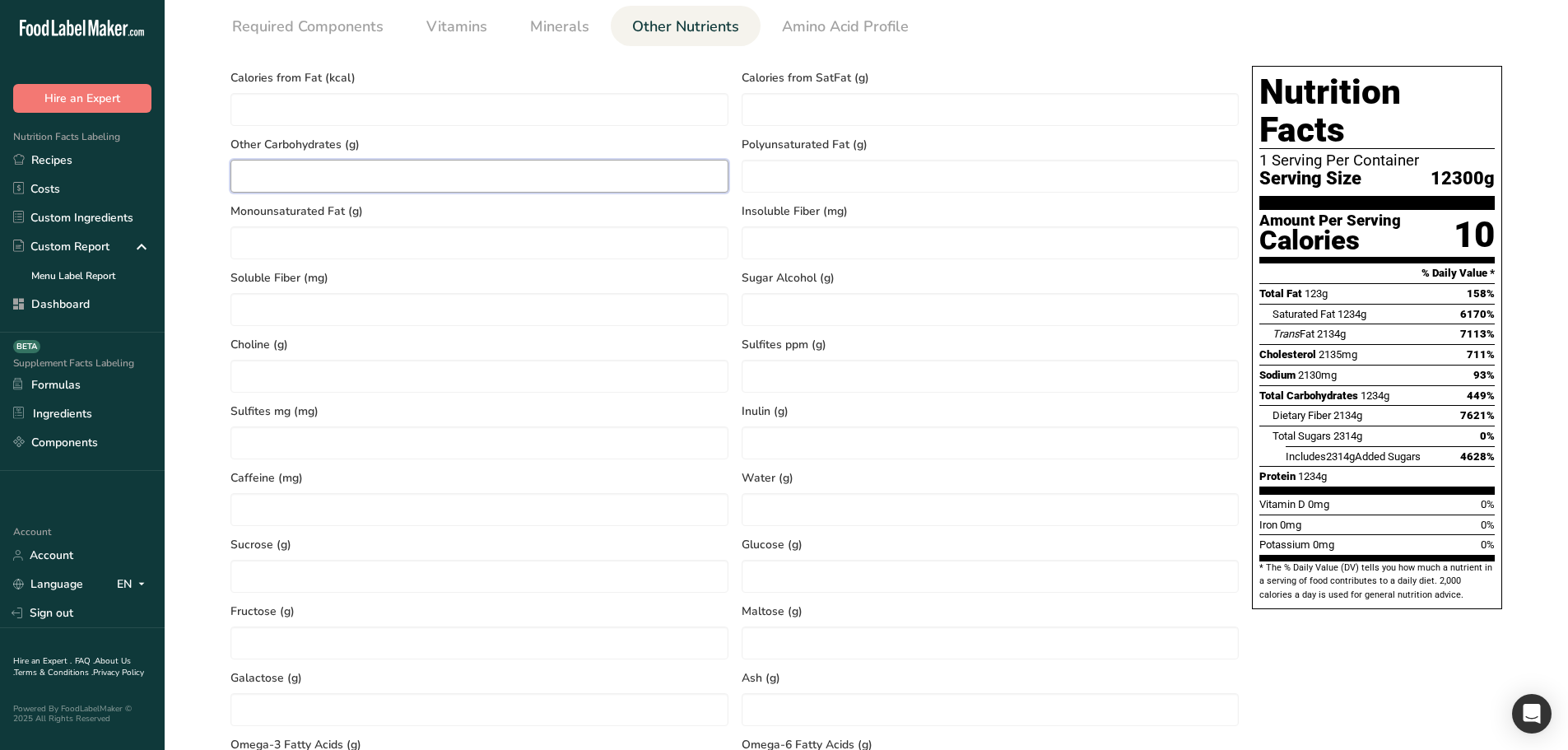click at bounding box center [479, 176] 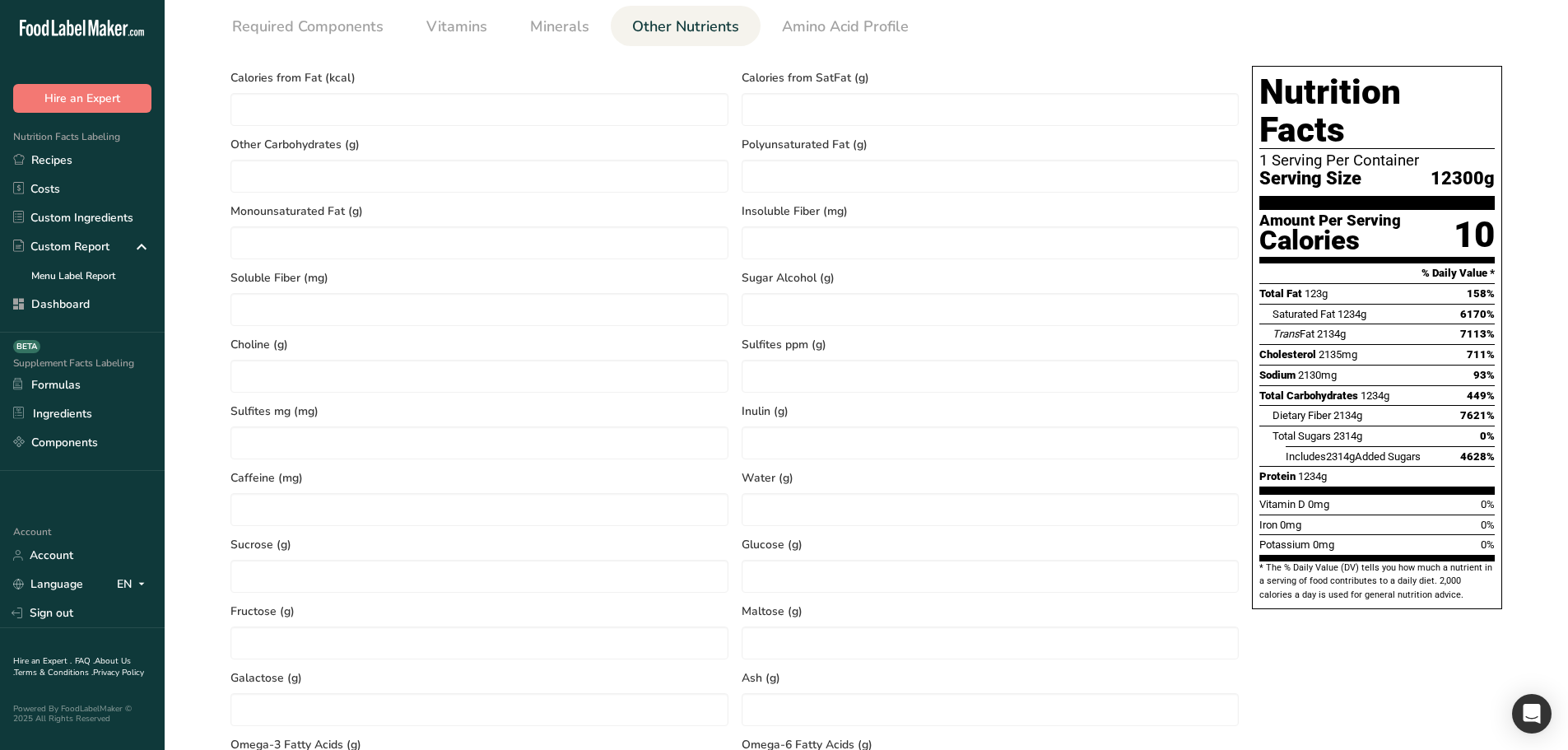 click on "Edit sdfgsdf
Copy to Supplements
Ingredient Spec Sheet
.a-a{fill:#347362;}.b-a{fill:#fff;}
Upload an ingredient spec sheet or an image of a nutrition label, and our AI assistant will automatically fill-in the nutrients.
Drop your files here or click to upload
Maximum file size is 5MB
Ingredient General Info
Ingredient Name *
Translate
sdfgsdf
Ingredient Common Name
.a-a{fill:#347362;}.b-a{fill:#fff;}
Translate
Ingredient code
.a-a{fill:#347362;}.b-a{fill:#fff;}
Ingredient Category *
Custom User Ingredient
Standard Categories" at bounding box center [866, 326] 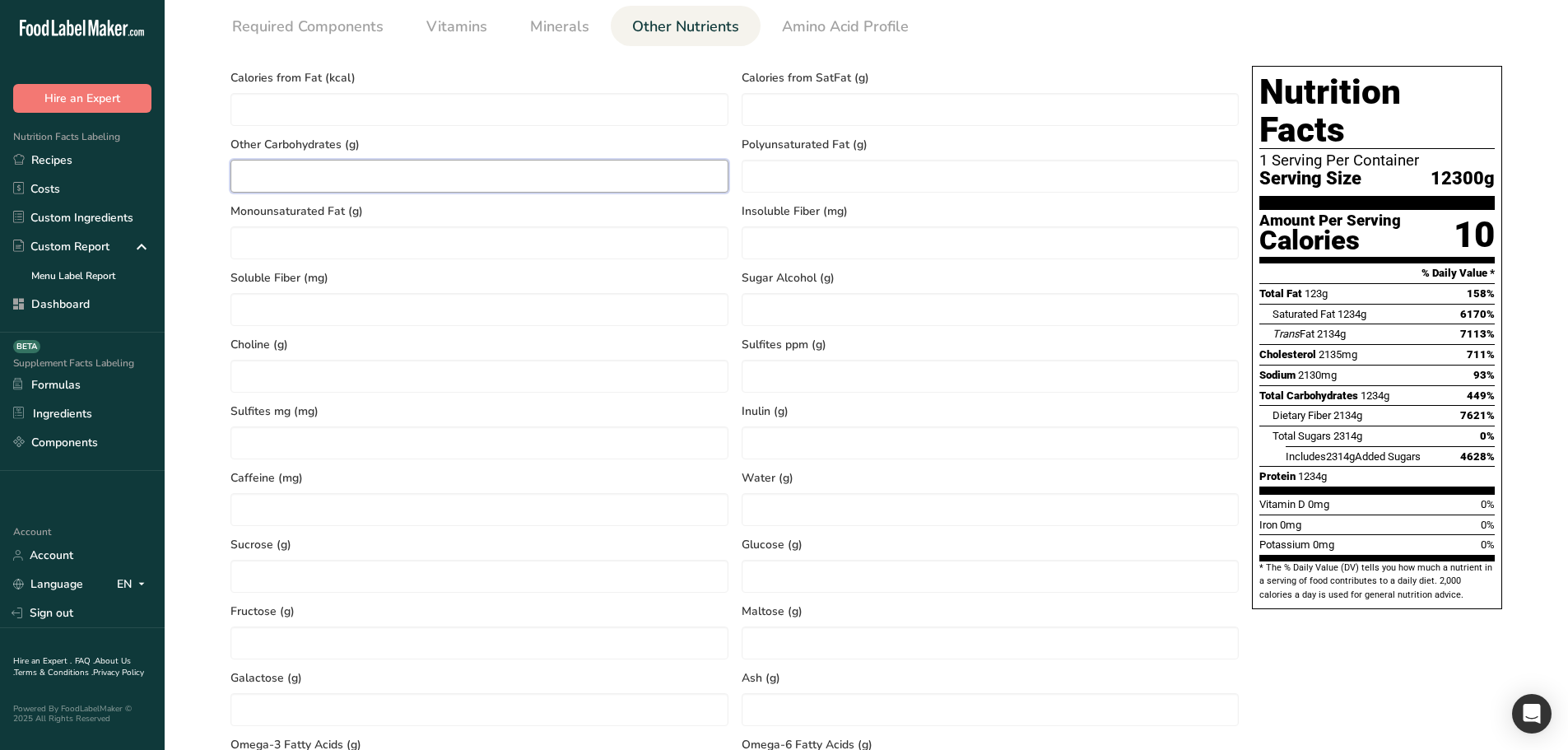 click at bounding box center (479, 176) 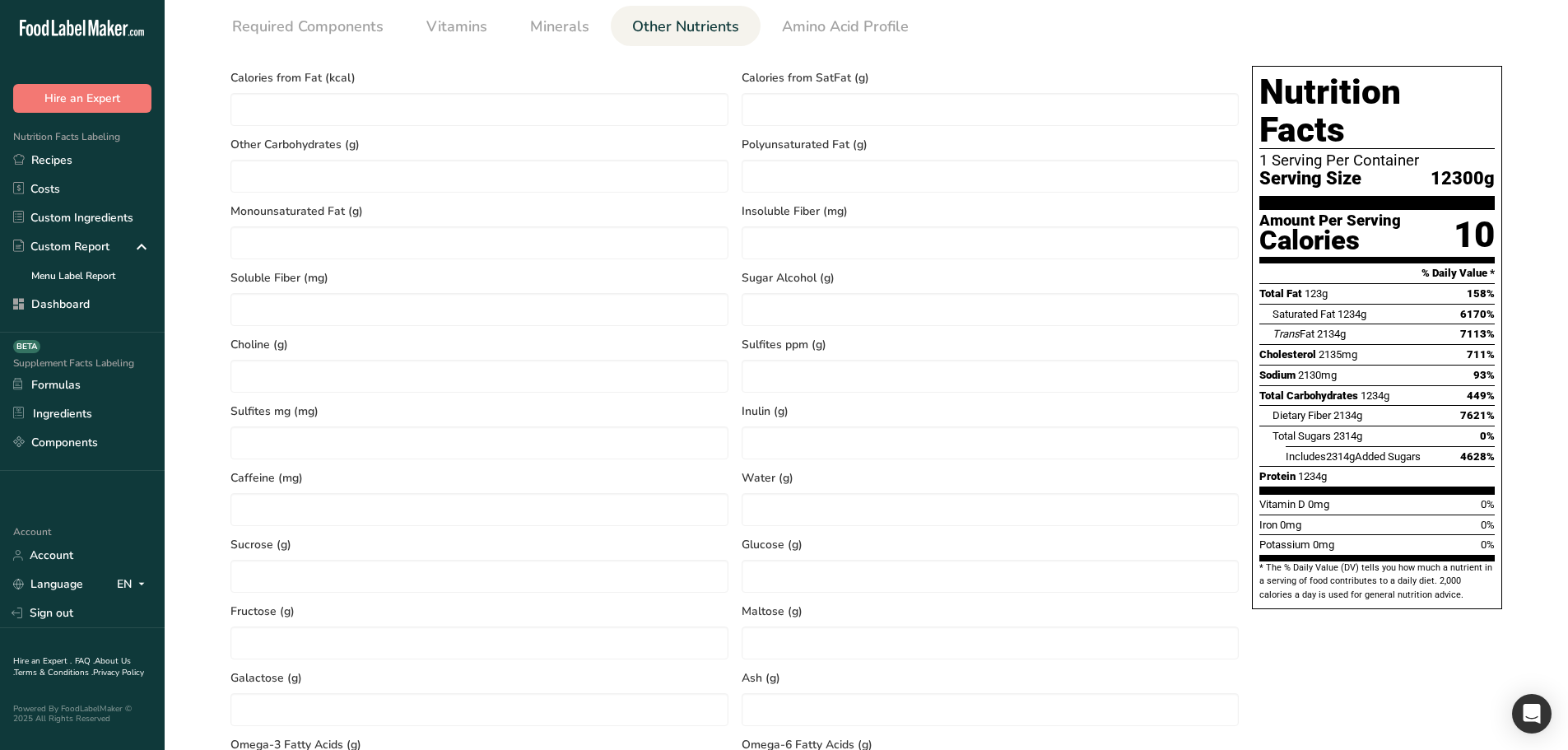 click on "Serving Size
.a-a{fill:#347362;}.b-a{fill:#fff;}
Add ingredient serving size *   100
g
ppm
ug
kg
mg
mcg
lb
oz
quarter cup
half cup
l
ml
fl oz
tbsp
tsp
cup
qt
gallon
Add ingredient density
.a-a{fill:#347362;}.b-a{fill:#fff;}           123
lb/ft3" at bounding box center (866, 353) 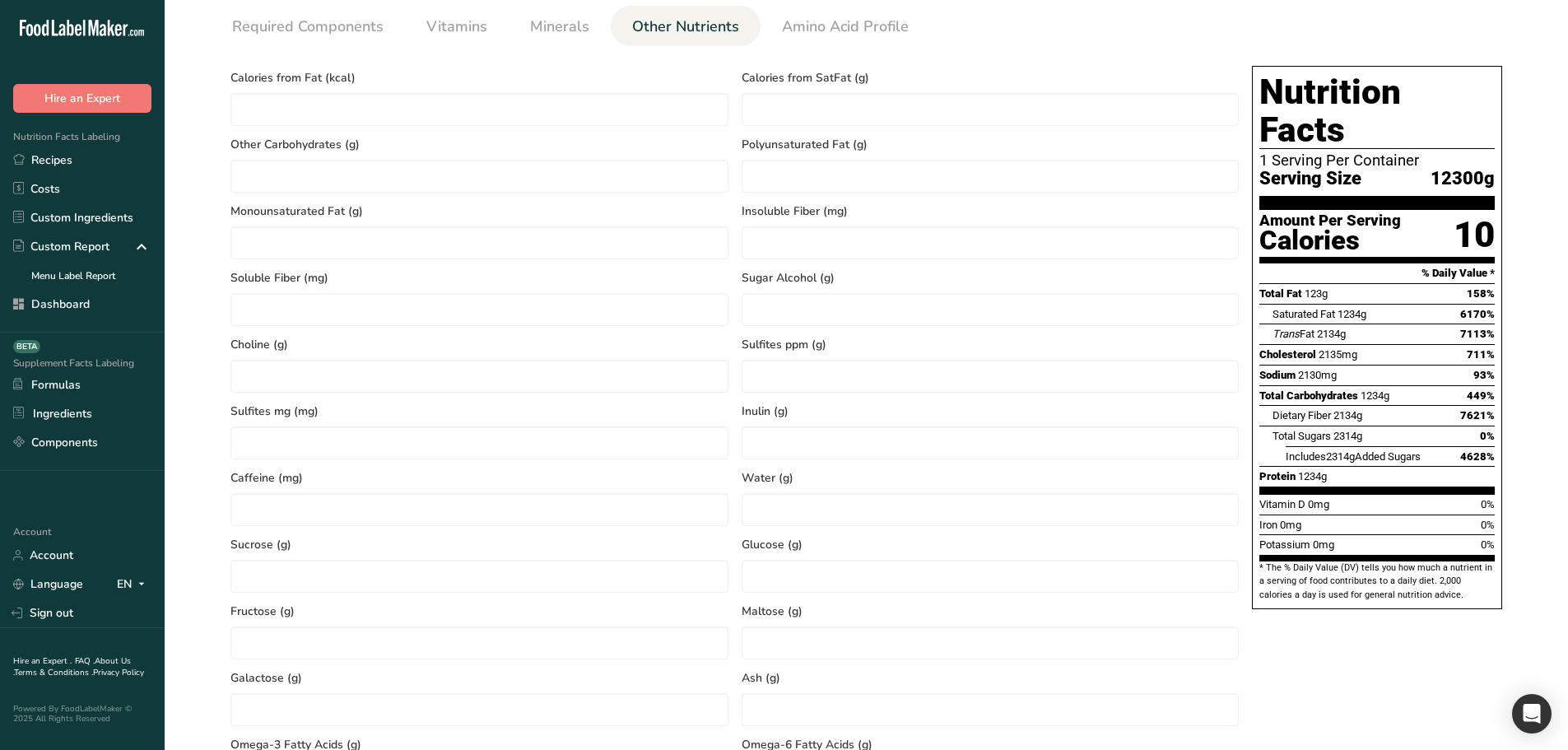 click on "Serving Size
.a-a{fill:#347362;}.b-a{fill:#fff;}
Add ingredient serving size *   100
g
ppm
ug
kg
mg
mcg
lb
oz
quarter cup
half cup
l
ml
fl oz
tbsp
tsp
cup
qt
gallon
Add ingredient density
.a-a{fill:#347362;}.b-a{fill:#fff;}           123
lb/ft3" at bounding box center (866, 353) 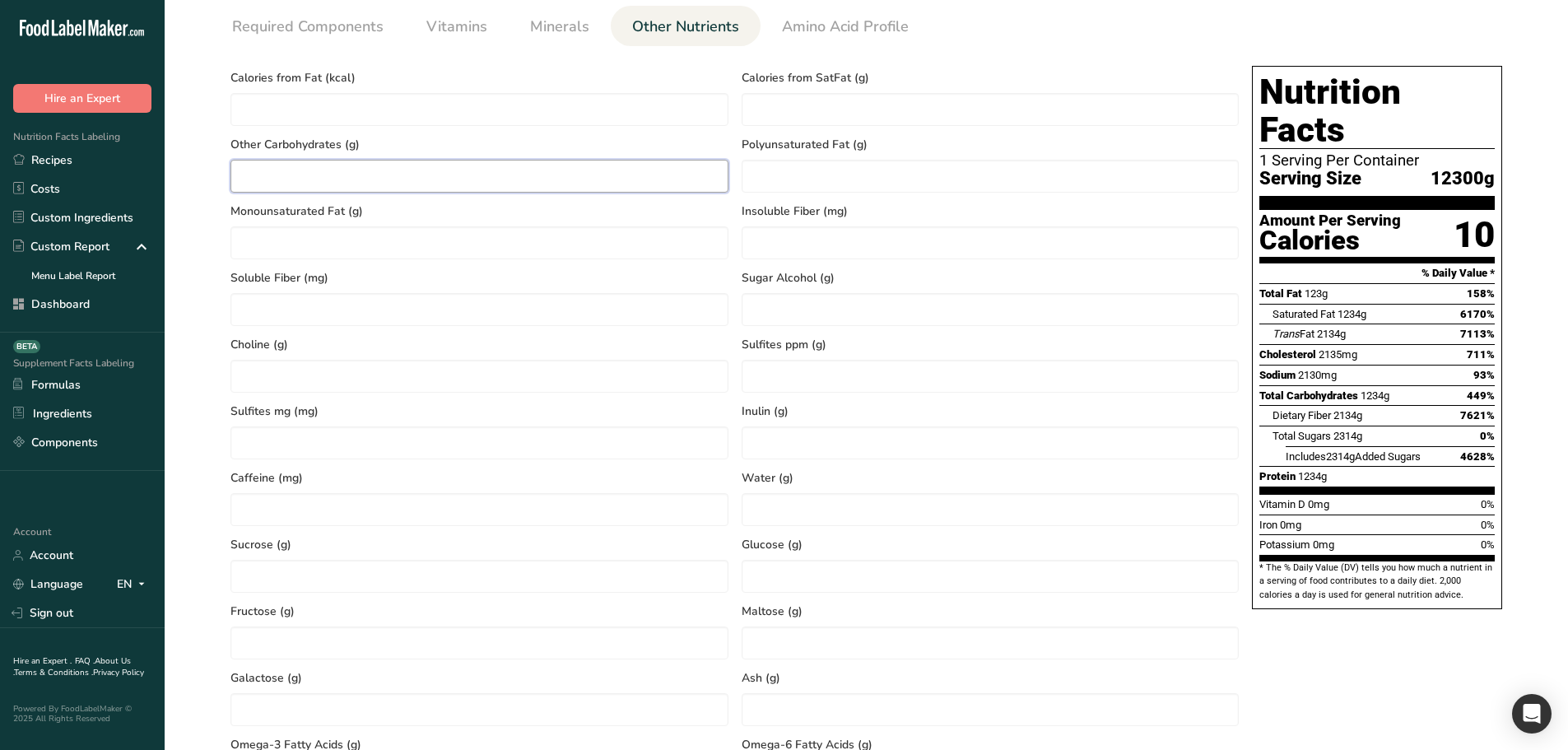 click at bounding box center [479, 176] 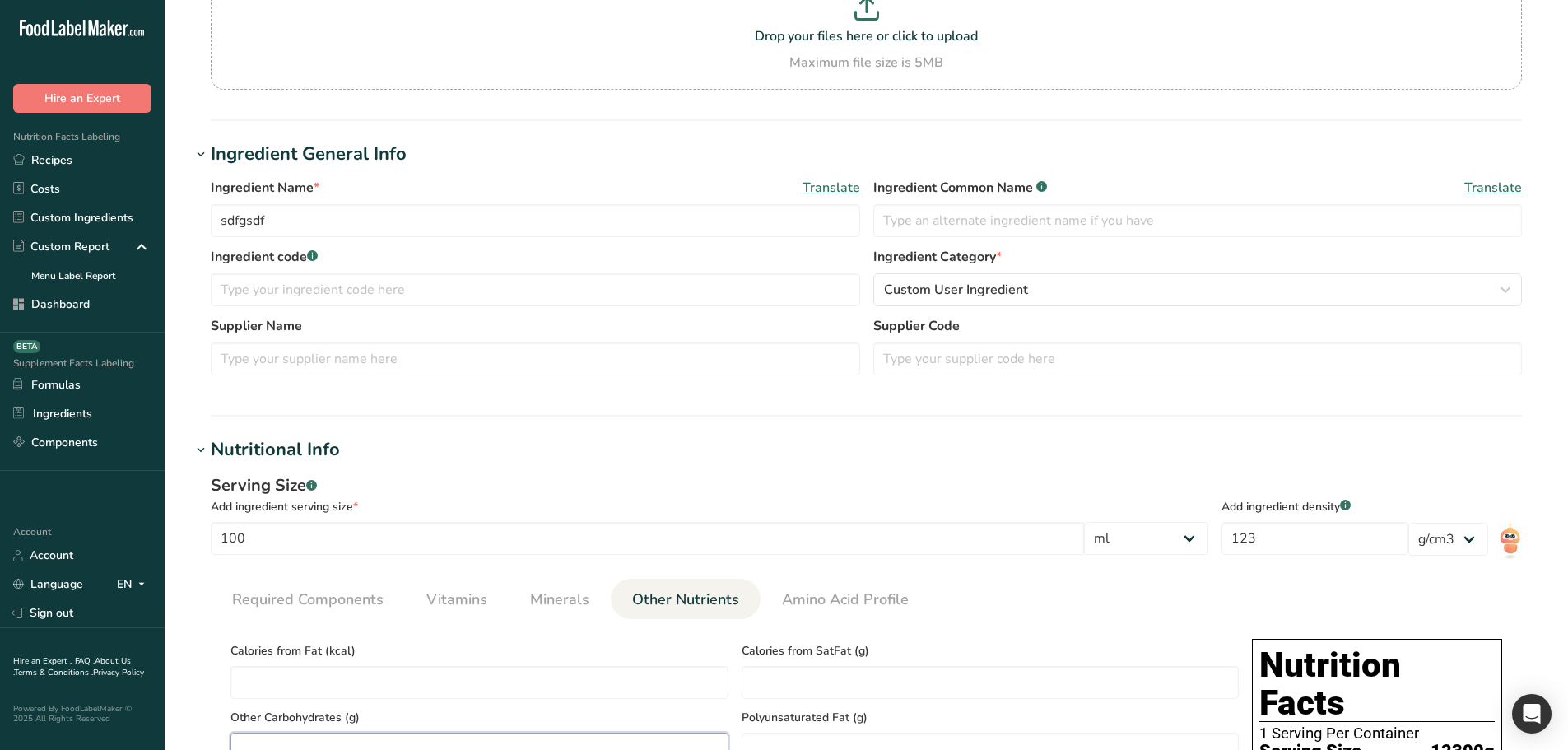 scroll, scrollTop: 165, scrollLeft: 0, axis: vertical 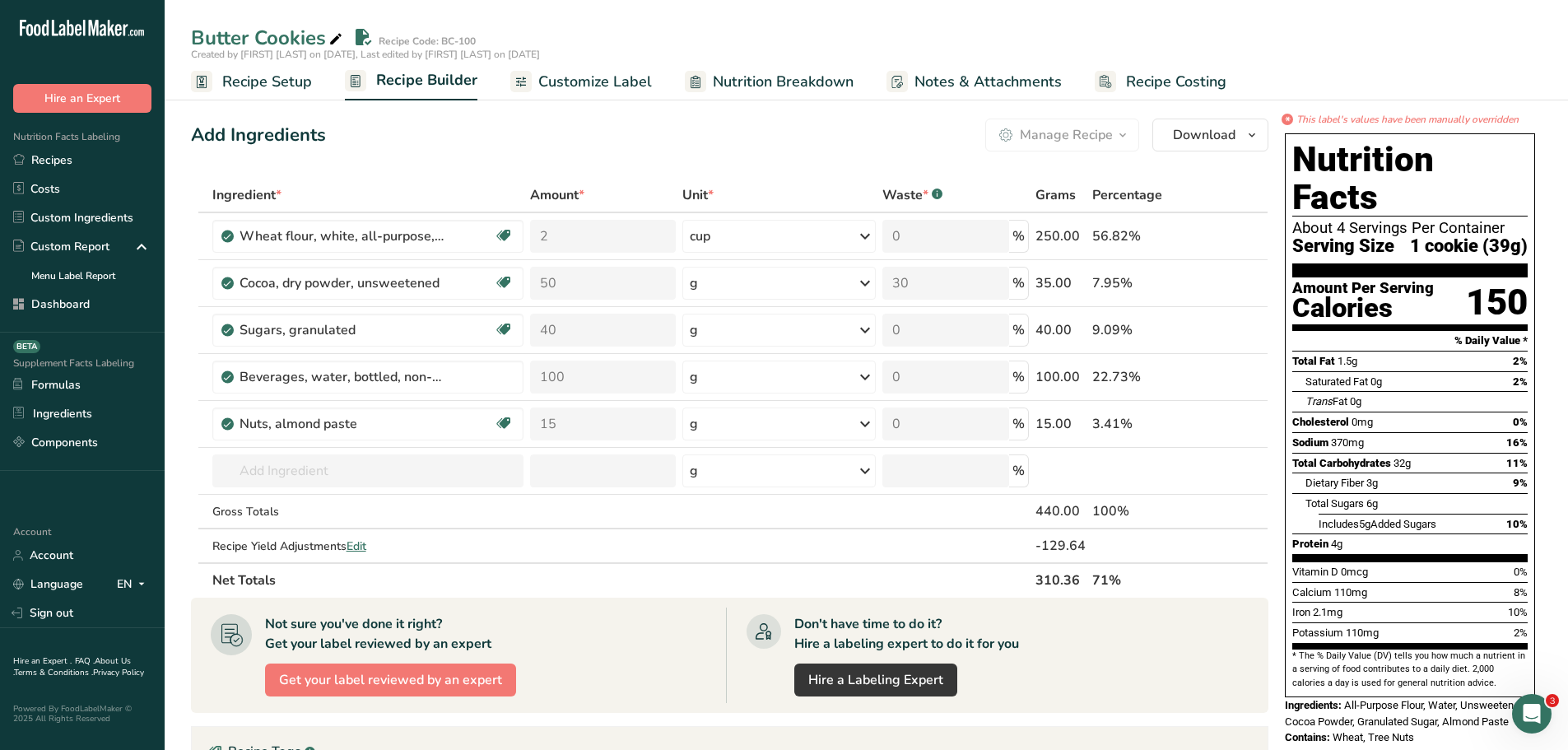 click on "Customize Label" at bounding box center [595, 82] 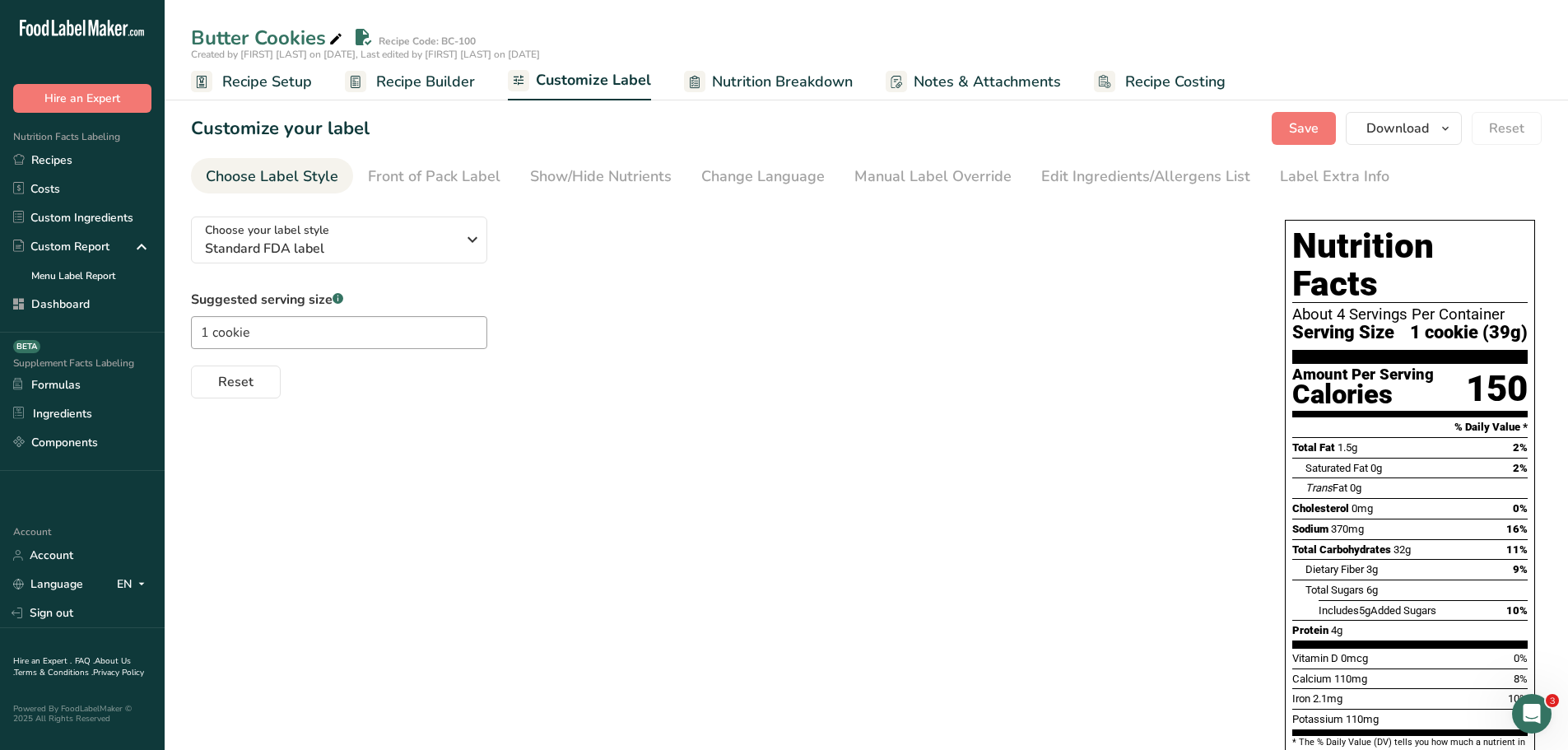 click on "Nutrition Breakdown" at bounding box center (782, 82) 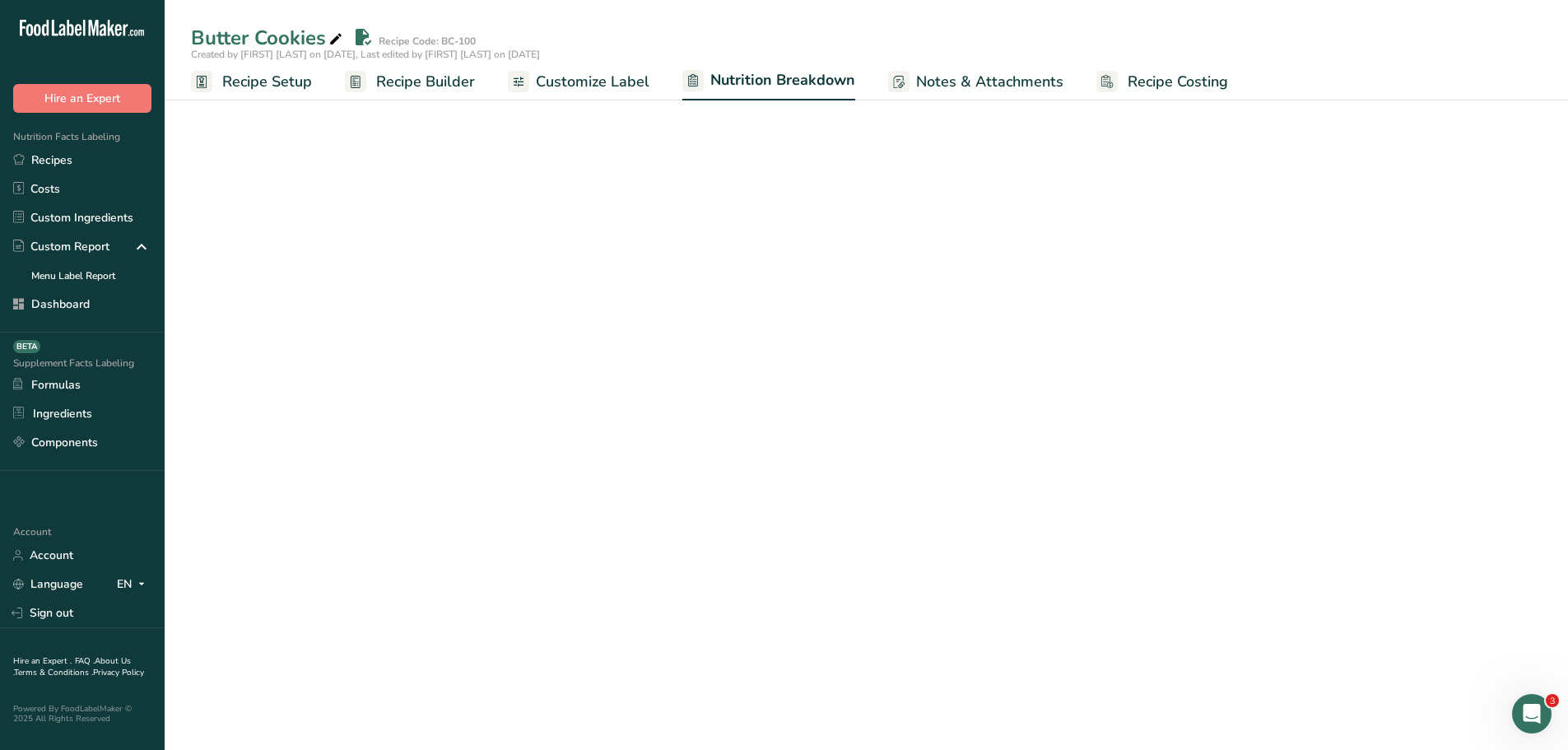 select on "Calories" 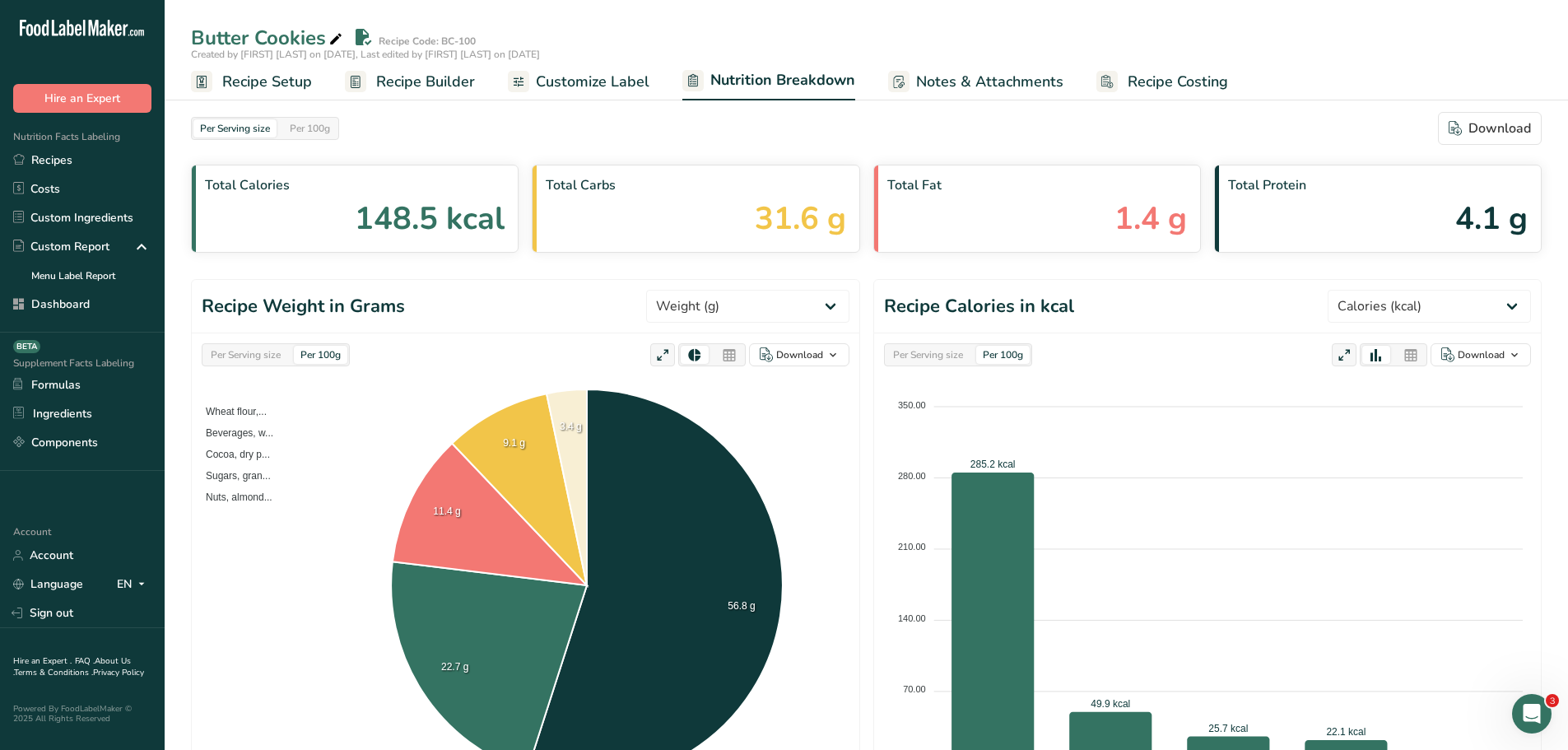 click on "Recipe Builder" at bounding box center (426, 82) 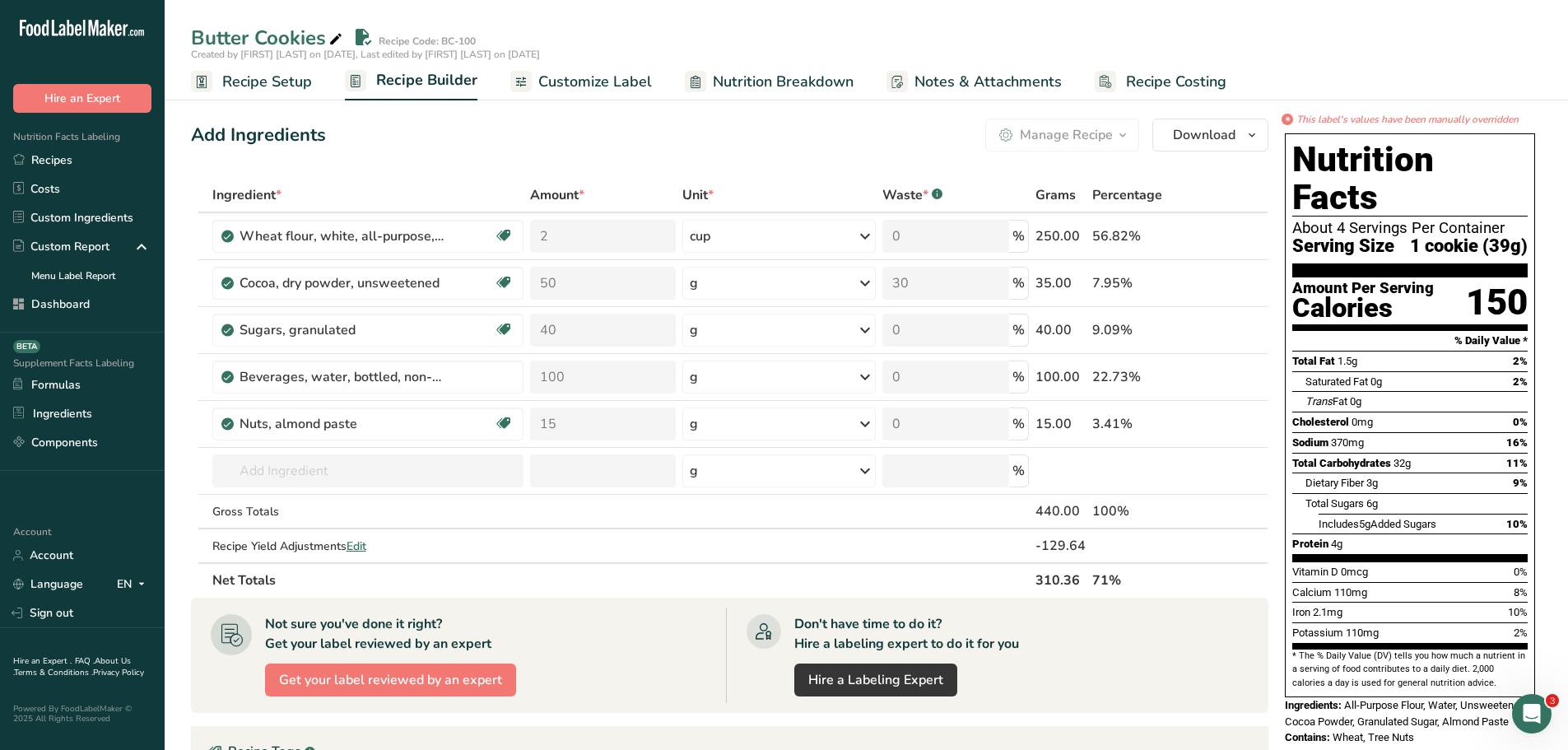 click on "Nutrition Breakdown" at bounding box center [783, 82] 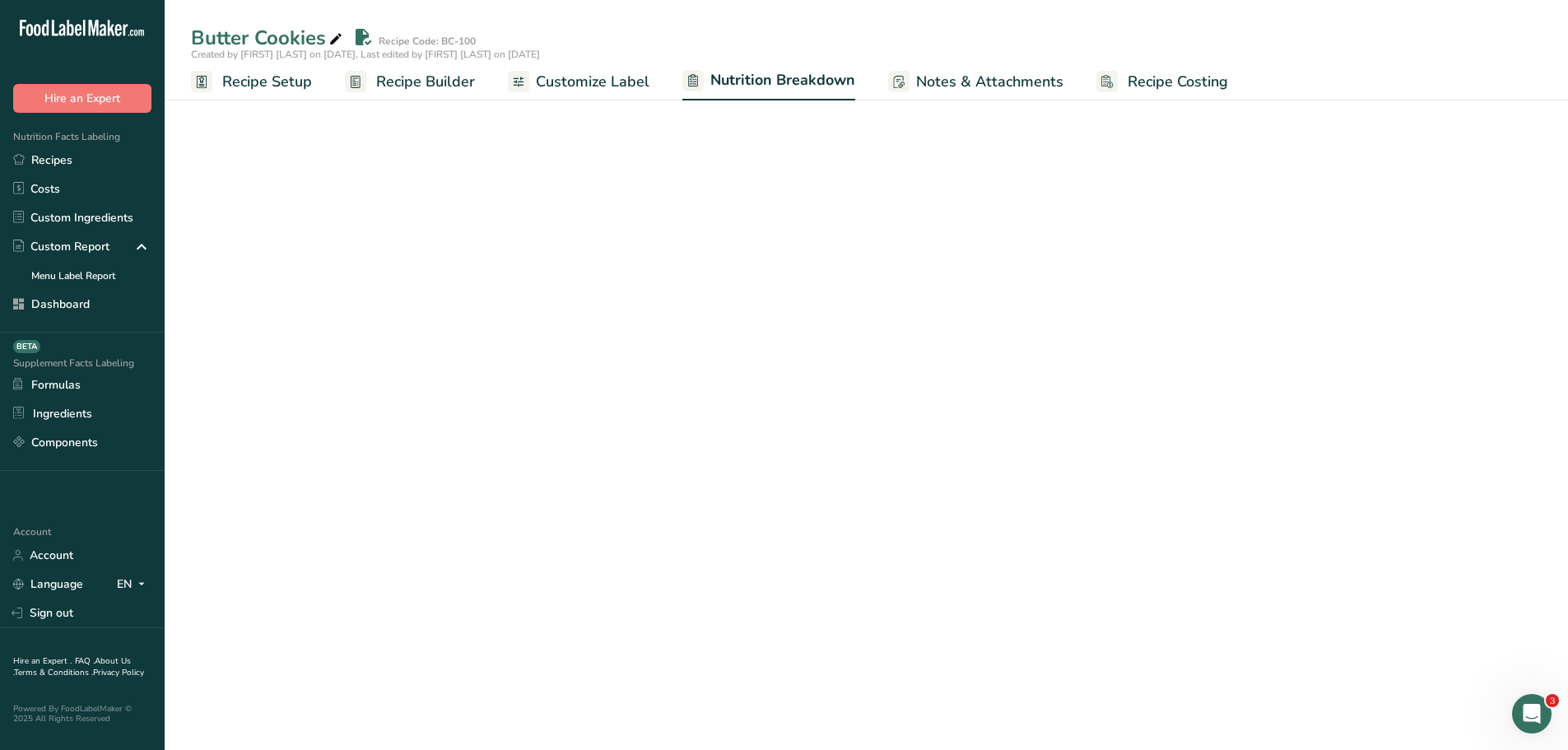 select on "Calories" 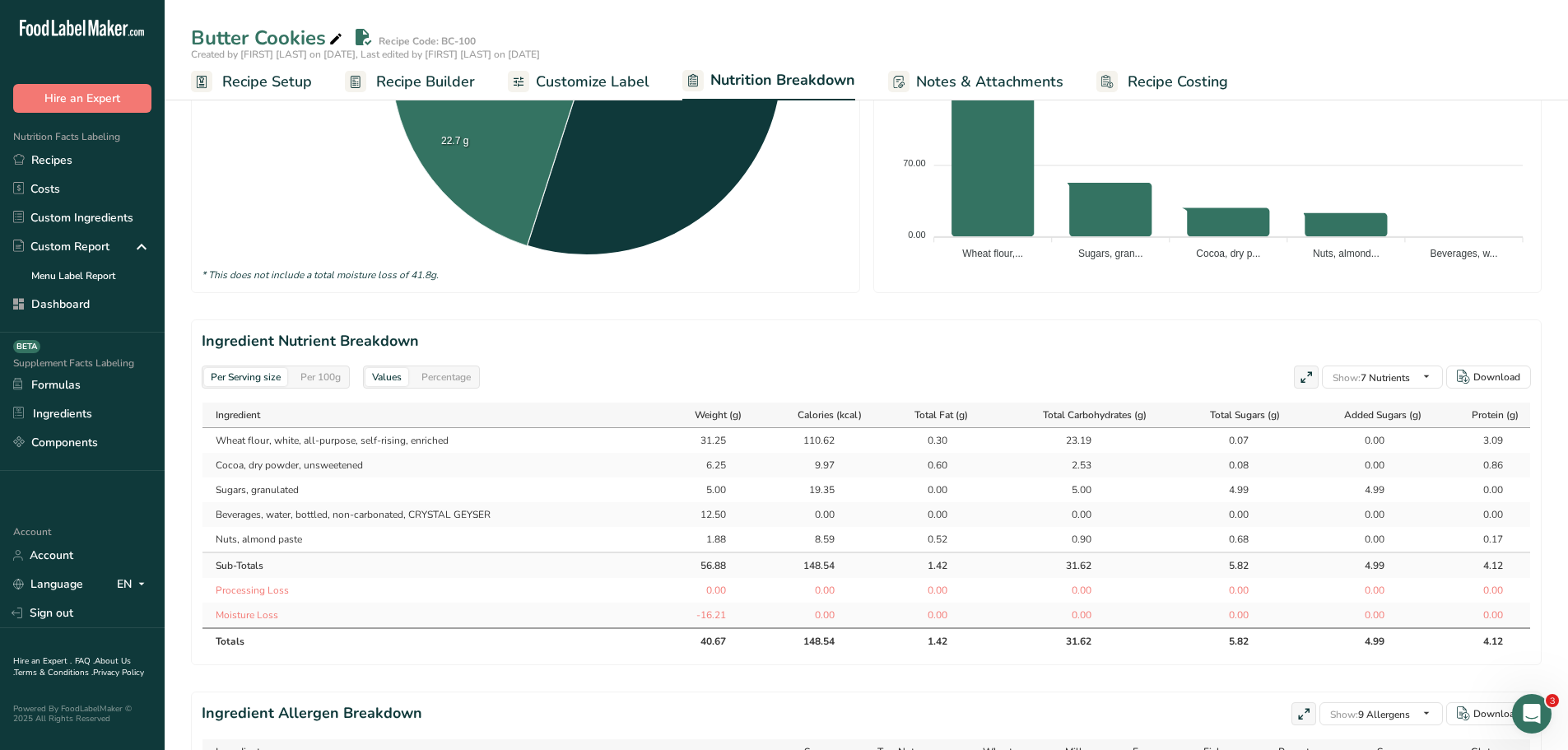 scroll, scrollTop: 576, scrollLeft: 0, axis: vertical 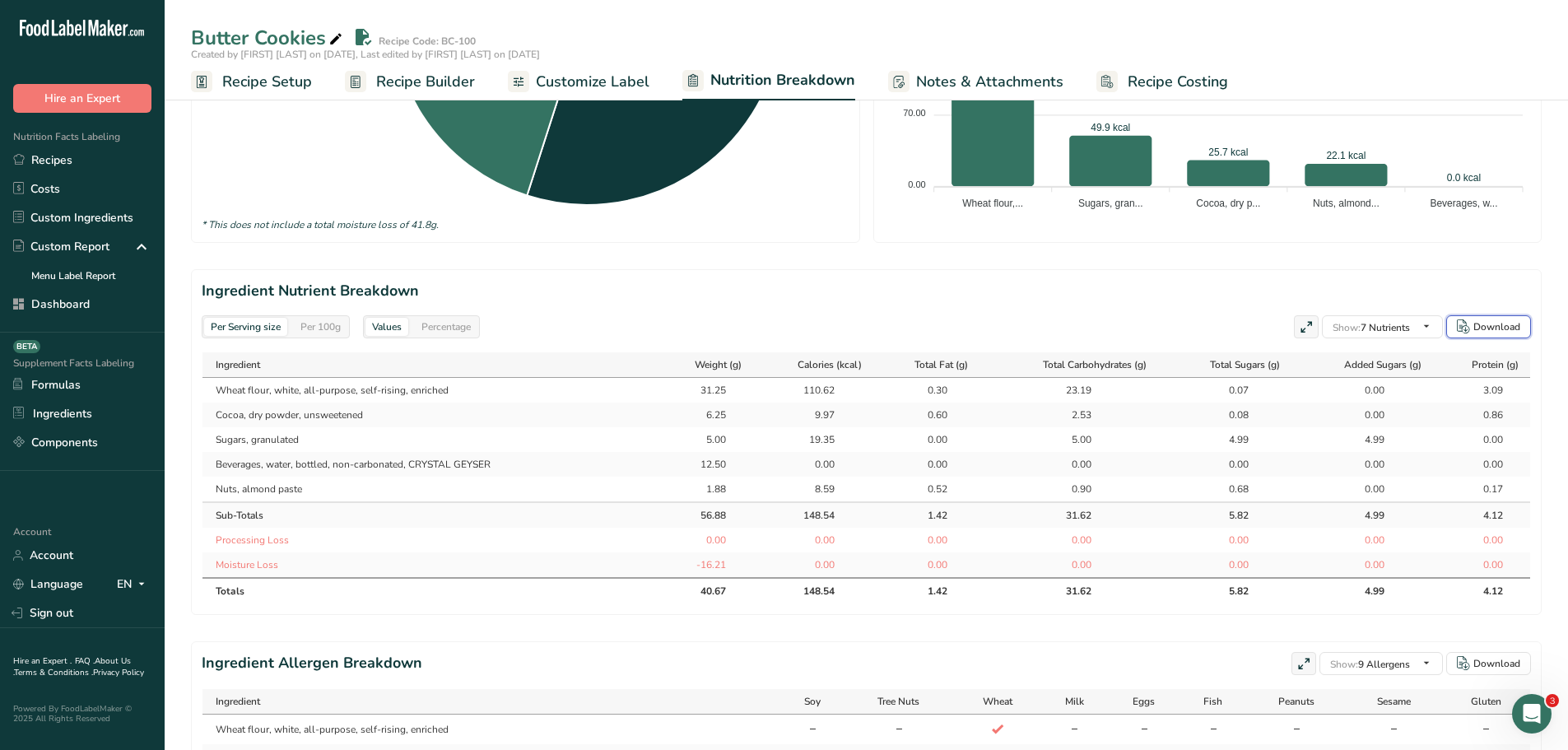 click on "Download" at bounding box center [1488, 327] 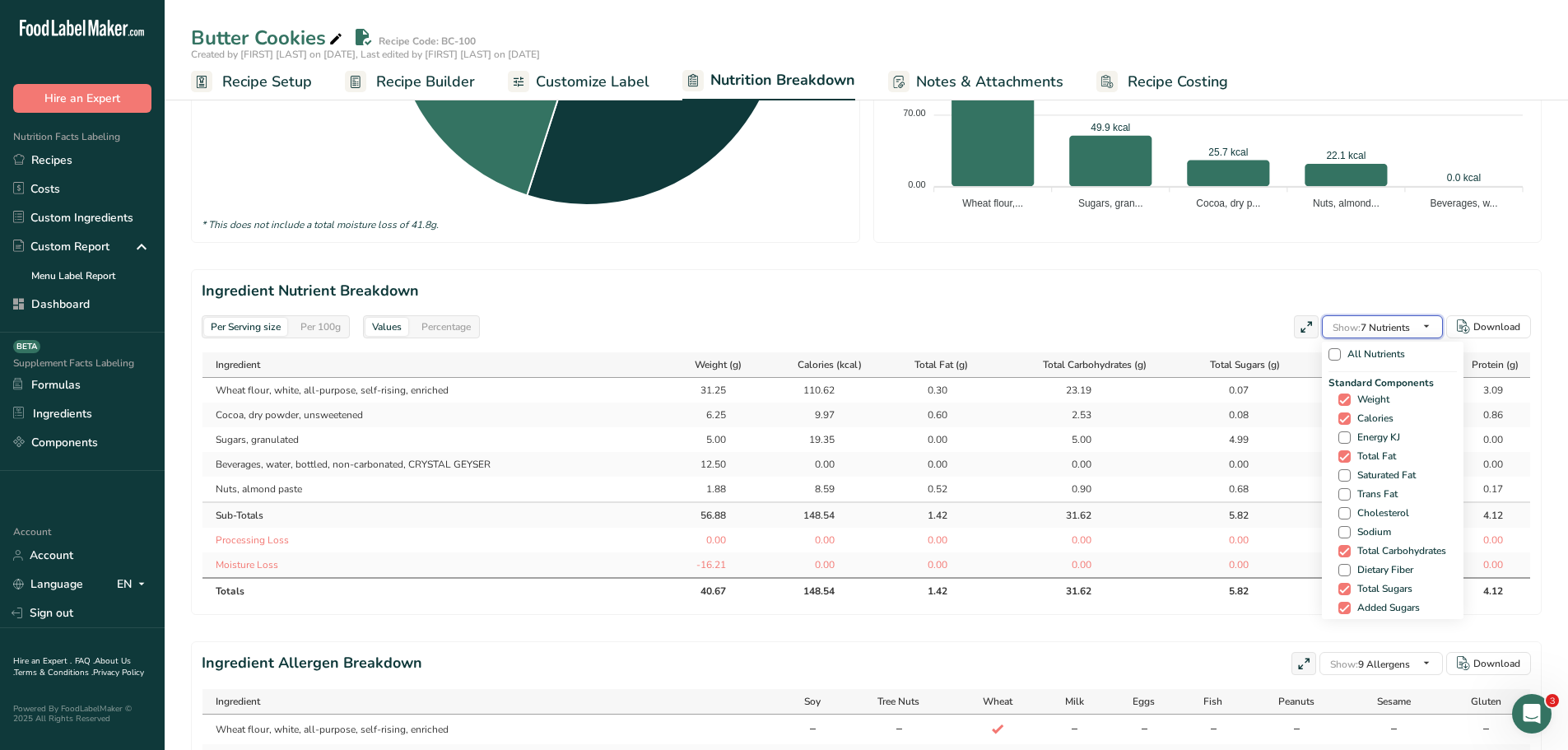 click on "Show:
7 Nutrients" at bounding box center [1382, 327] 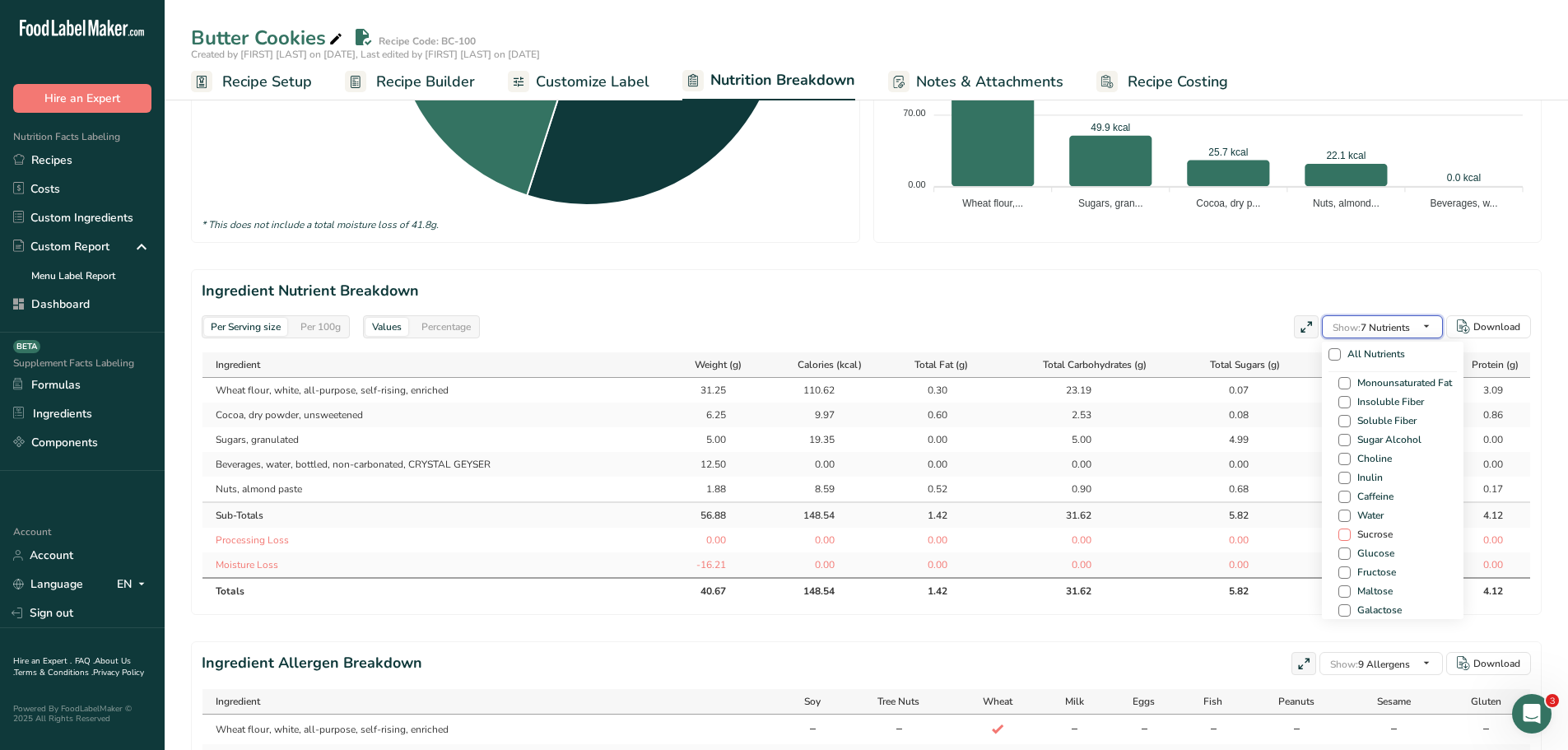 scroll, scrollTop: 988, scrollLeft: 0, axis: vertical 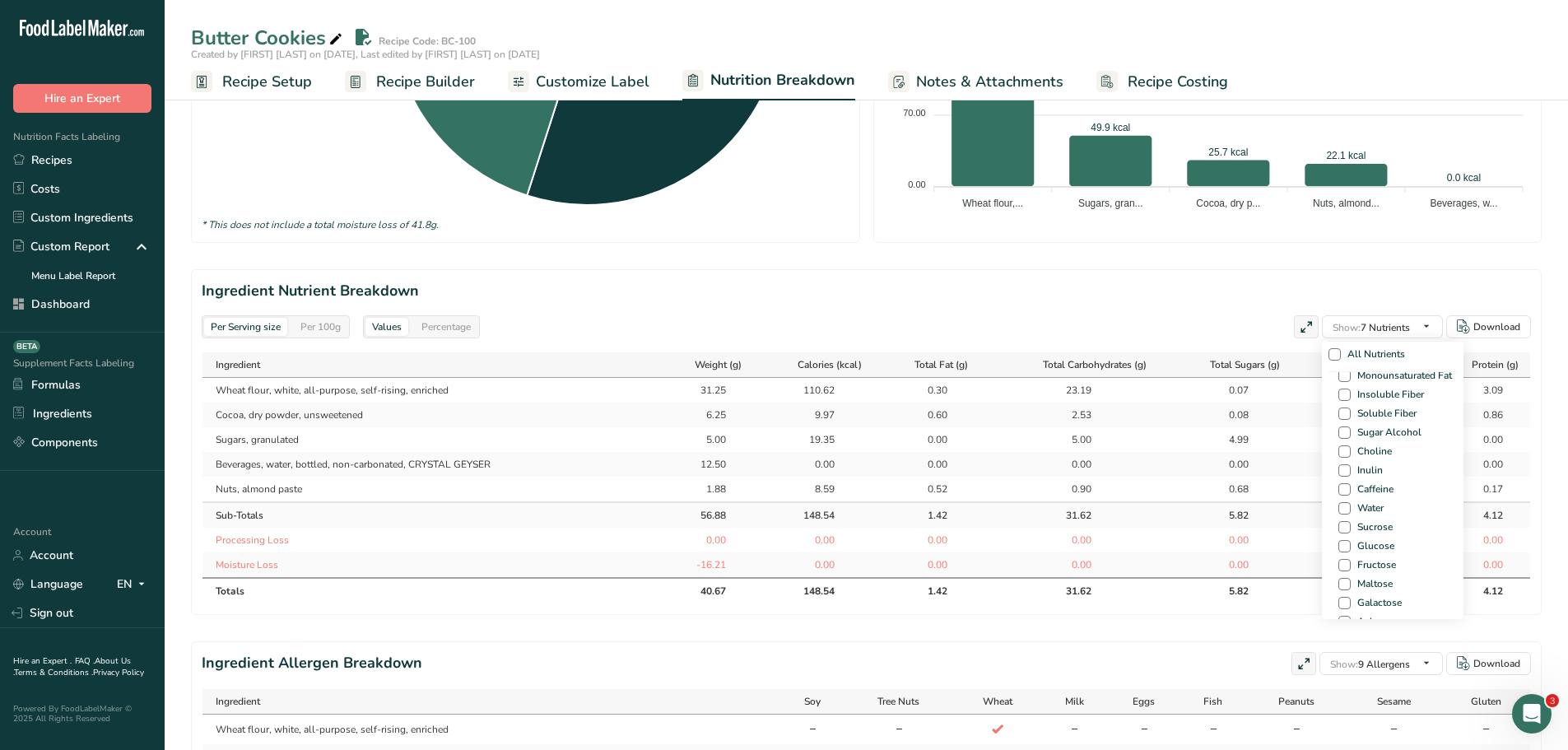 click on "Other Nutrients
Calories from Fat
Calories from SatFat
Other Carbohydrates
Polyunsaturated Fat
Monounsaturated Fat
Insoluble Fiber
Soluble Fiber
Sugar Alcohol
Choline
Inulin
Caffeine
Water
Sucrose
Glucose
Fructose
Maltose
Galactose
Ash
Omega-3 Fatty Acids
Omega-6 Fatty Acids" at bounding box center [1393, 473] 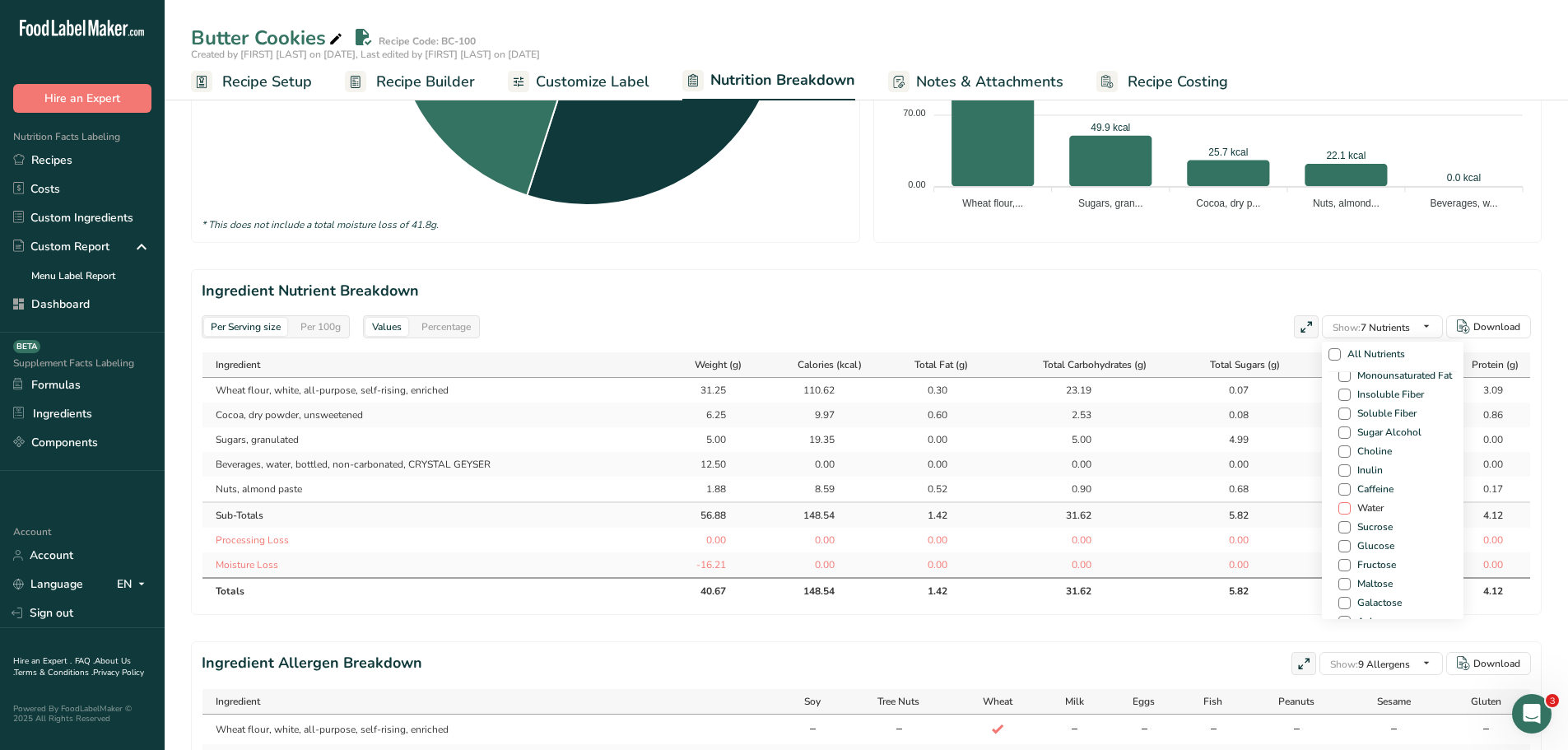 click at bounding box center (1344, 508) 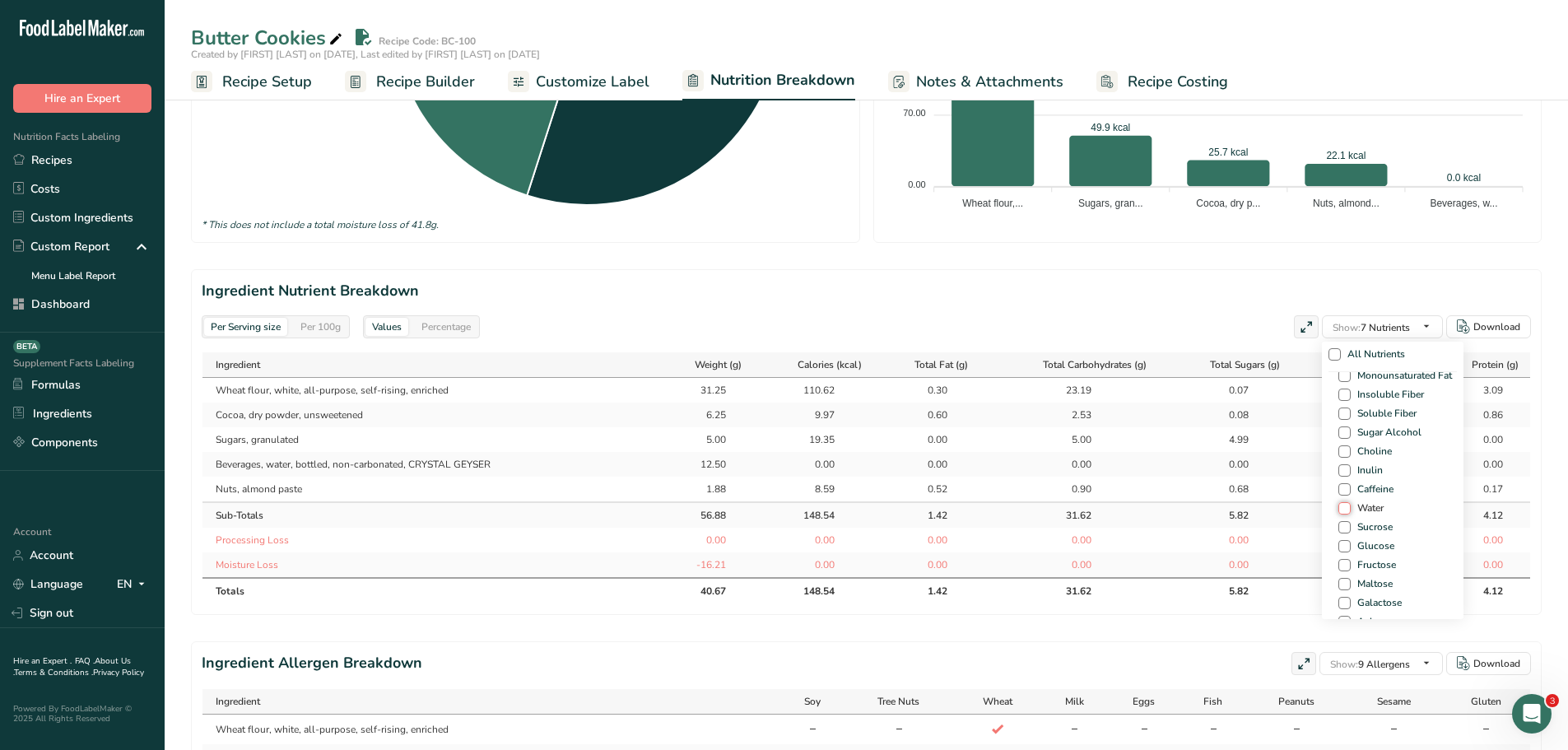 click on "Water" at bounding box center (1343, 508) 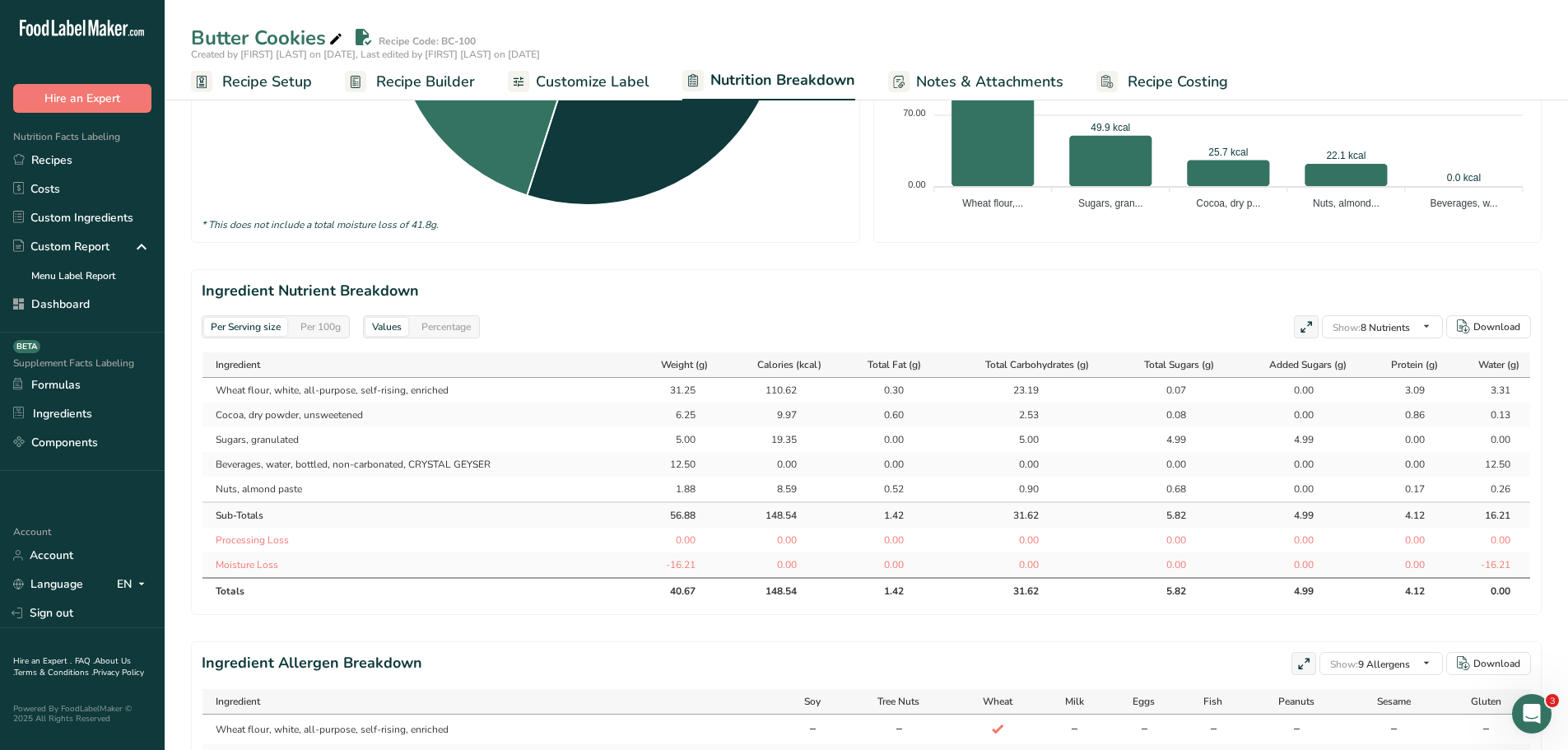 click on "Ingredient Nutrient Breakdown" at bounding box center (866, 291) 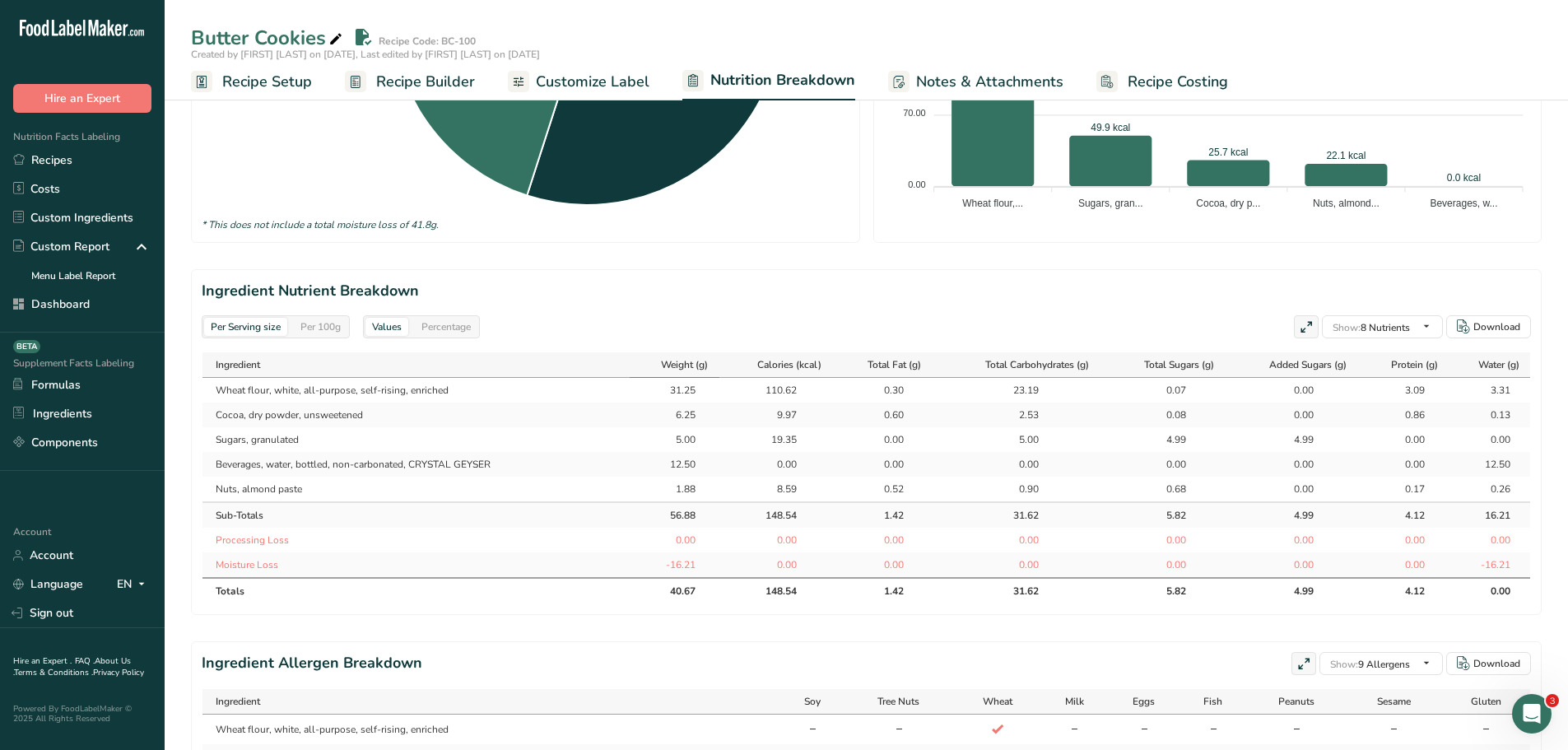 click on "Weight (g)" at bounding box center (684, 365) 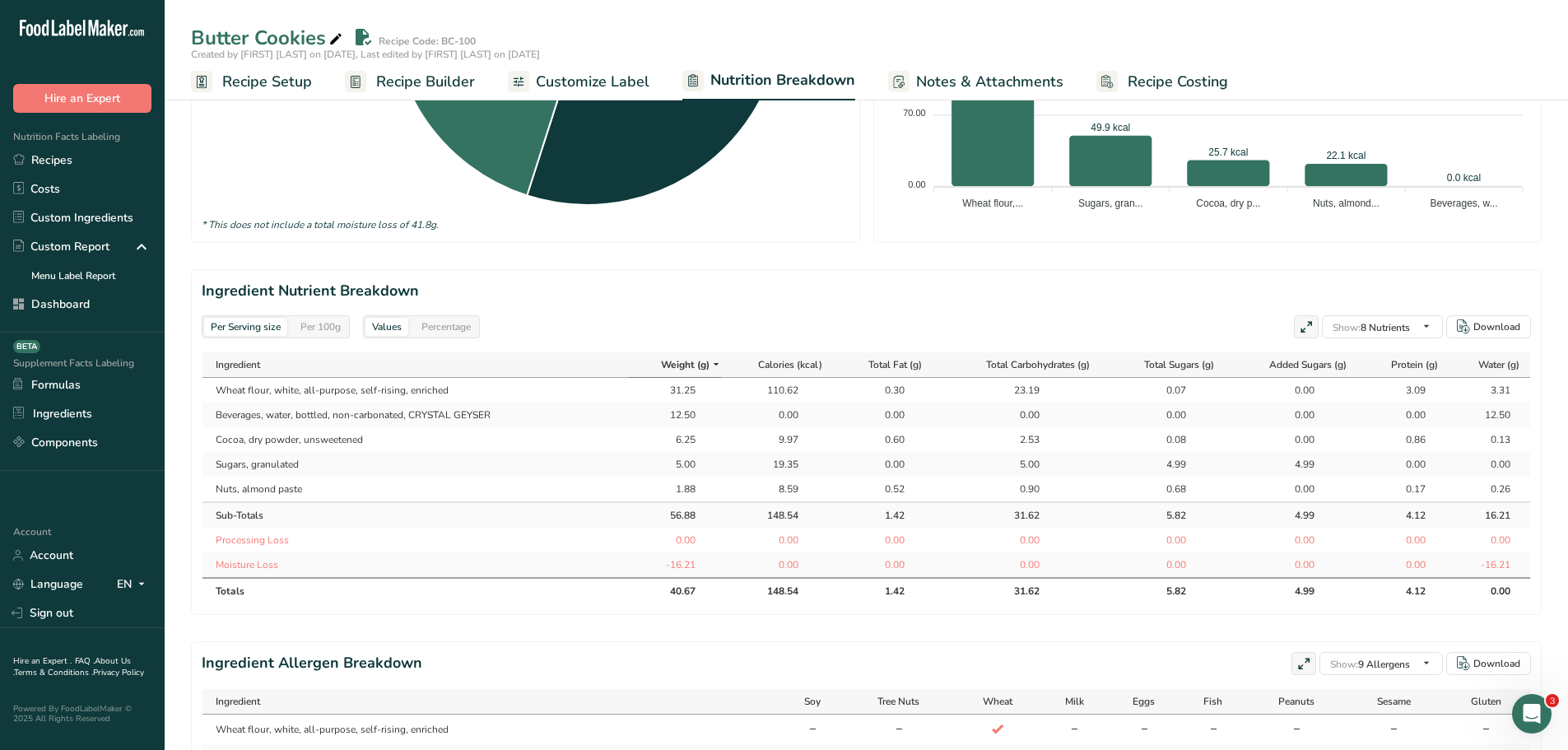 click on "Recipe Builder" at bounding box center (426, 82) 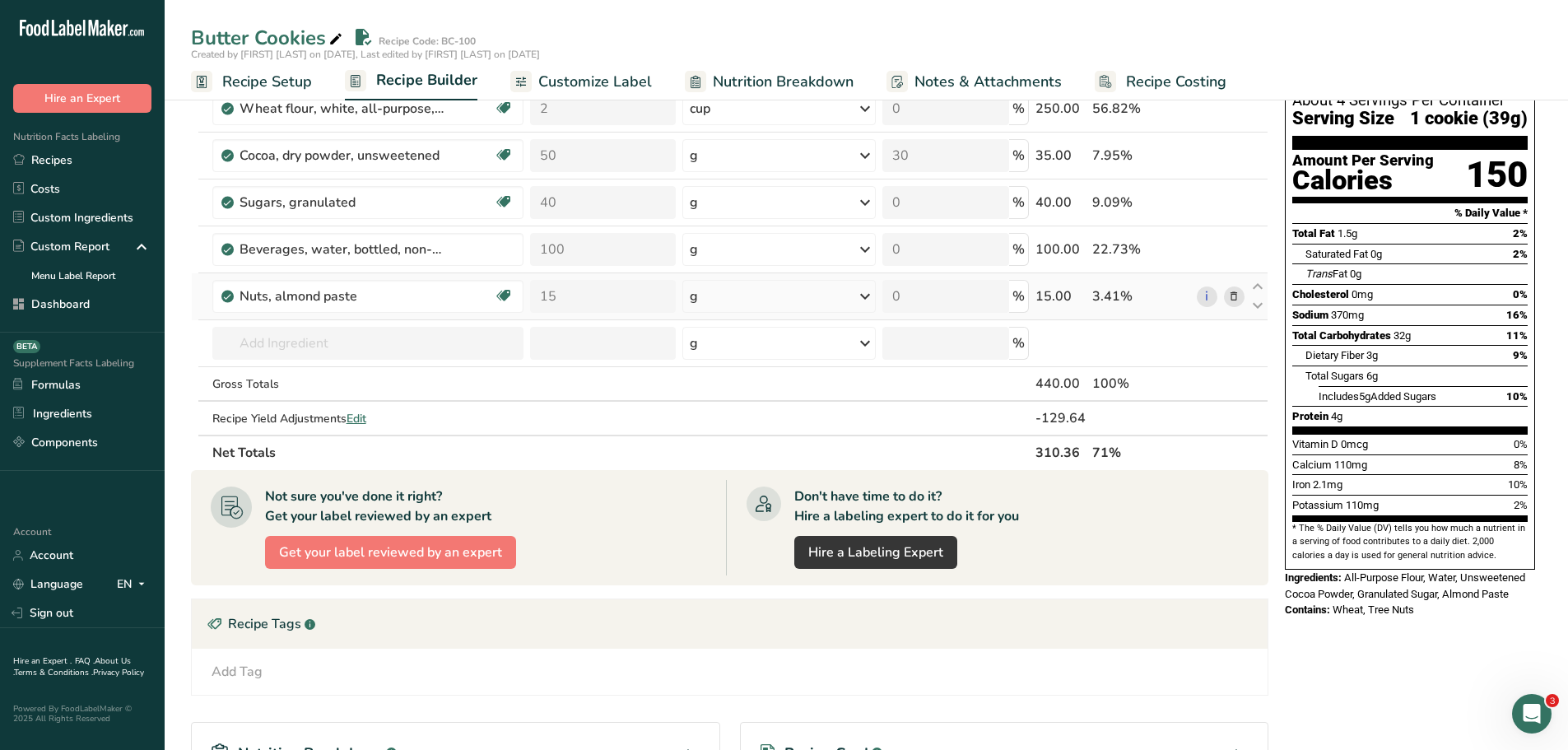 scroll, scrollTop: 0, scrollLeft: 0, axis: both 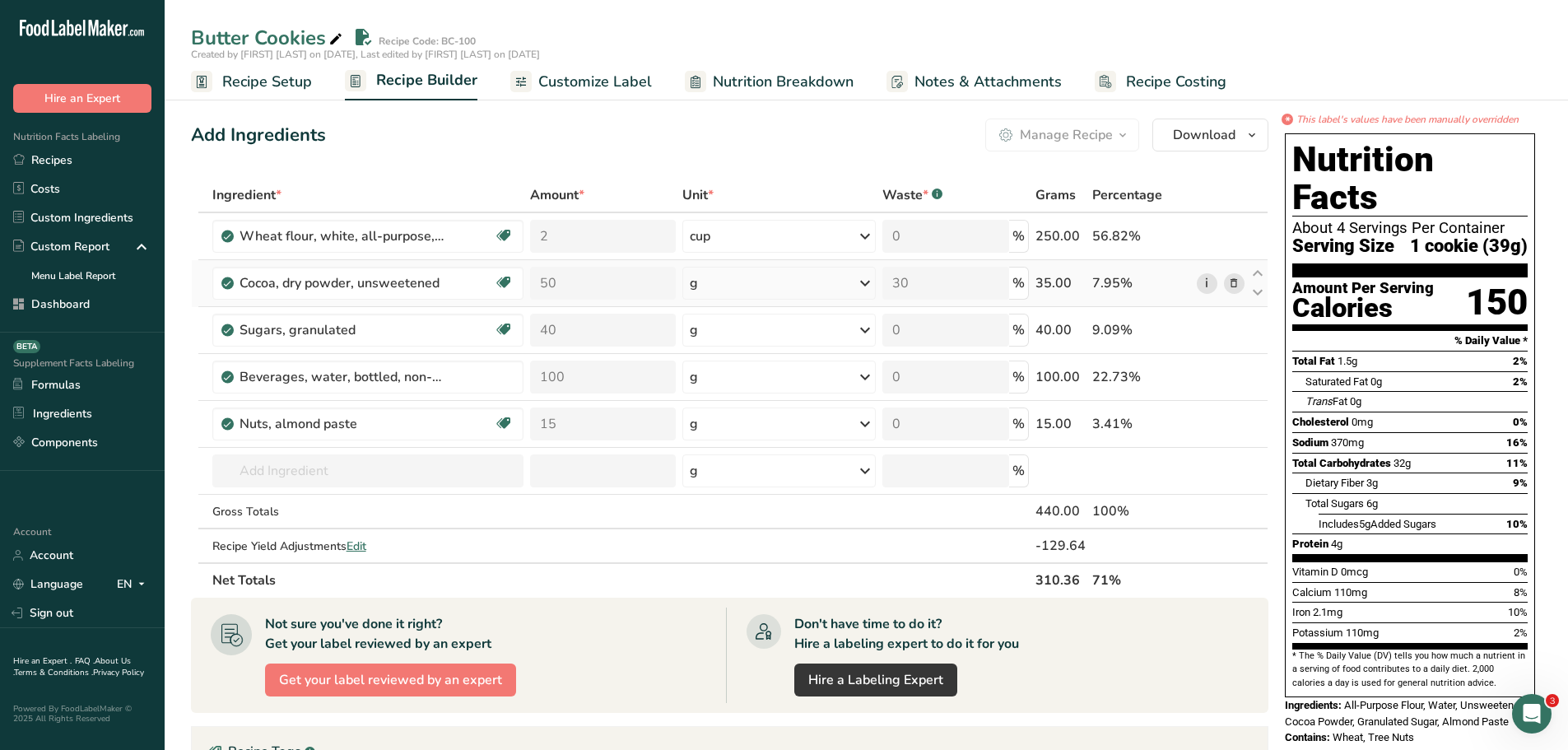 click on "i" at bounding box center (1207, 283) 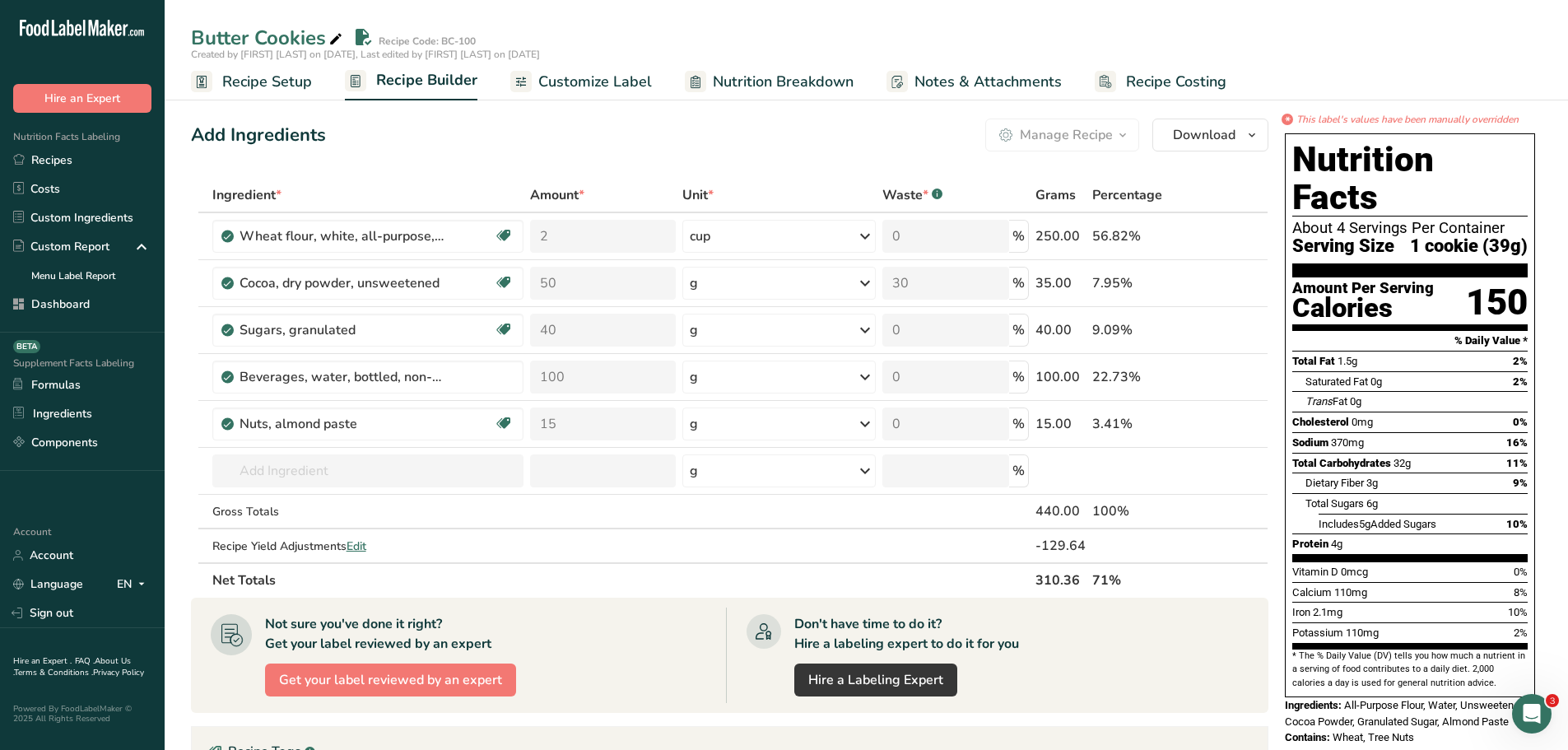 click on "Nutrition Breakdown" at bounding box center [783, 82] 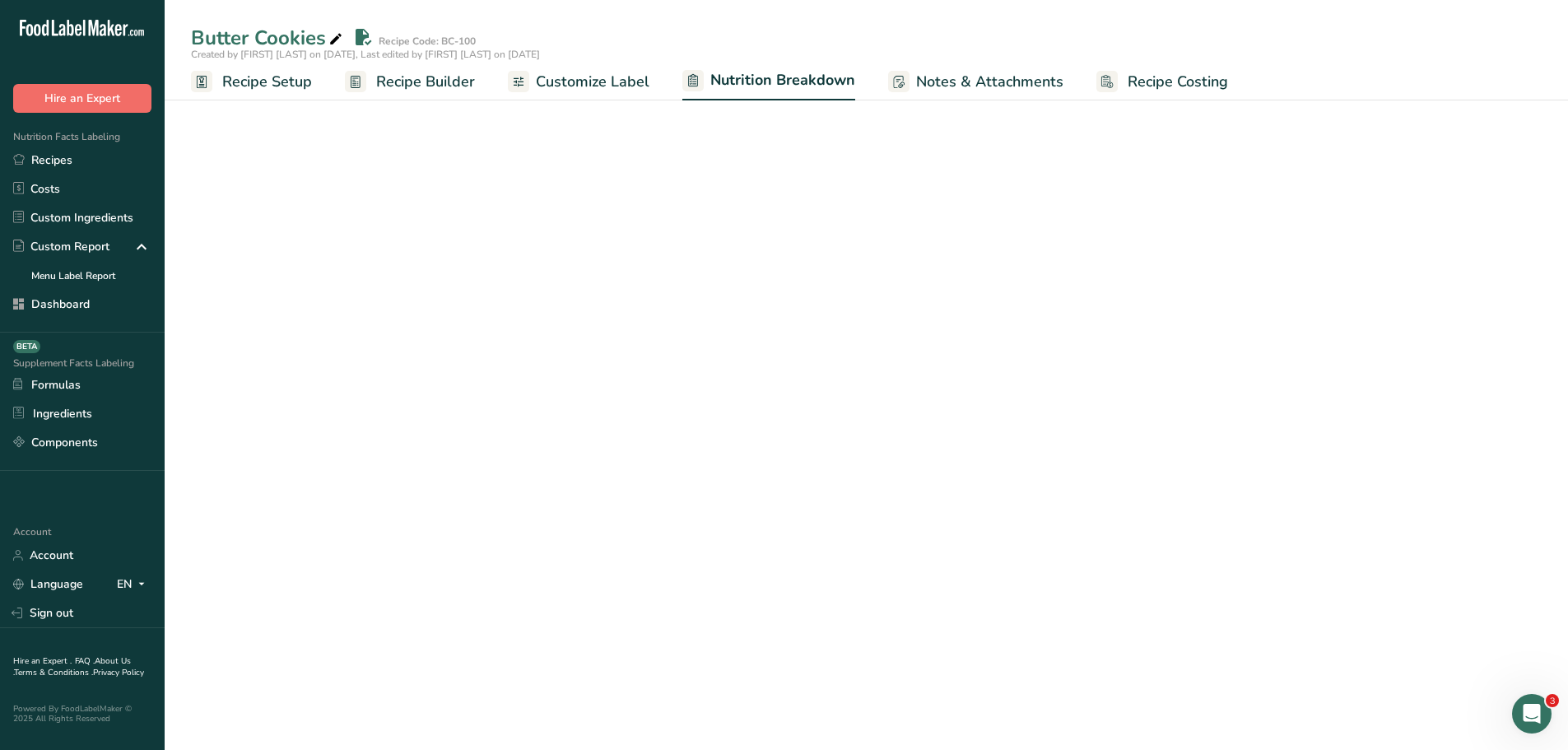 select on "Calories" 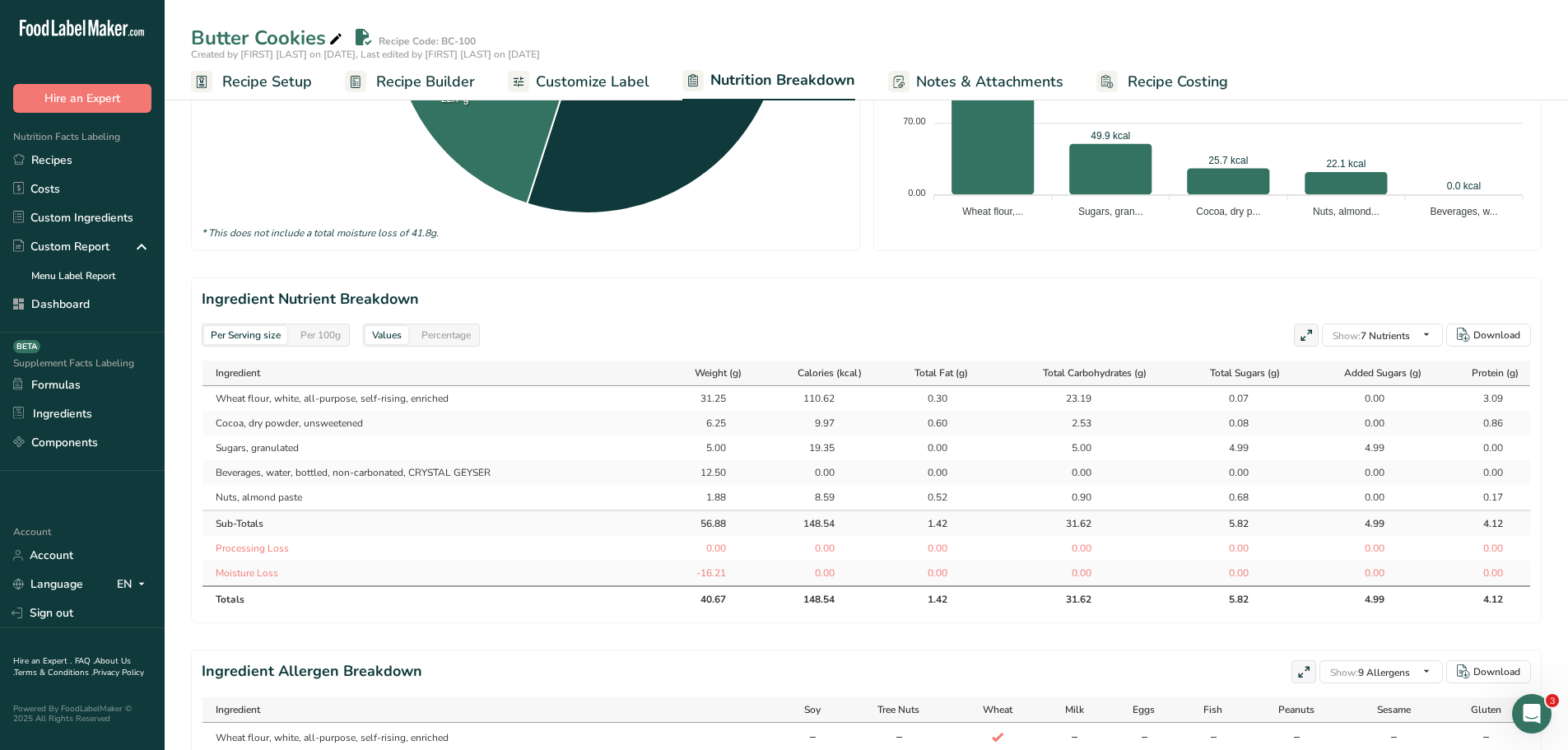 scroll, scrollTop: 659, scrollLeft: 0, axis: vertical 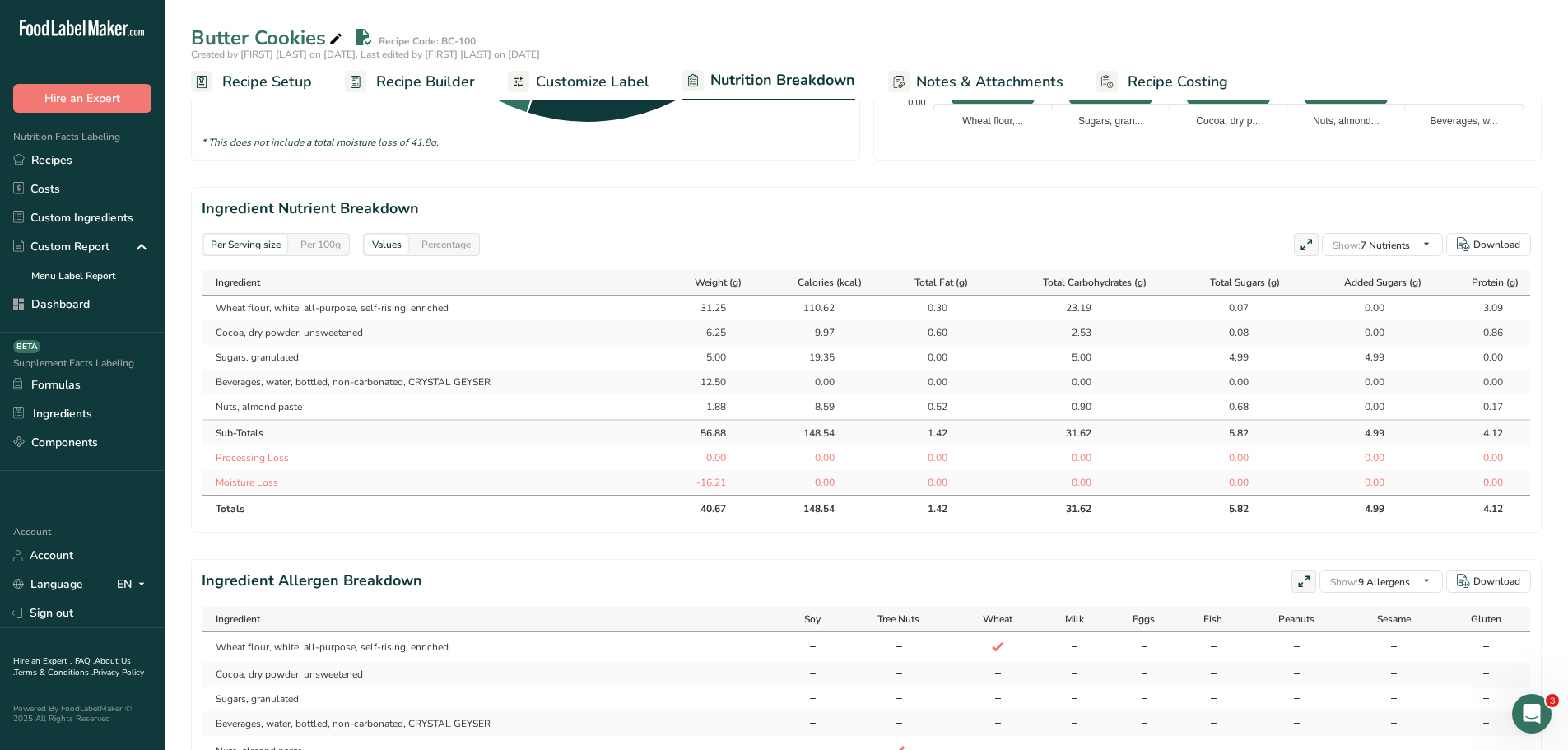 click on "Per 100g" at bounding box center [320, 245] 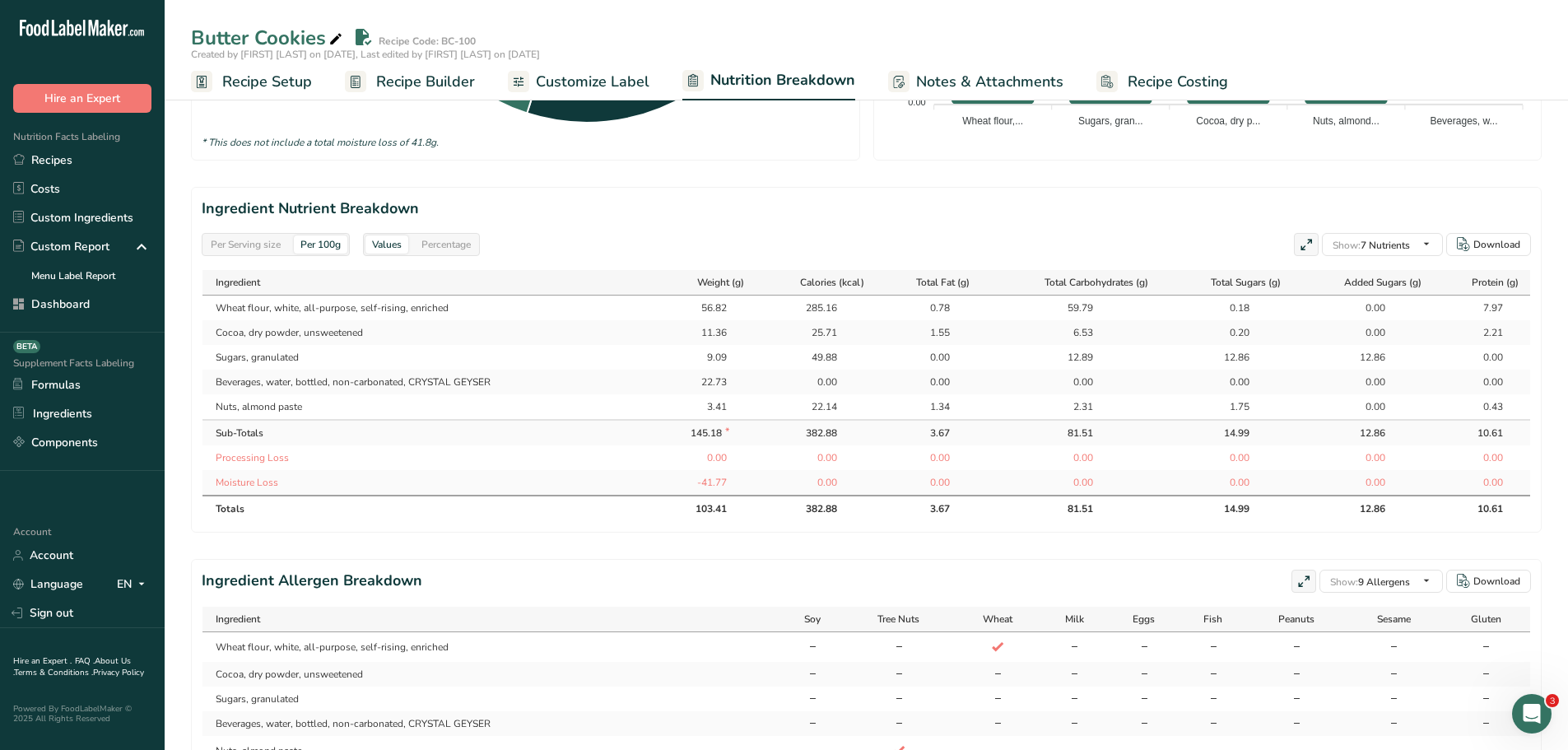 click on "Cocoa, dry powder, unsweetened" at bounding box center [429, 333] 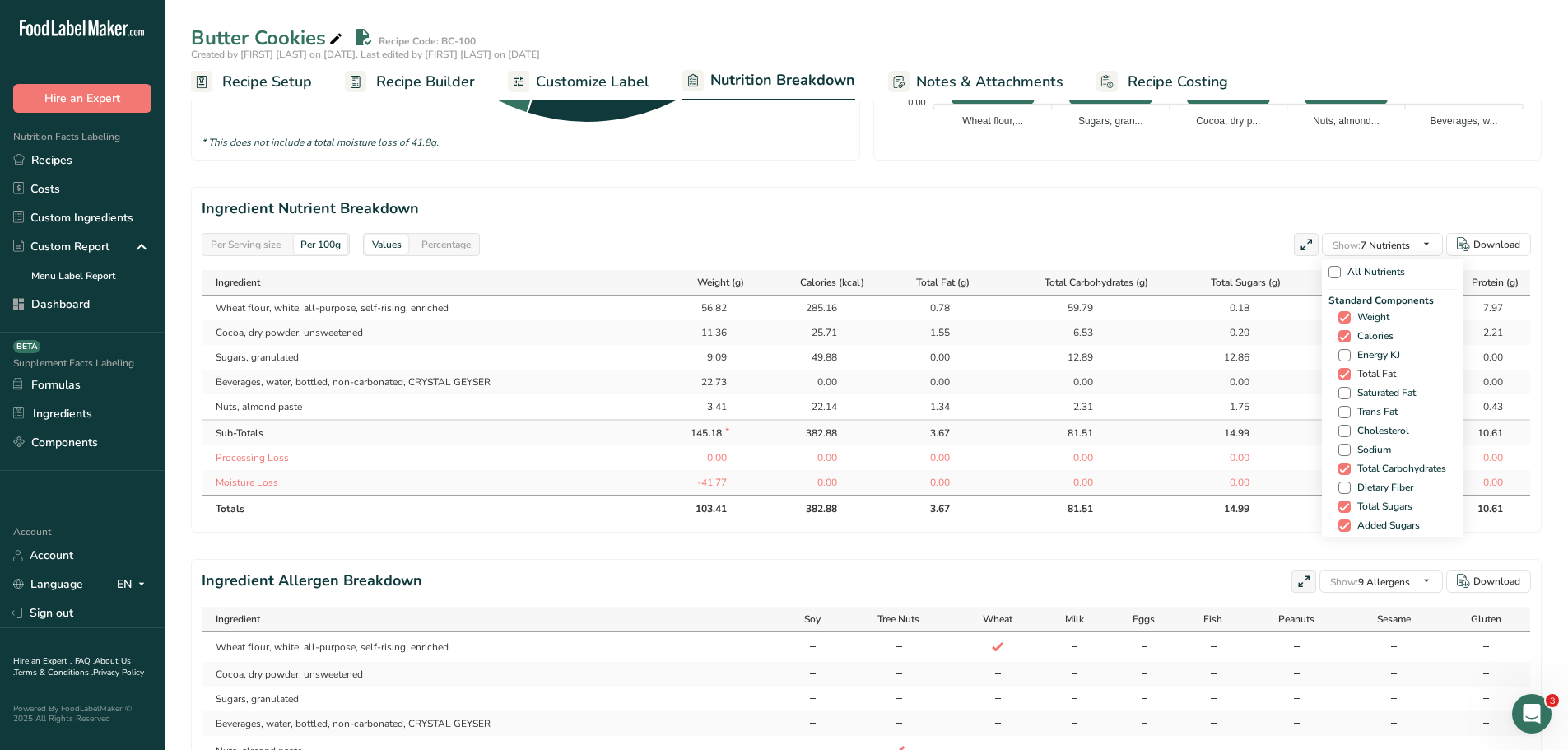 click at bounding box center [1344, 374] 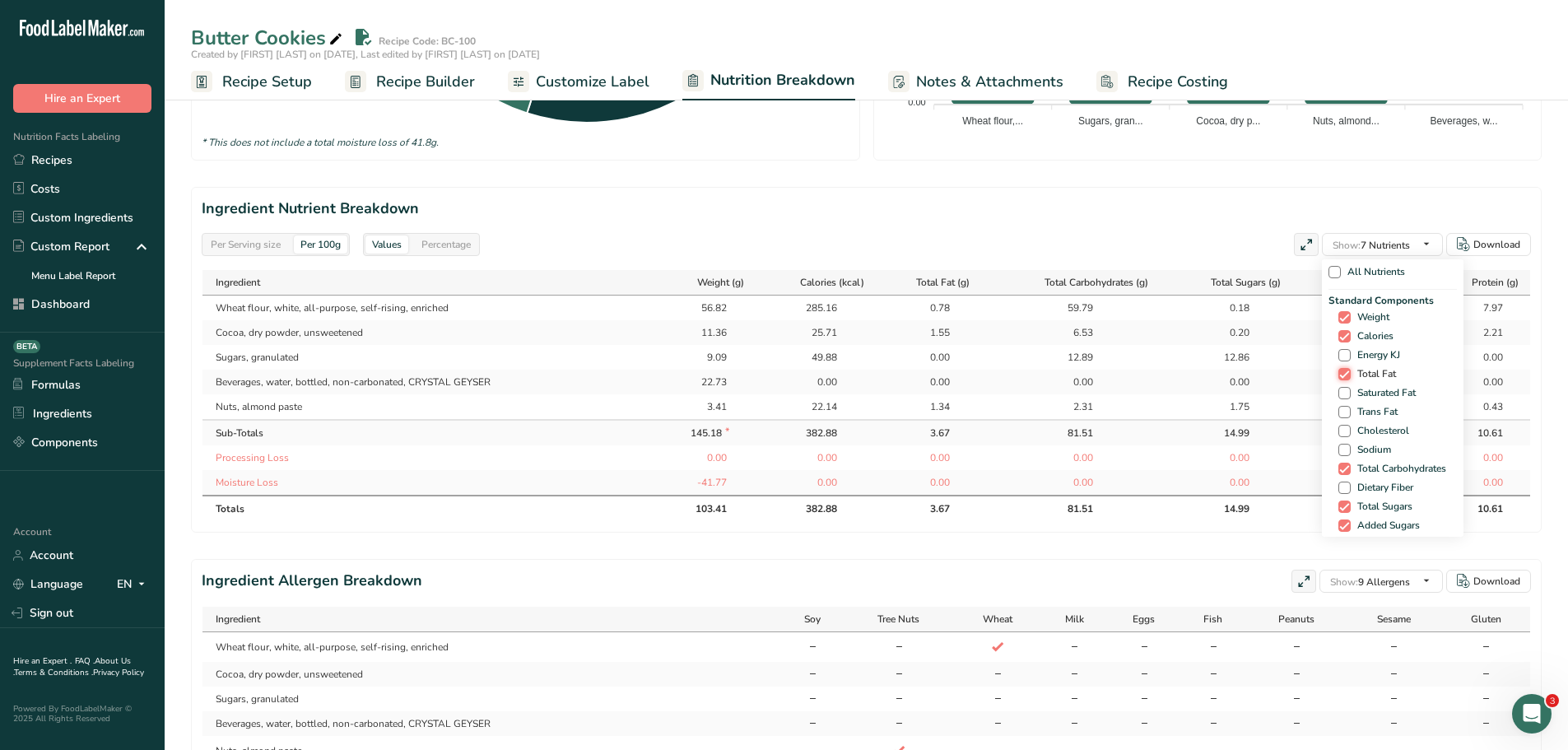 click on "Total Fat" at bounding box center [1343, 374] 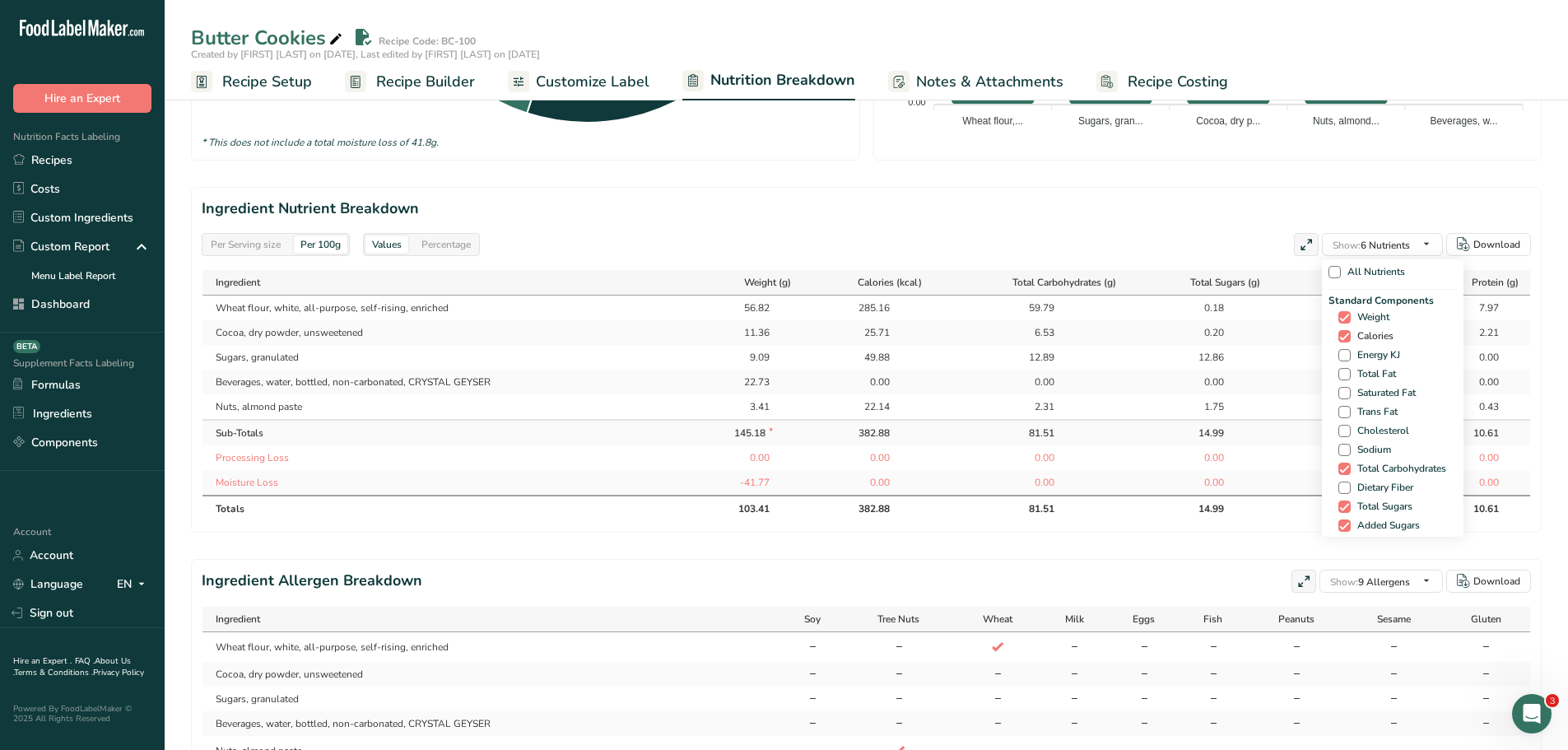 click at bounding box center (1344, 336) 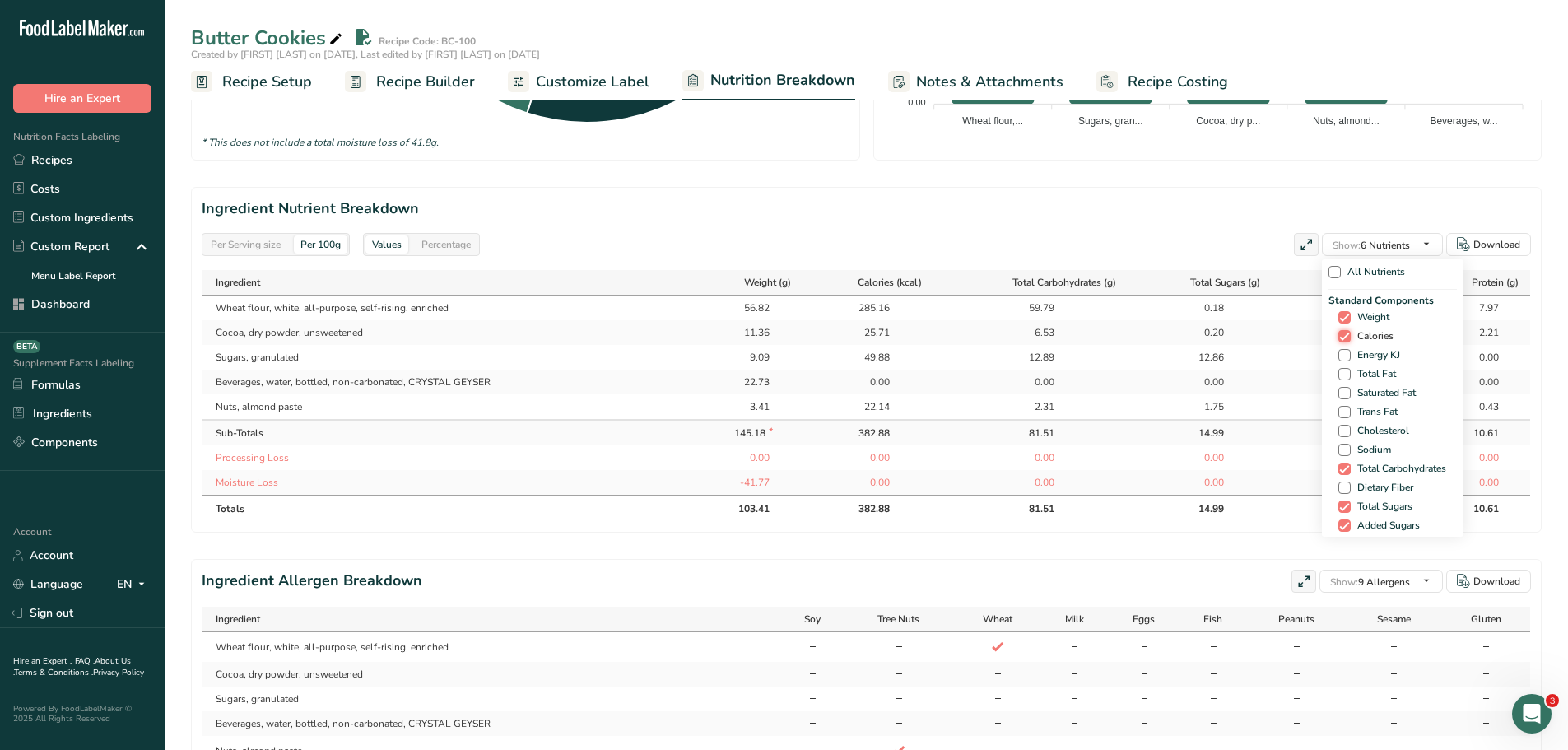 click on "Calories" at bounding box center (1343, 336) 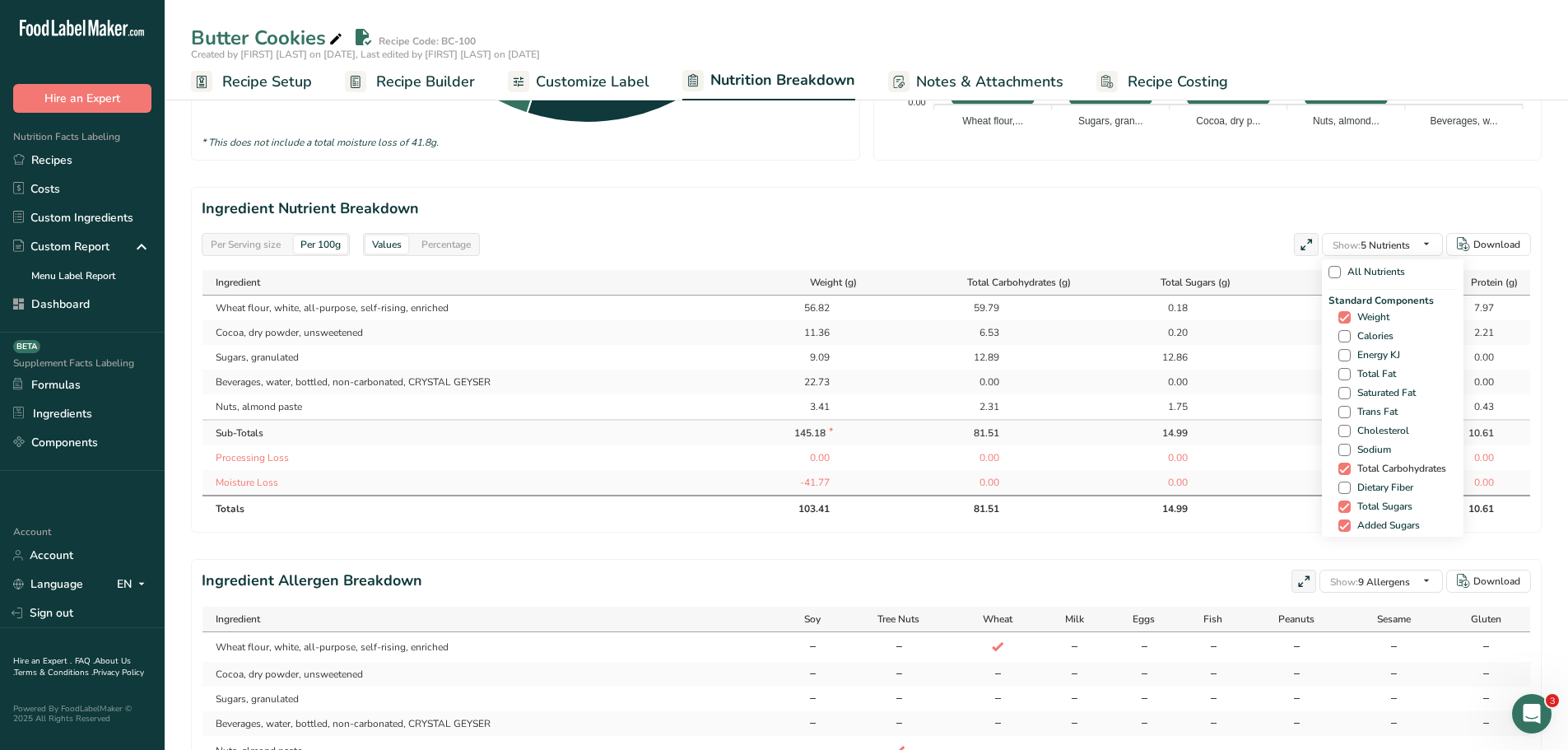 click at bounding box center (1344, 468) 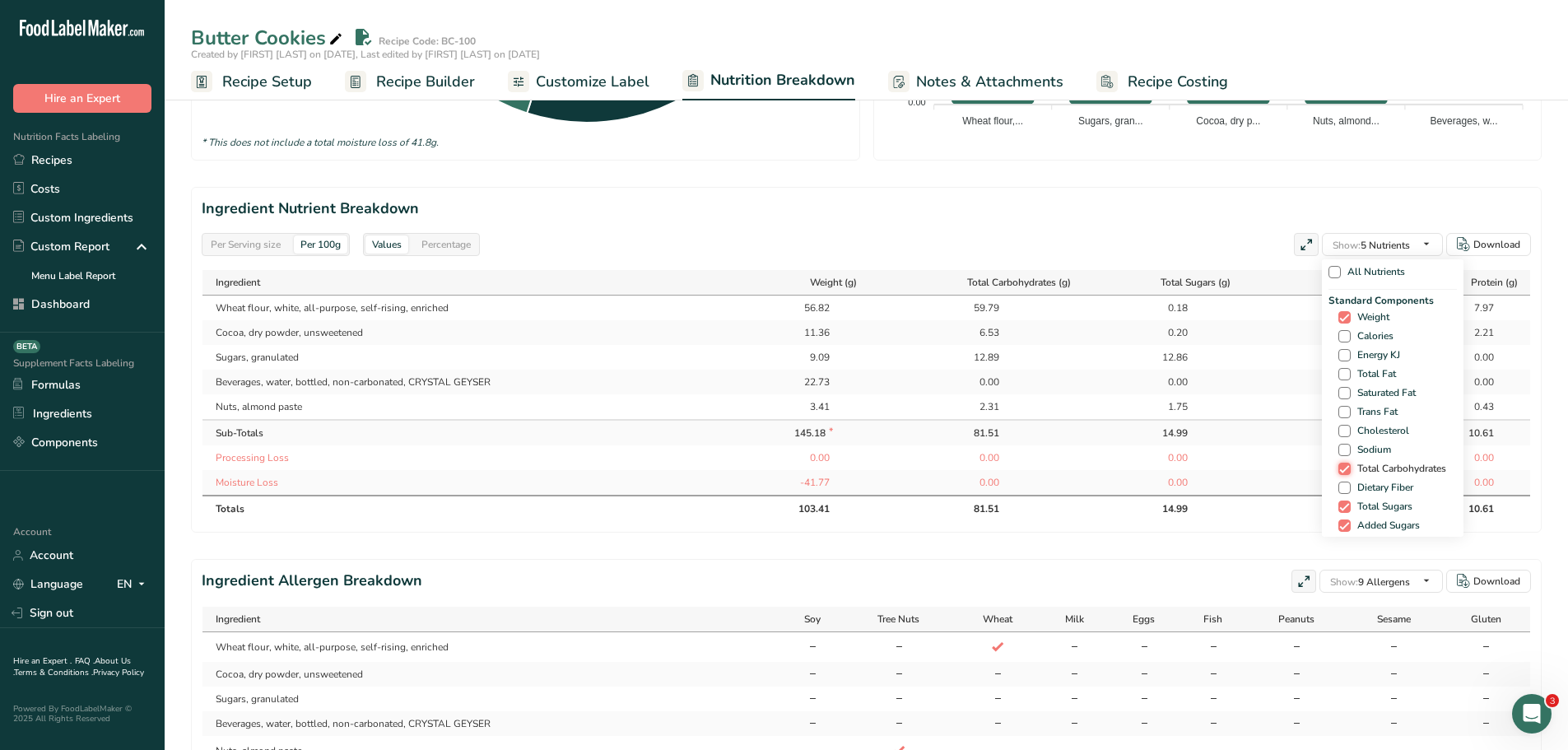 click on "Total Carbohydrates" at bounding box center (1343, 468) 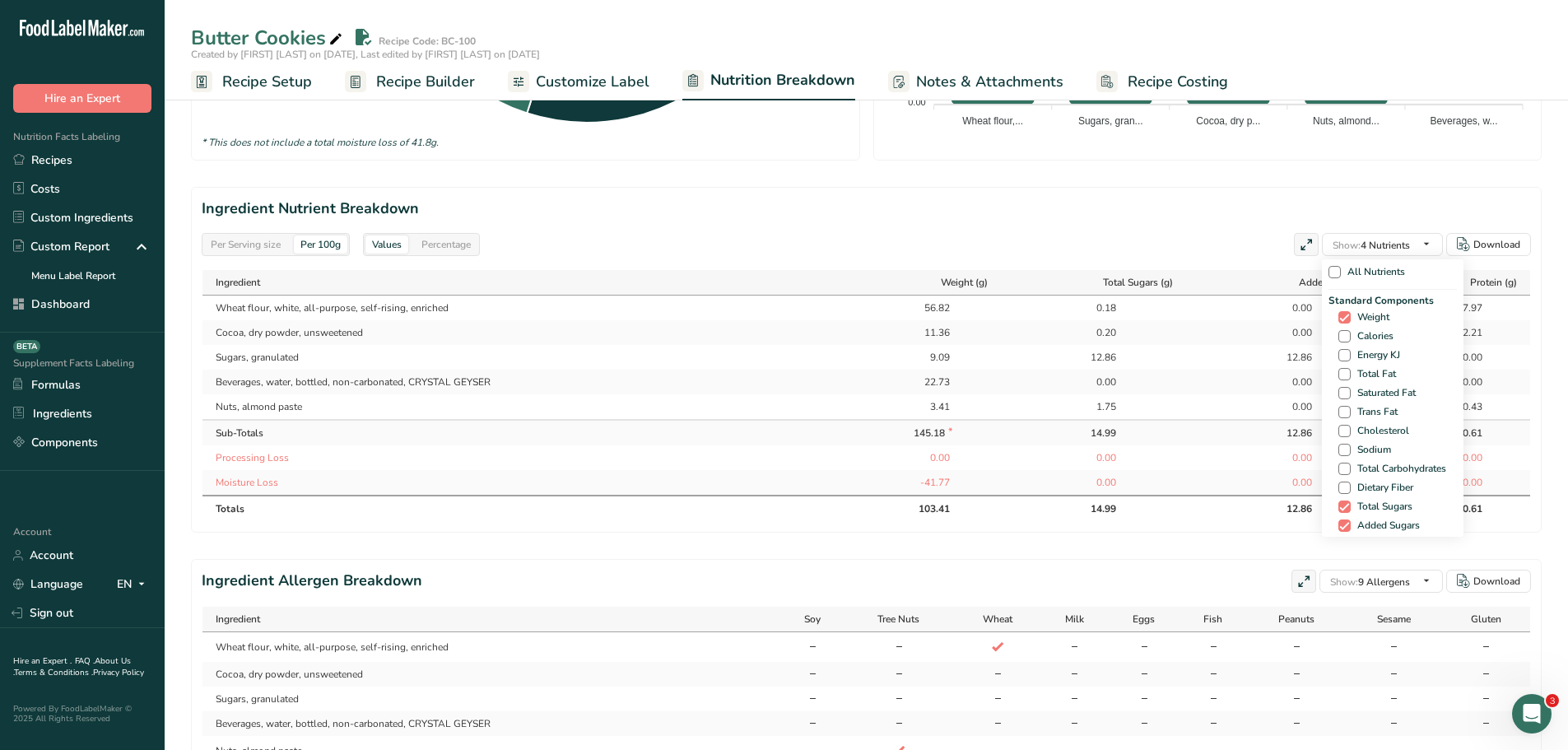 click on "Standard Components
Weight
Calories
Energy KJ
Total Fat
Saturated Fat
Trans Fat
Cholesterol
Sodium
Total Carbohydrates
Dietary Fiber
Total Sugars
Added Sugars
Protein" at bounding box center [1393, 423] 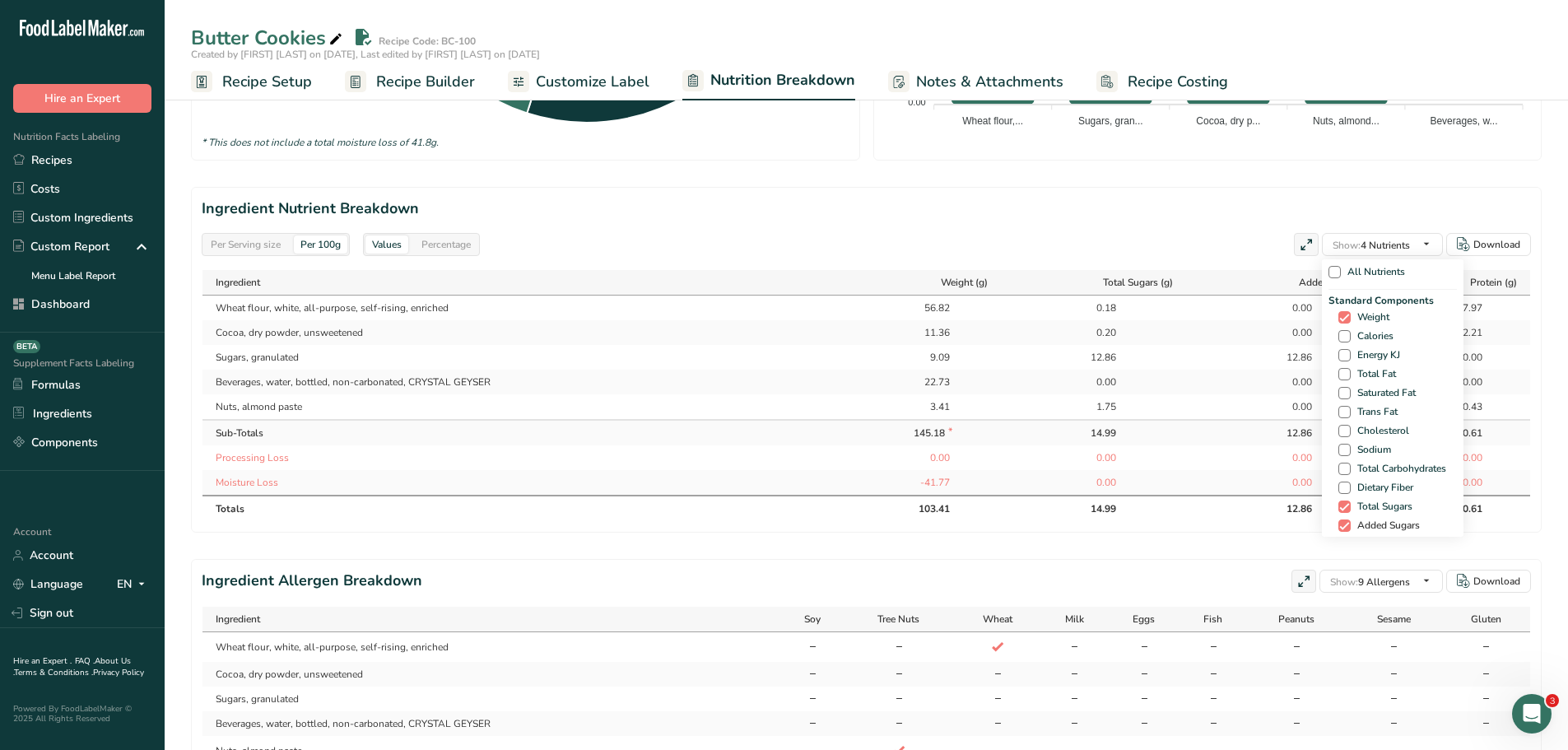 click at bounding box center [1344, 525] 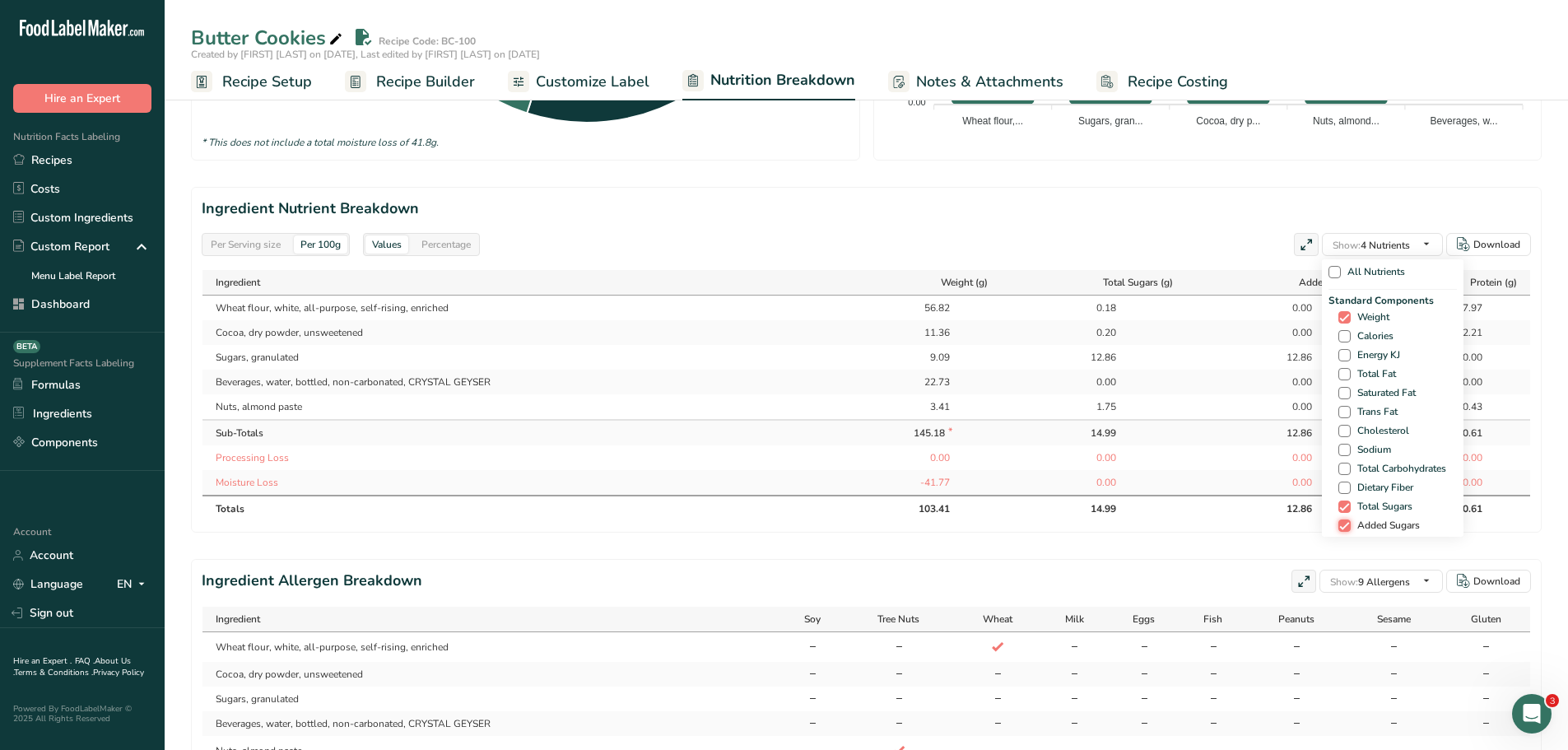 checkbox on "false" 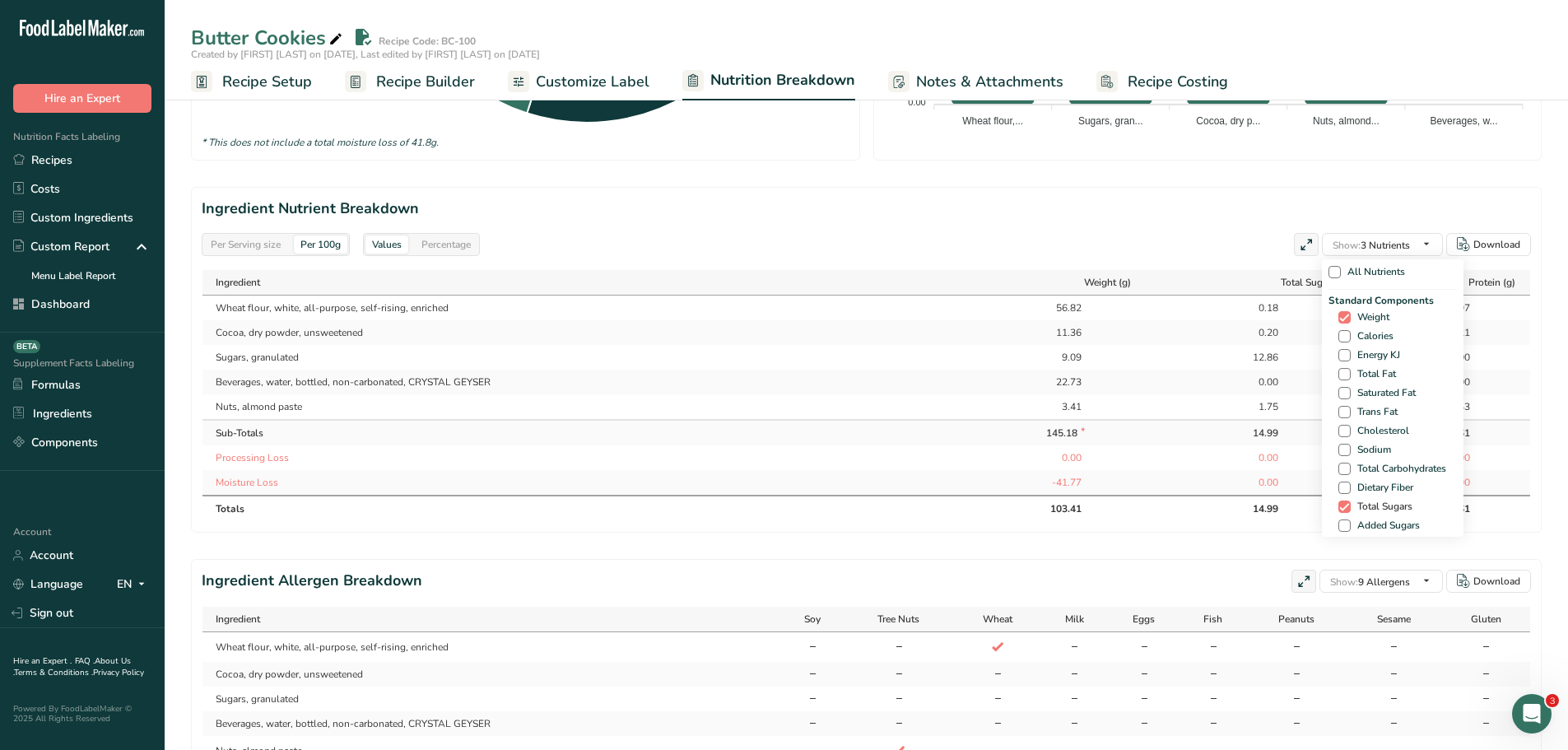 click at bounding box center (1344, 506) 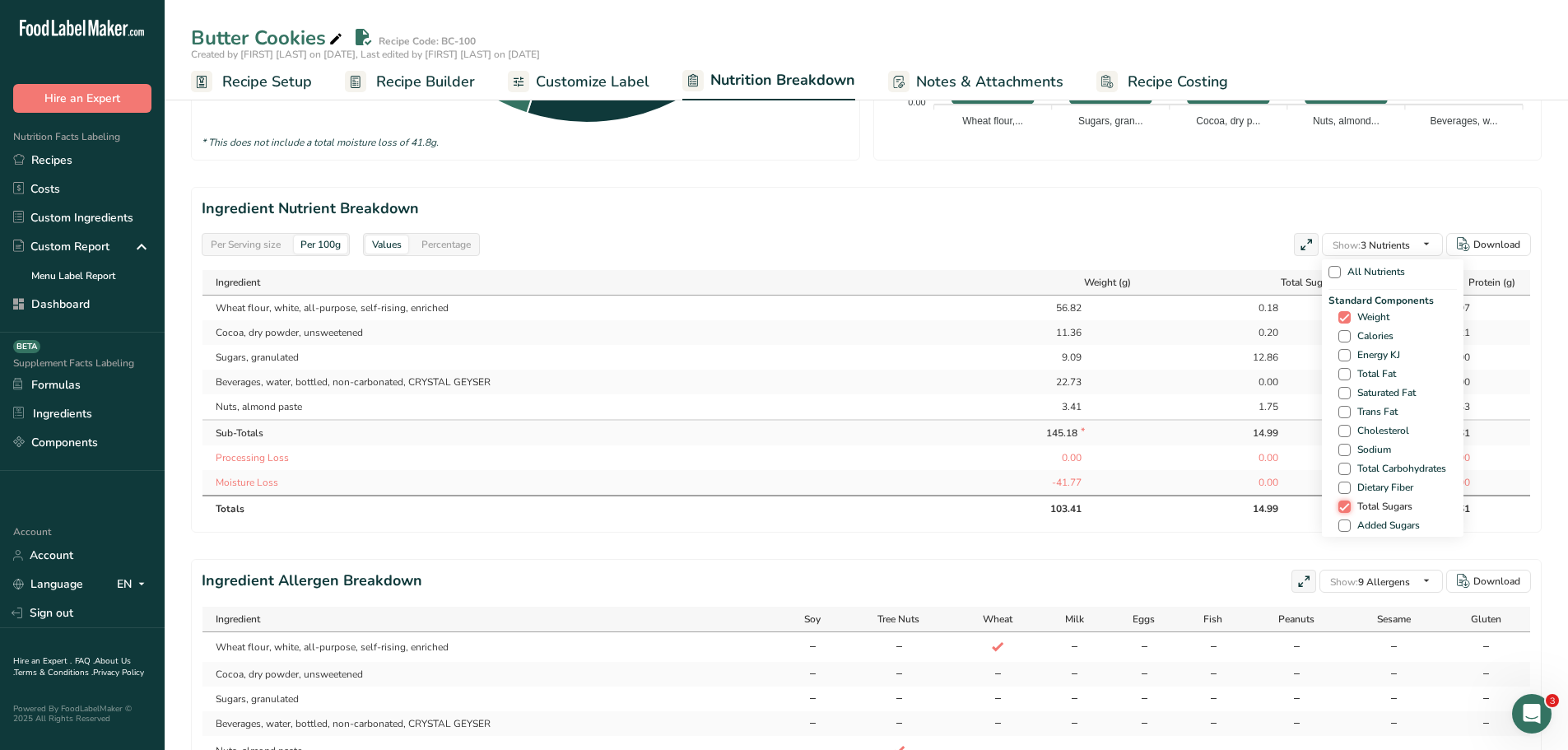 click on "Total Sugars" at bounding box center (1343, 506) 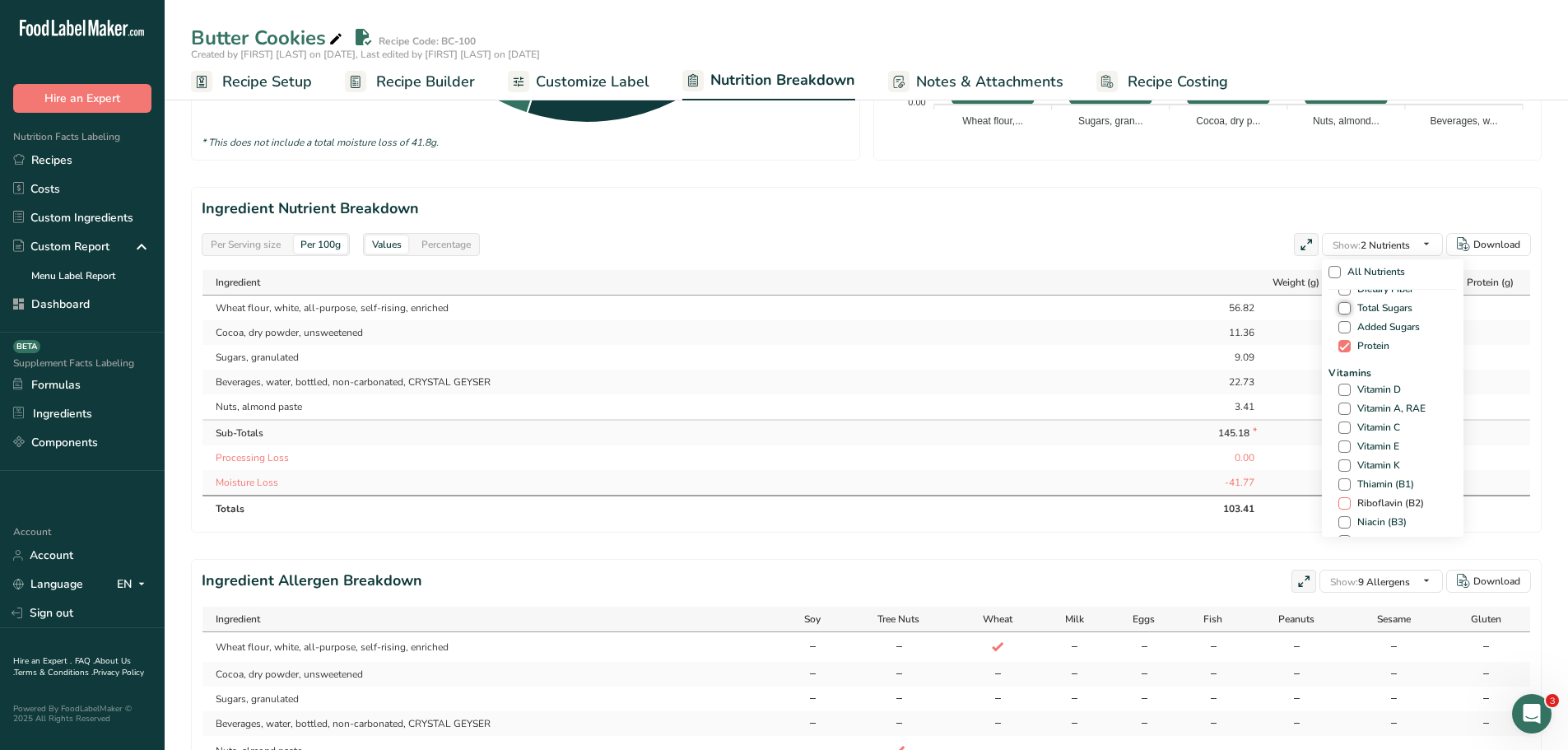 scroll, scrollTop: 247, scrollLeft: 0, axis: vertical 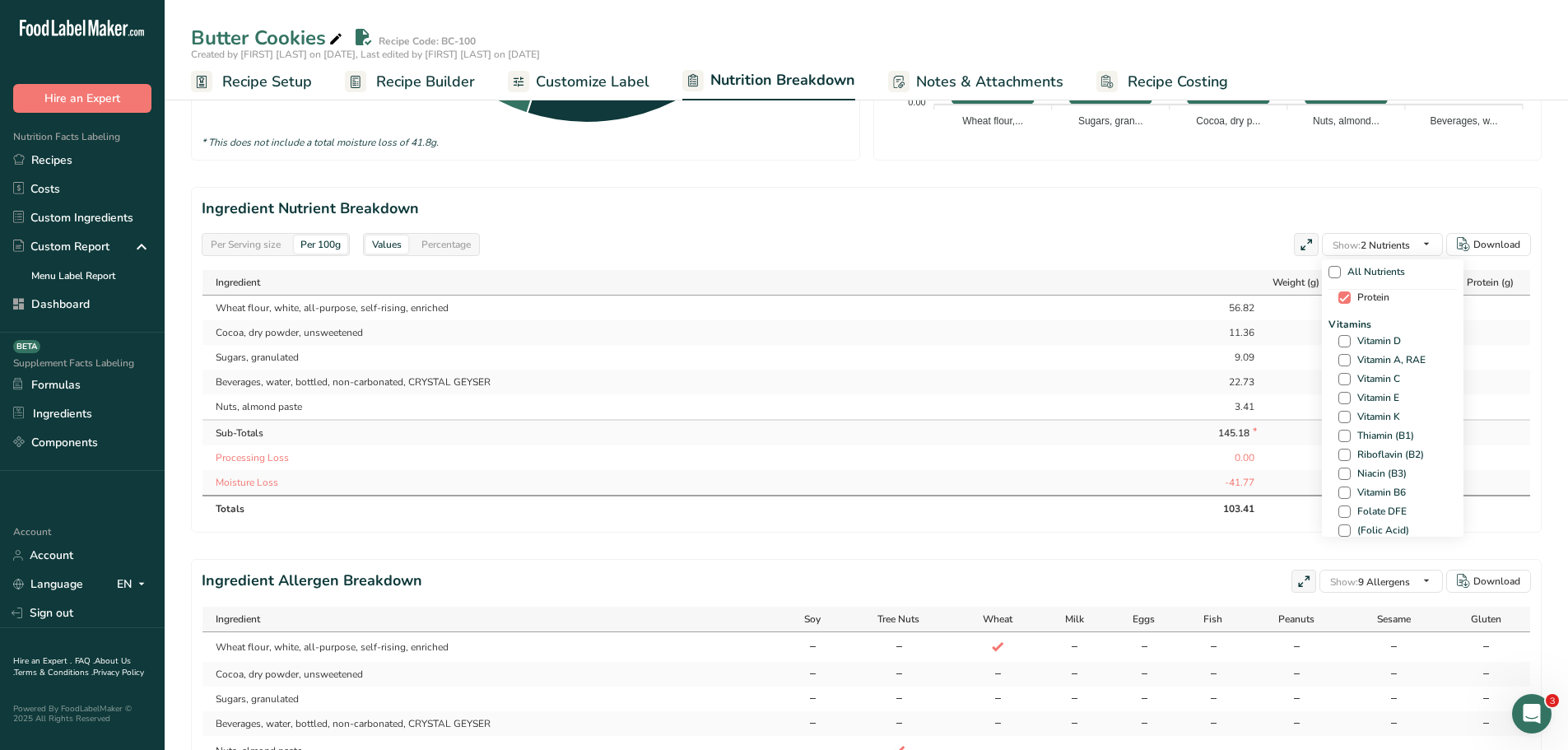 click at bounding box center [1344, 297] 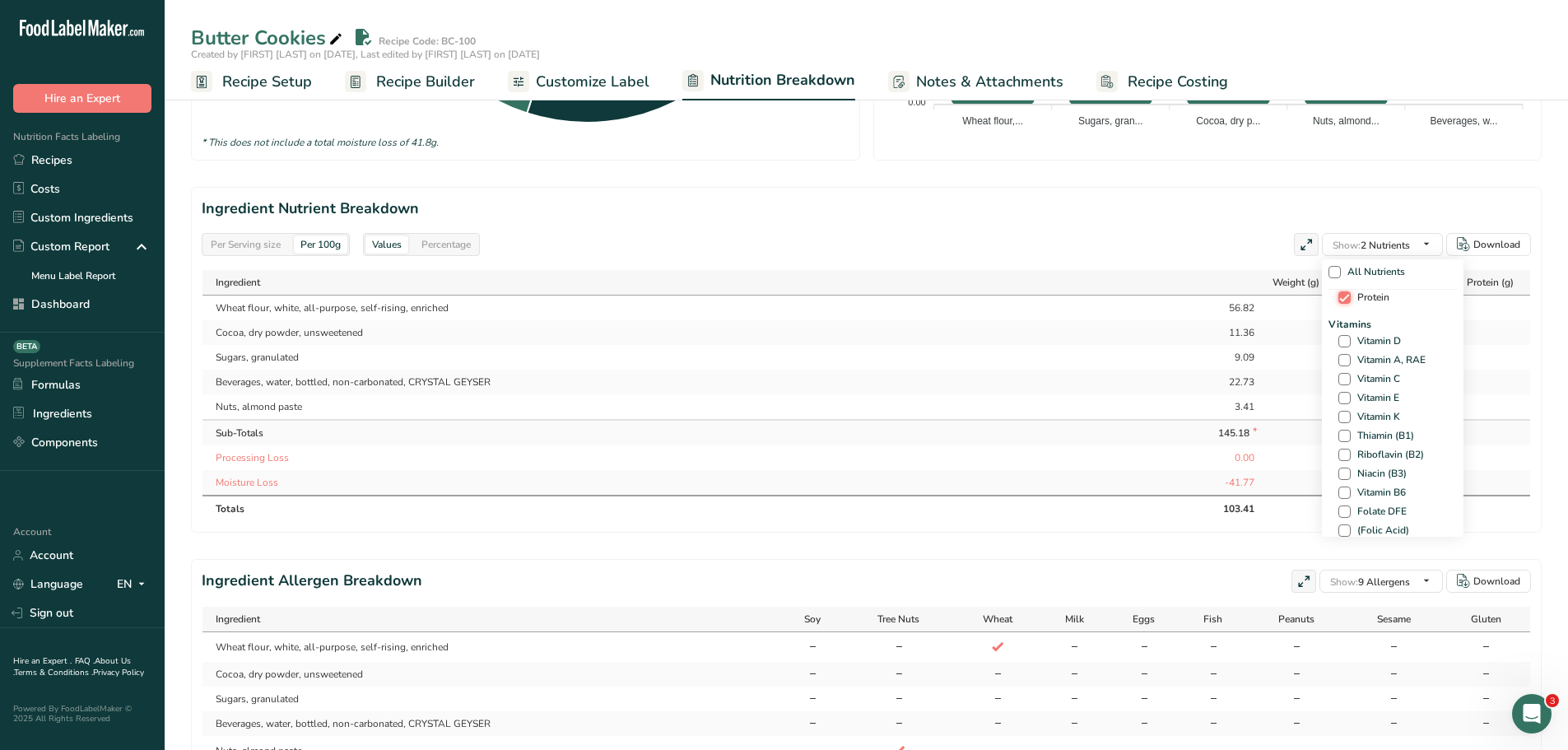 click on "Protein" at bounding box center [1343, 297] 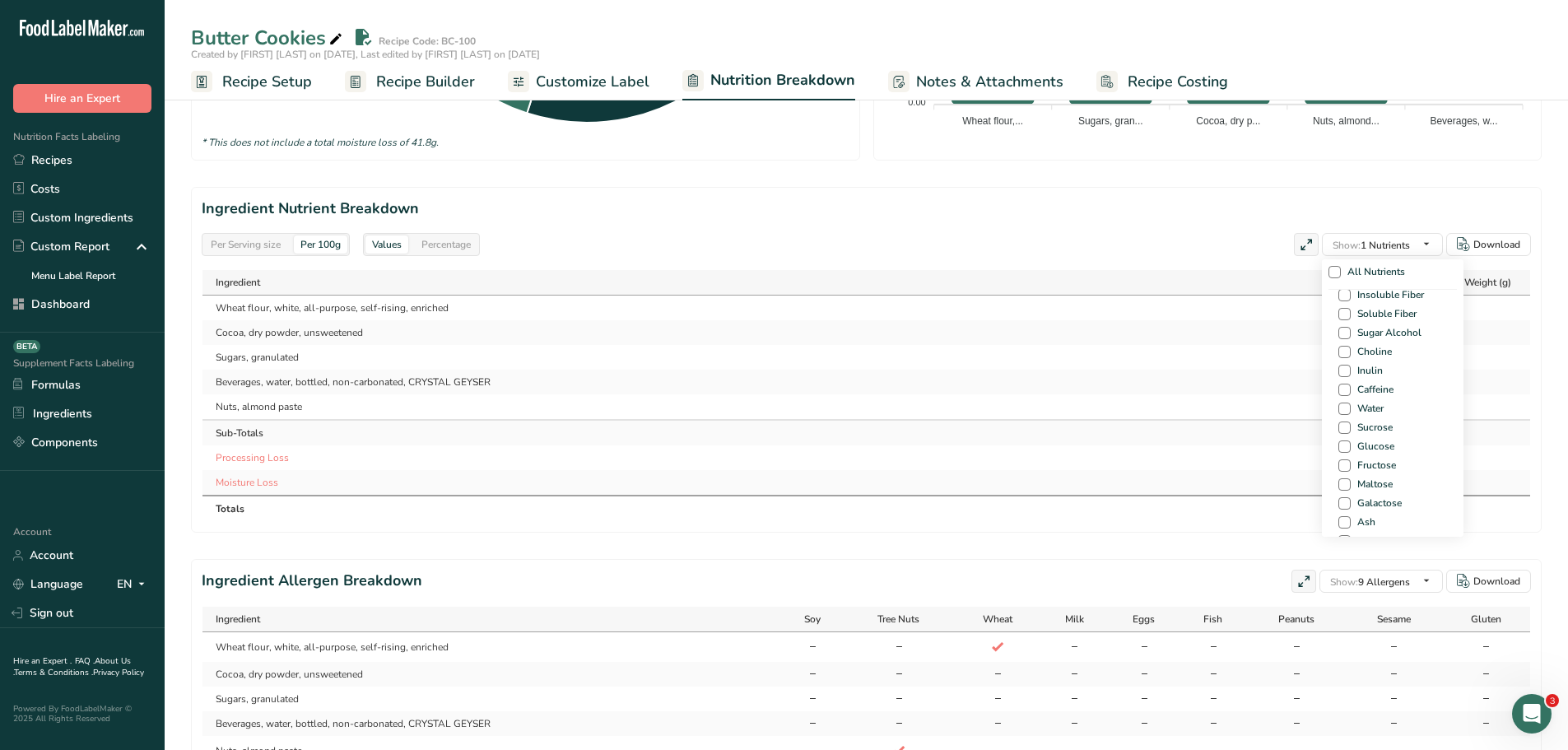 scroll, scrollTop: 1002, scrollLeft: 0, axis: vertical 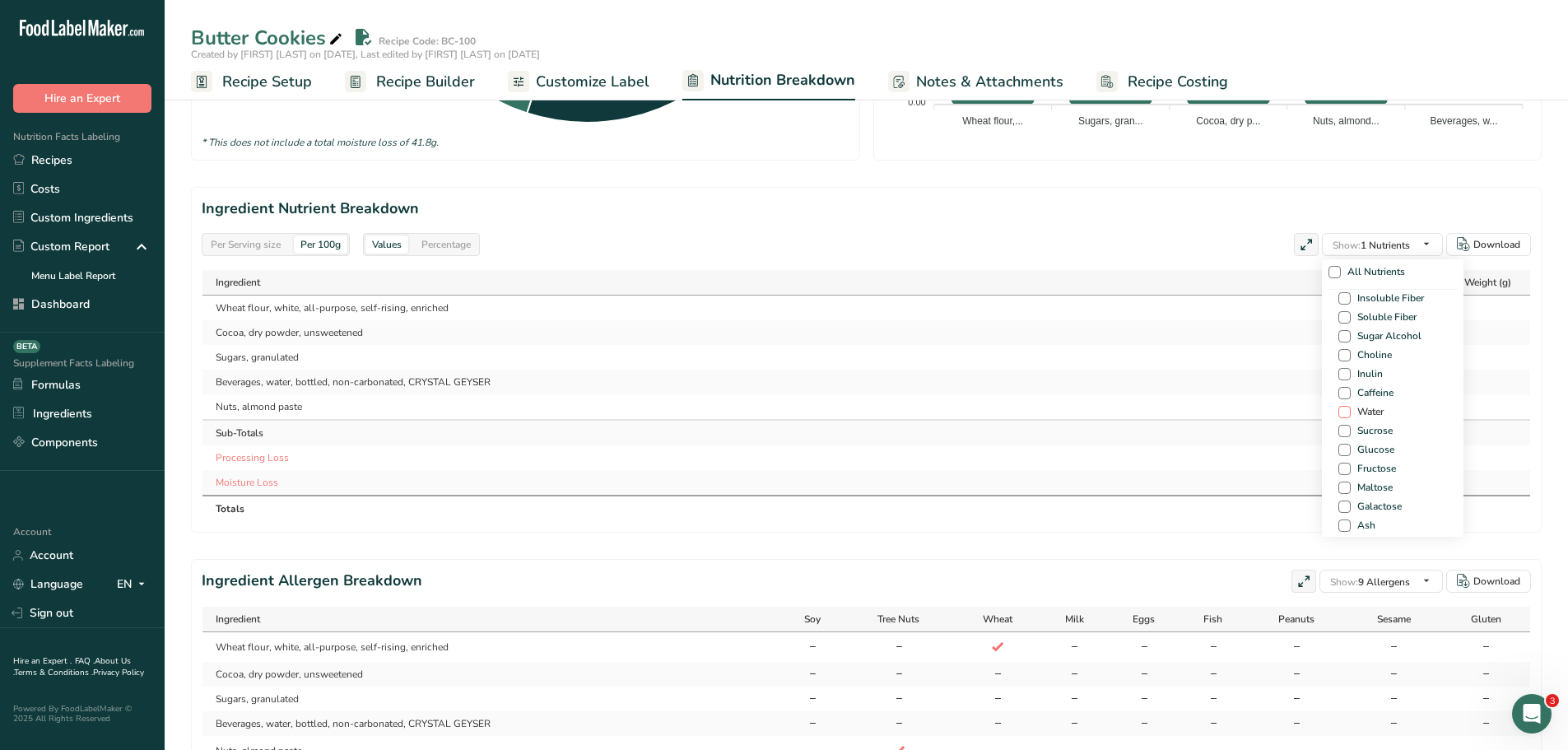 click at bounding box center (1344, 412) 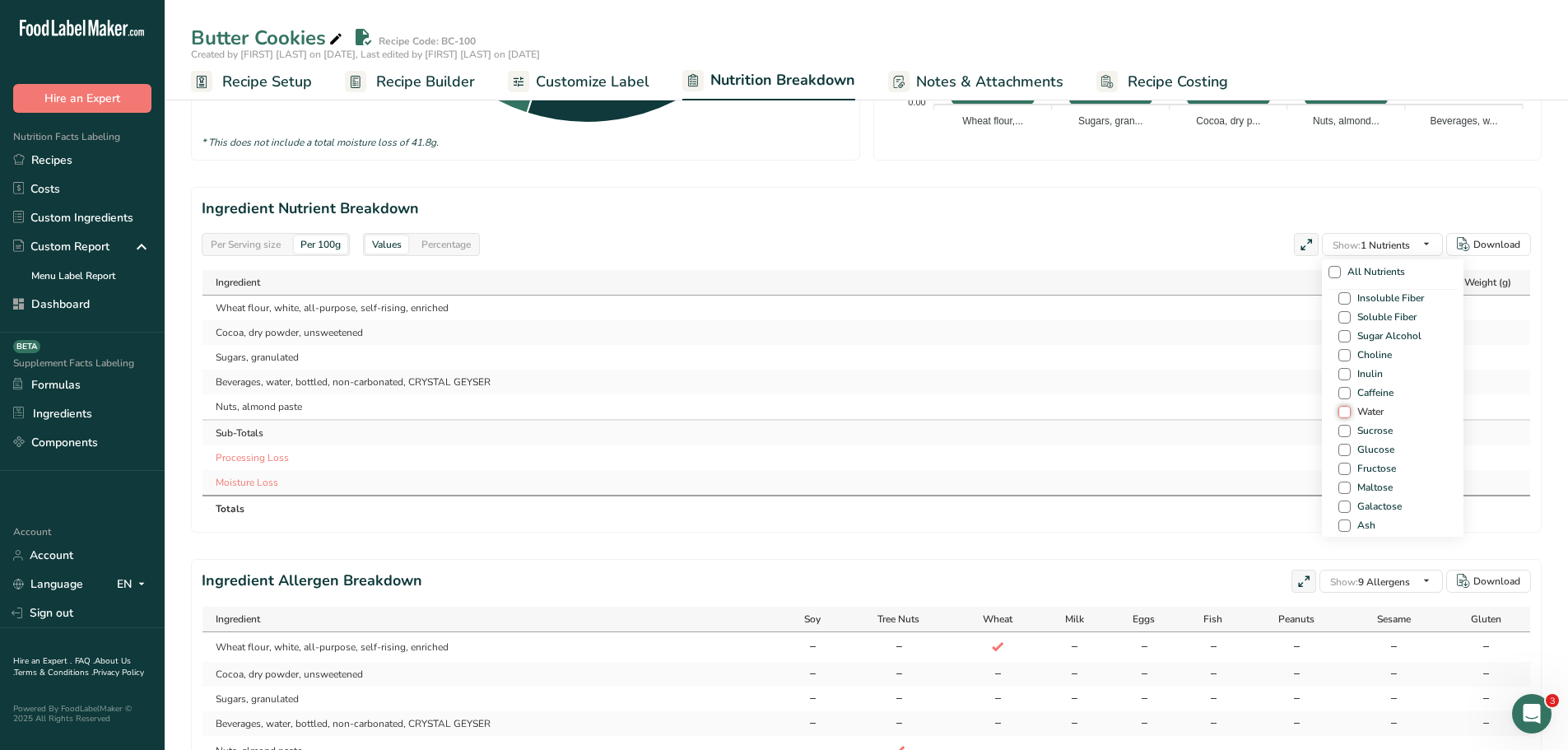 click on "Water" at bounding box center (1343, 412) 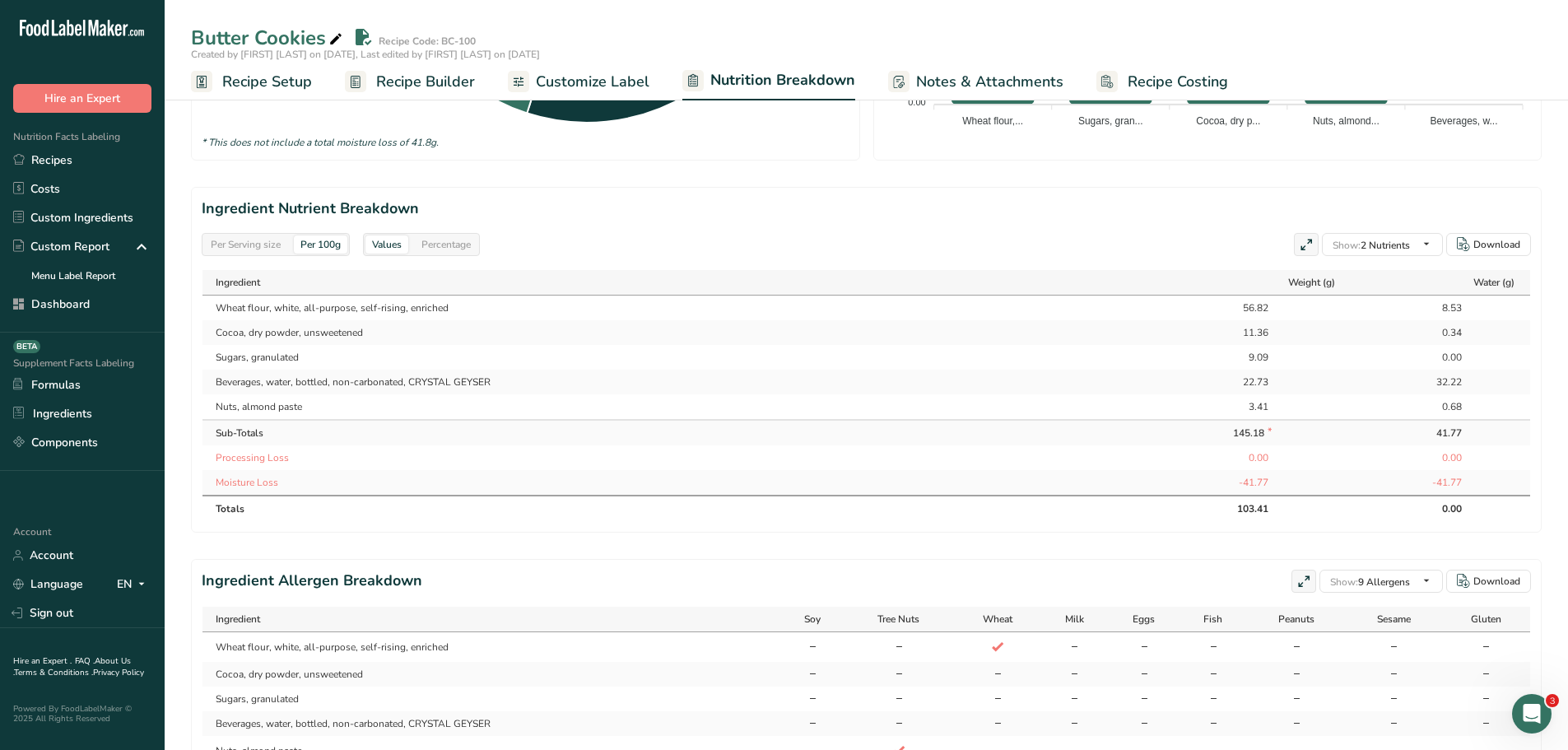 click on "Beverages, water, bottled, non-carbonated, CRYSTAL GEYSER" at bounding box center [673, 382] 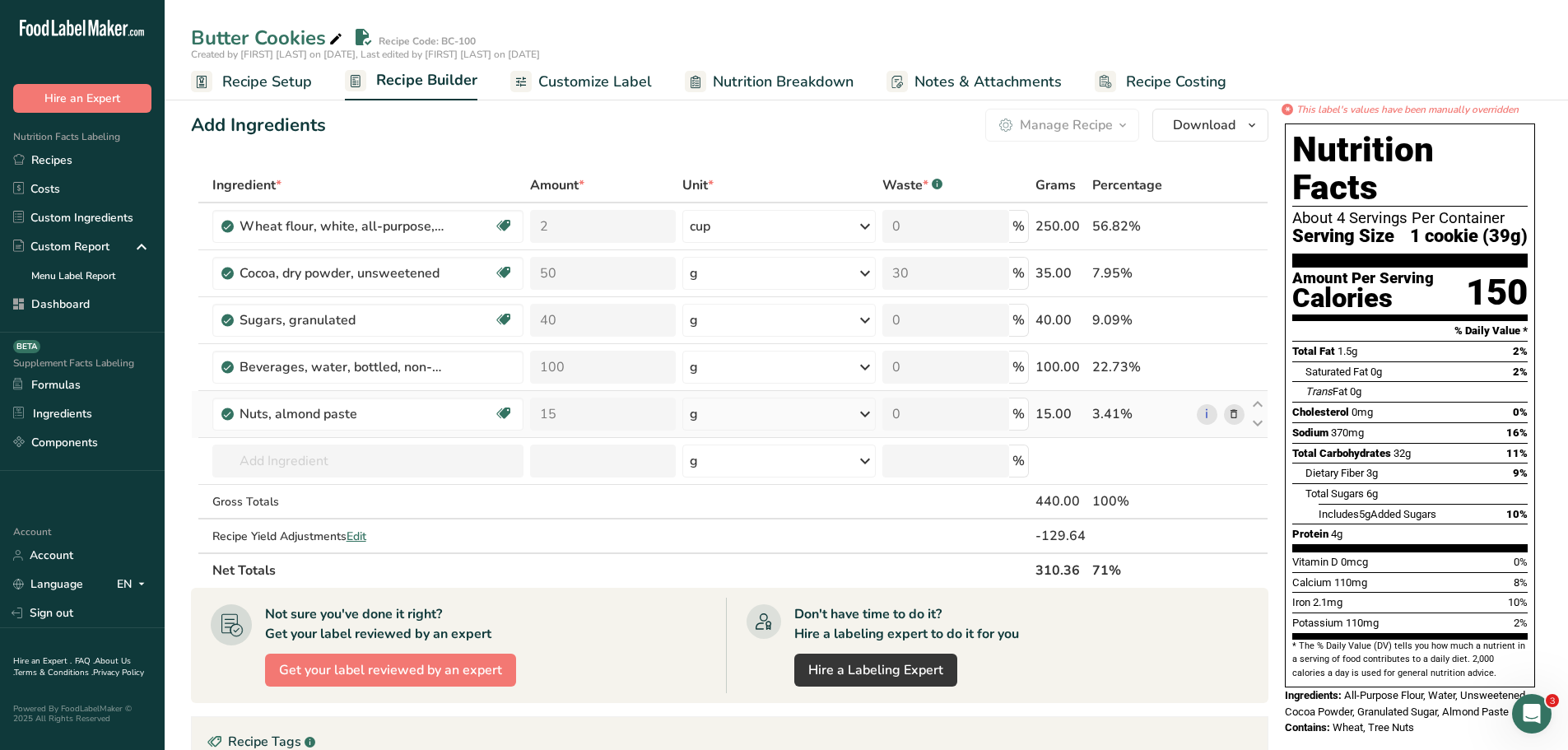 scroll, scrollTop: 2, scrollLeft: 0, axis: vertical 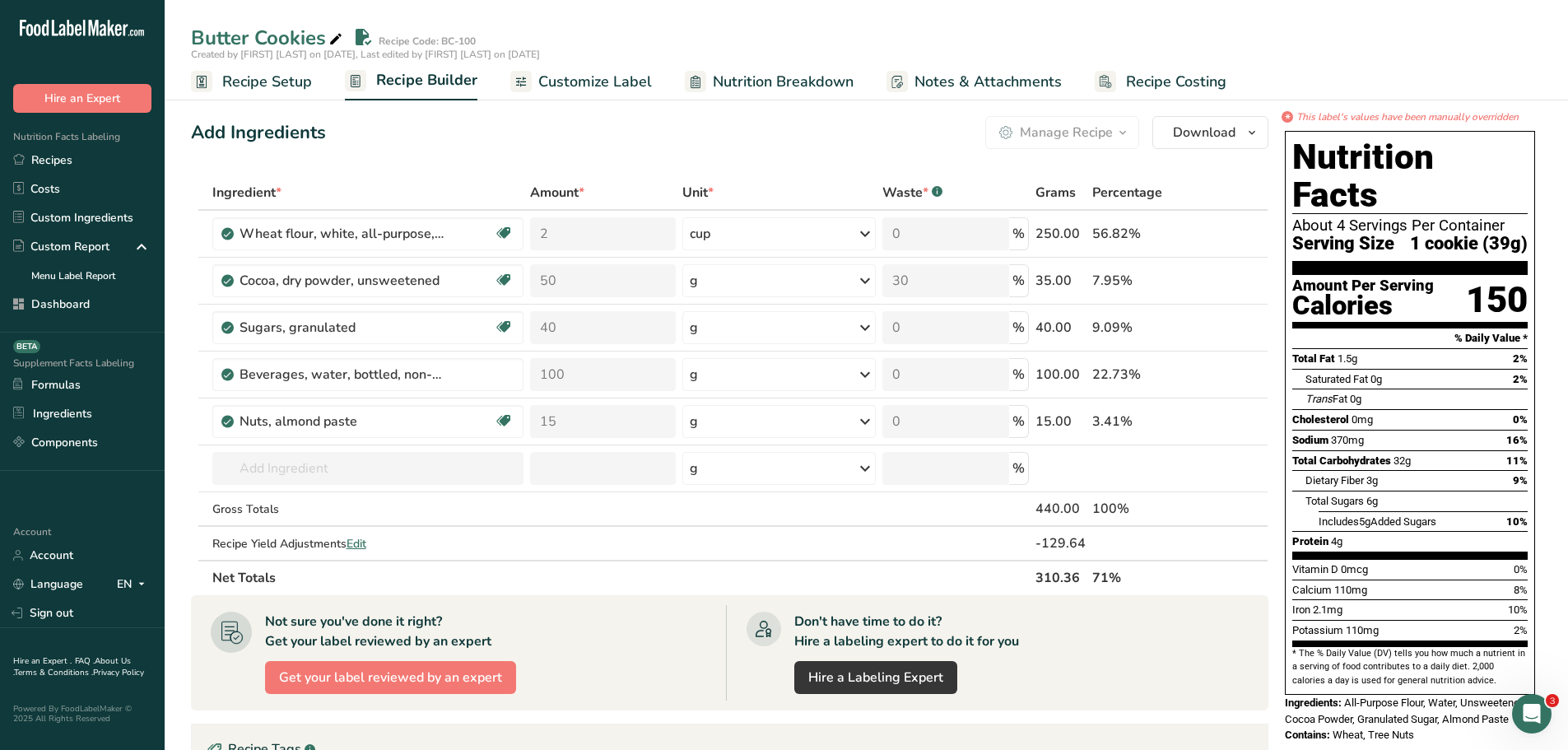 click on "Nutrition Breakdown" at bounding box center (783, 82) 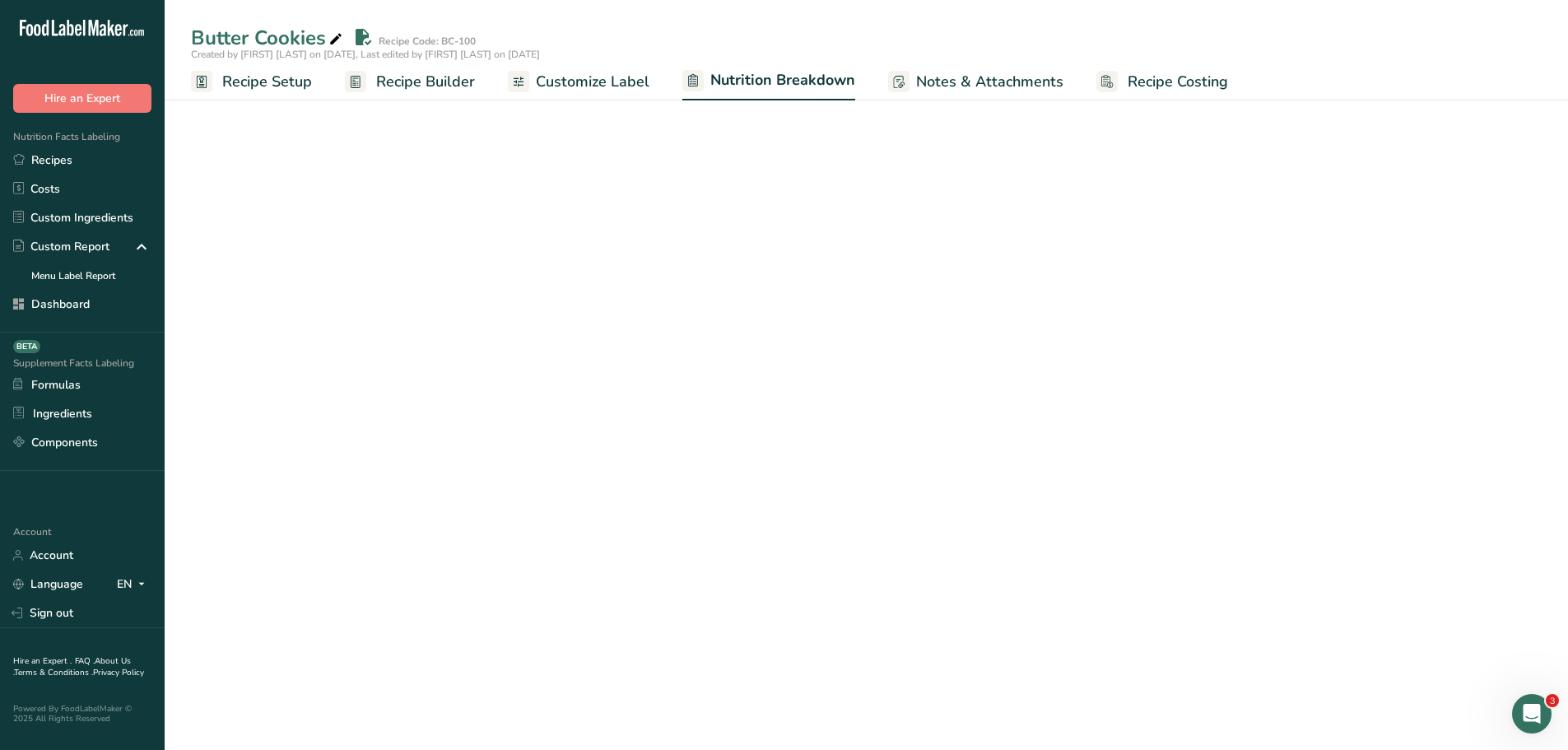 select on "Calories" 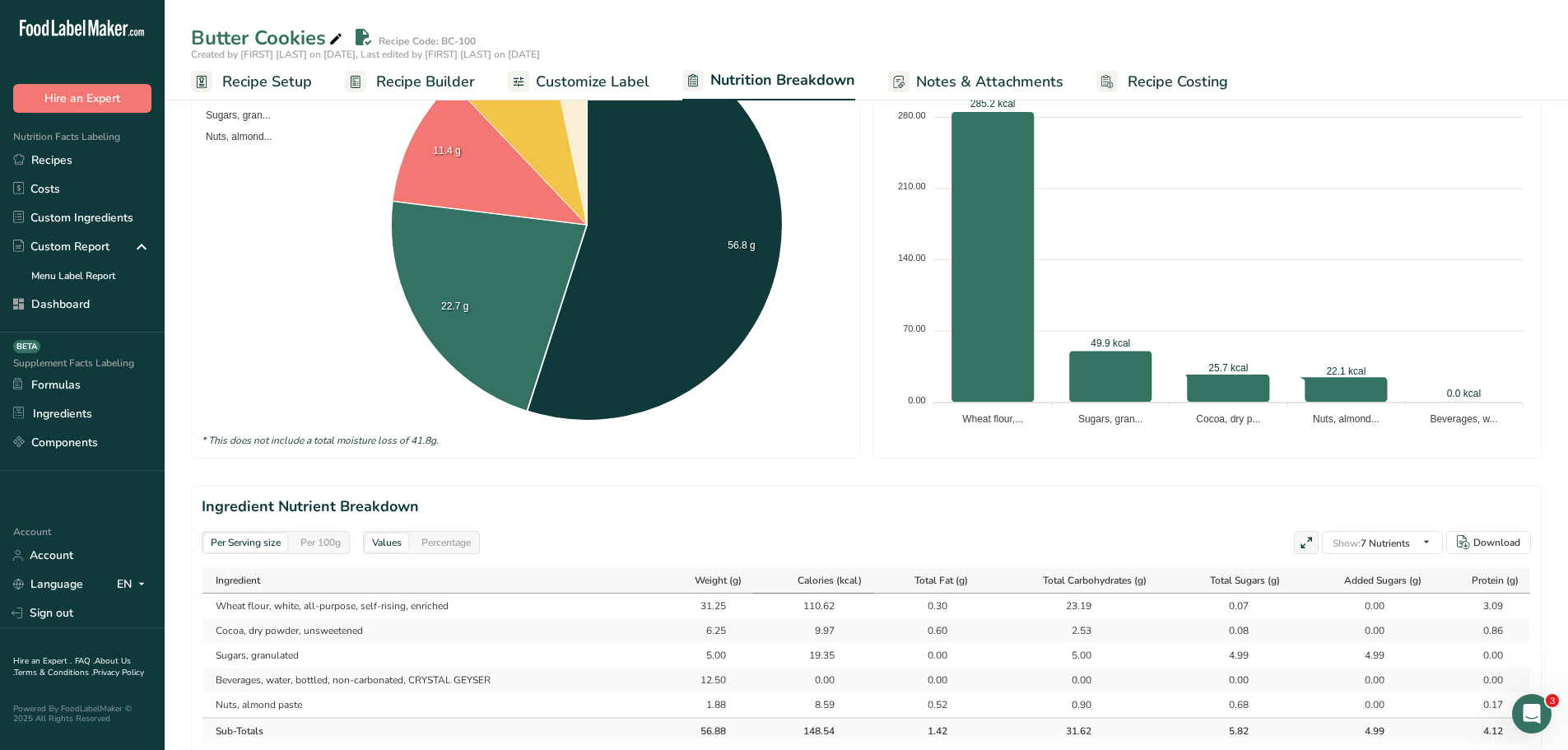 scroll, scrollTop: 494, scrollLeft: 0, axis: vertical 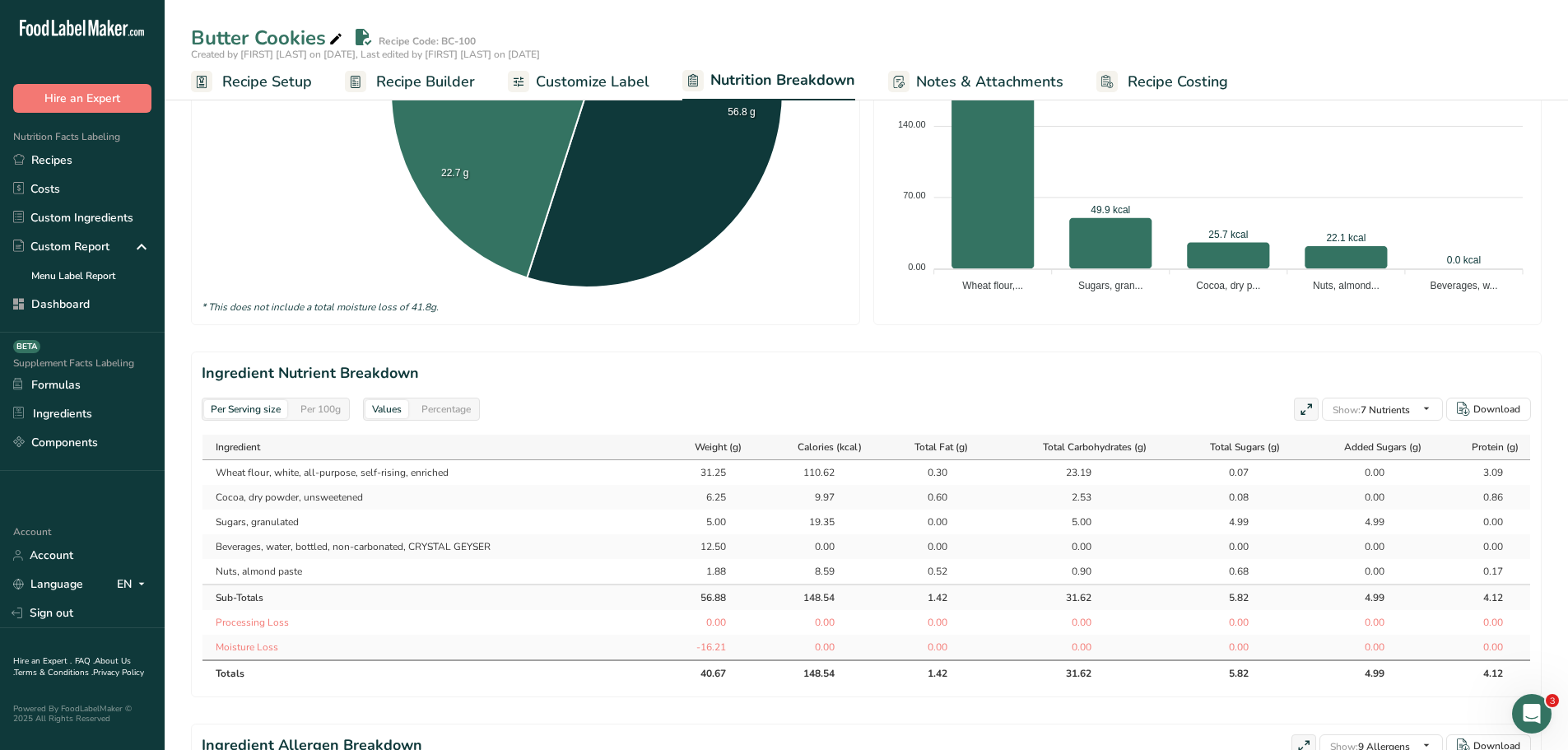 click on "6.25" at bounding box center [705, 497] 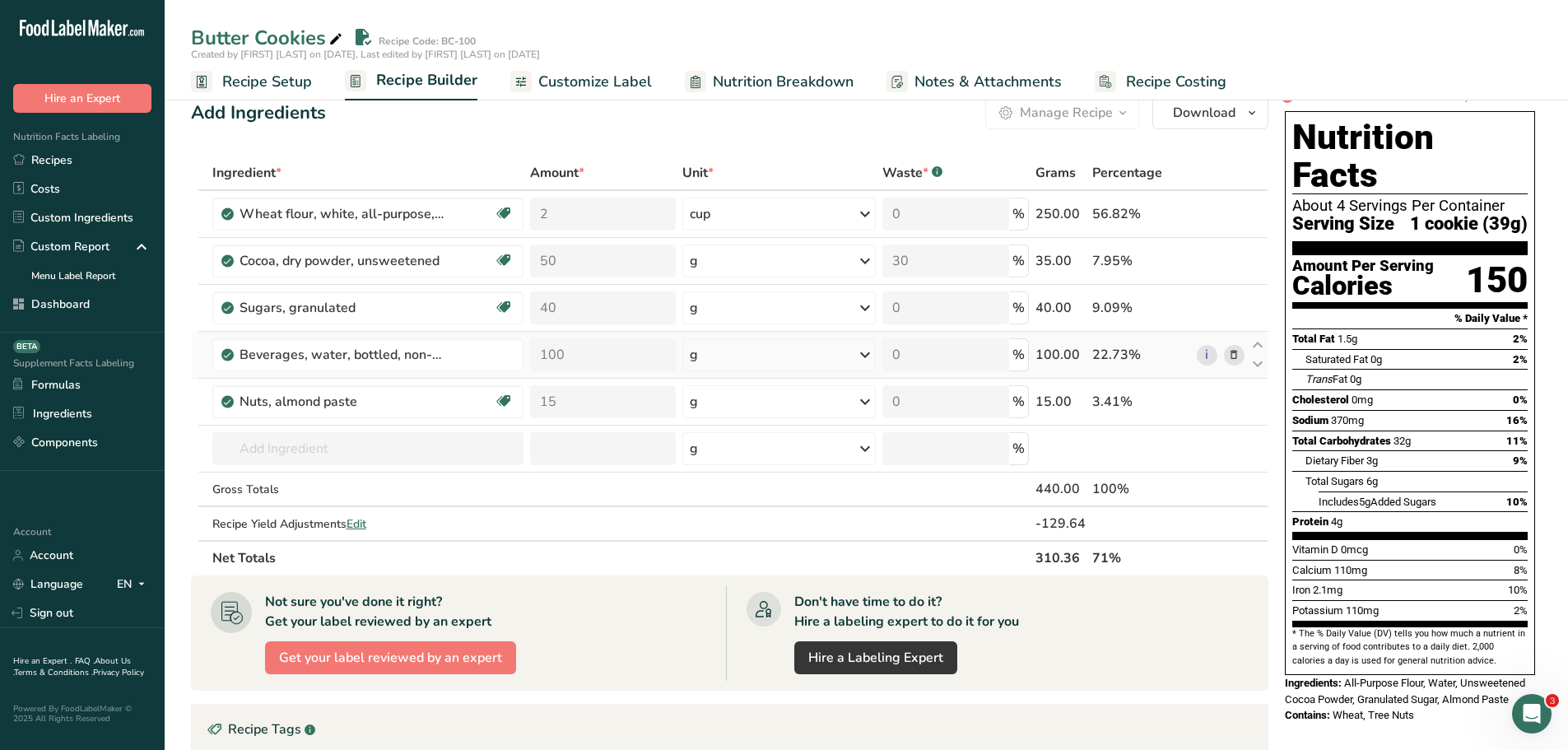 scroll, scrollTop: 0, scrollLeft: 0, axis: both 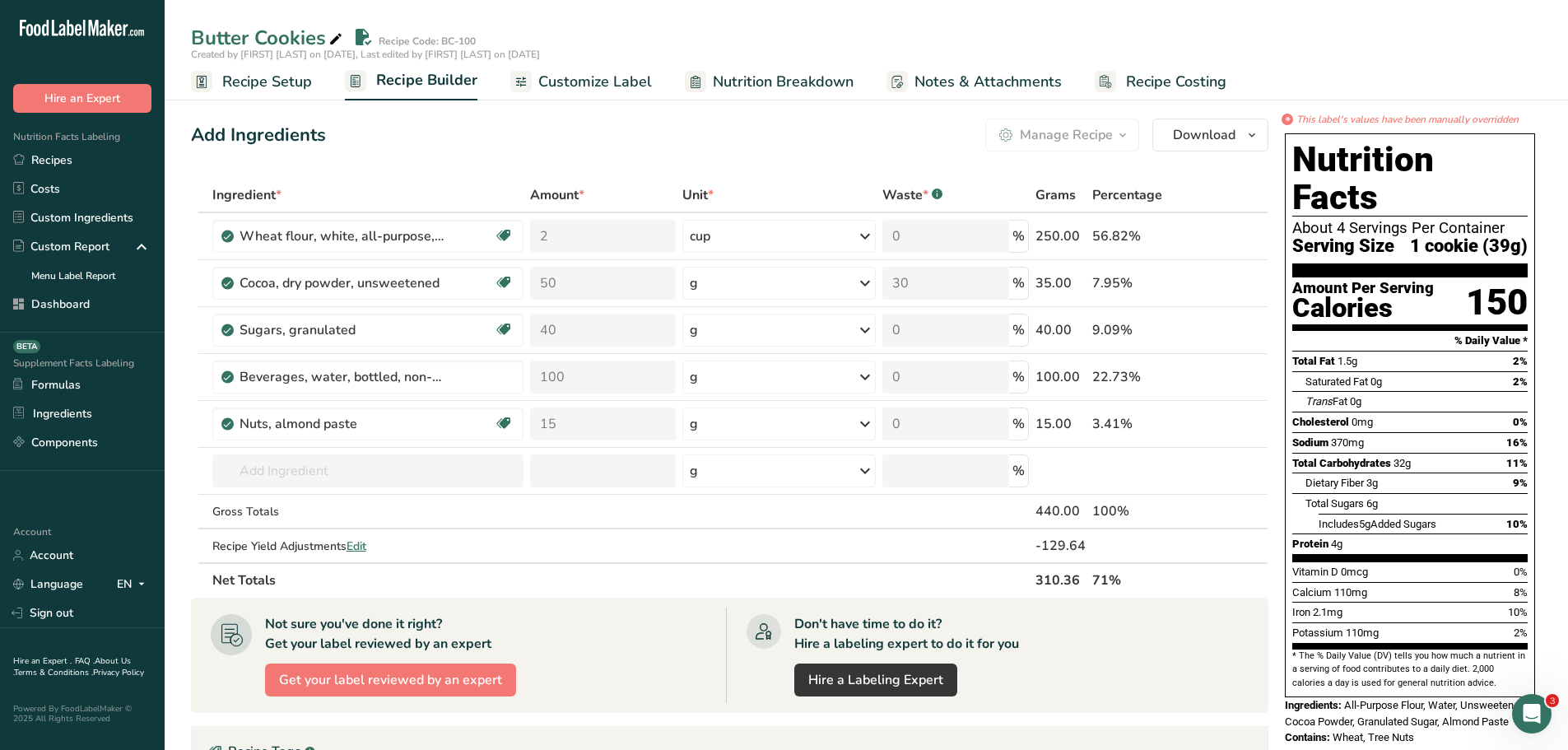 click on "Nutrition Breakdown" at bounding box center (783, 82) 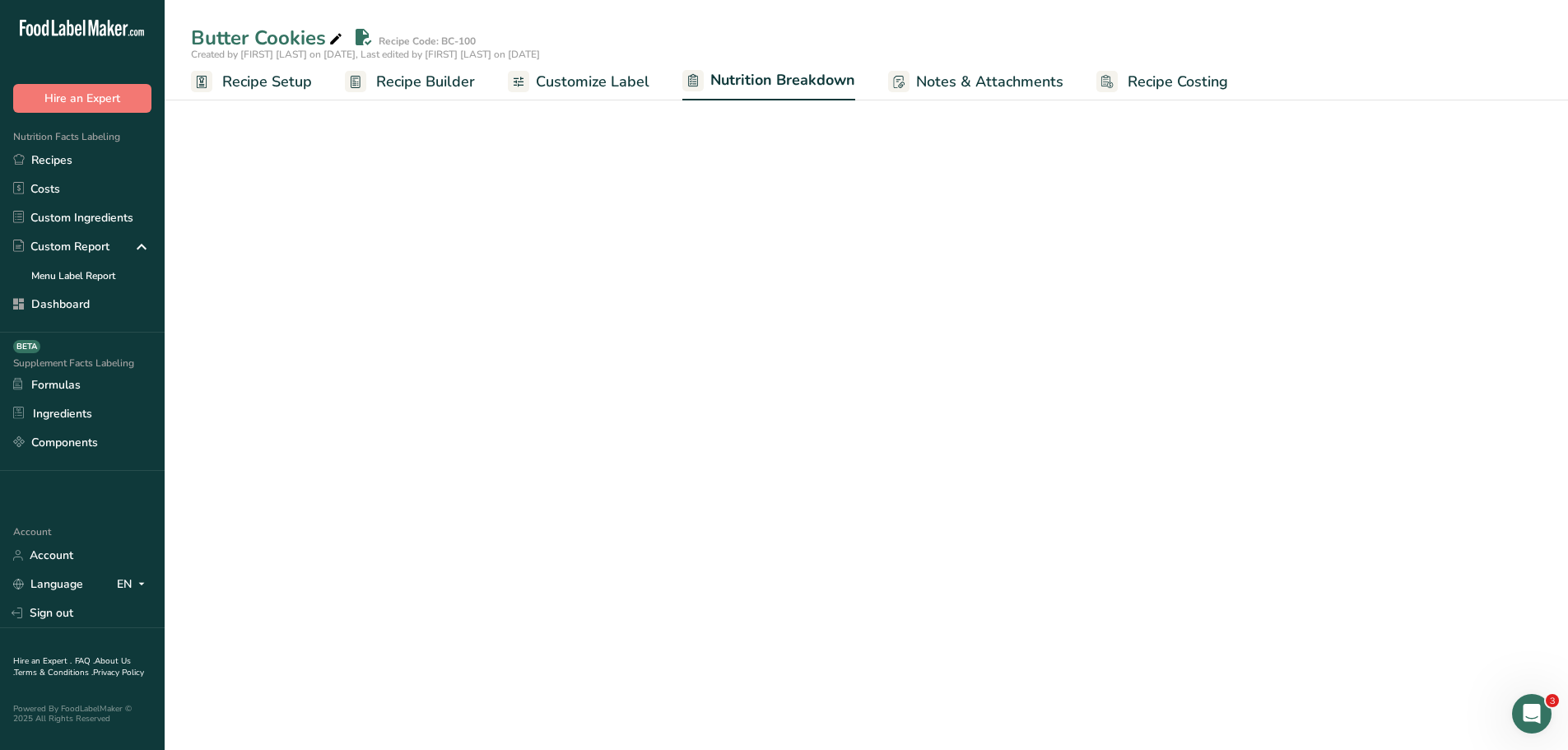 select on "Calories" 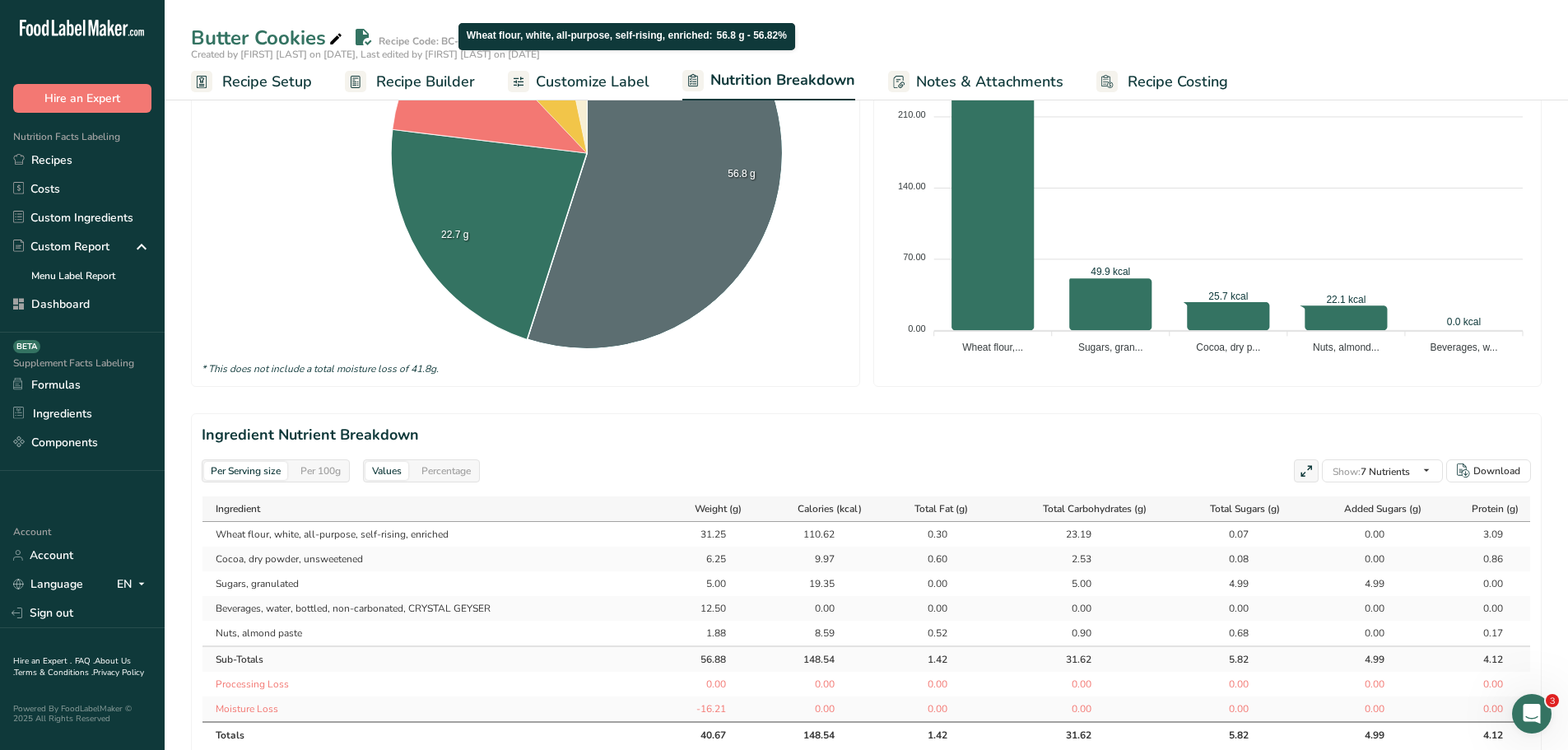 scroll, scrollTop: 494, scrollLeft: 0, axis: vertical 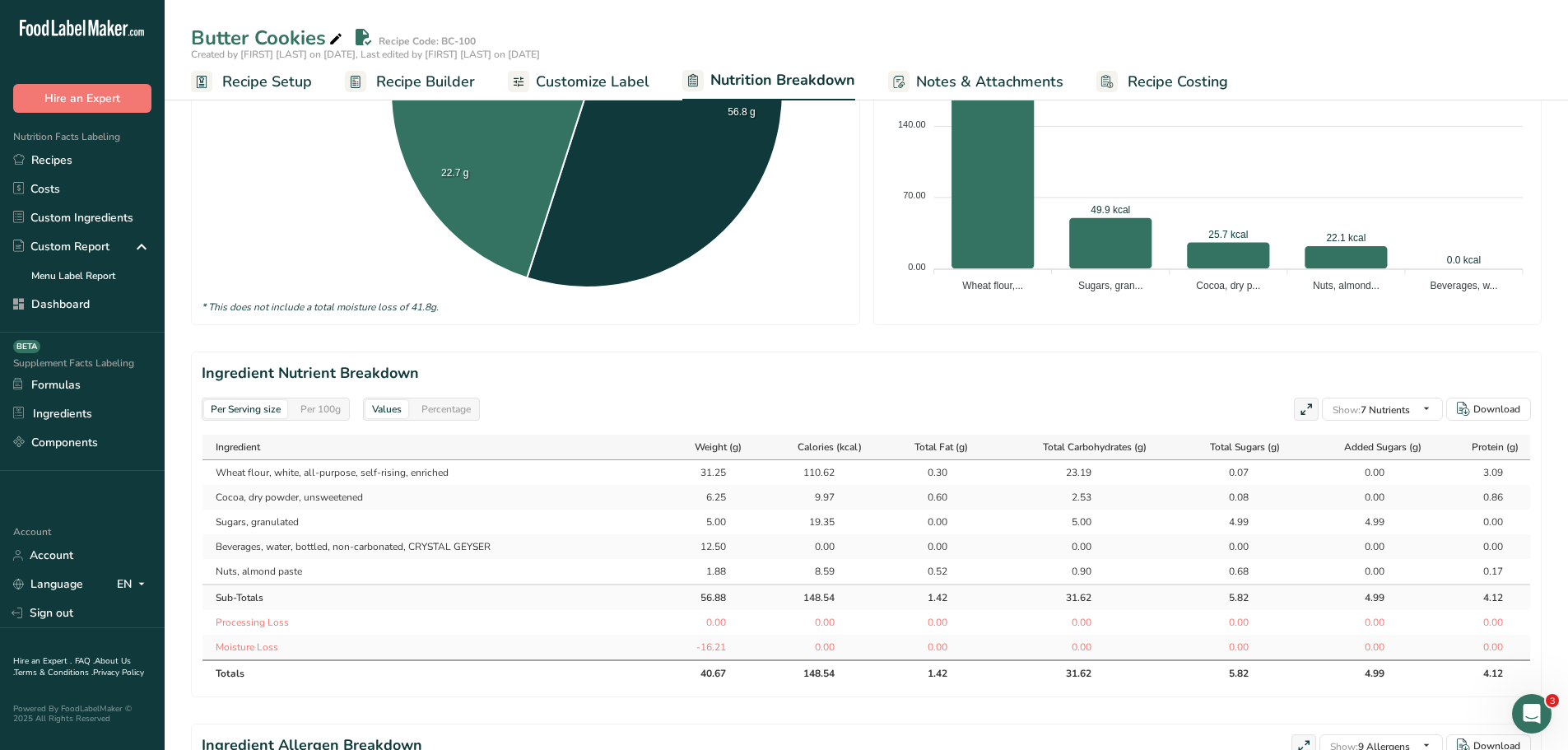 click on "Per 100g" at bounding box center (320, 409) 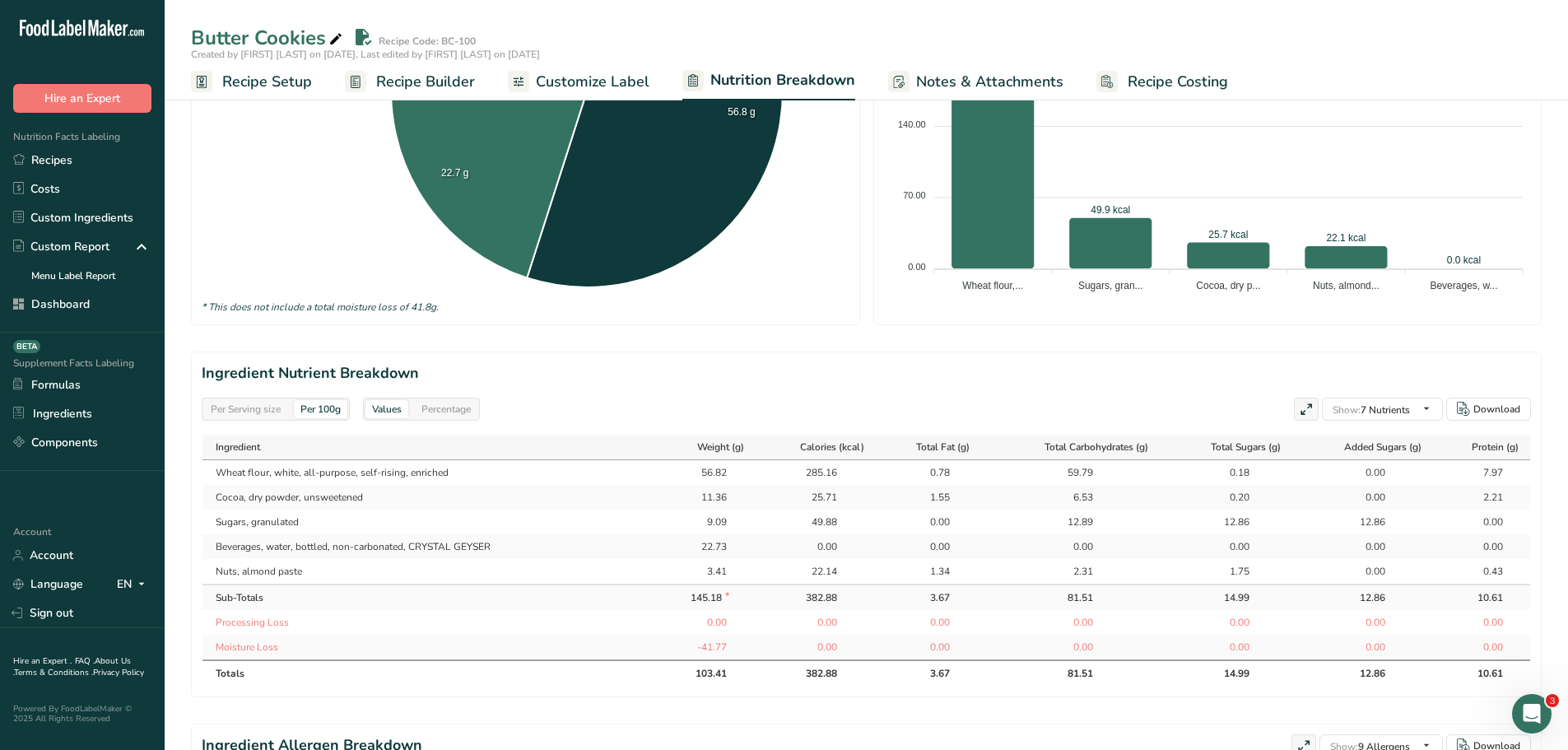 click on "Per Serving size" at bounding box center (245, 409) 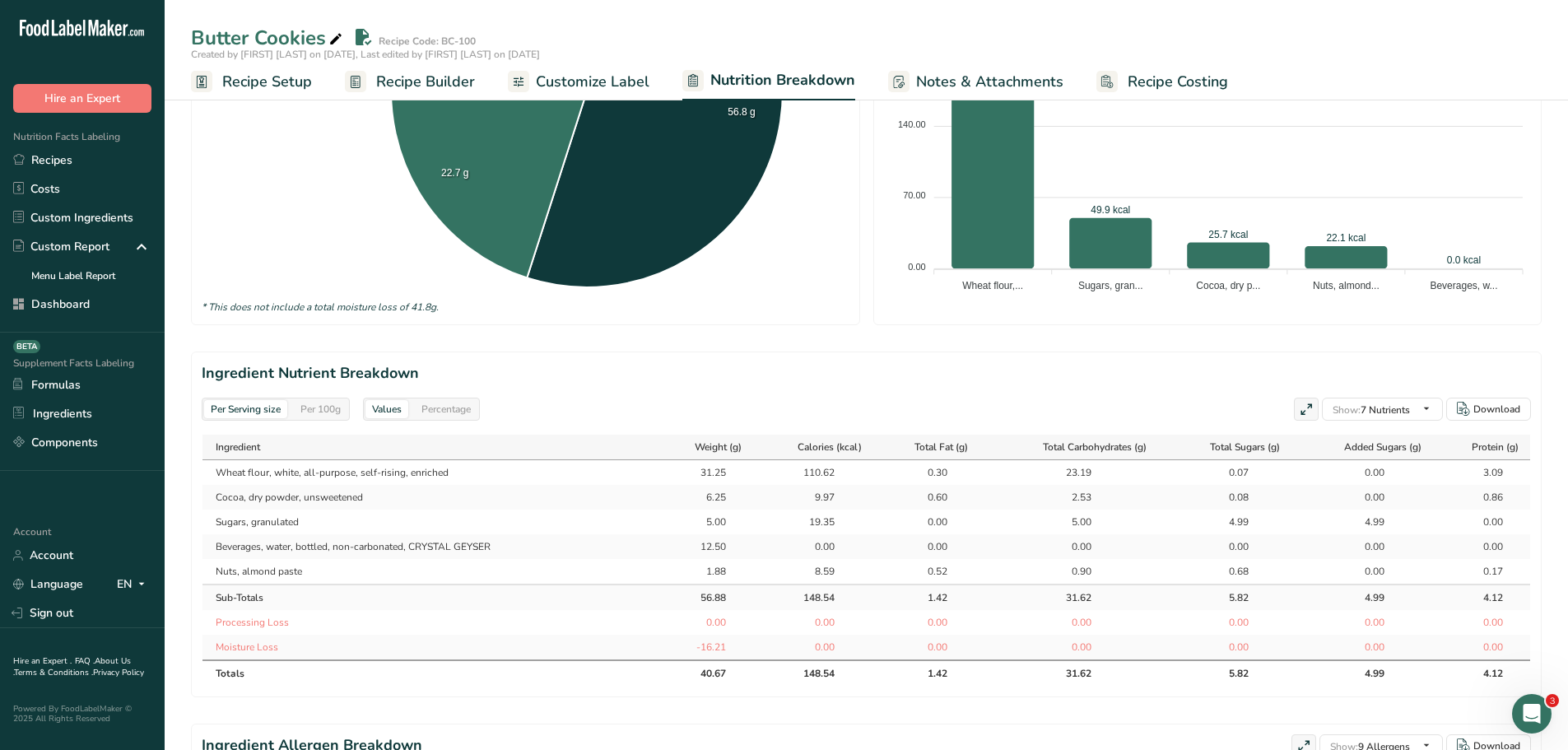 click on "Recipe Setup" at bounding box center [267, 82] 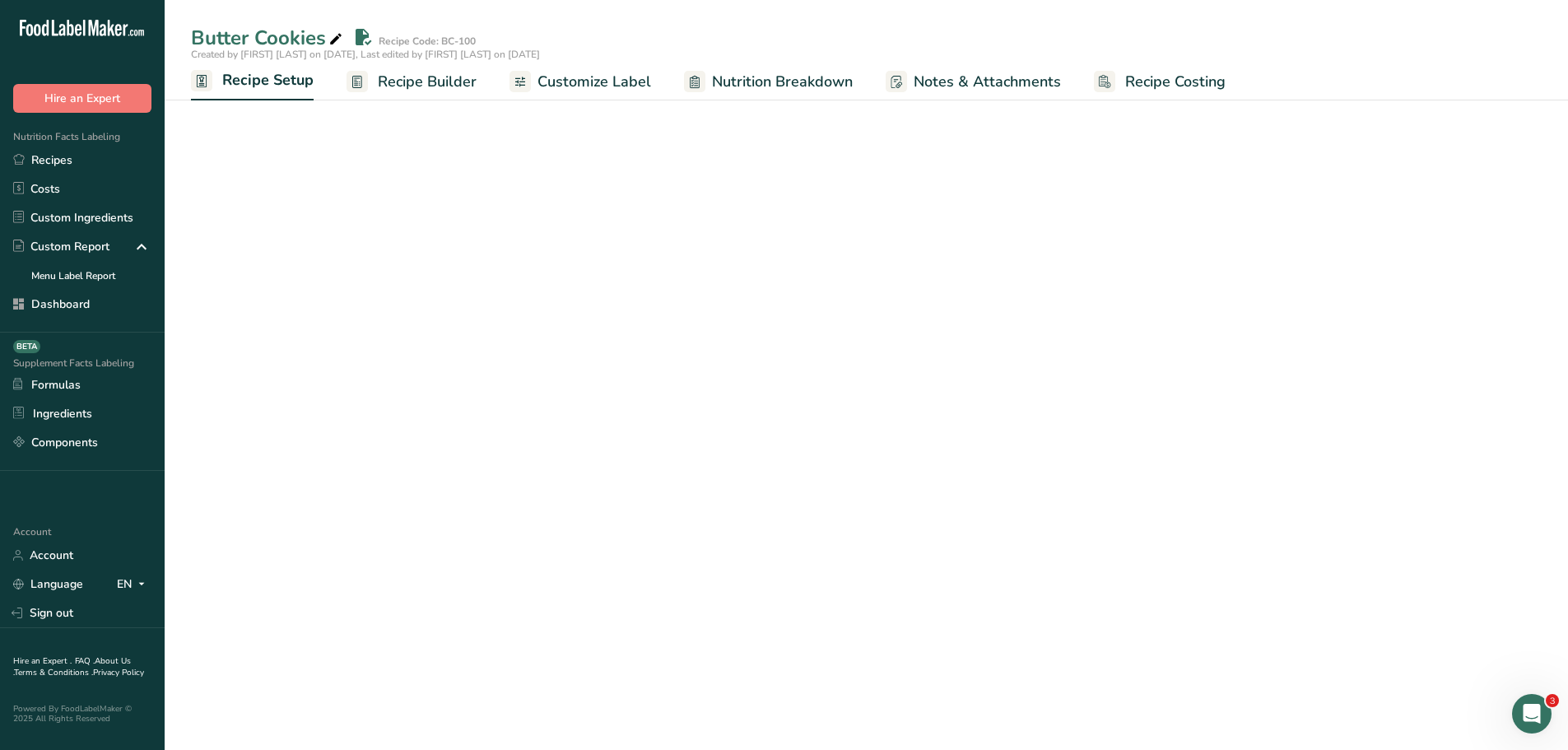 scroll, scrollTop: 0, scrollLeft: 0, axis: both 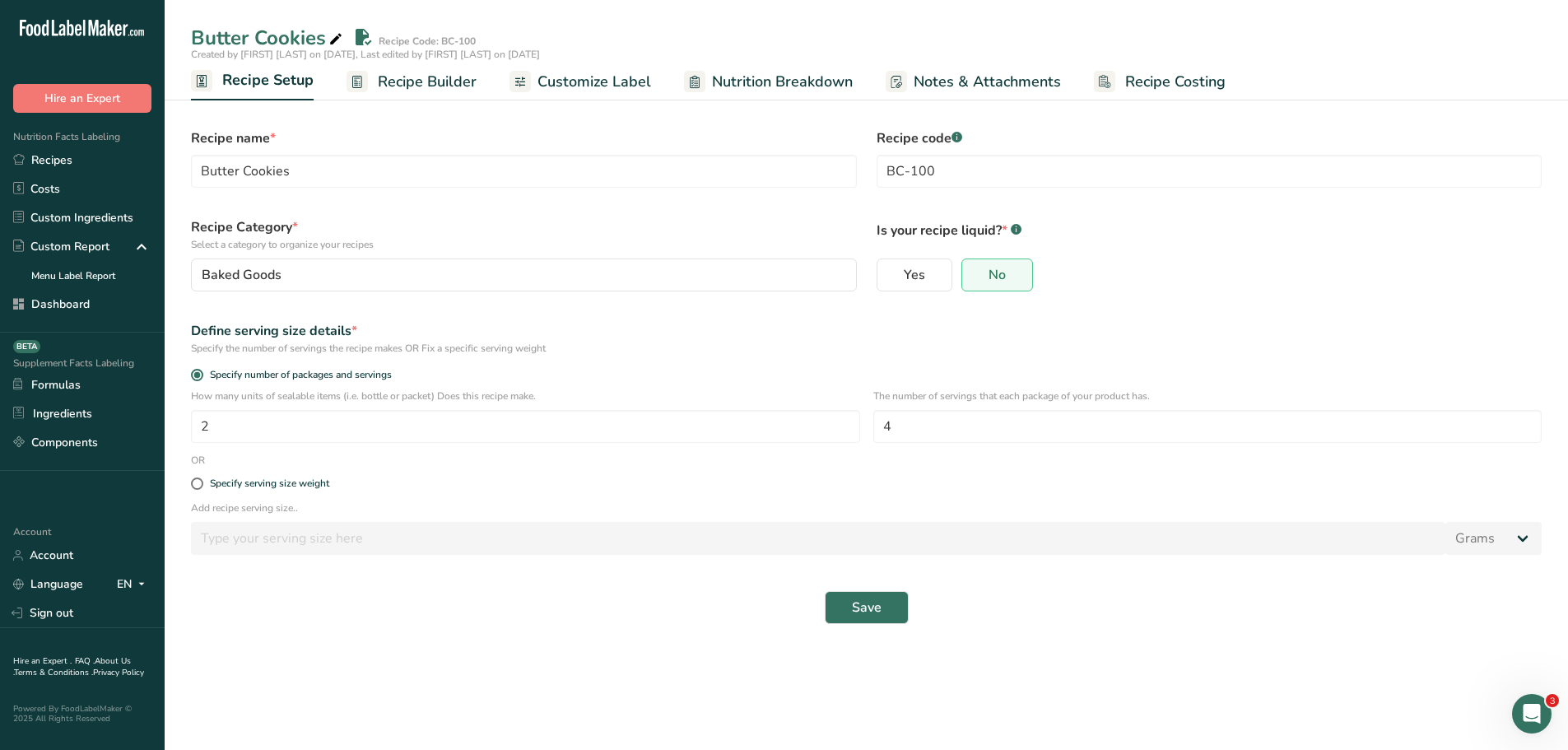 click on "Specify serving size weight" at bounding box center [866, 484] 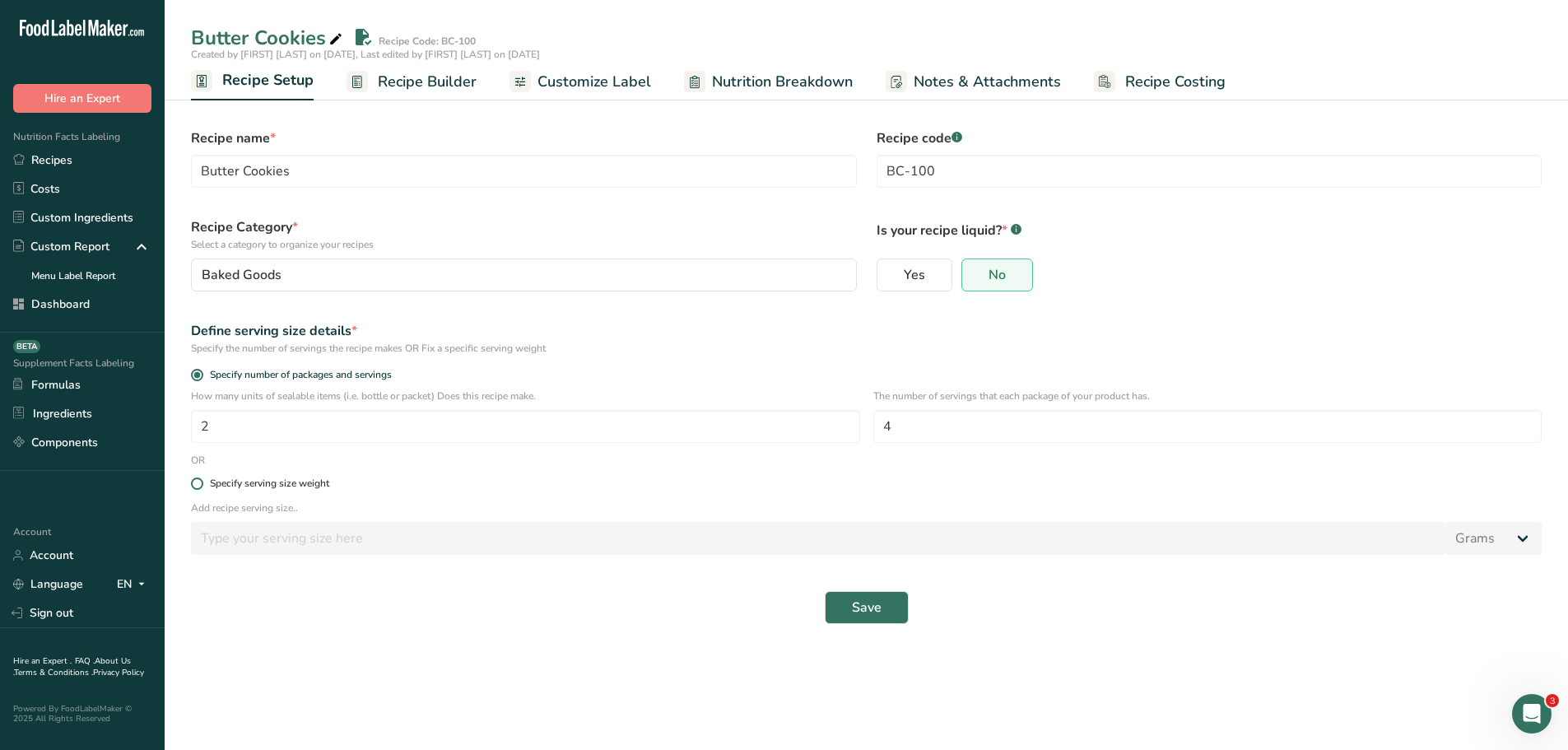 click on "Specify serving size weight" at bounding box center [269, 483] 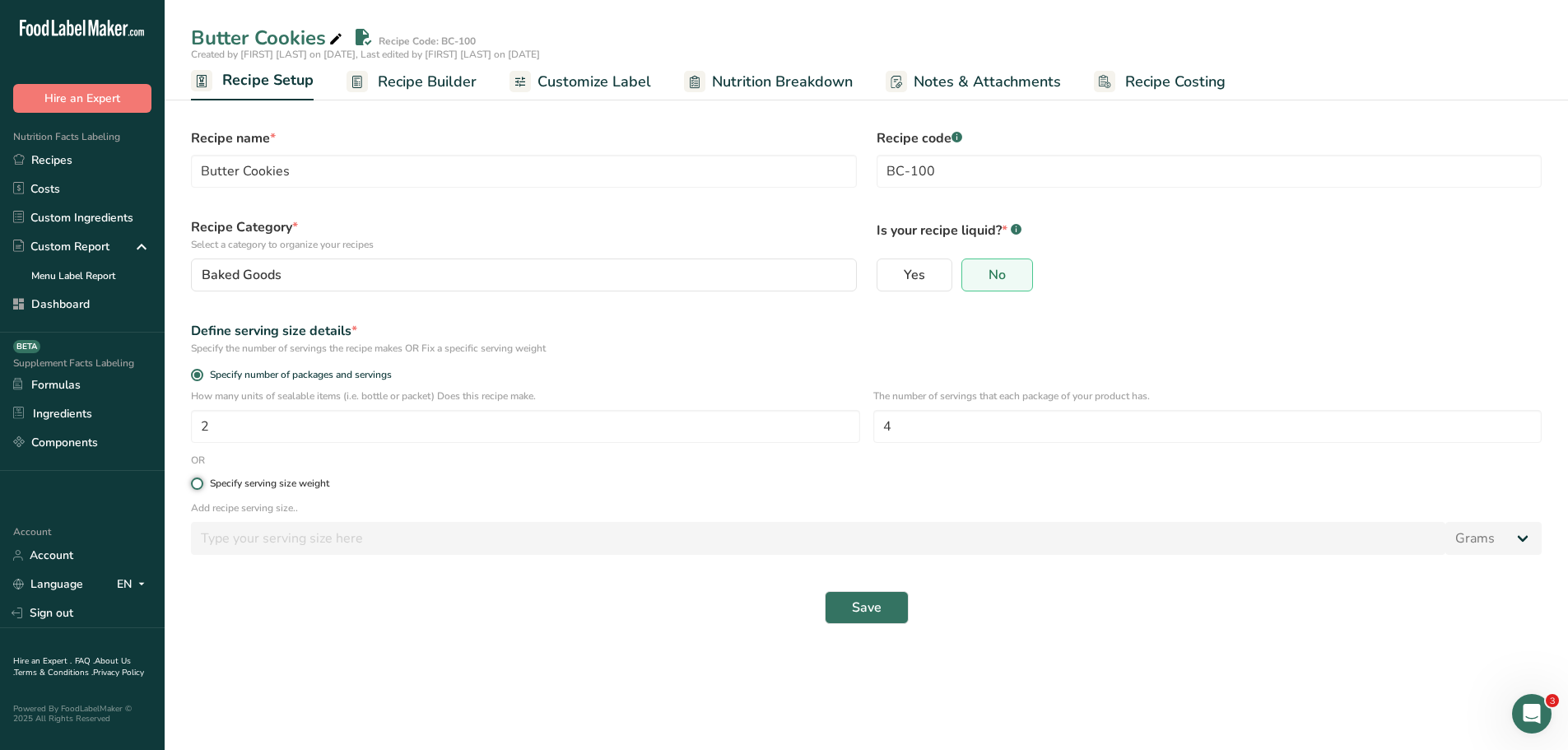 click on "Specify serving size weight" at bounding box center [196, 483] 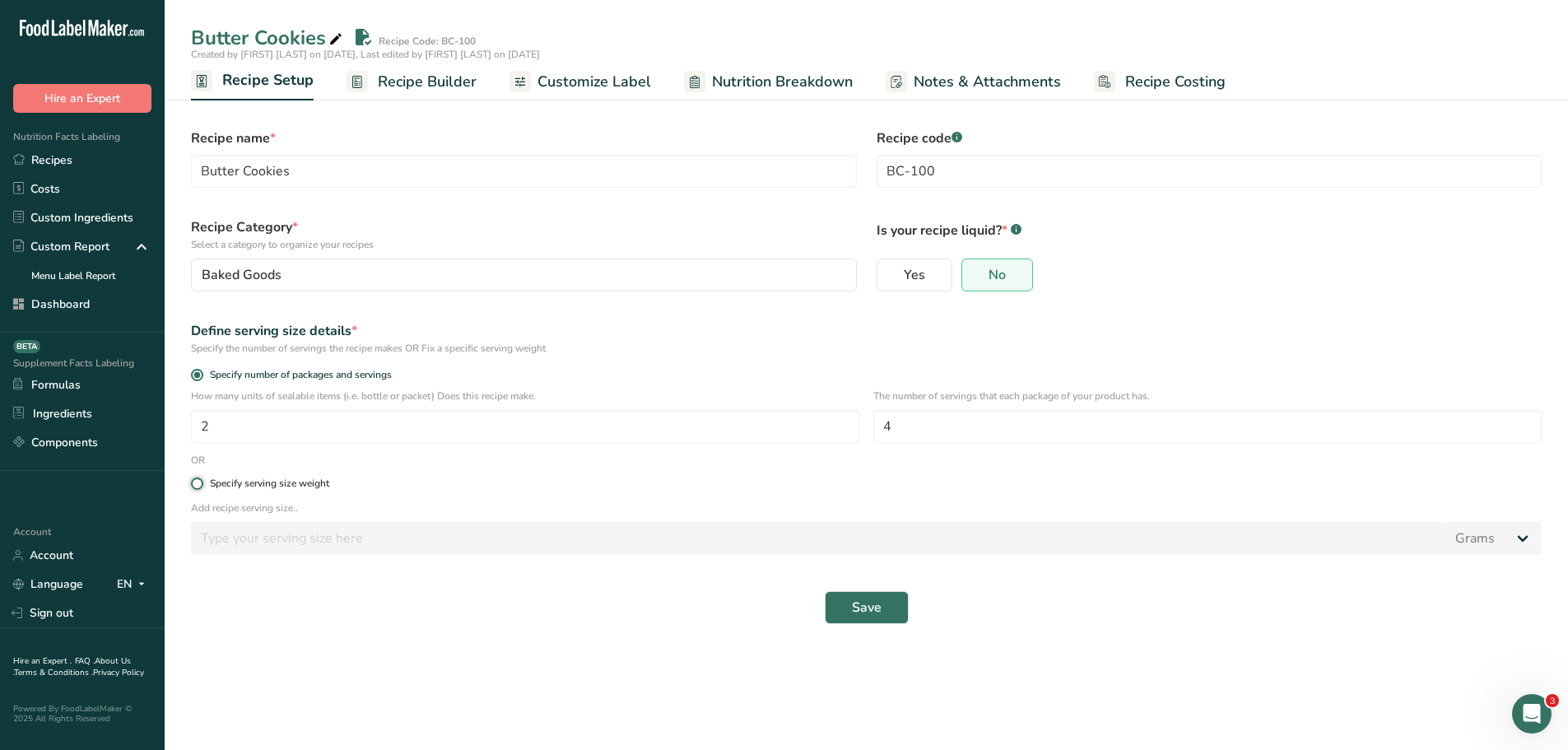 radio on "true" 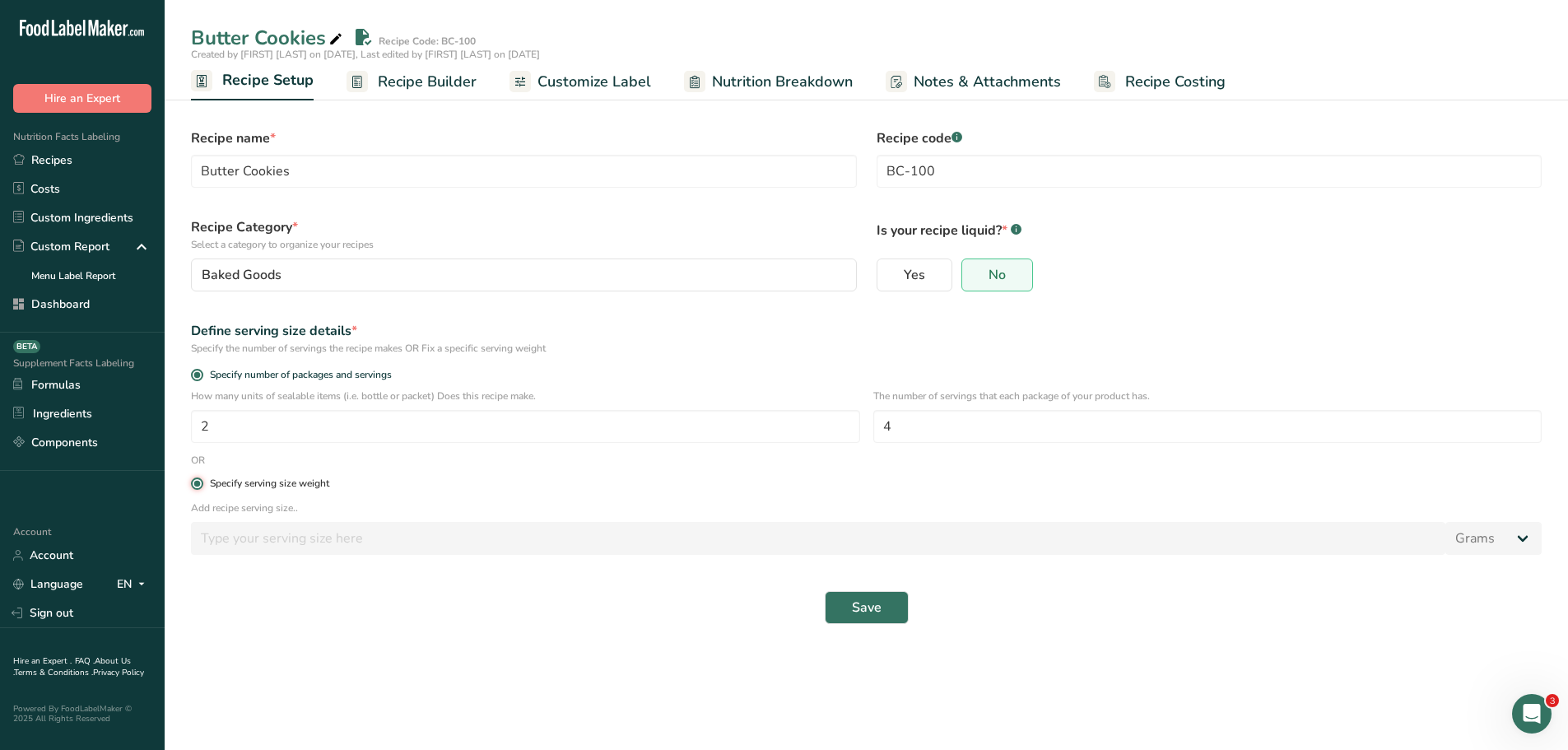 radio on "false" 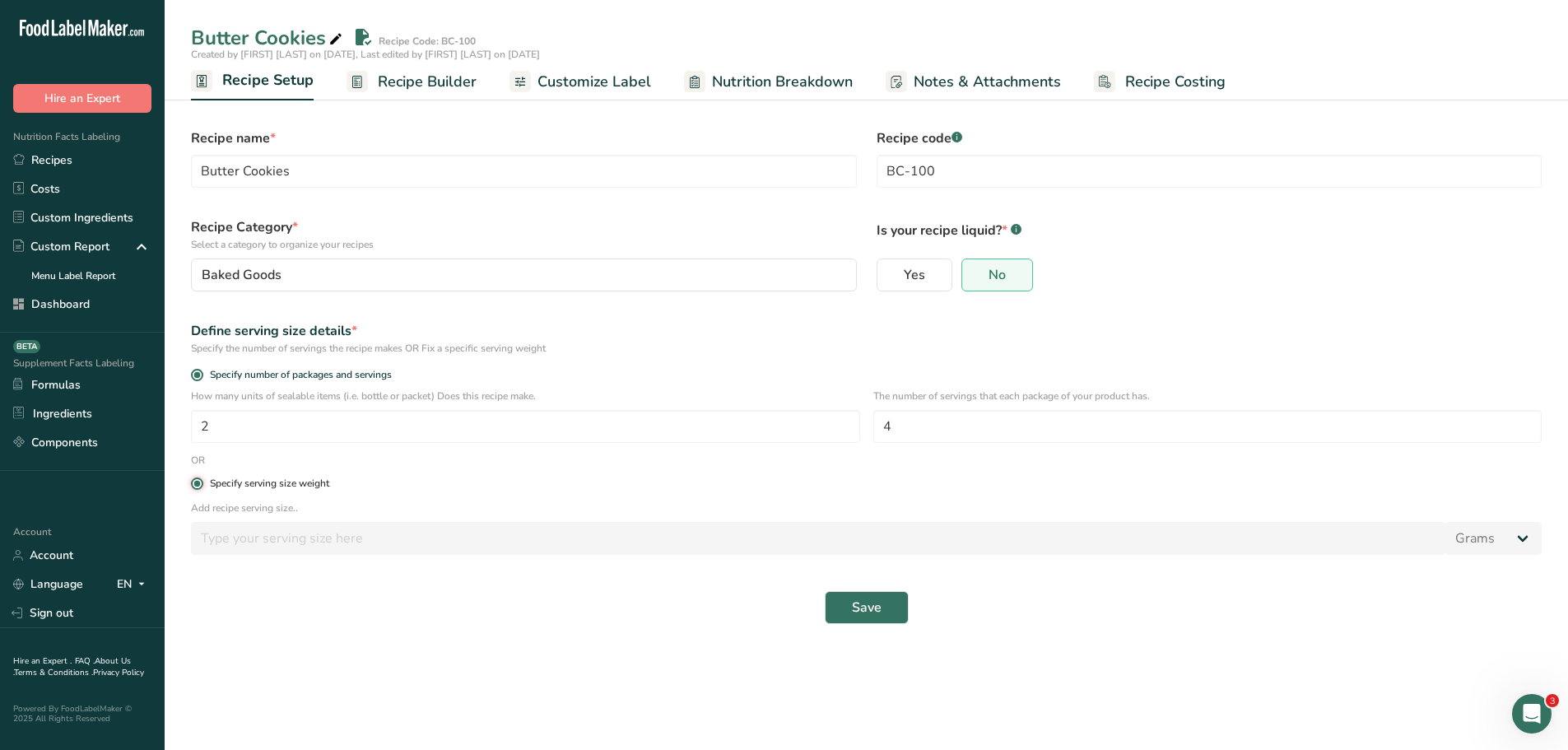 type 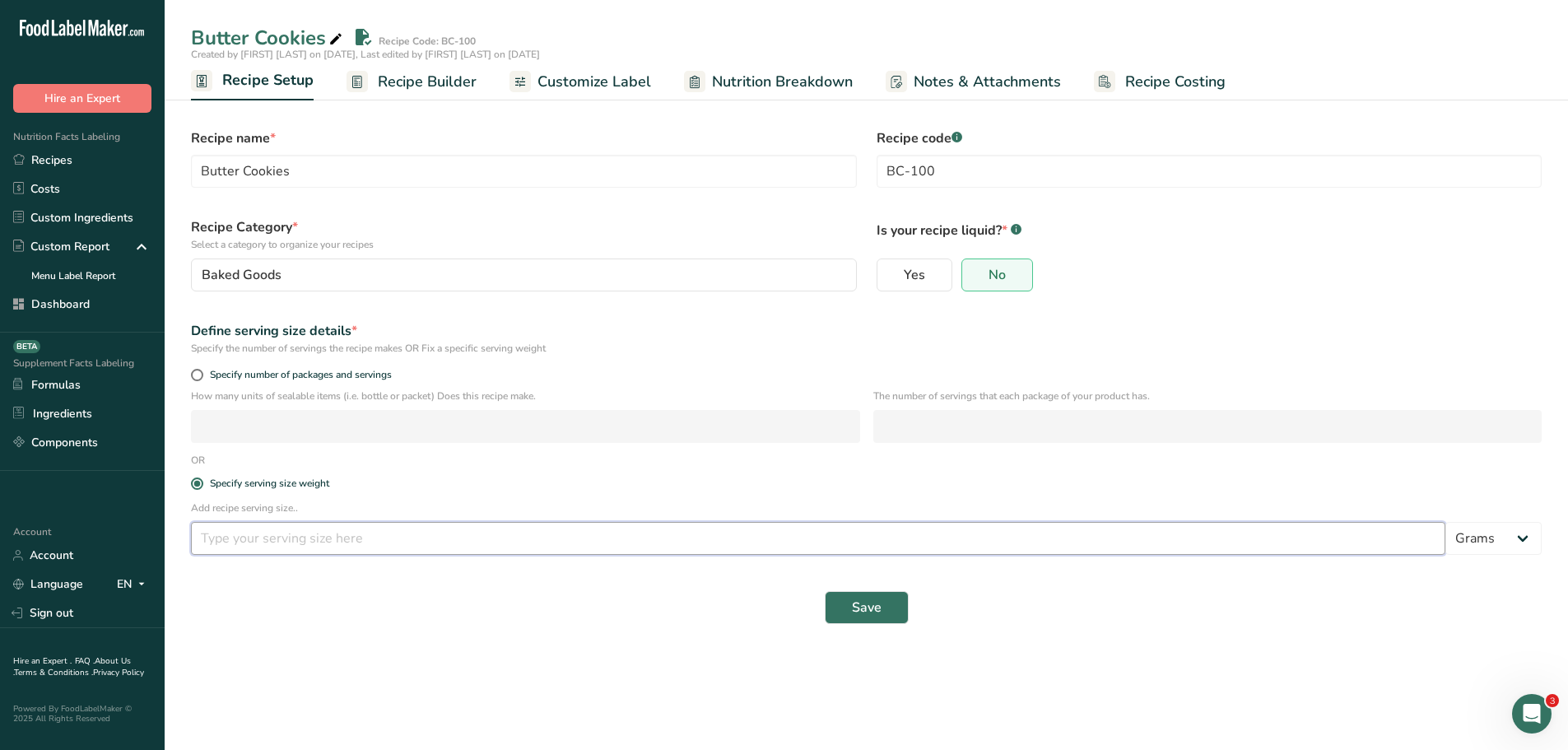 click at bounding box center [818, 538] 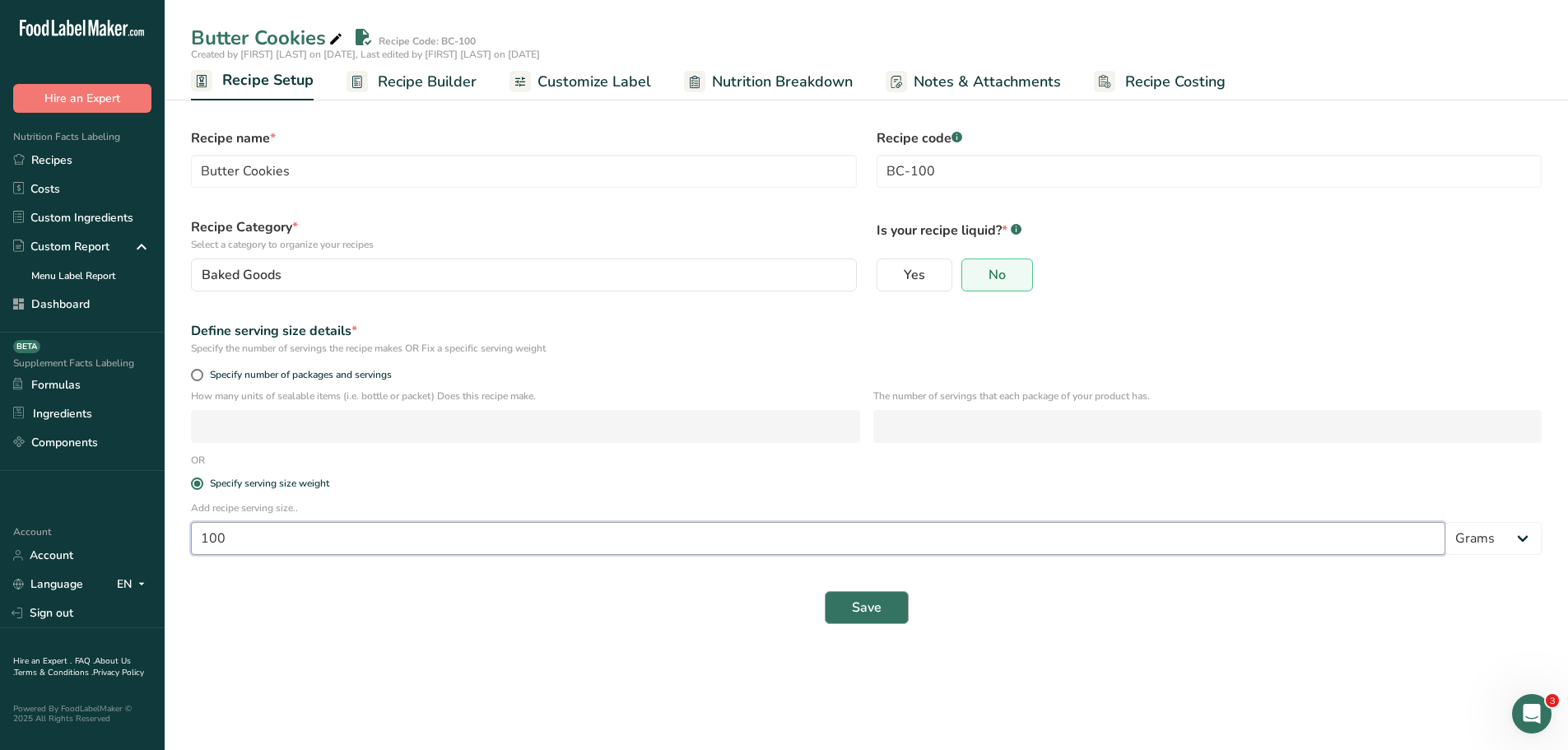 type on "100" 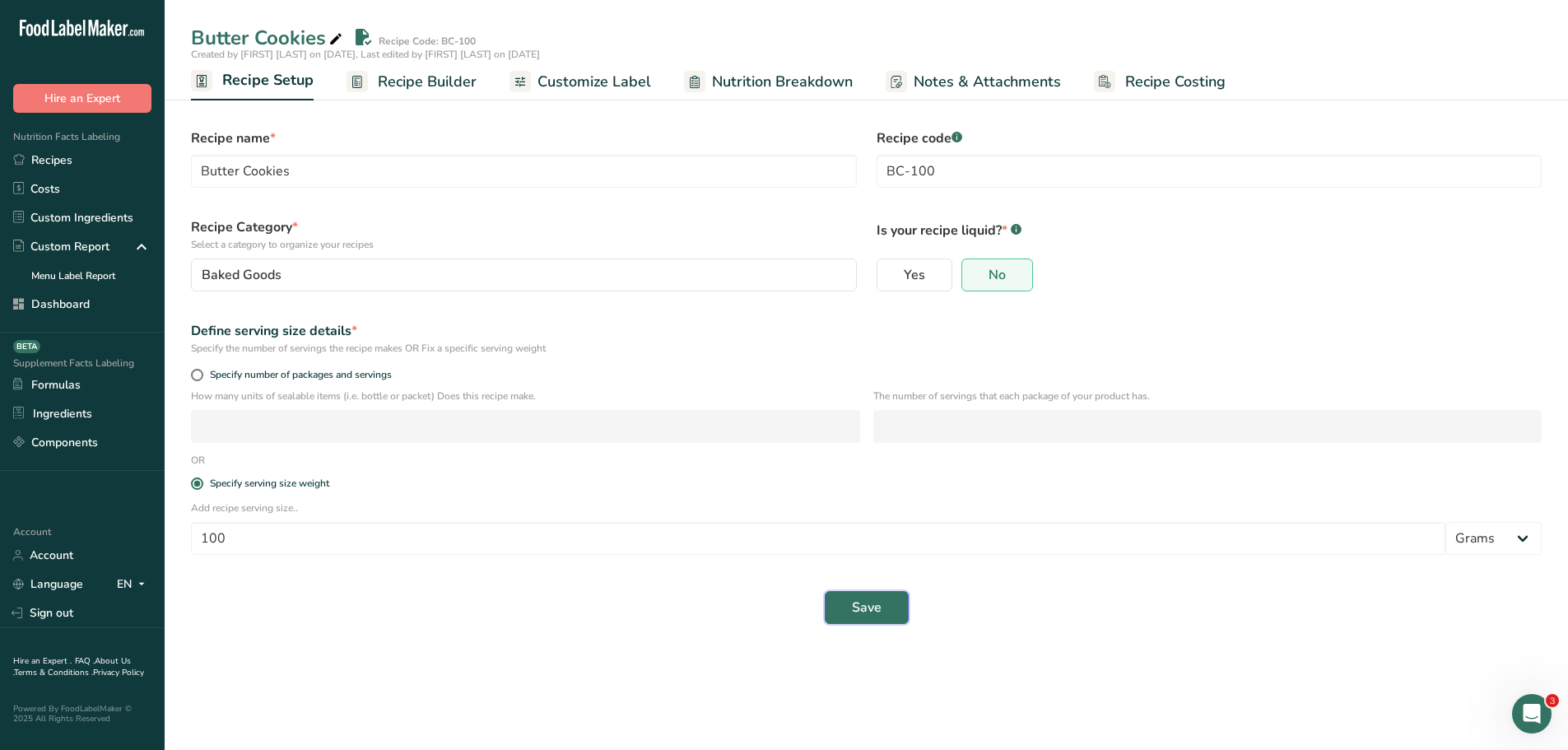 click on "Save" at bounding box center [867, 608] 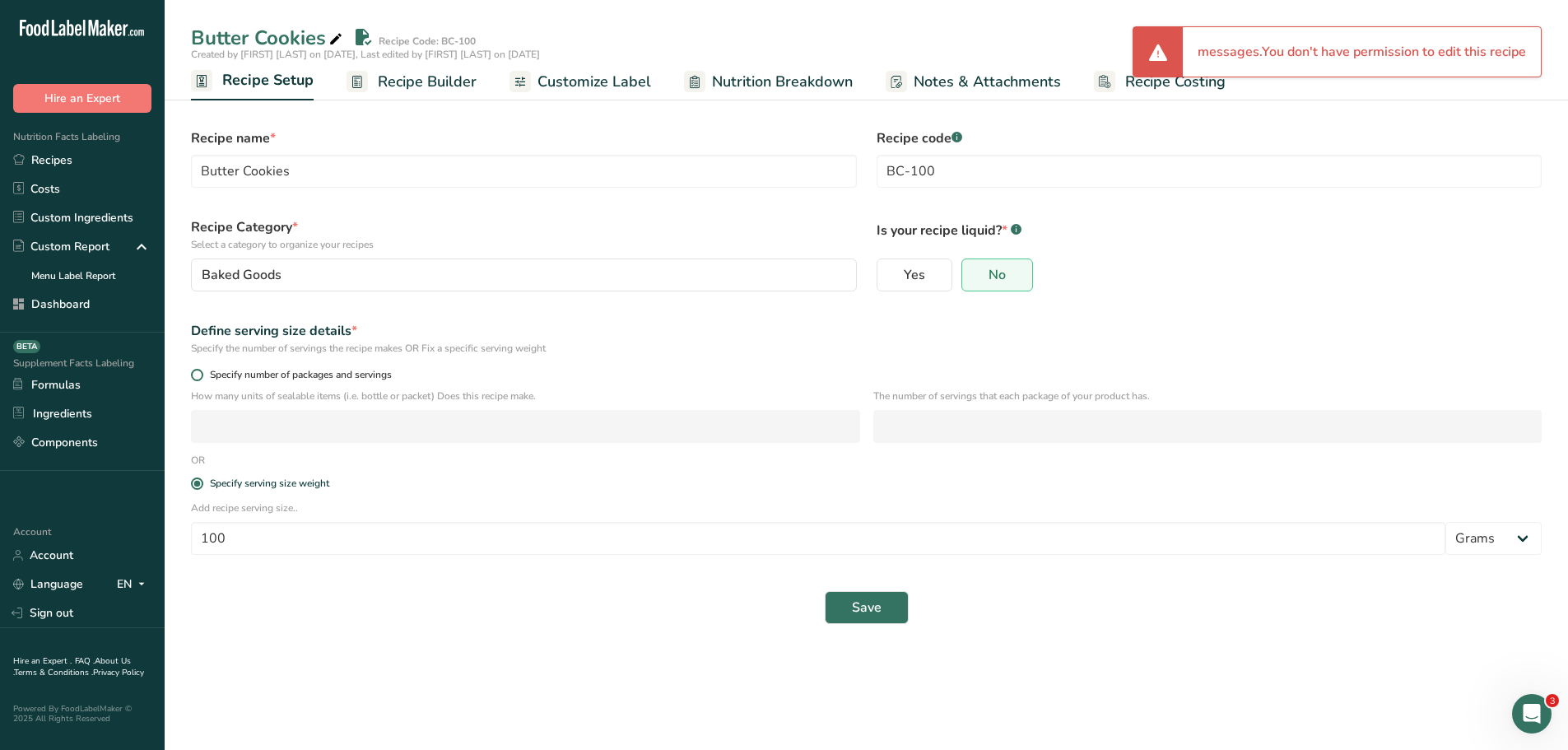 click at bounding box center (197, 375) 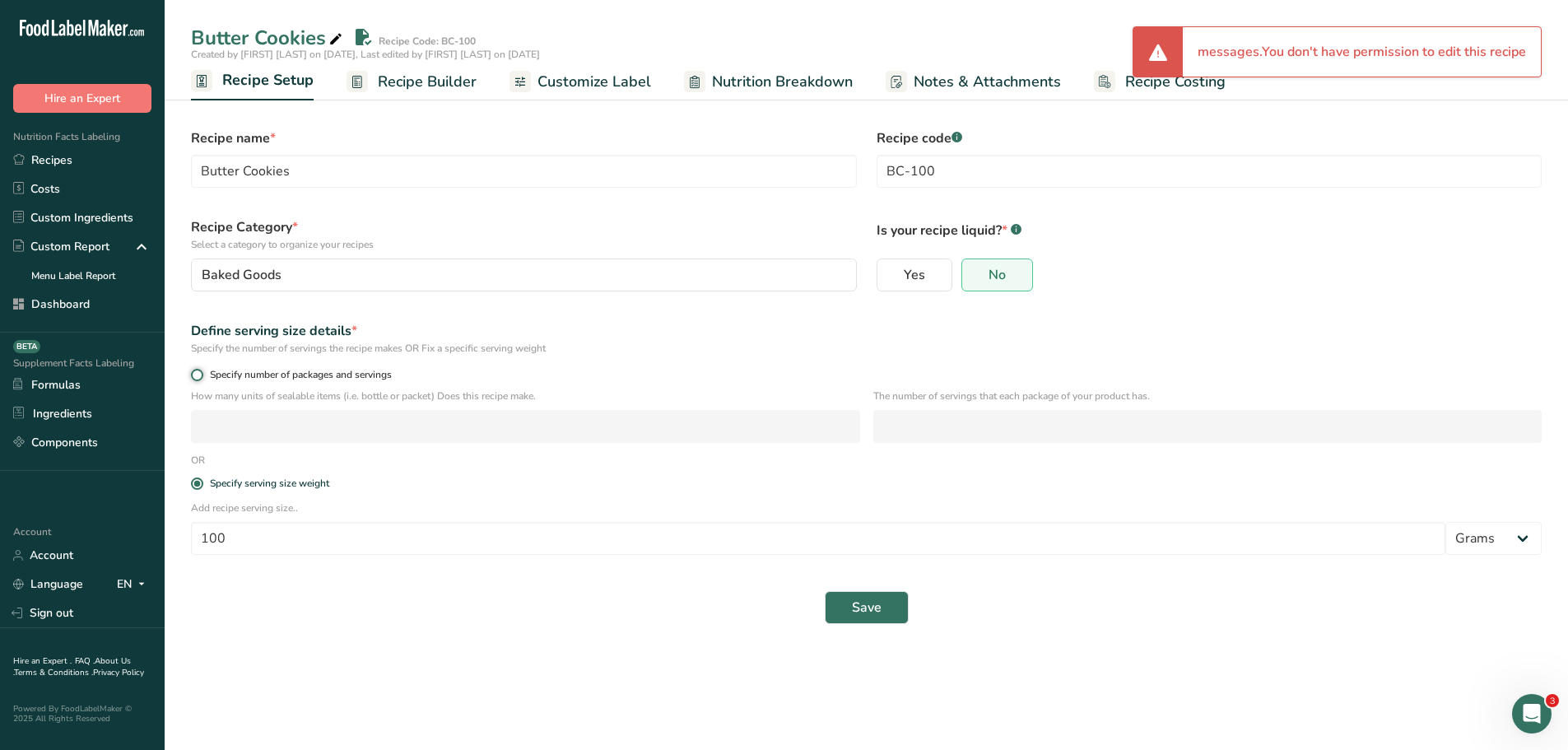radio on "true" 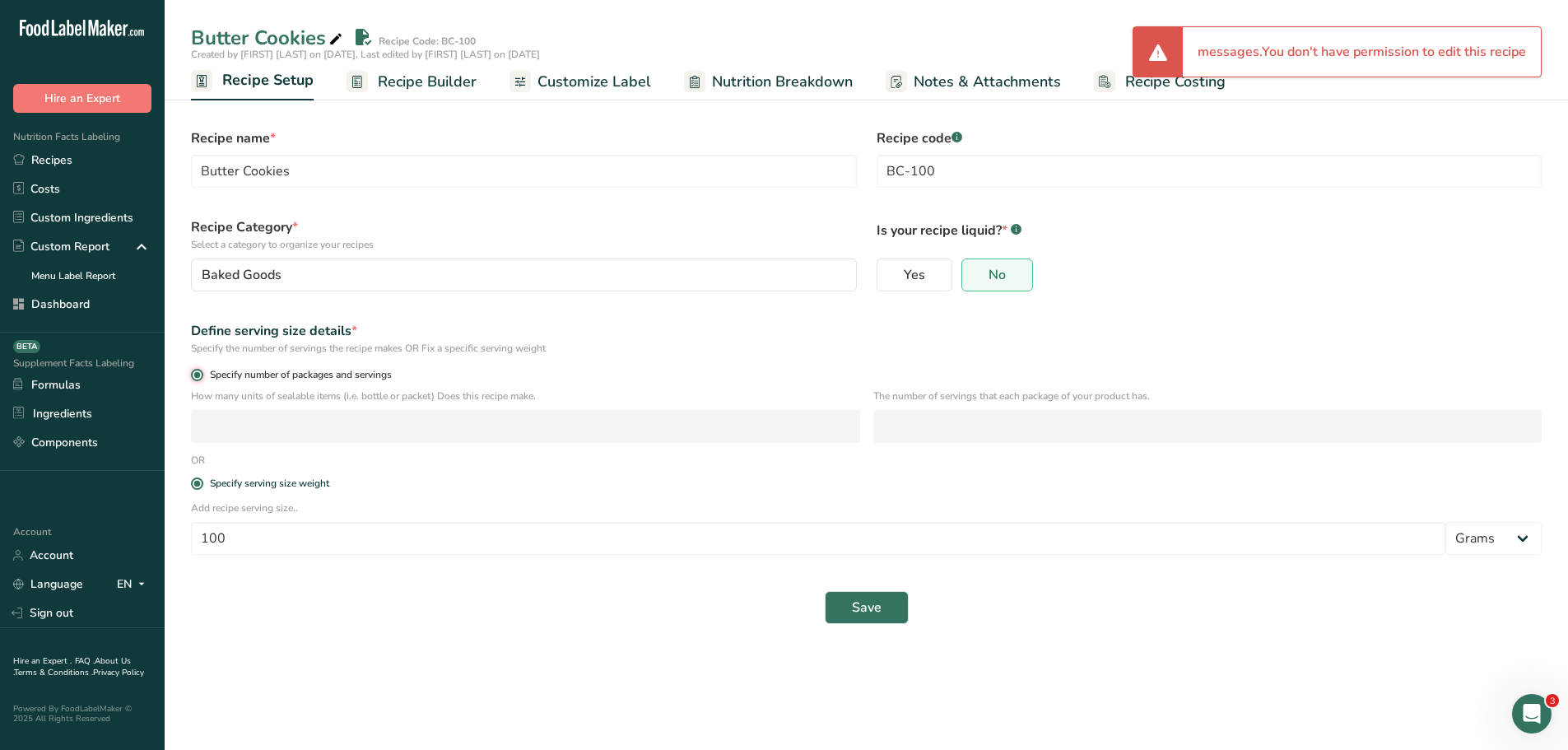 radio on "false" 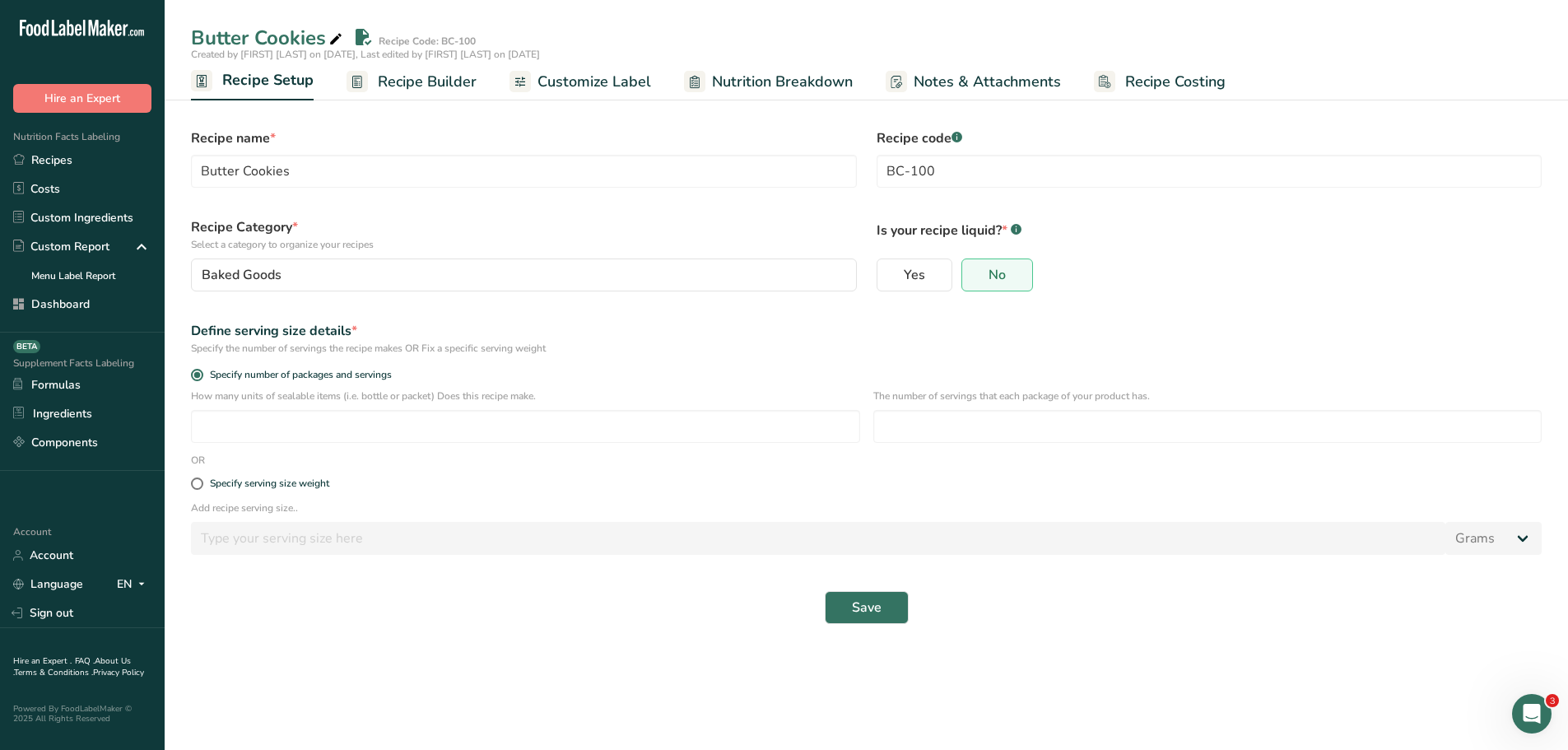click on "Recipe Builder" at bounding box center [427, 82] 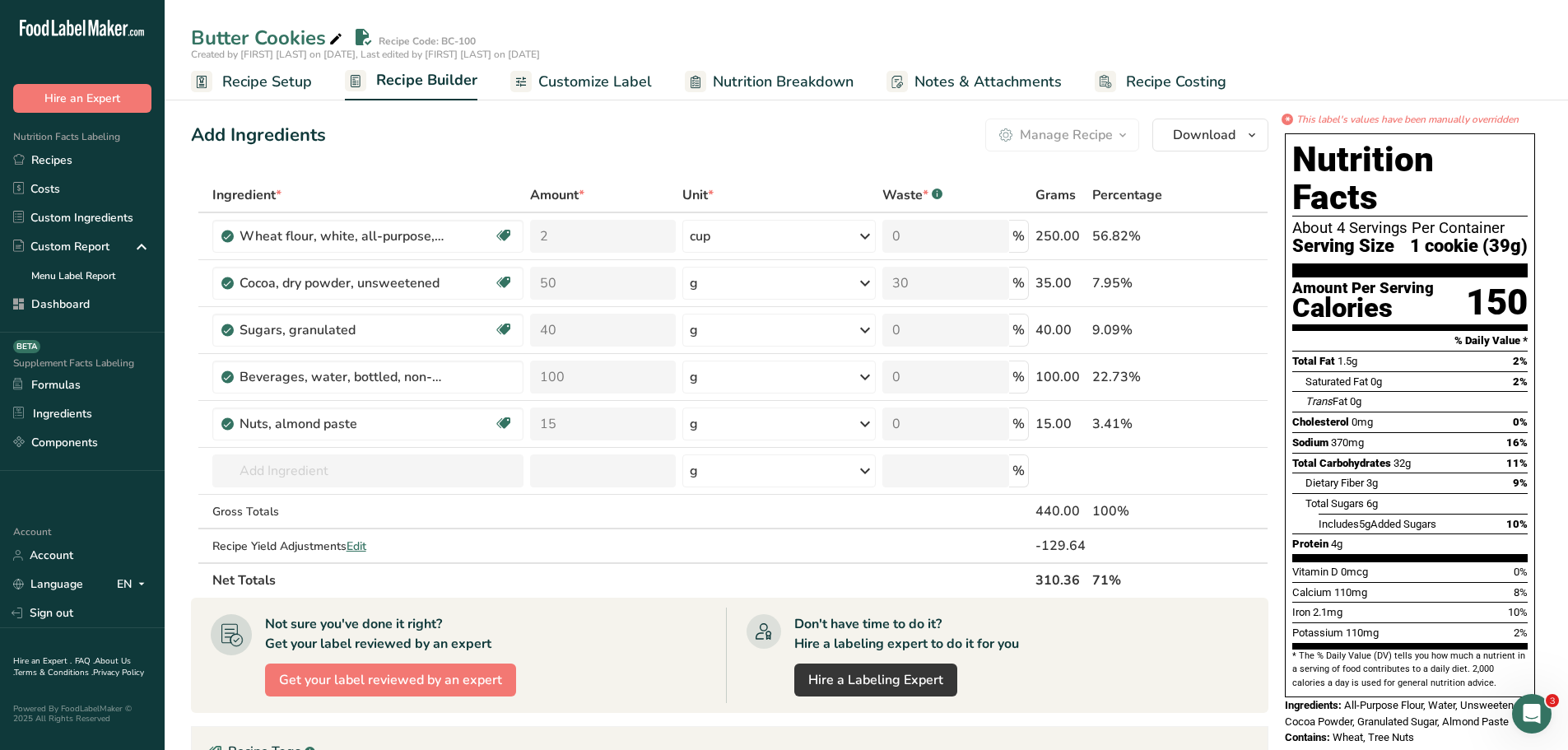 click on "Customize Label" at bounding box center (595, 82) 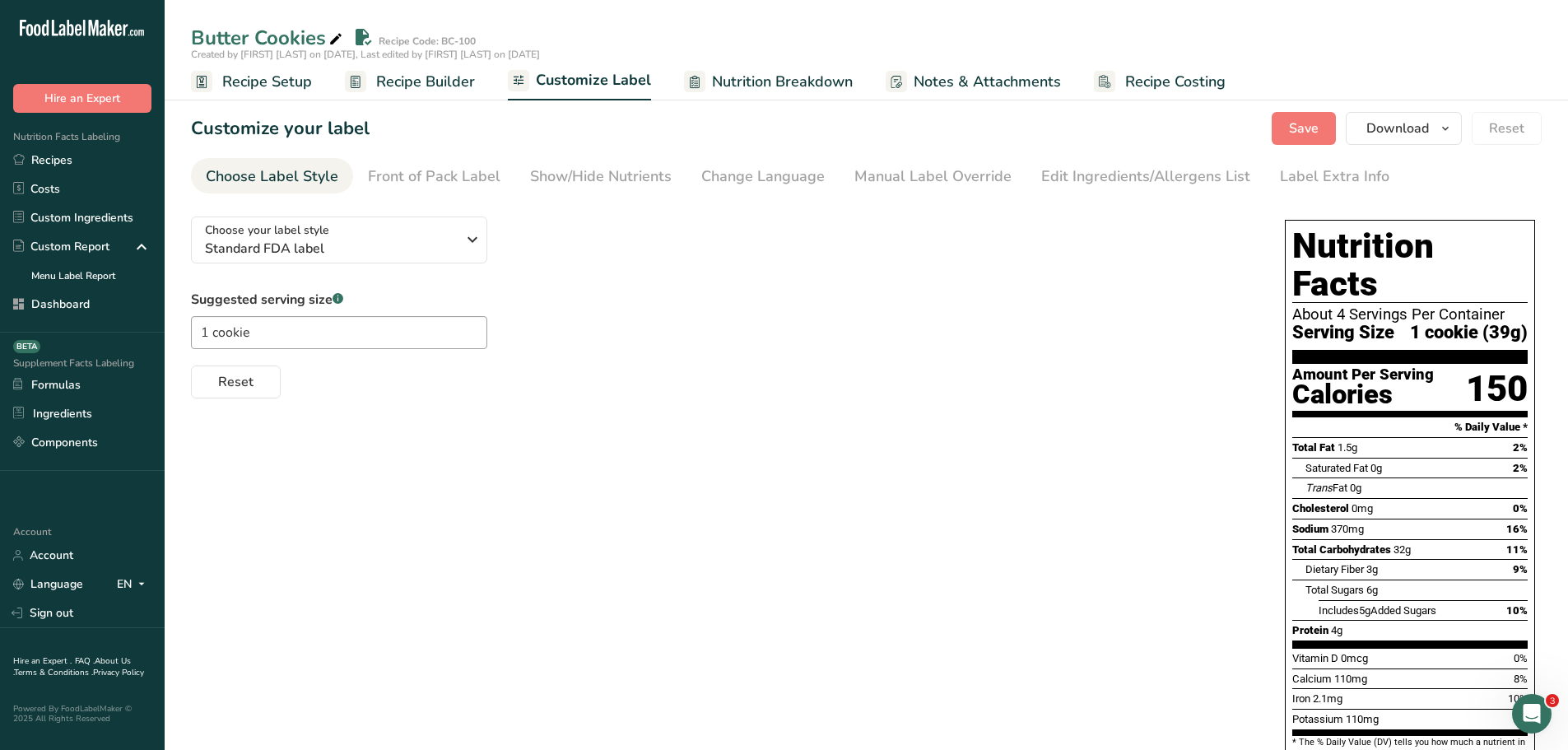 click on "Nutrition Breakdown" at bounding box center [782, 82] 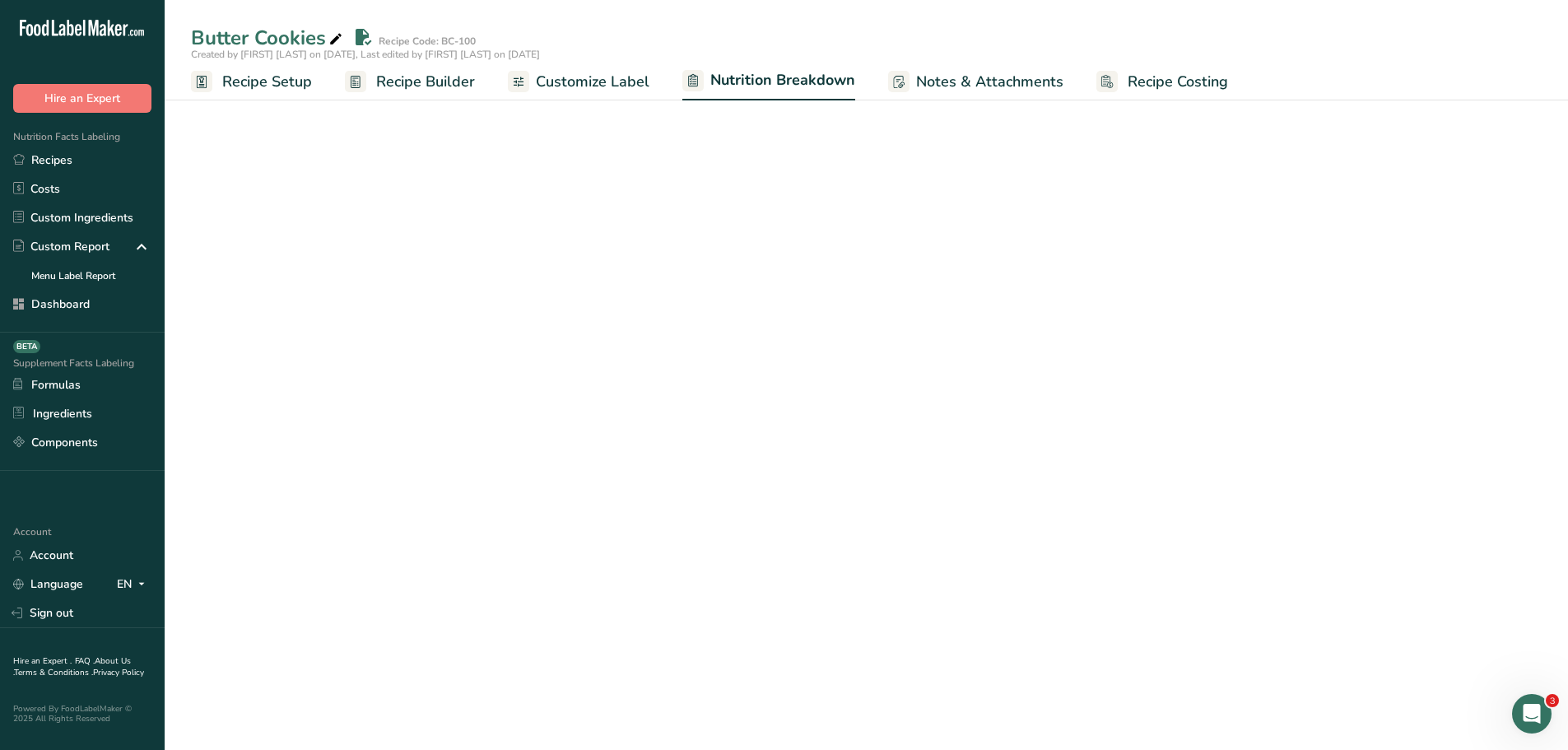 select on "Calories" 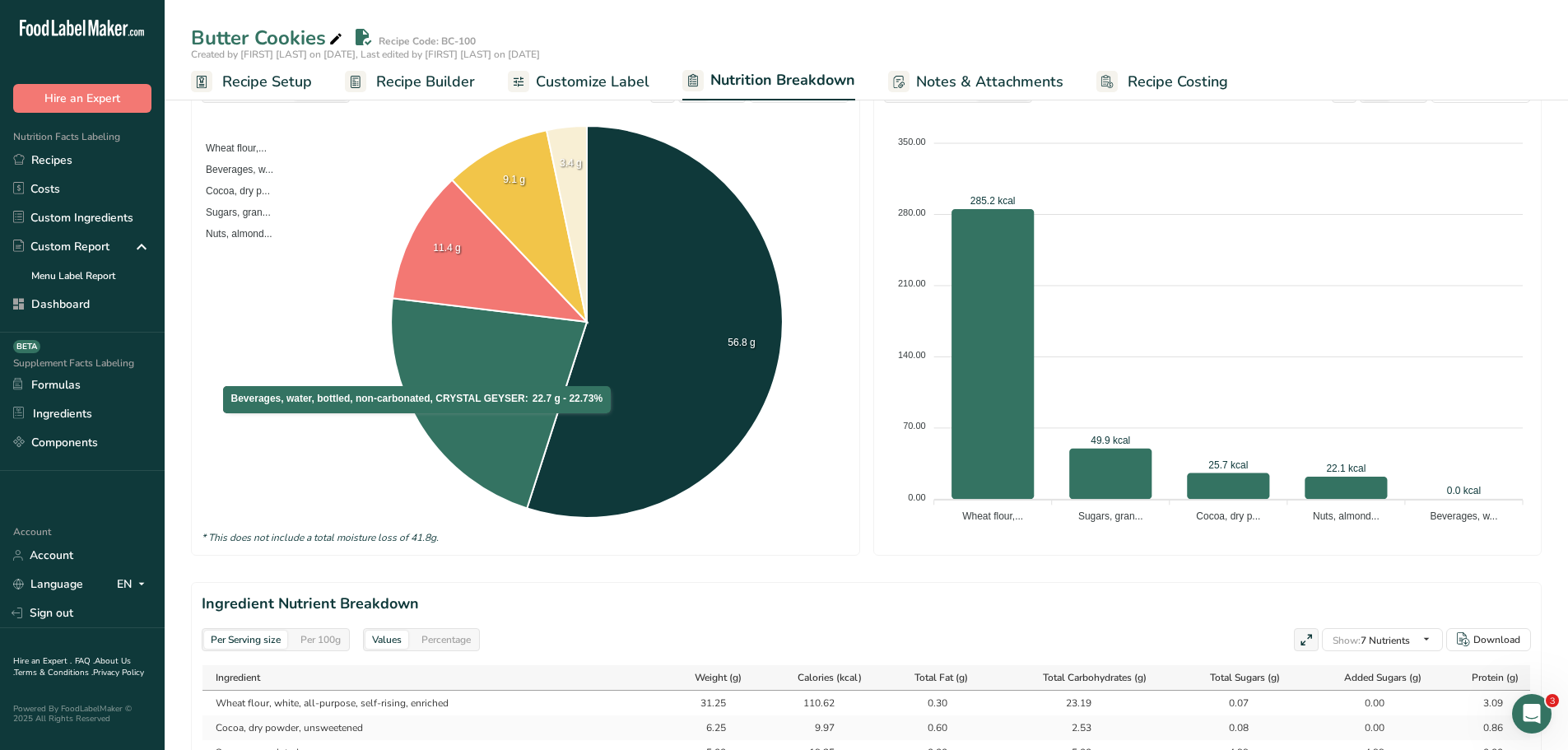 scroll, scrollTop: 247, scrollLeft: 0, axis: vertical 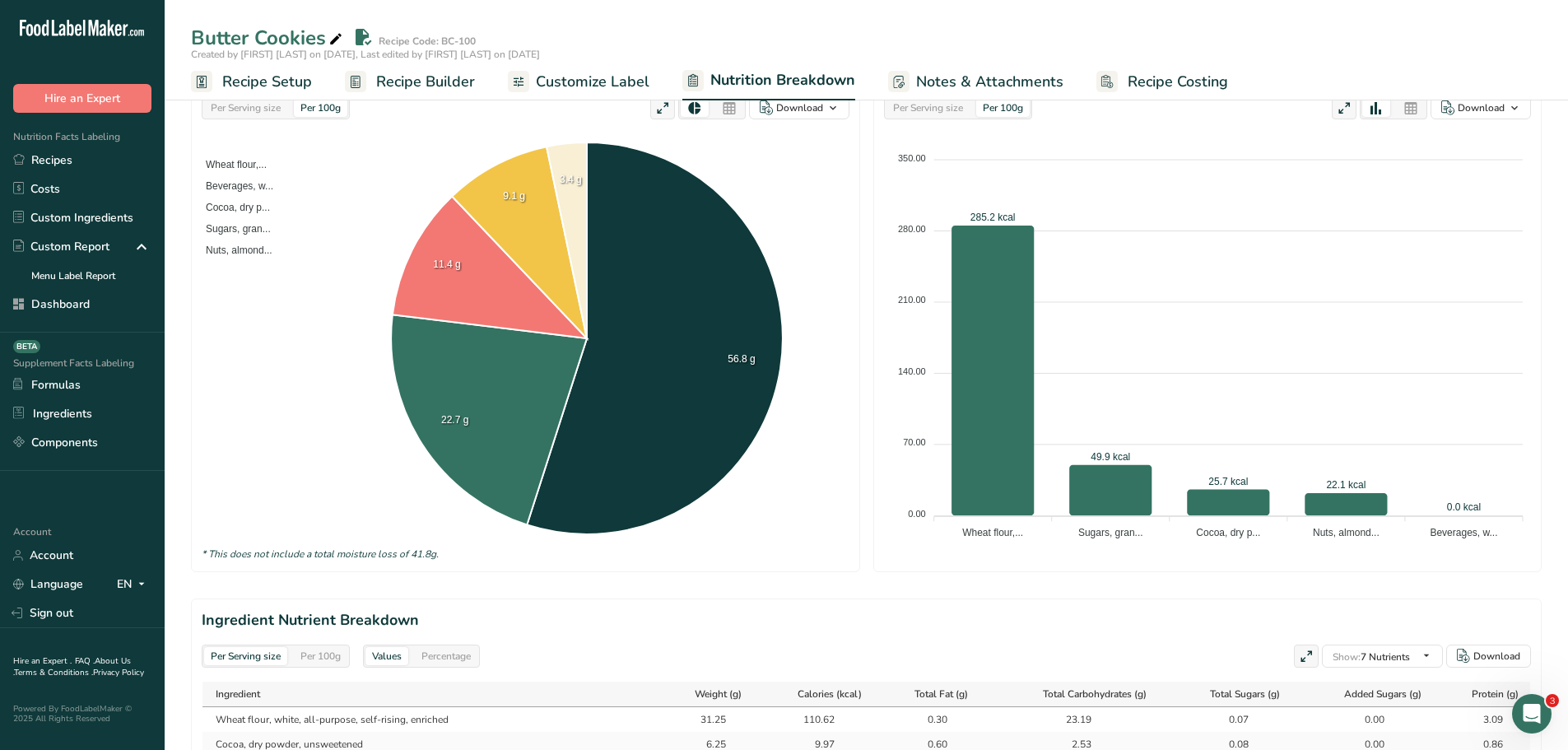 click on "Recipe Builder" at bounding box center (426, 82) 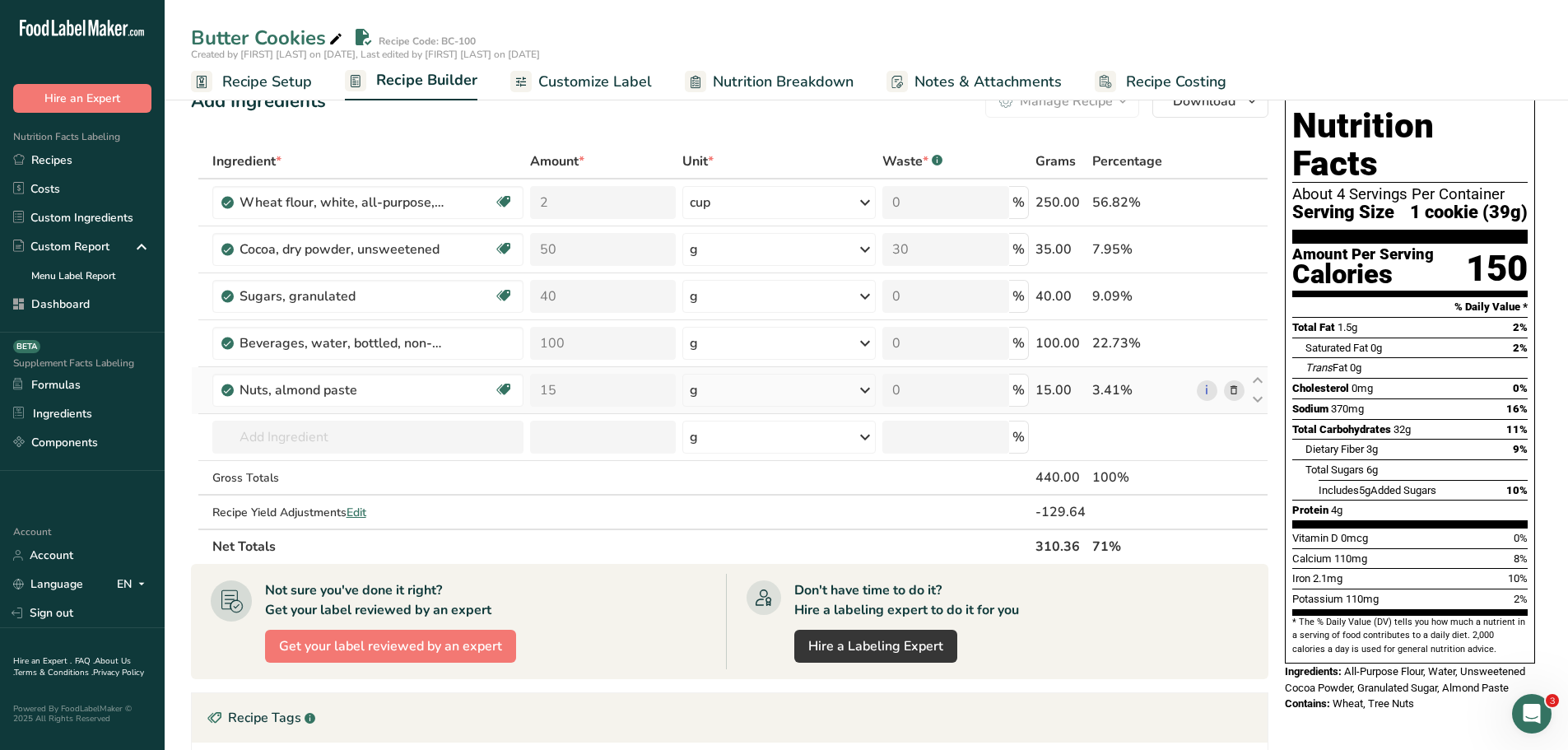 scroll, scrollTop: 0, scrollLeft: 0, axis: both 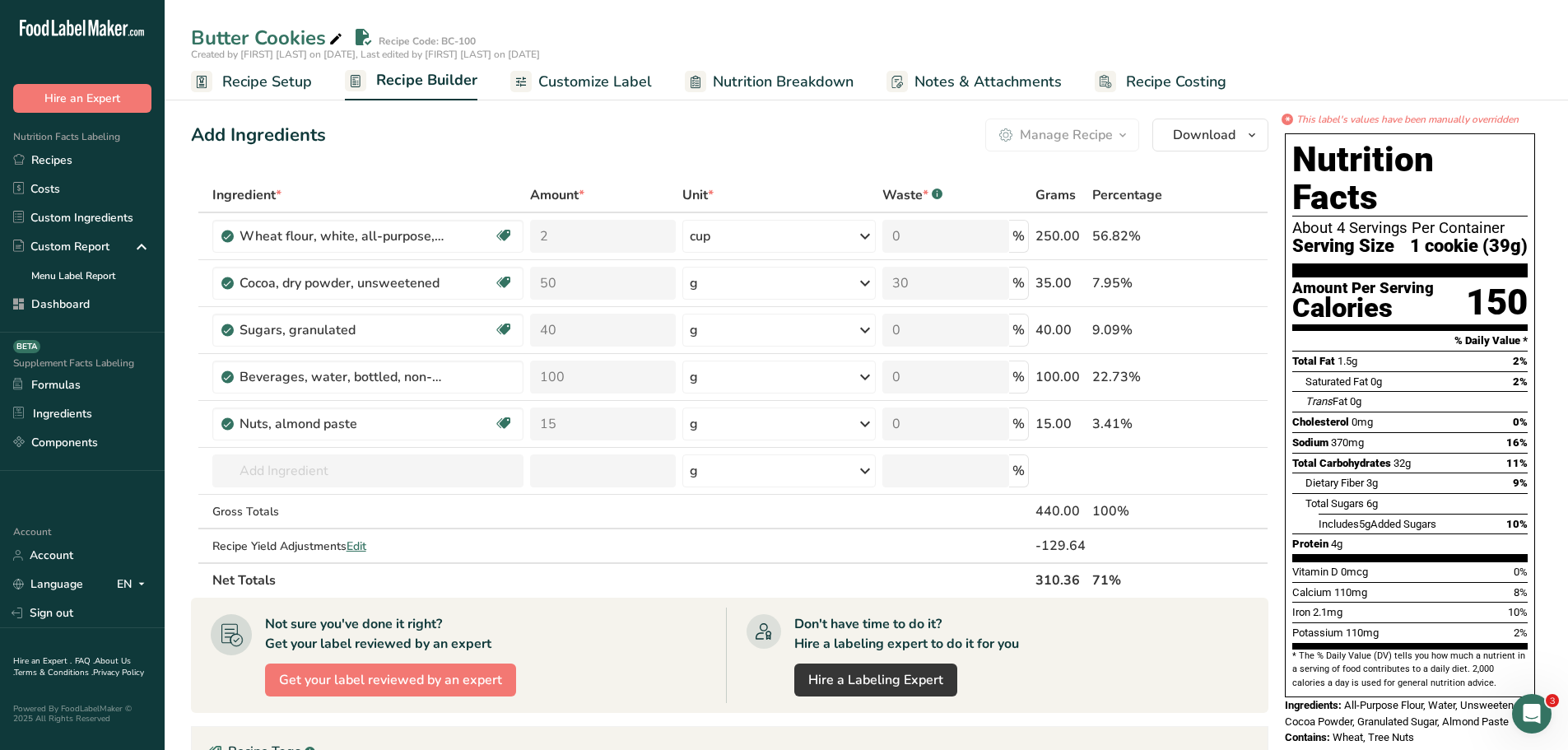 click on "Nutrition Breakdown" at bounding box center (783, 82) 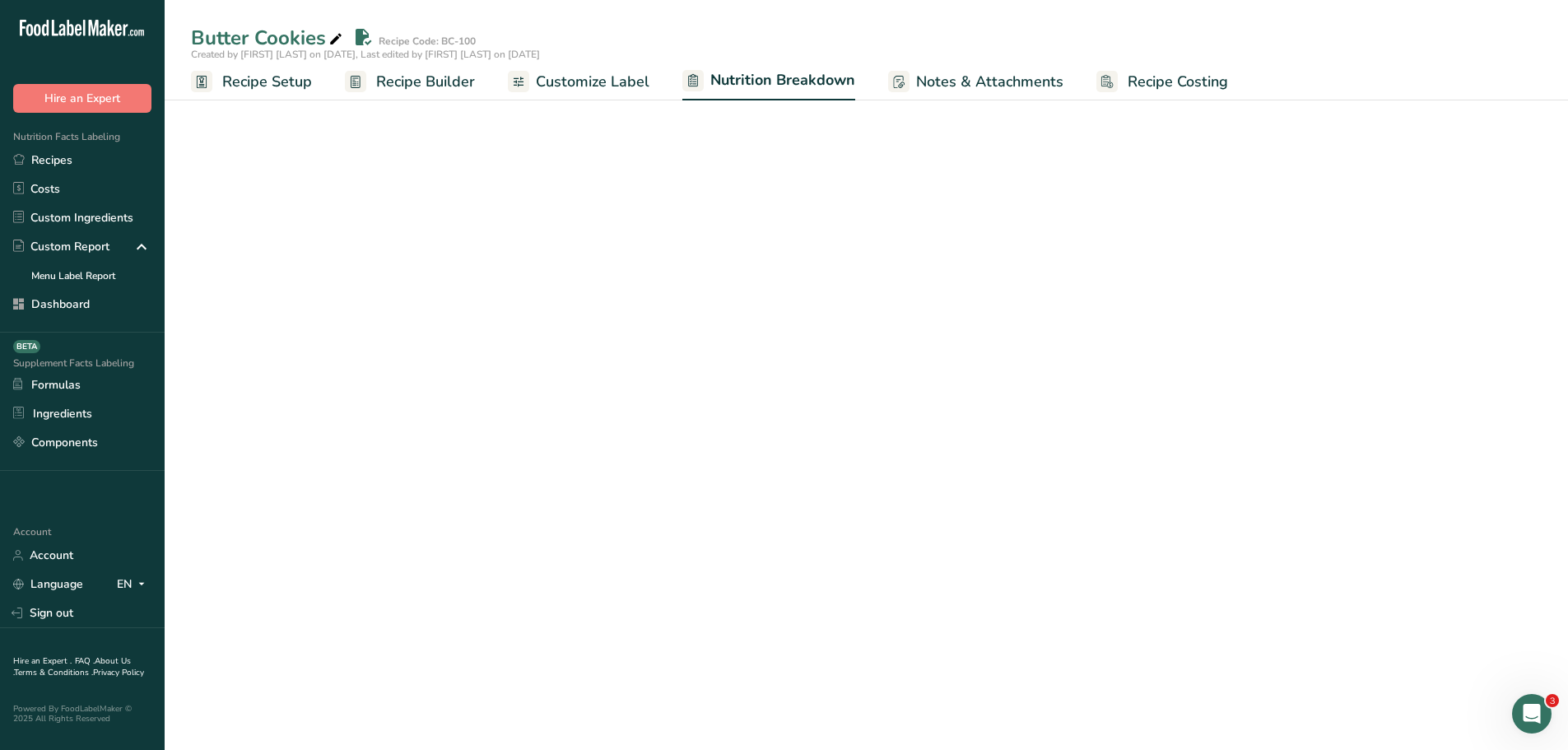 select on "Calories" 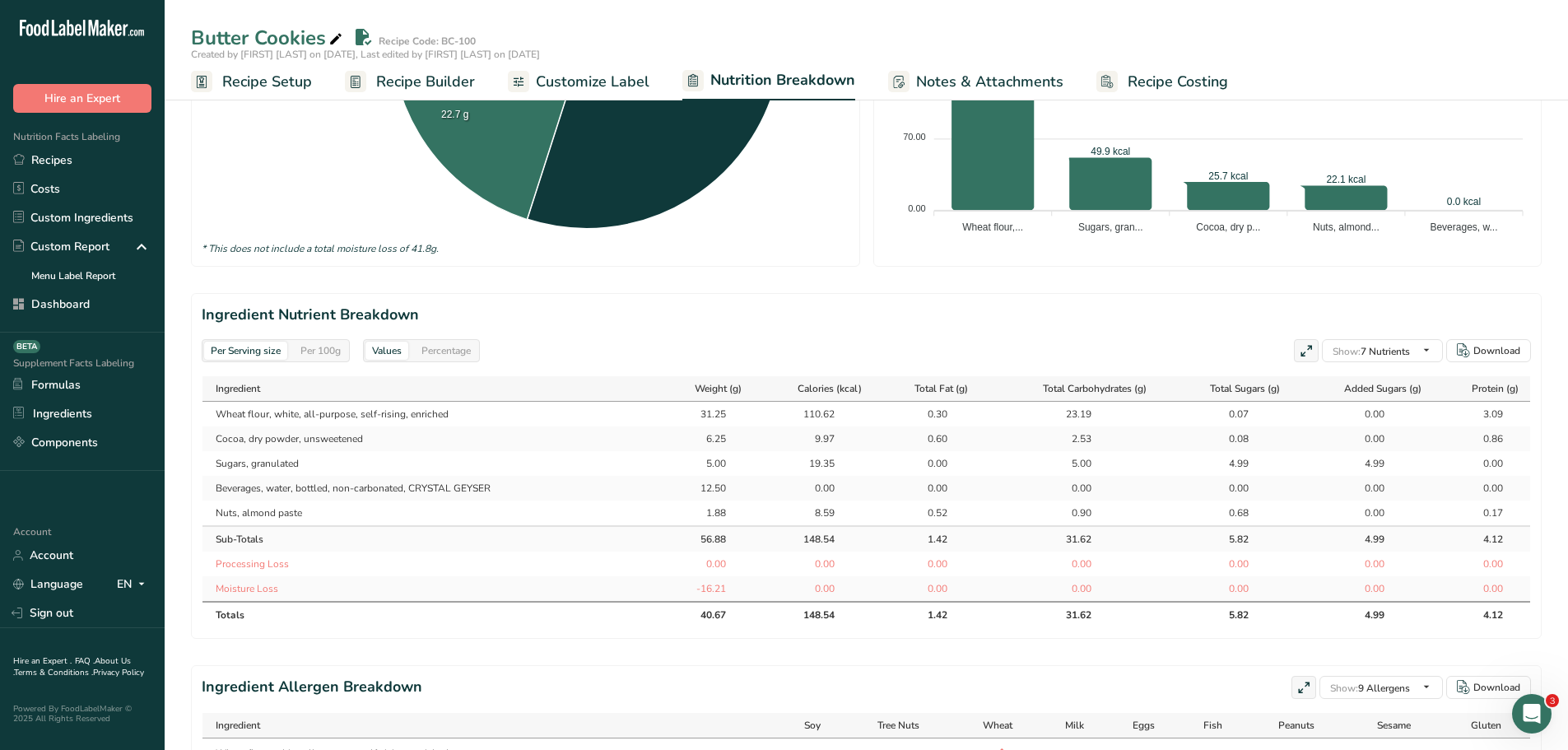 scroll, scrollTop: 576, scrollLeft: 0, axis: vertical 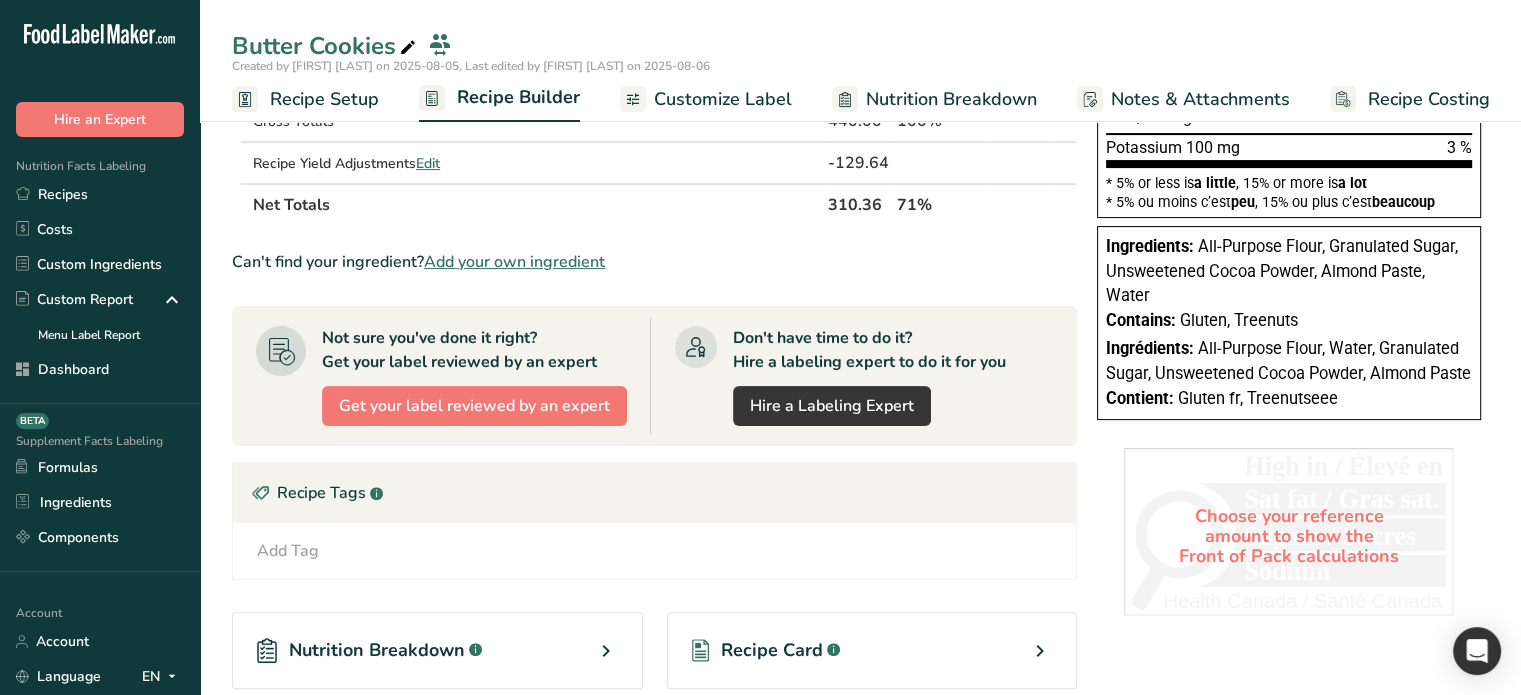 click on "Nutrition Breakdown" at bounding box center [951, 99] 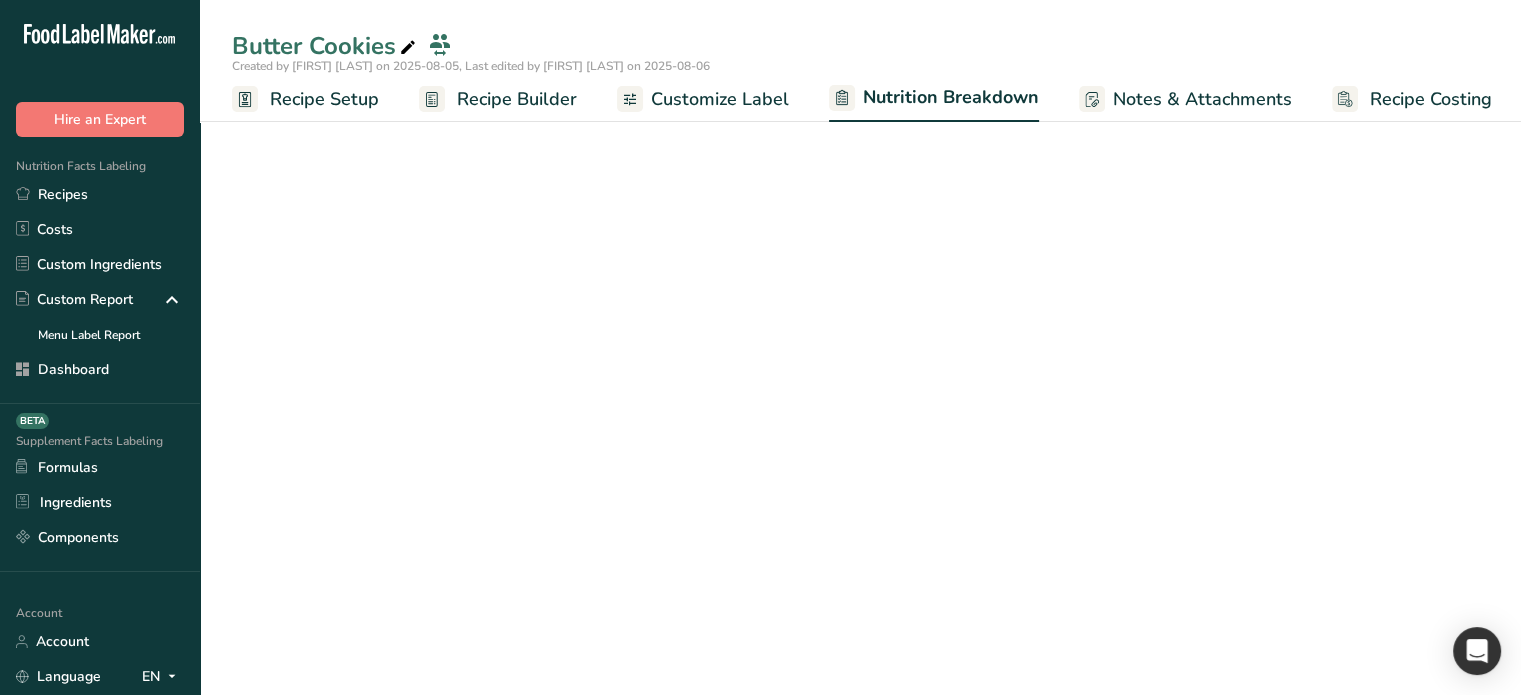 scroll, scrollTop: 0, scrollLeft: 2, axis: horizontal 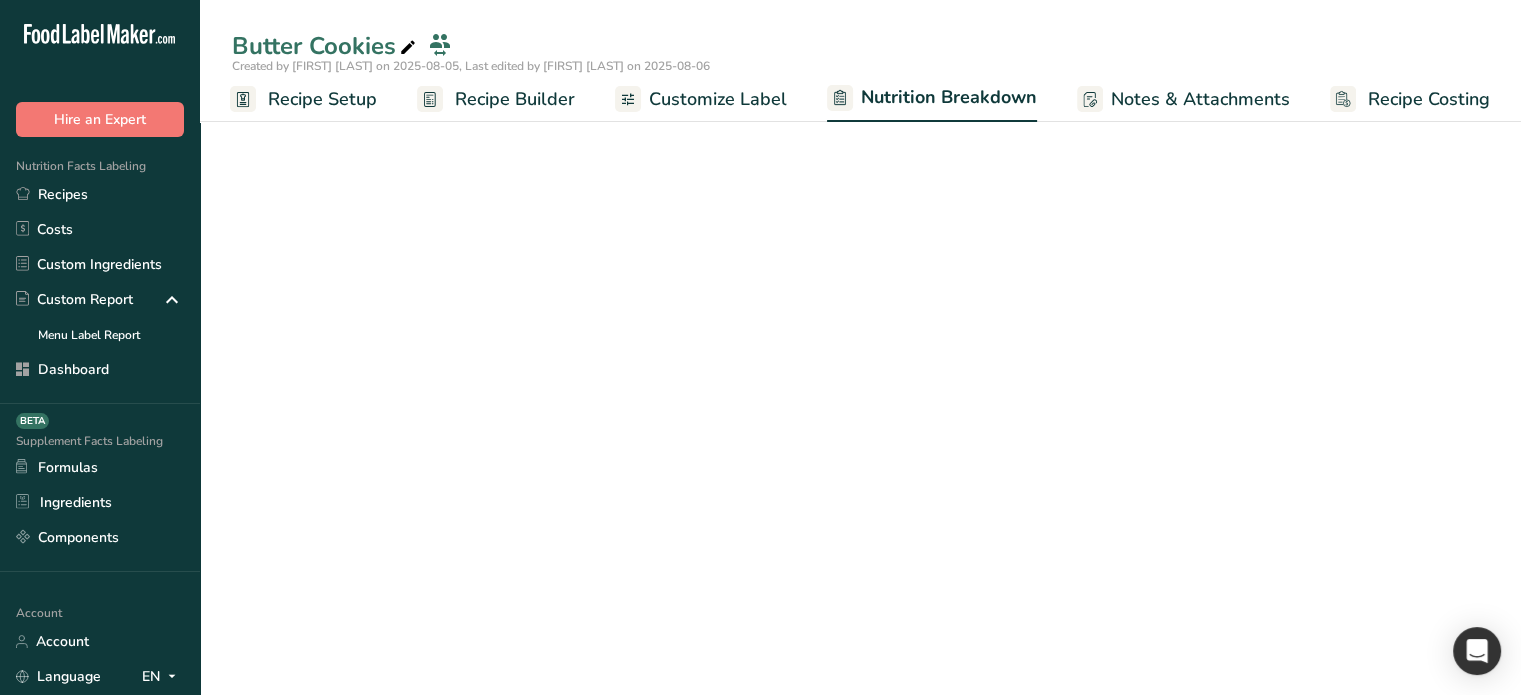 select on "Calories" 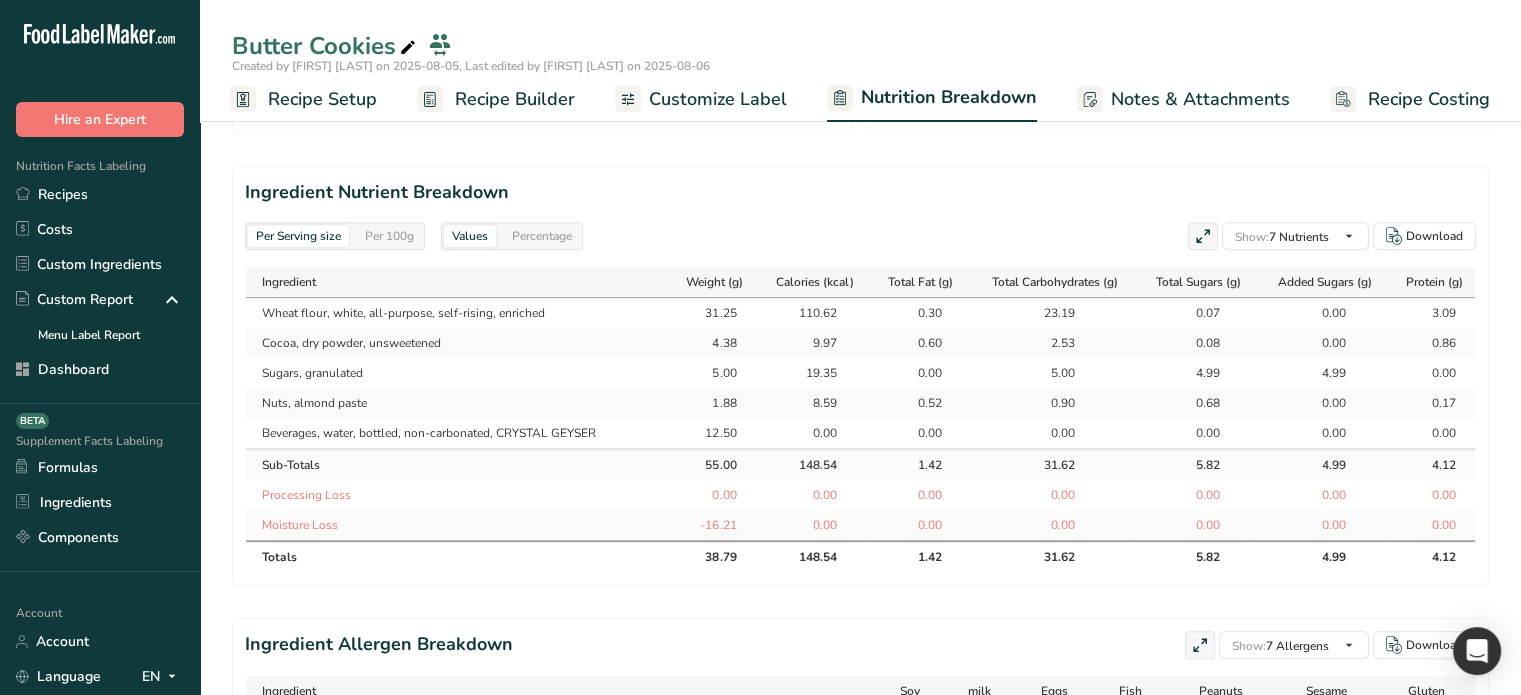 scroll, scrollTop: 900, scrollLeft: 0, axis: vertical 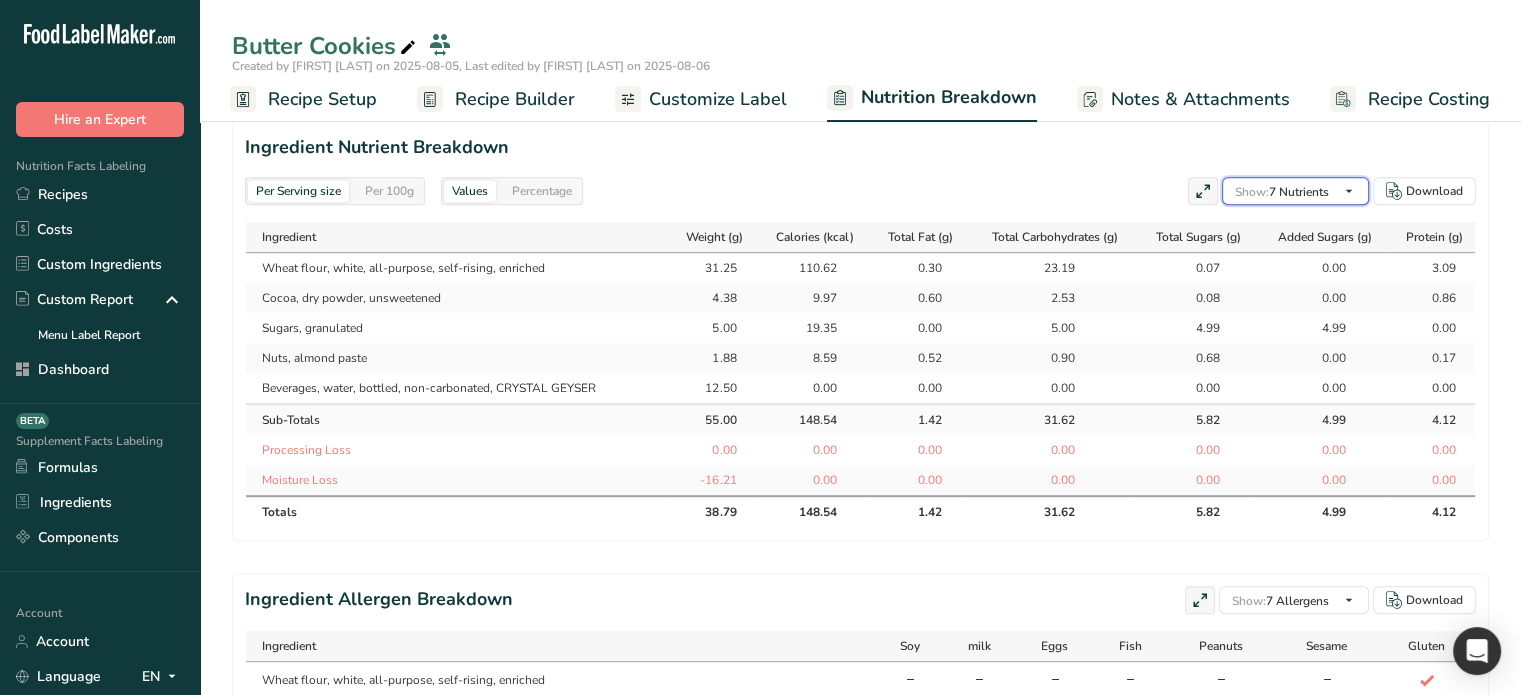 click at bounding box center (1349, 191) 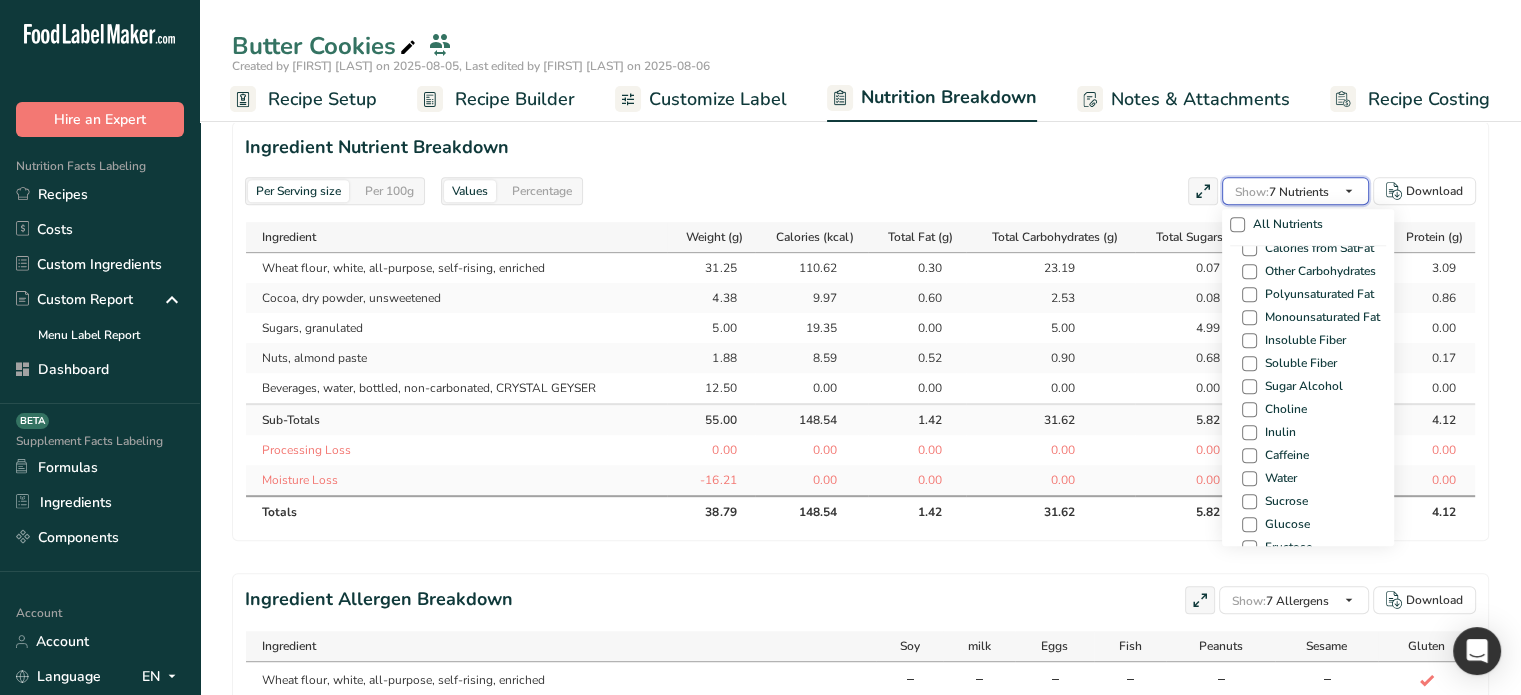 scroll, scrollTop: 1200, scrollLeft: 0, axis: vertical 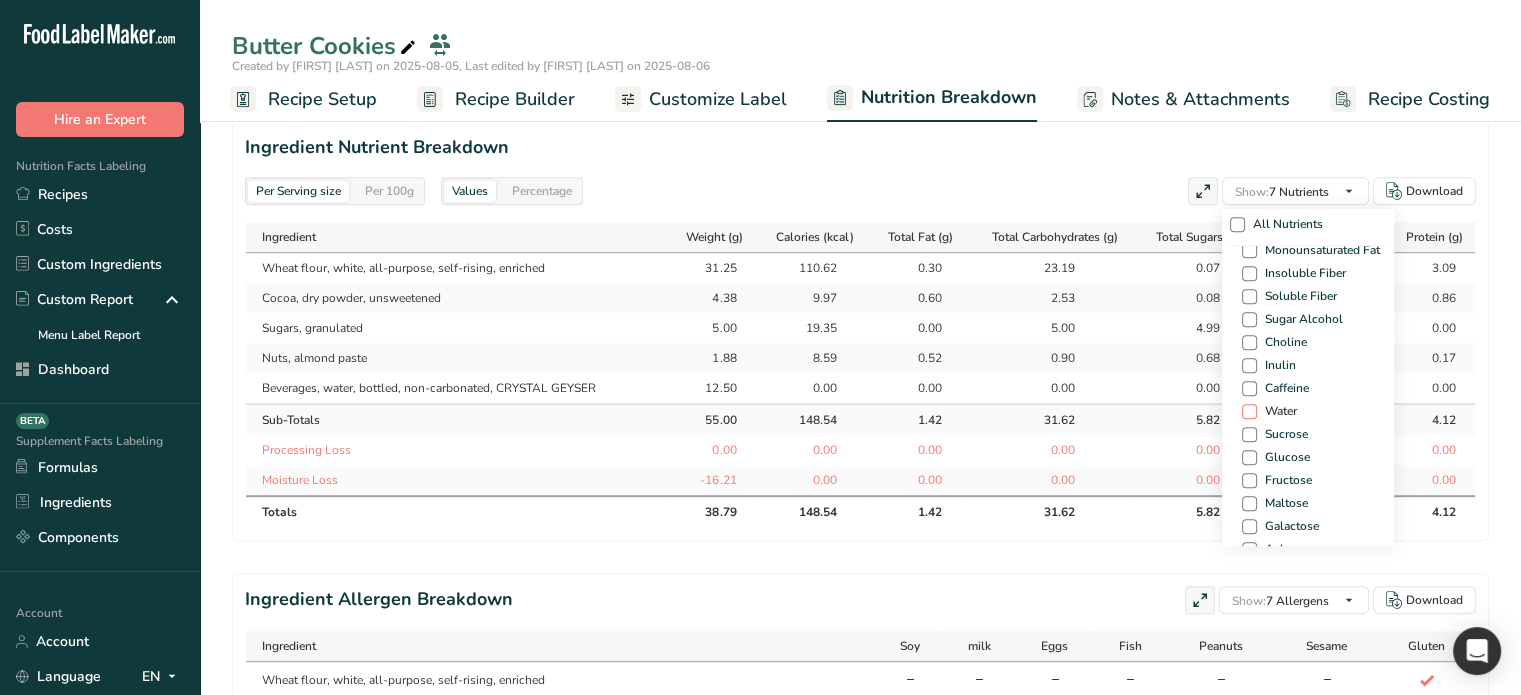 click at bounding box center [1249, 411] 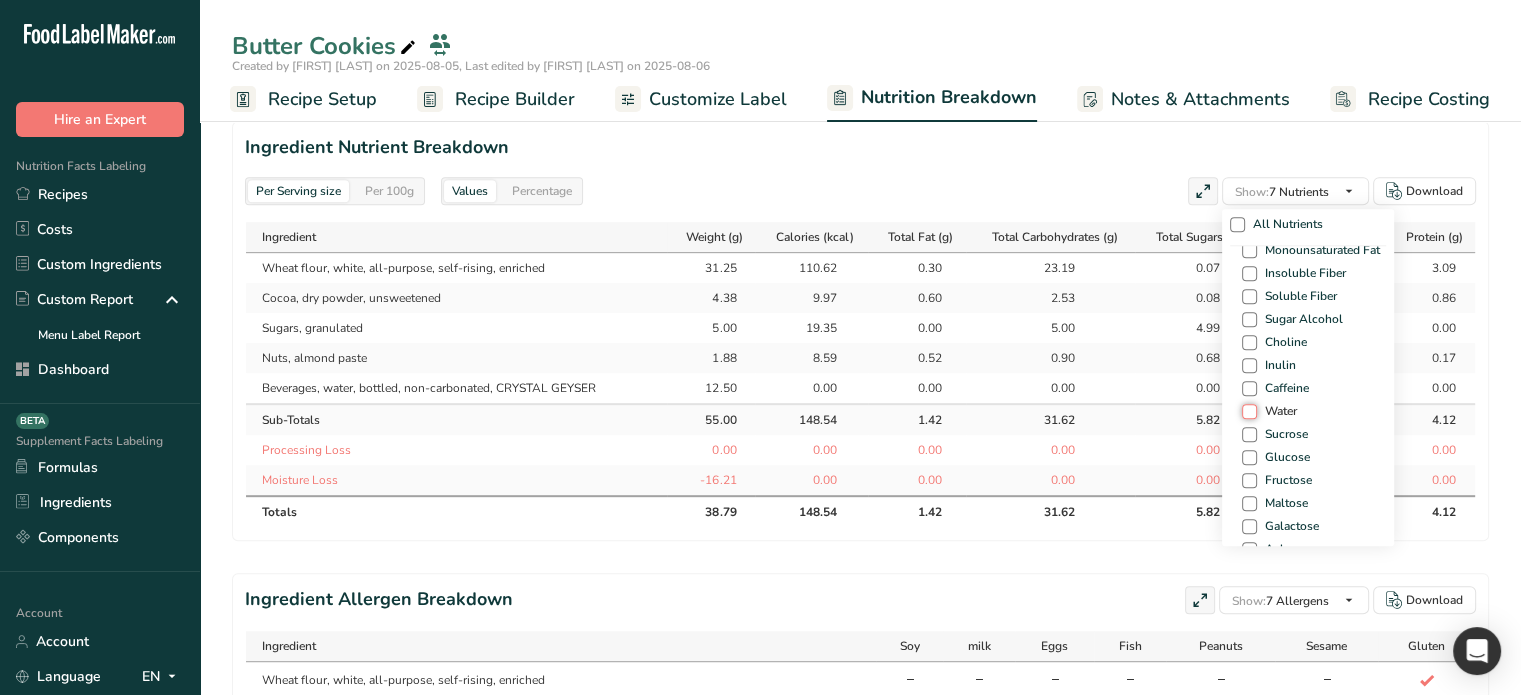click on "Water" at bounding box center (1248, 411) 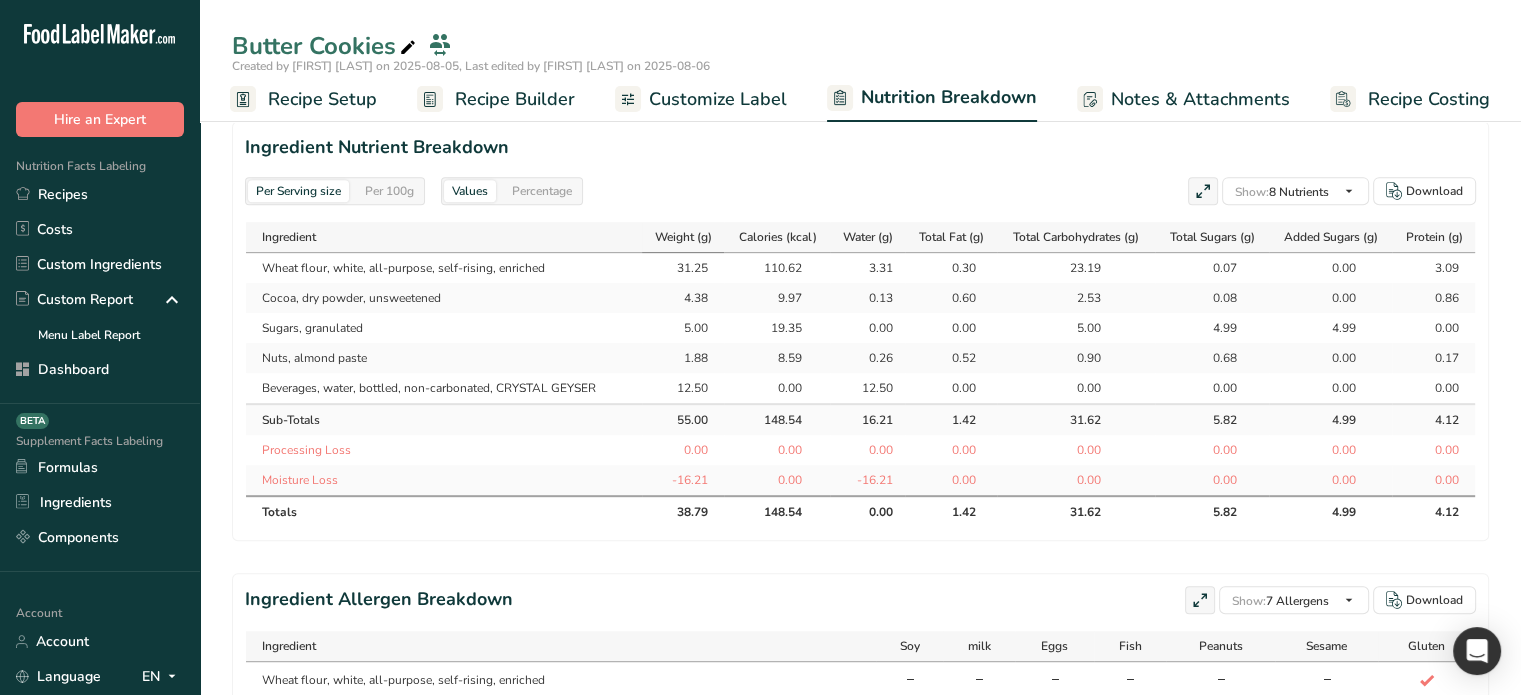 click on "Weight (g)" at bounding box center [683, 237] 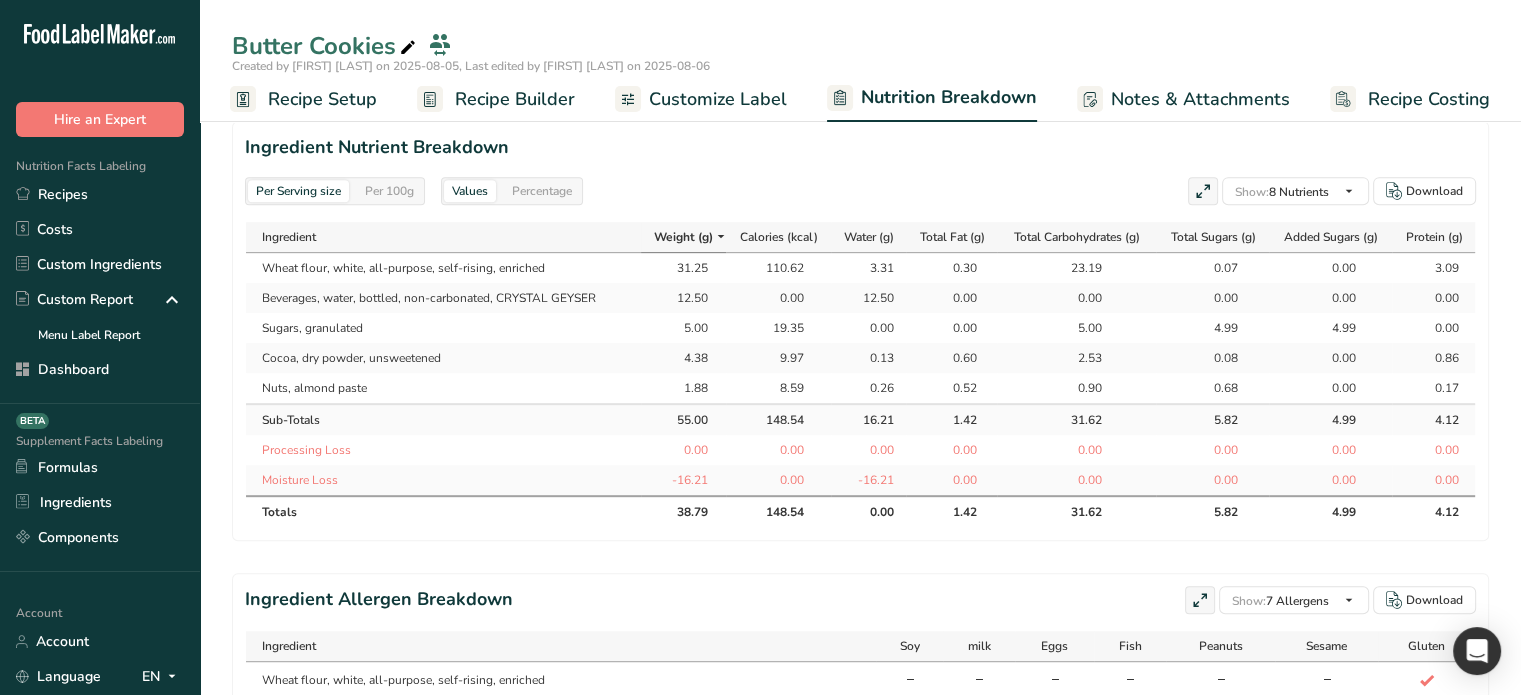 scroll, scrollTop: 0, scrollLeft: 0, axis: both 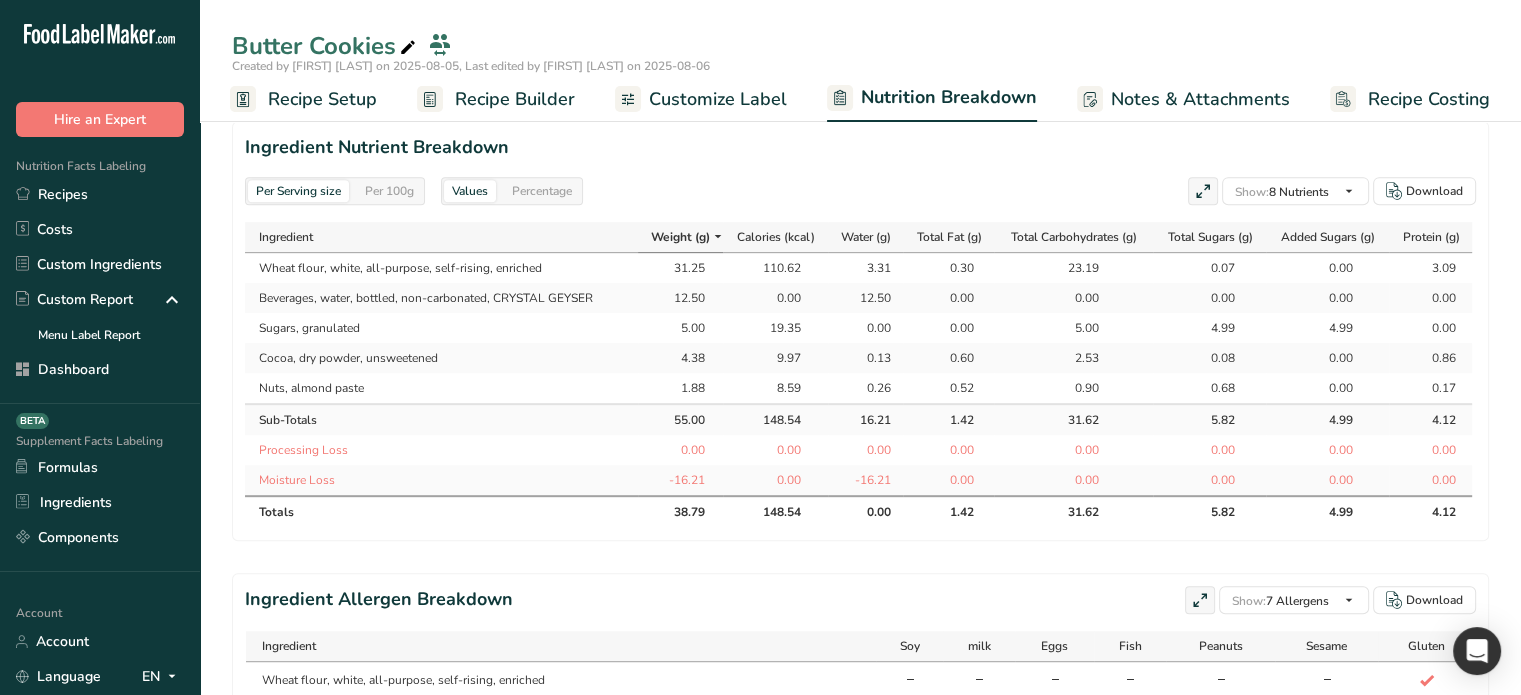 click on "4.38" at bounding box center [680, 358] 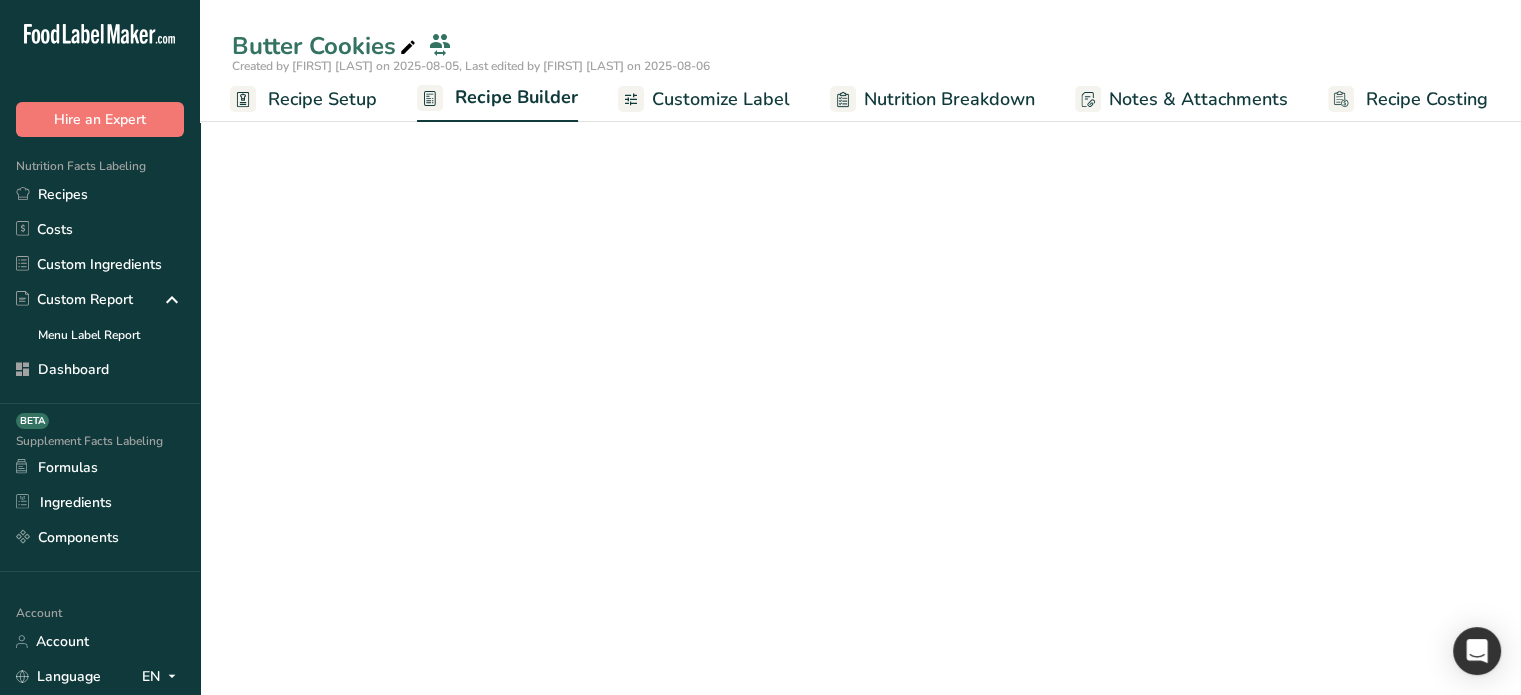 scroll, scrollTop: 402, scrollLeft: 0, axis: vertical 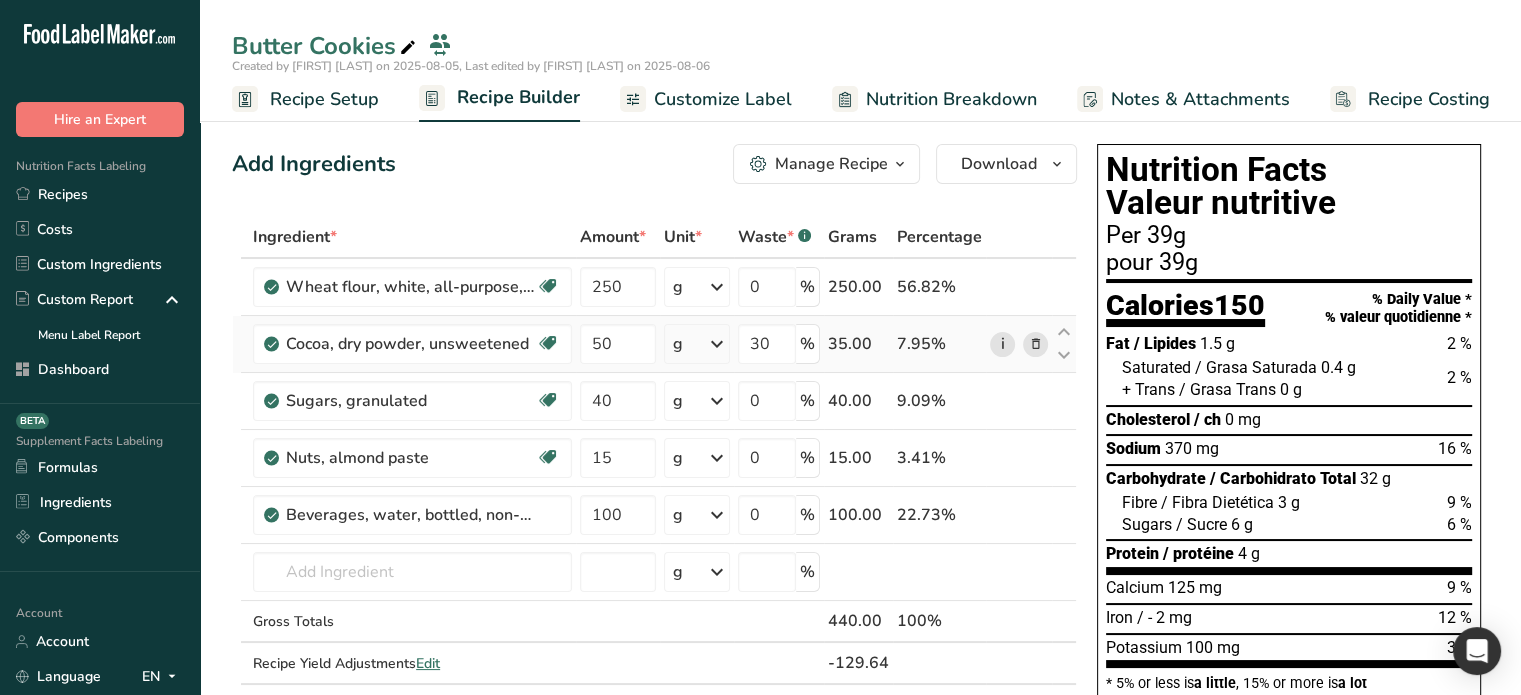 click on "i" at bounding box center [1002, 344] 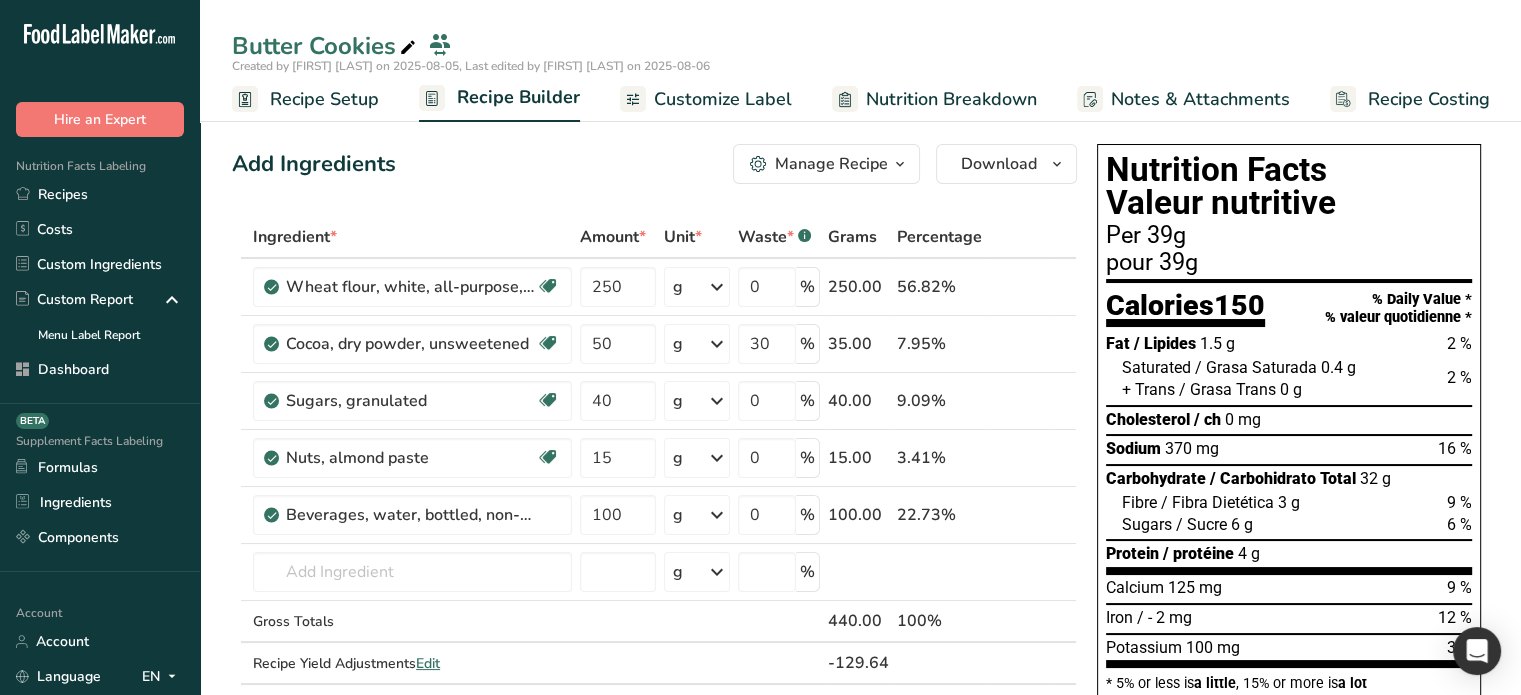 click on "Nutrition Breakdown" at bounding box center (951, 99) 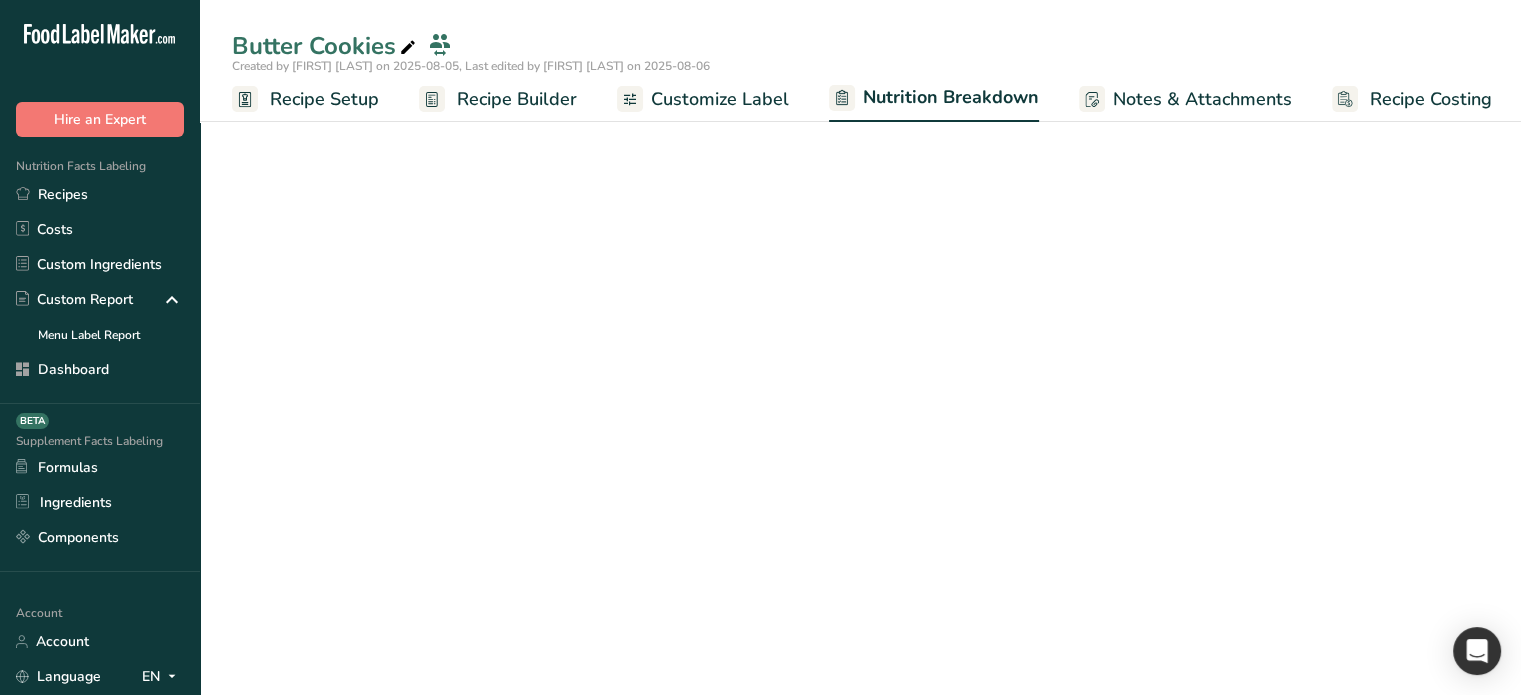 scroll, scrollTop: 0, scrollLeft: 2, axis: horizontal 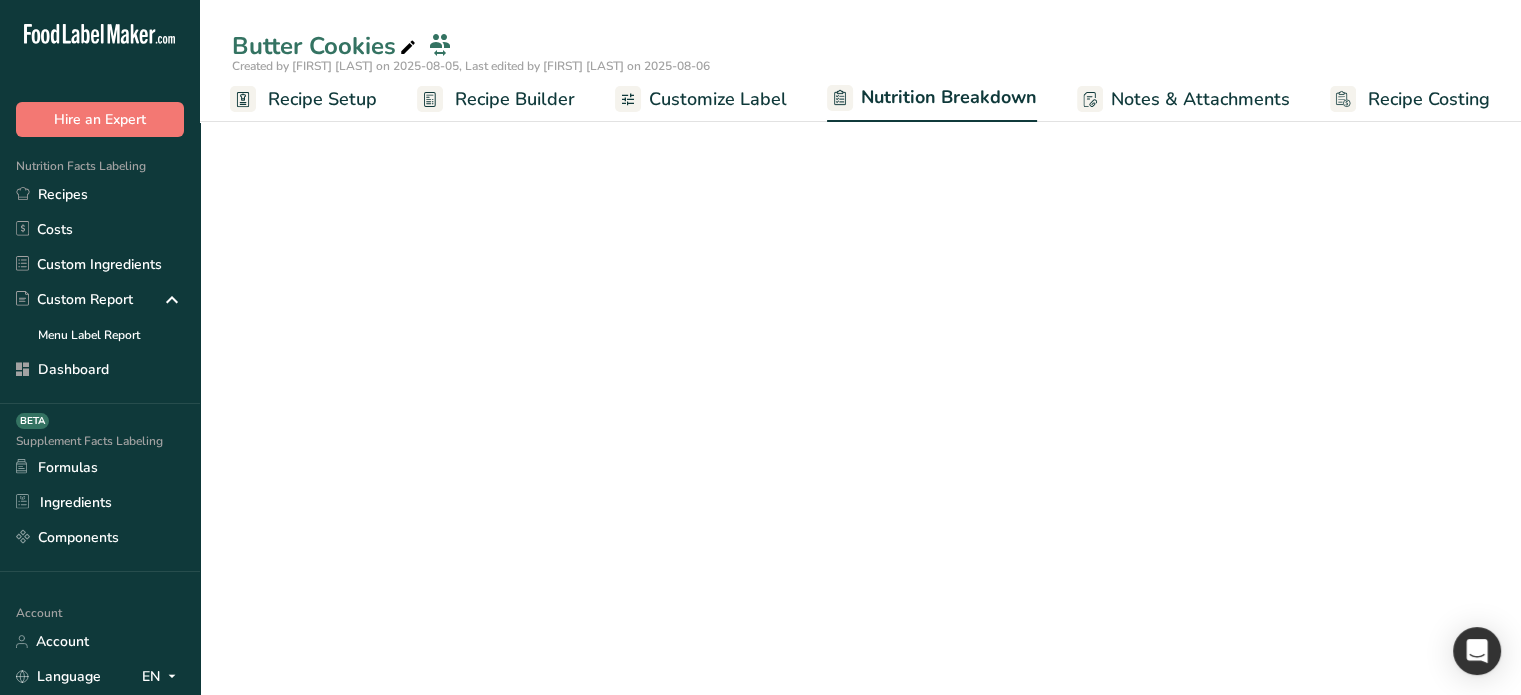 select on "Calories" 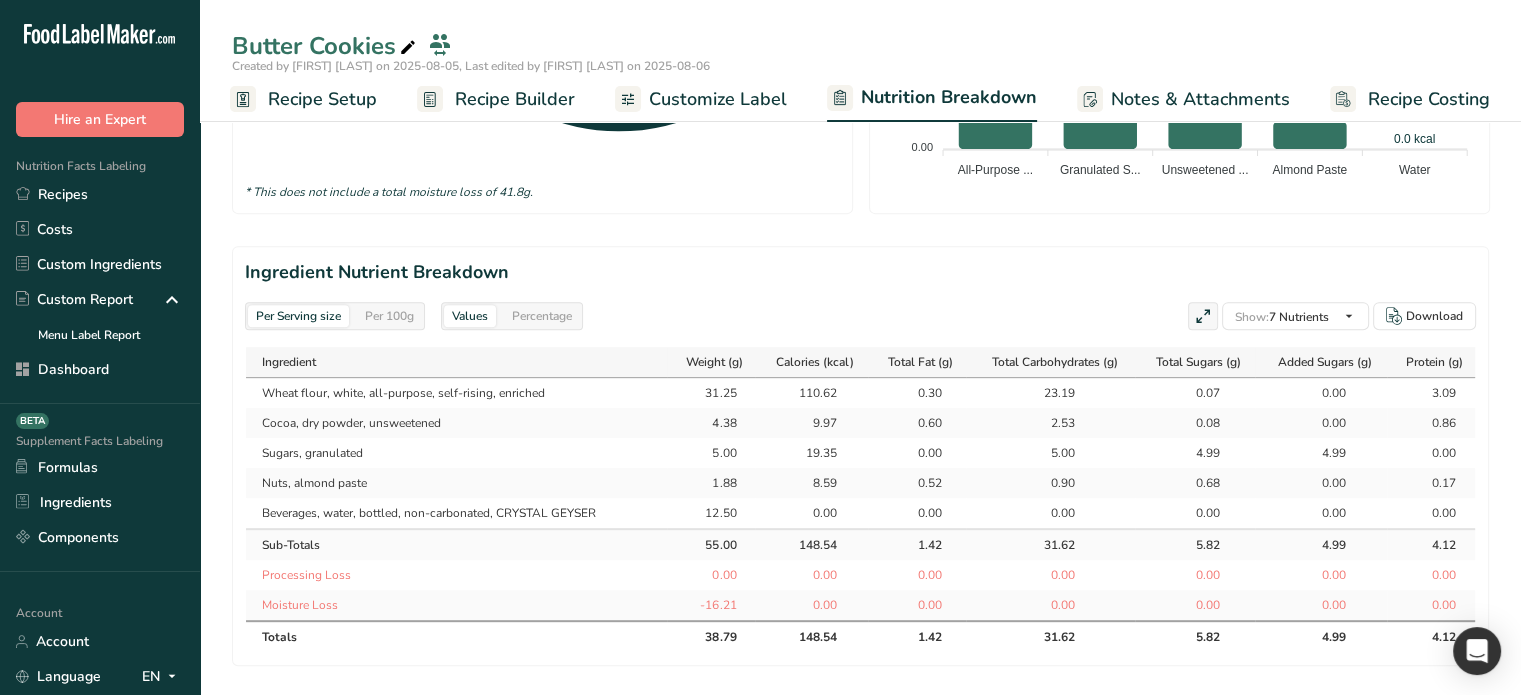 scroll, scrollTop: 800, scrollLeft: 0, axis: vertical 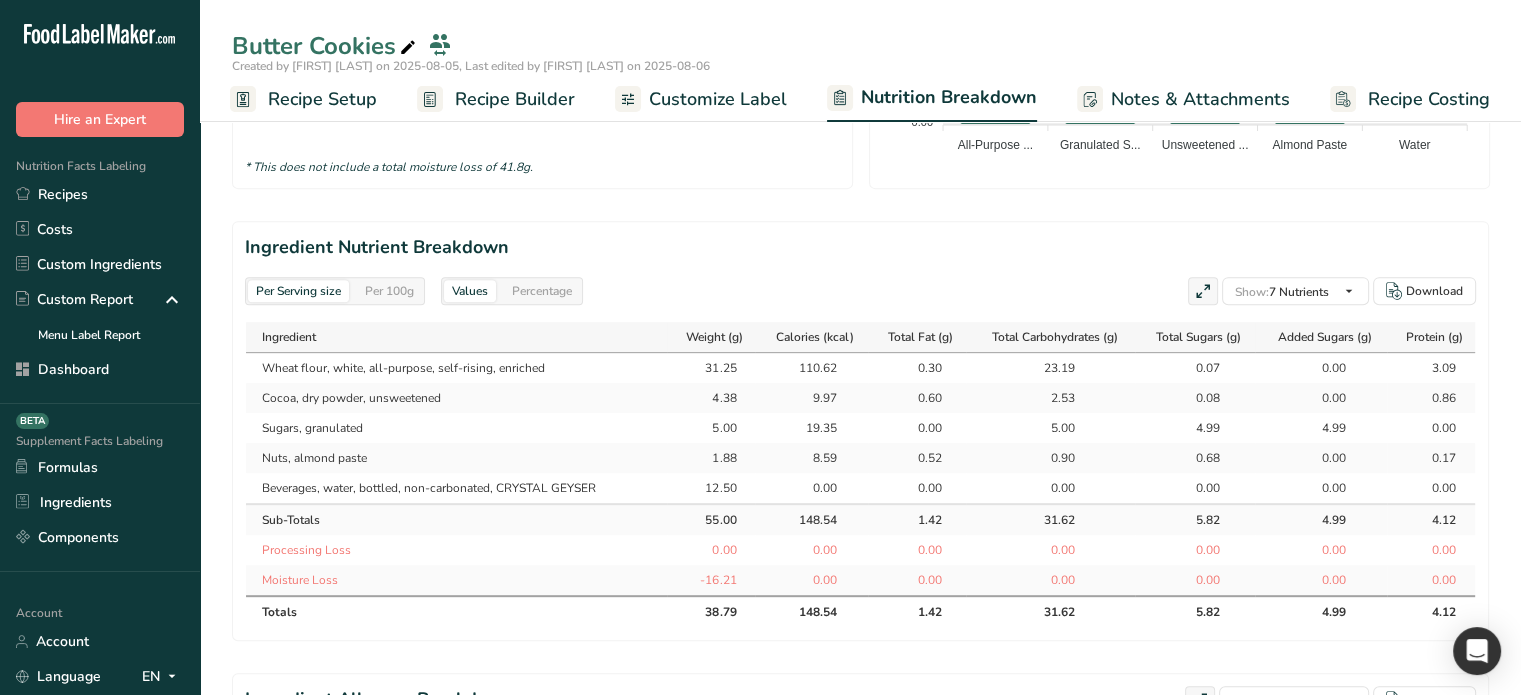 click on "Per 100g" at bounding box center [389, 291] 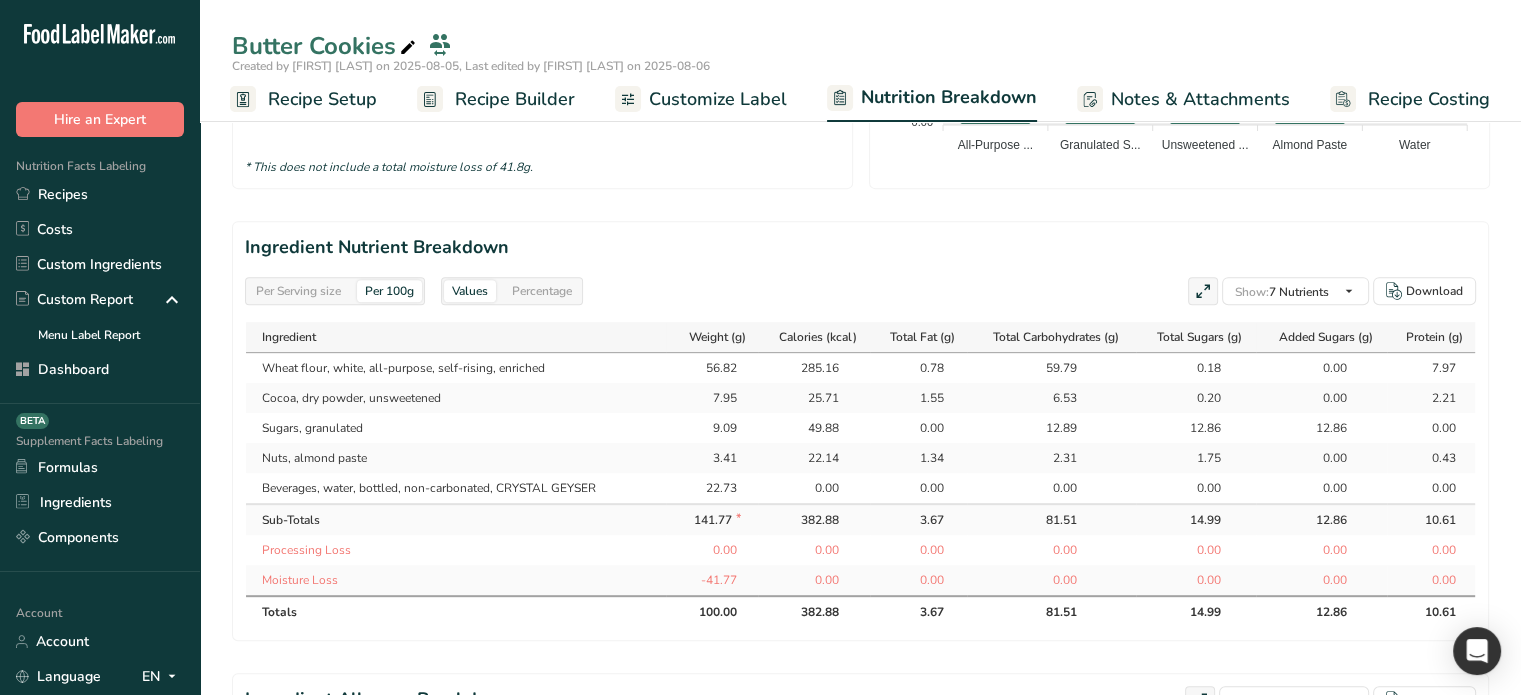 click on "7.95" at bounding box center [712, 398] 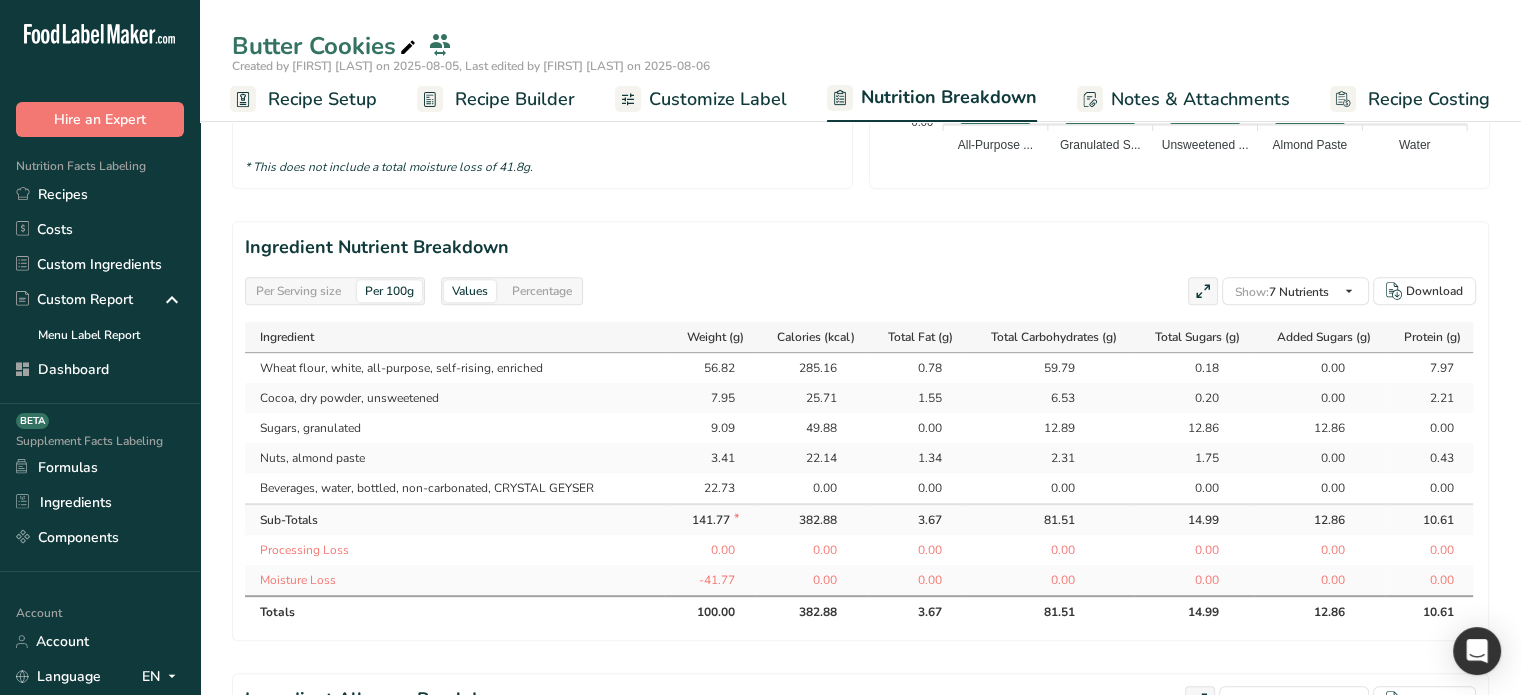 drag, startPoint x: 498, startPoint y: 393, endPoint x: 1432, endPoint y: 392, distance: 934.00055 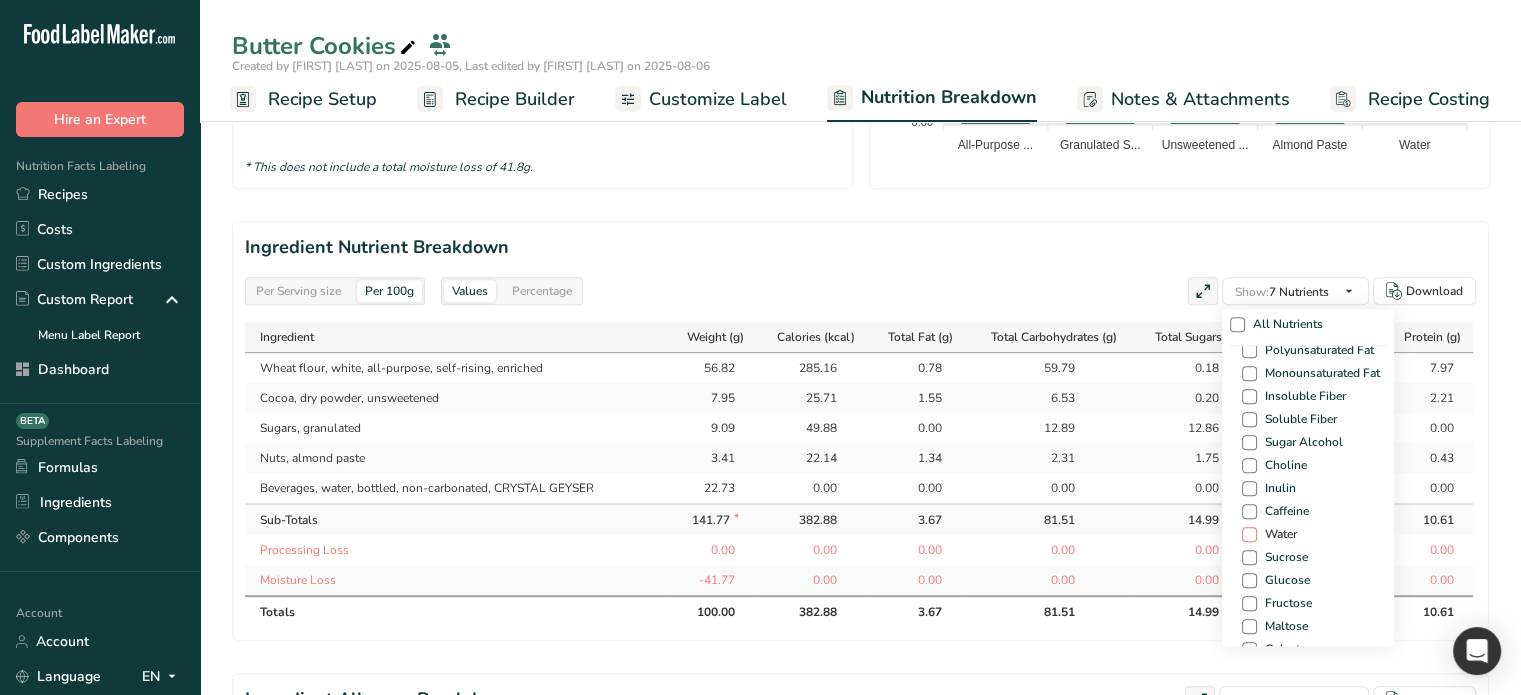 scroll, scrollTop: 1200, scrollLeft: 0, axis: vertical 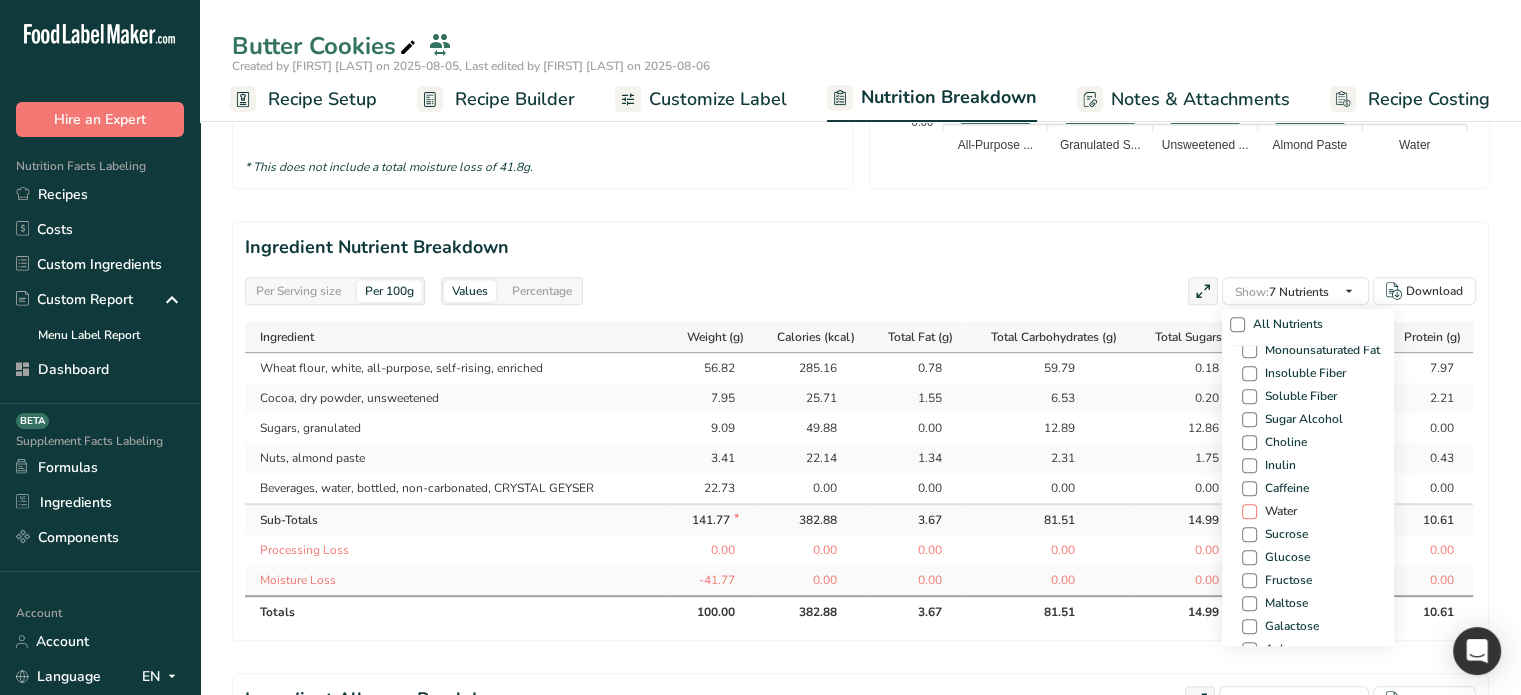 click at bounding box center (1249, 511) 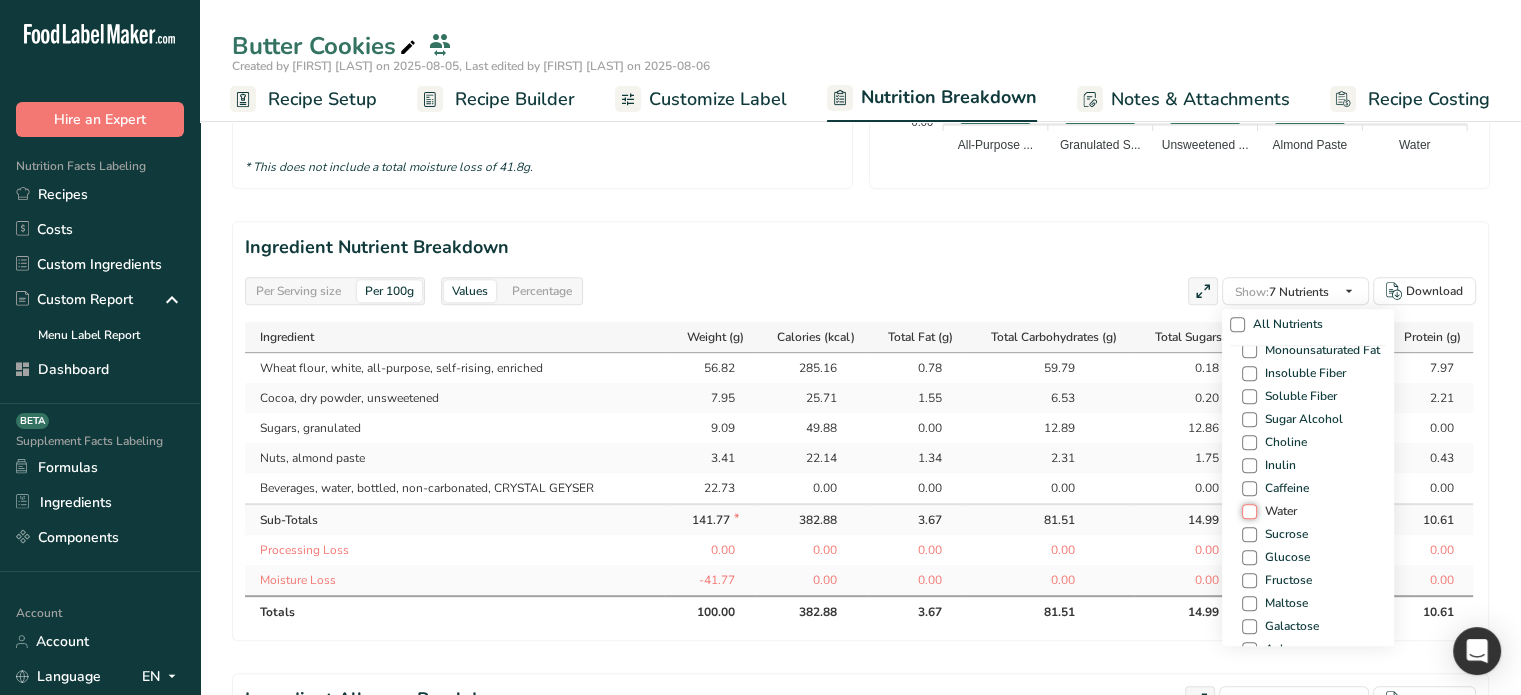 click on "Water" at bounding box center [1248, 511] 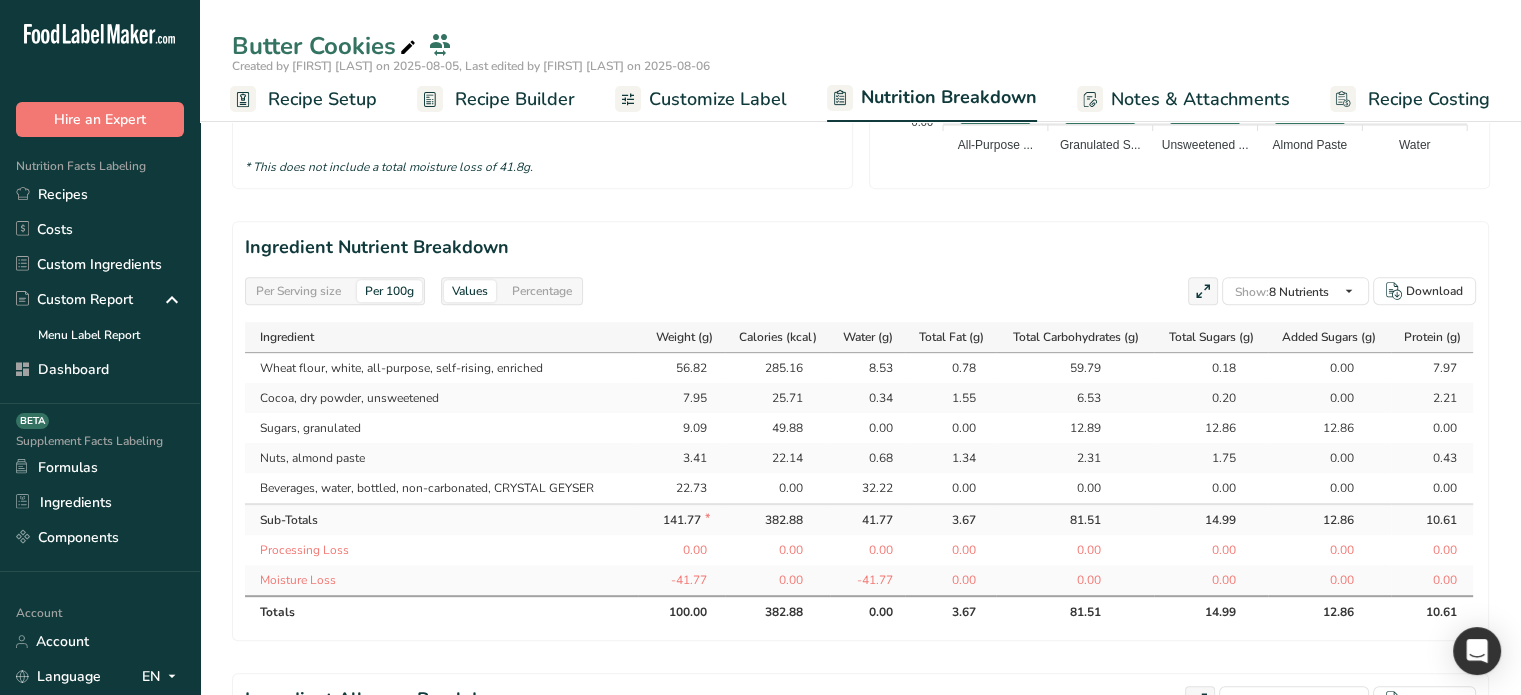 click on "7.95" at bounding box center (682, 398) 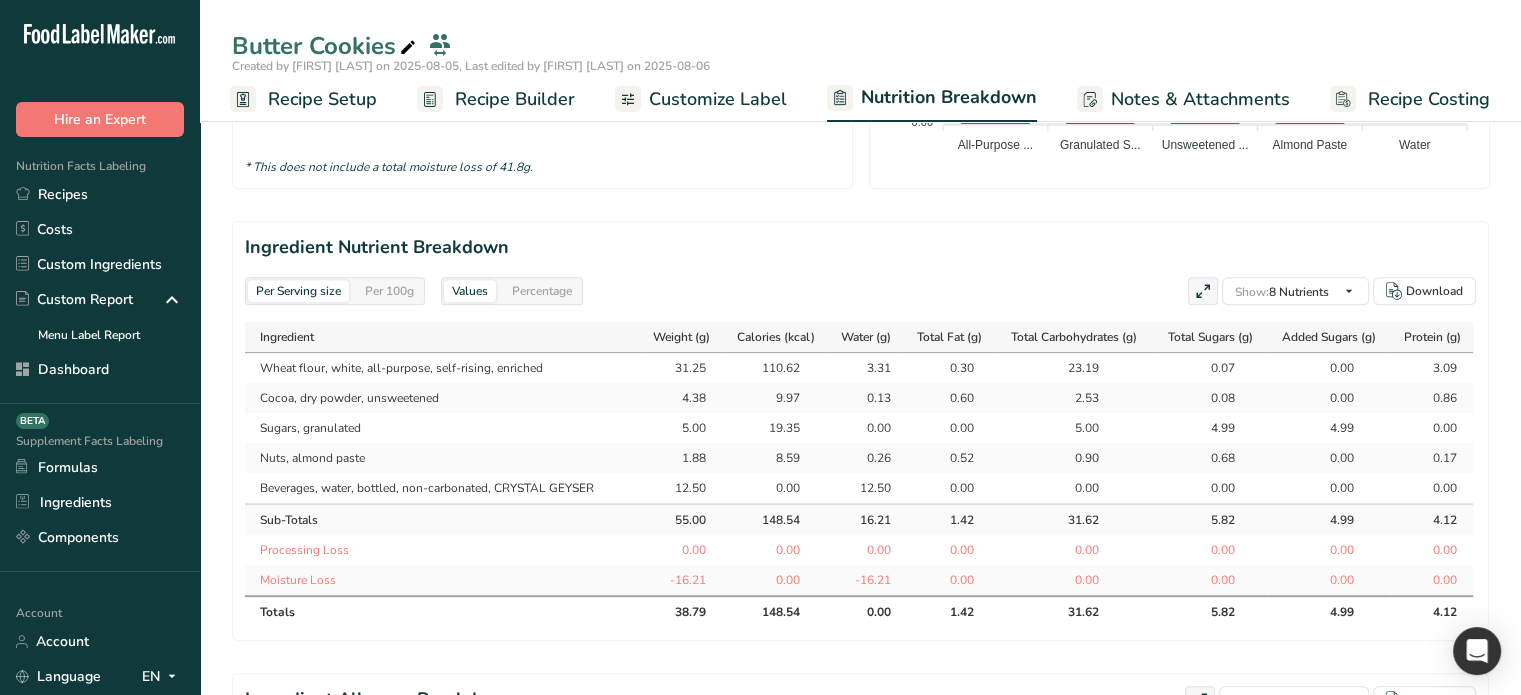 click on "Per 100g" at bounding box center [389, 291] 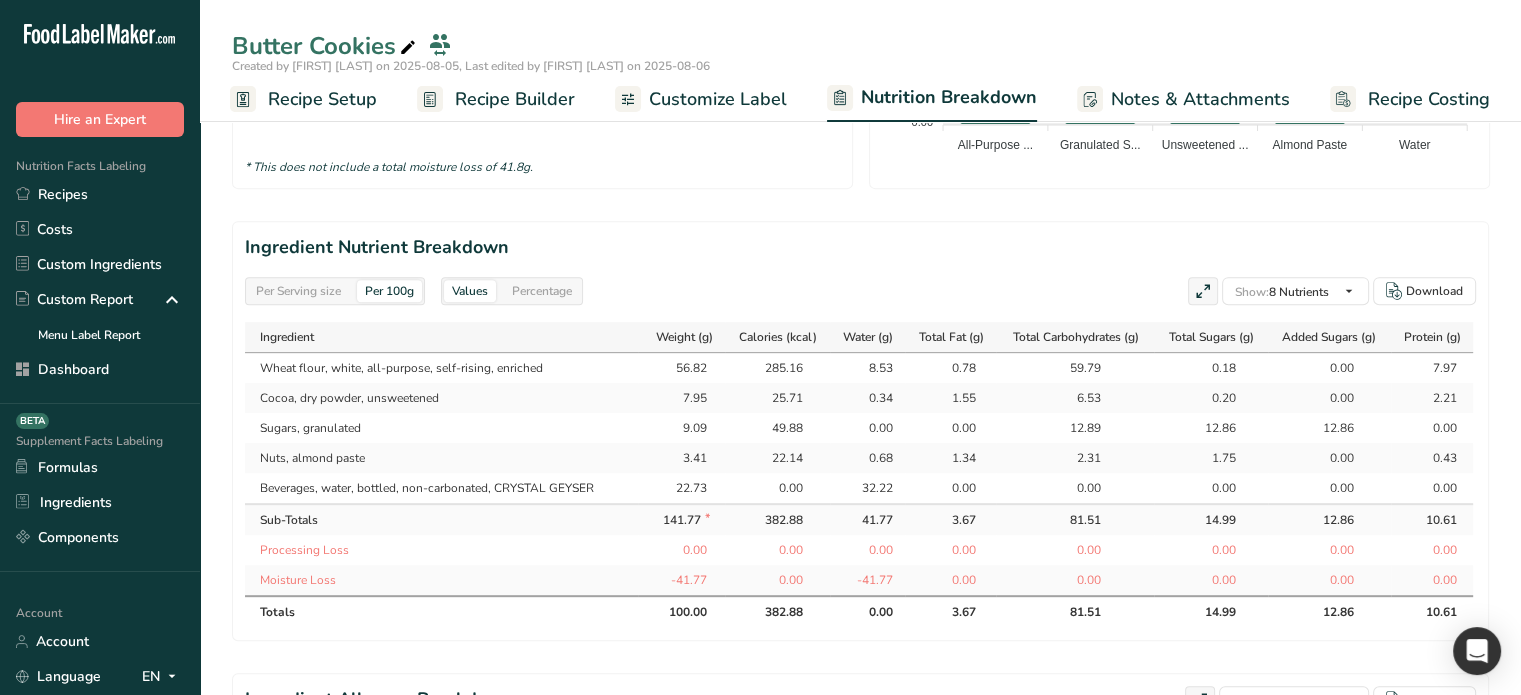 click on "Recipe Builder" at bounding box center (515, 99) 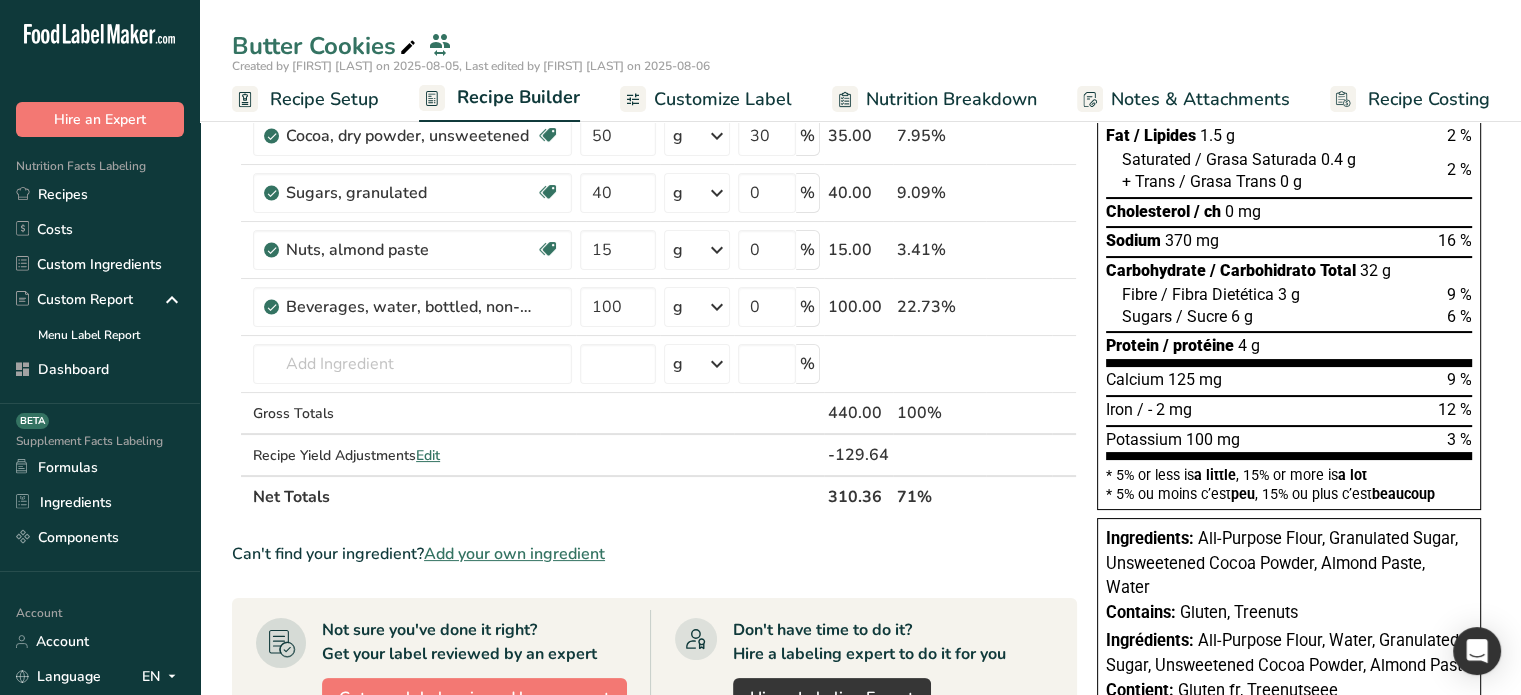 scroll, scrollTop: 200, scrollLeft: 0, axis: vertical 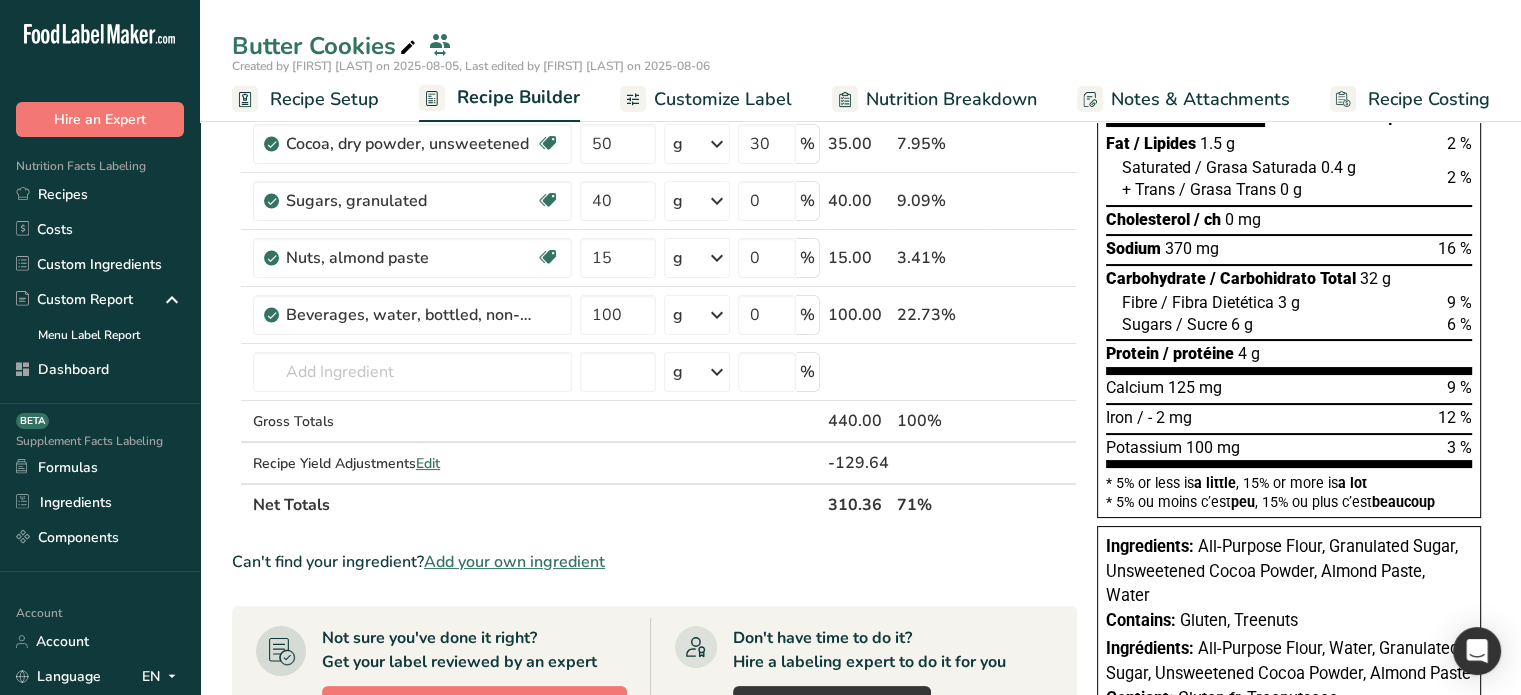 click on "310.36" at bounding box center (858, 504) 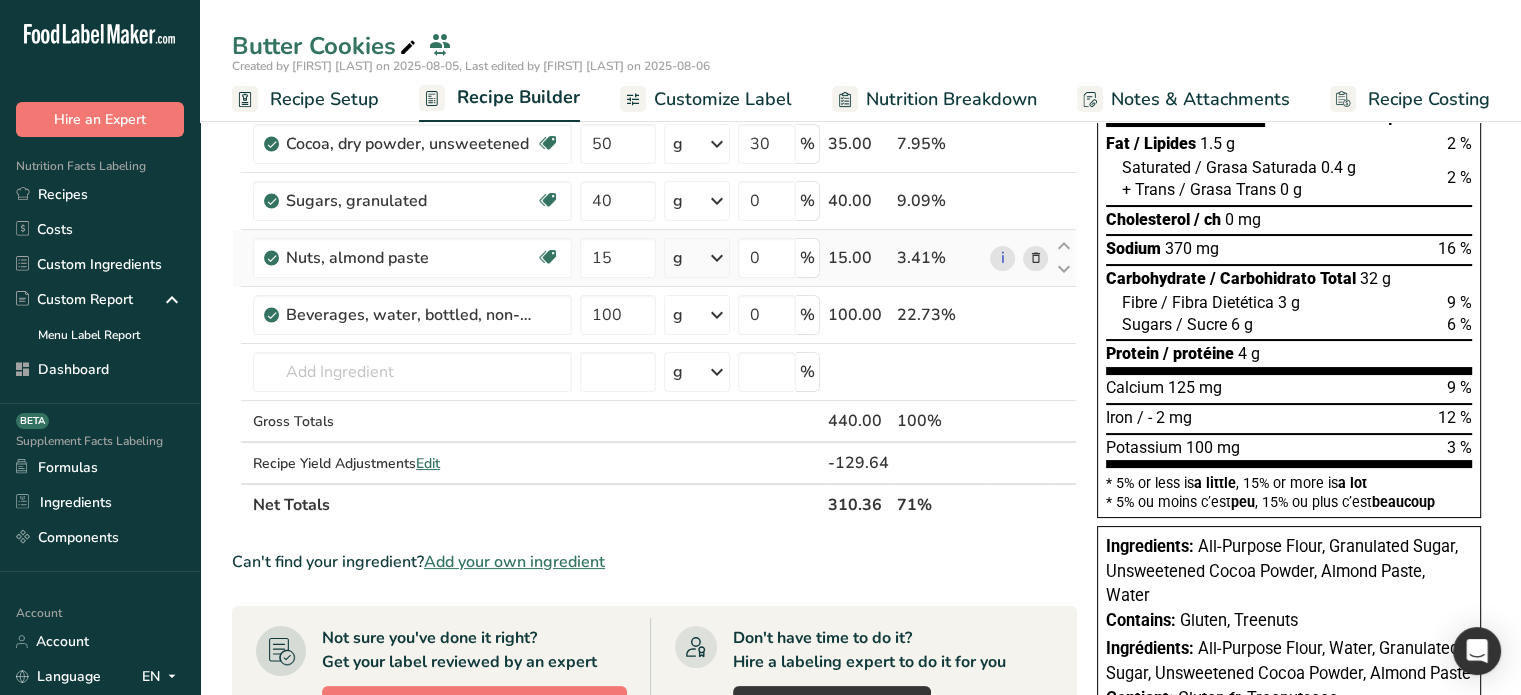 scroll, scrollTop: 0, scrollLeft: 2, axis: horizontal 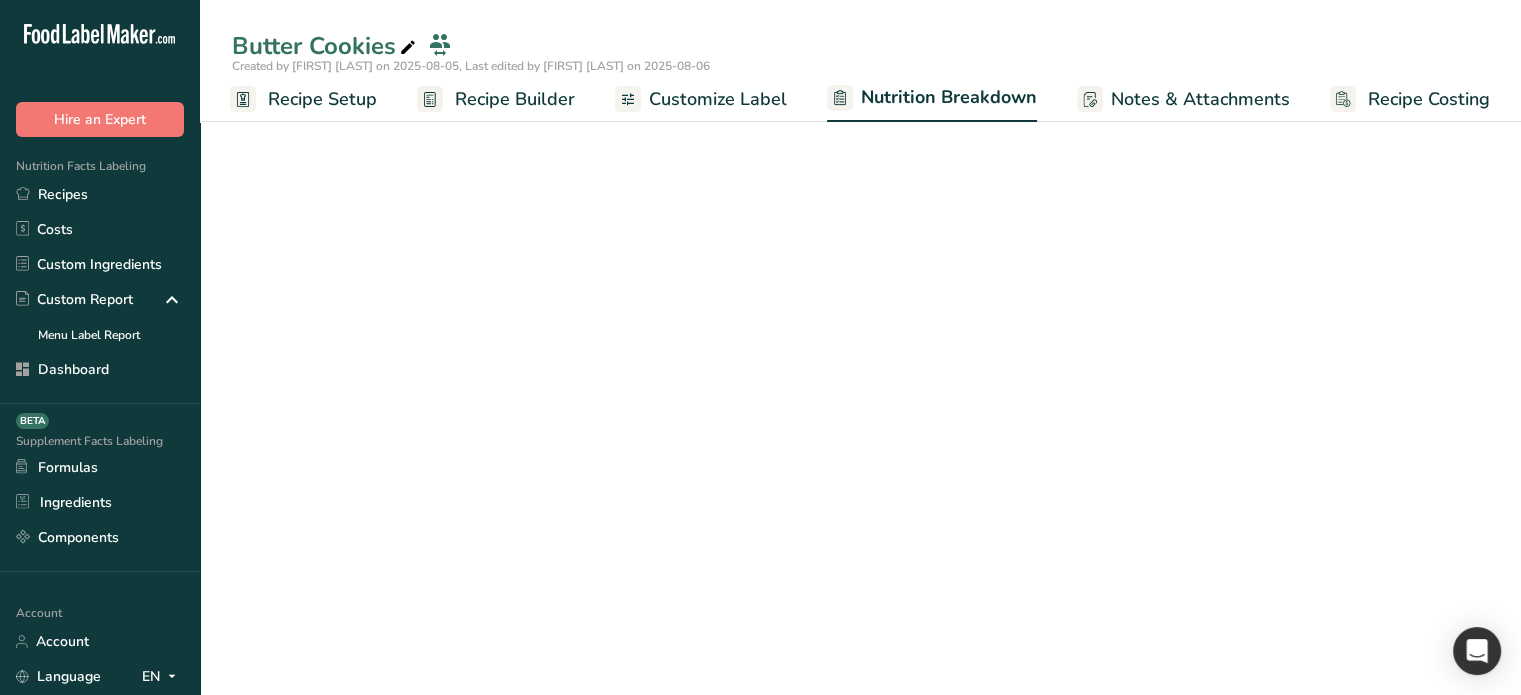 select on "Calories" 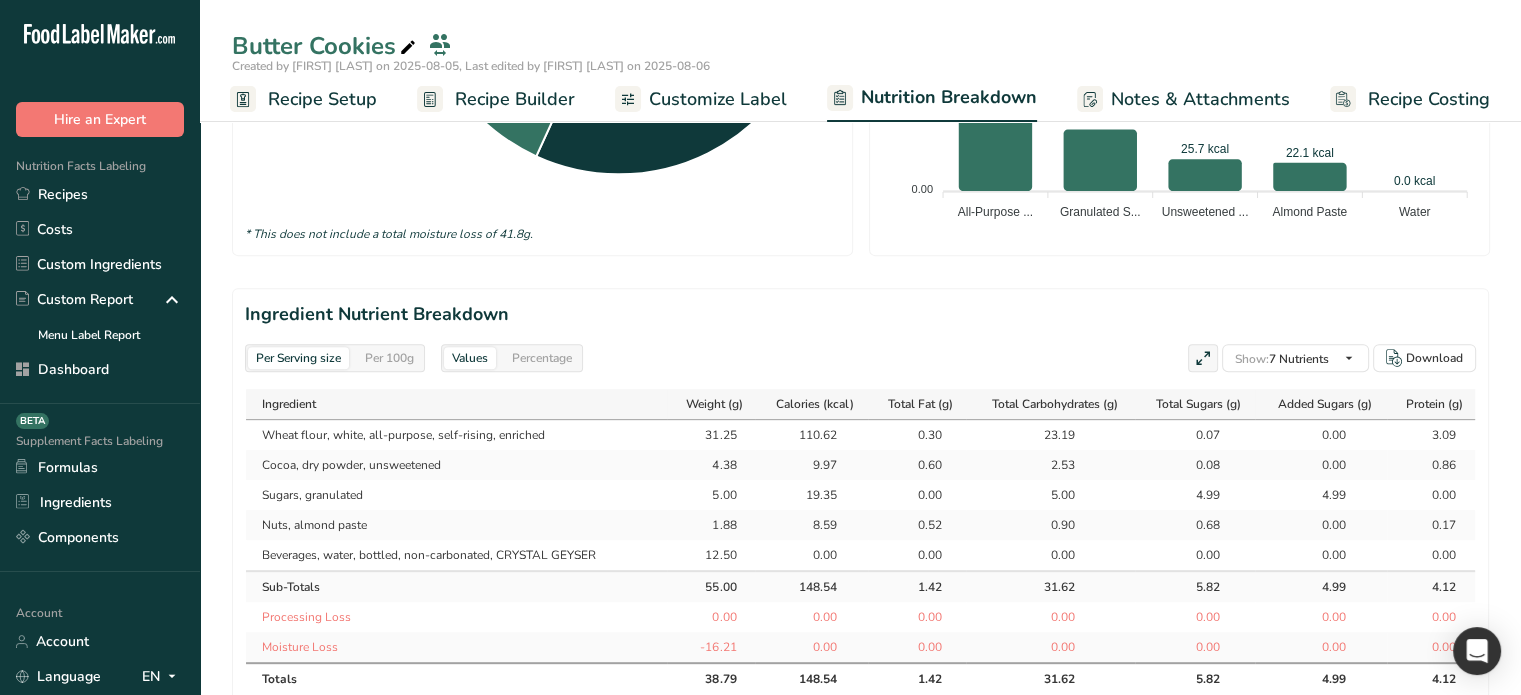 scroll, scrollTop: 800, scrollLeft: 0, axis: vertical 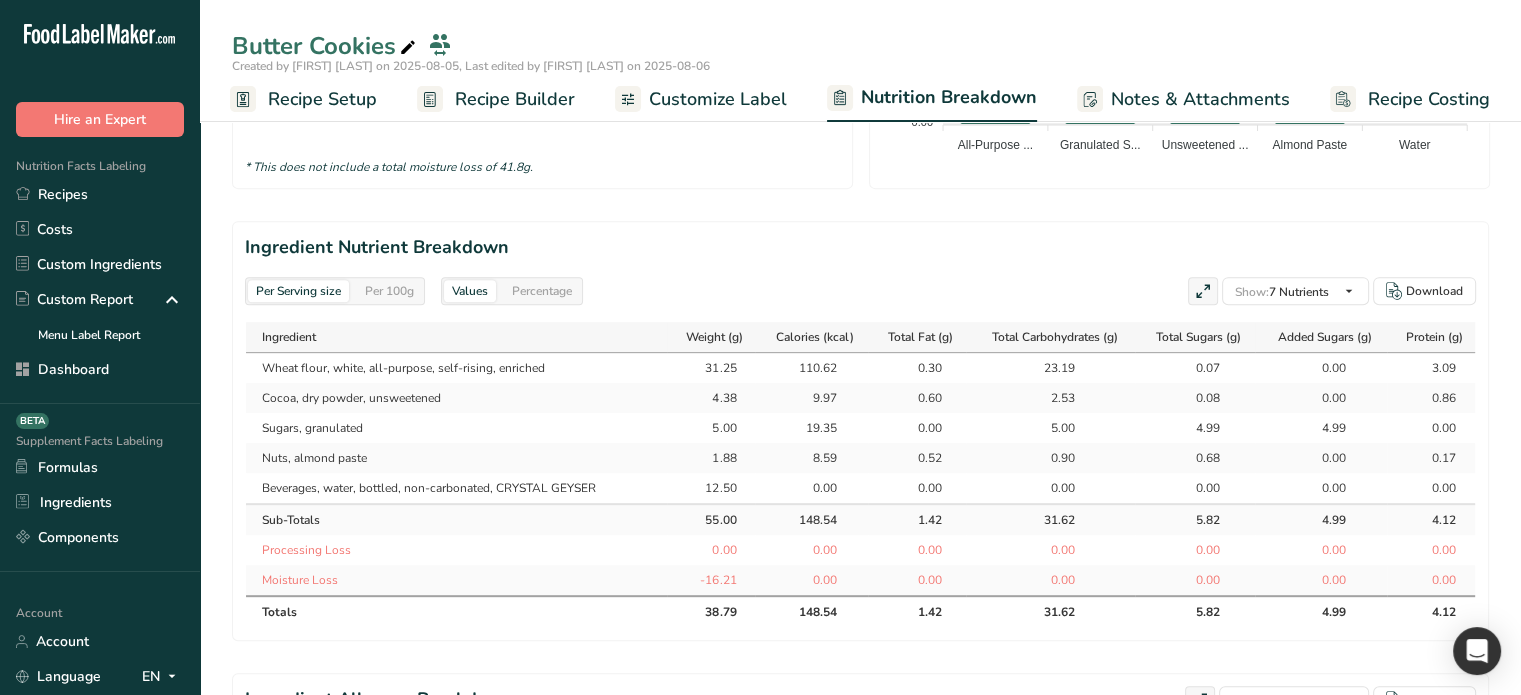 drag, startPoint x: 261, startPoint y: 393, endPoint x: 724, endPoint y: 394, distance: 463.00107 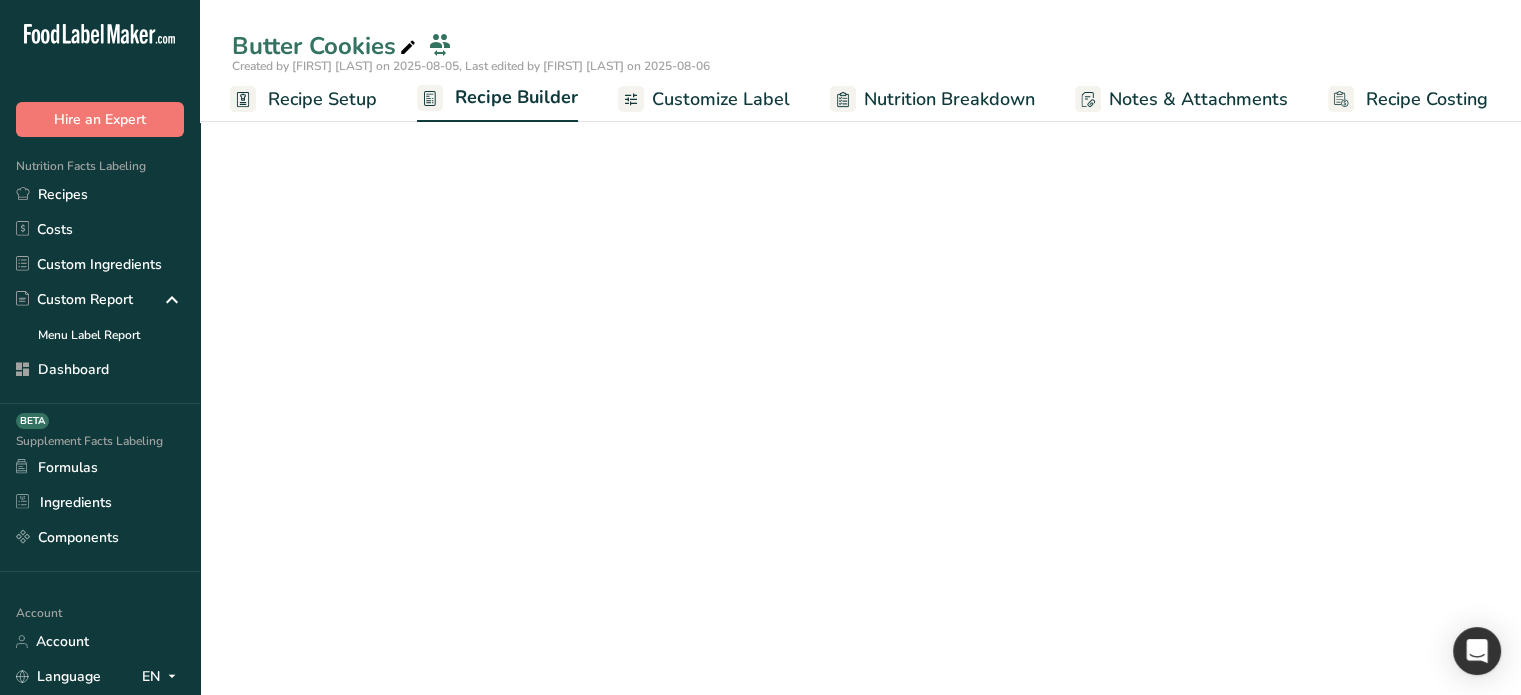 scroll, scrollTop: 302, scrollLeft: 0, axis: vertical 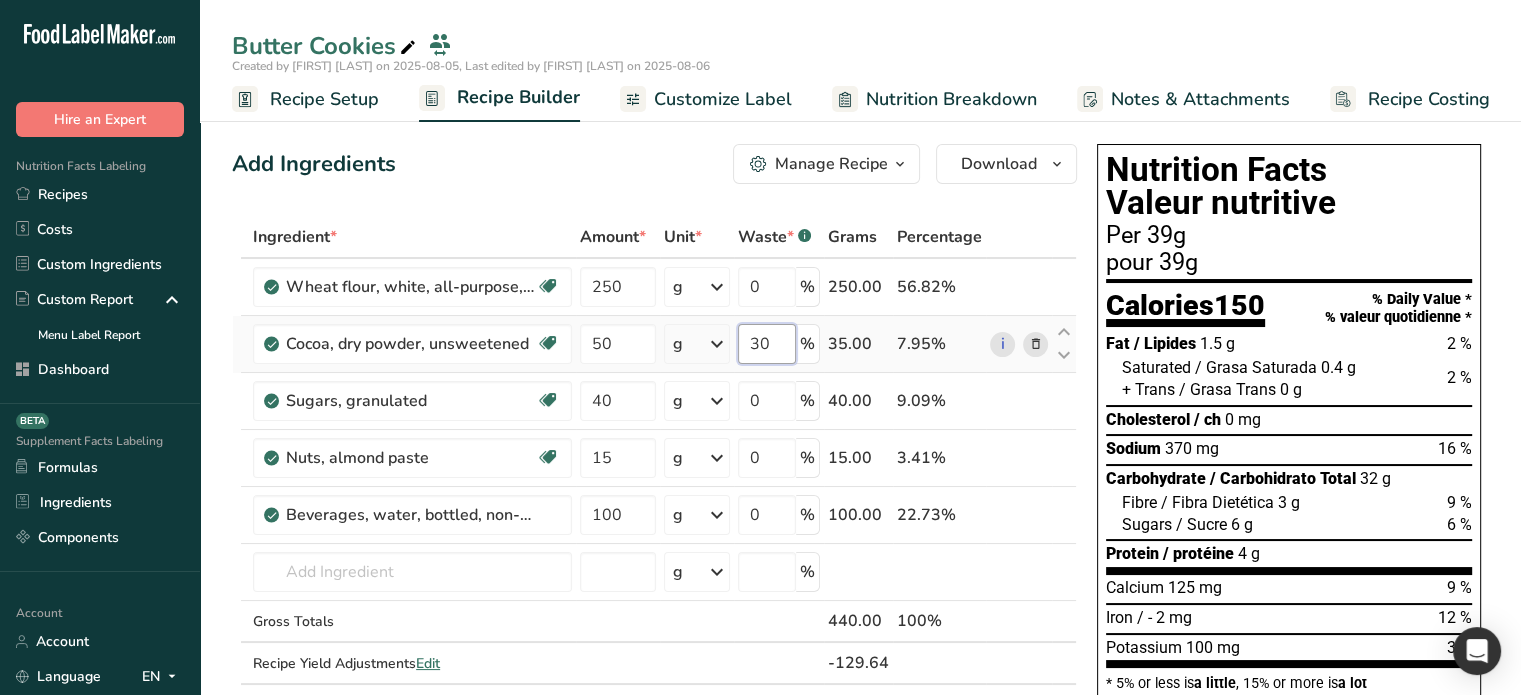 click on "30" at bounding box center (767, 344) 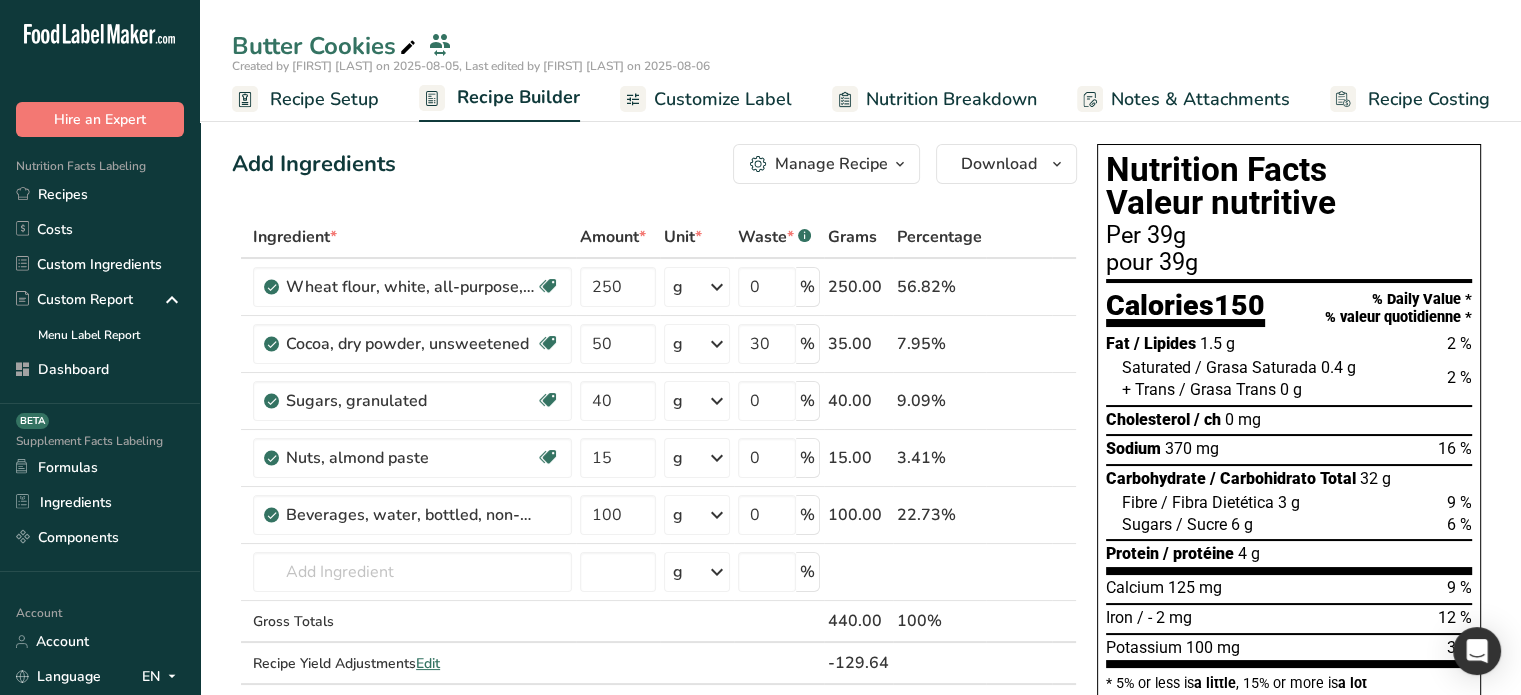 click on "Nutrition Breakdown" at bounding box center [951, 99] 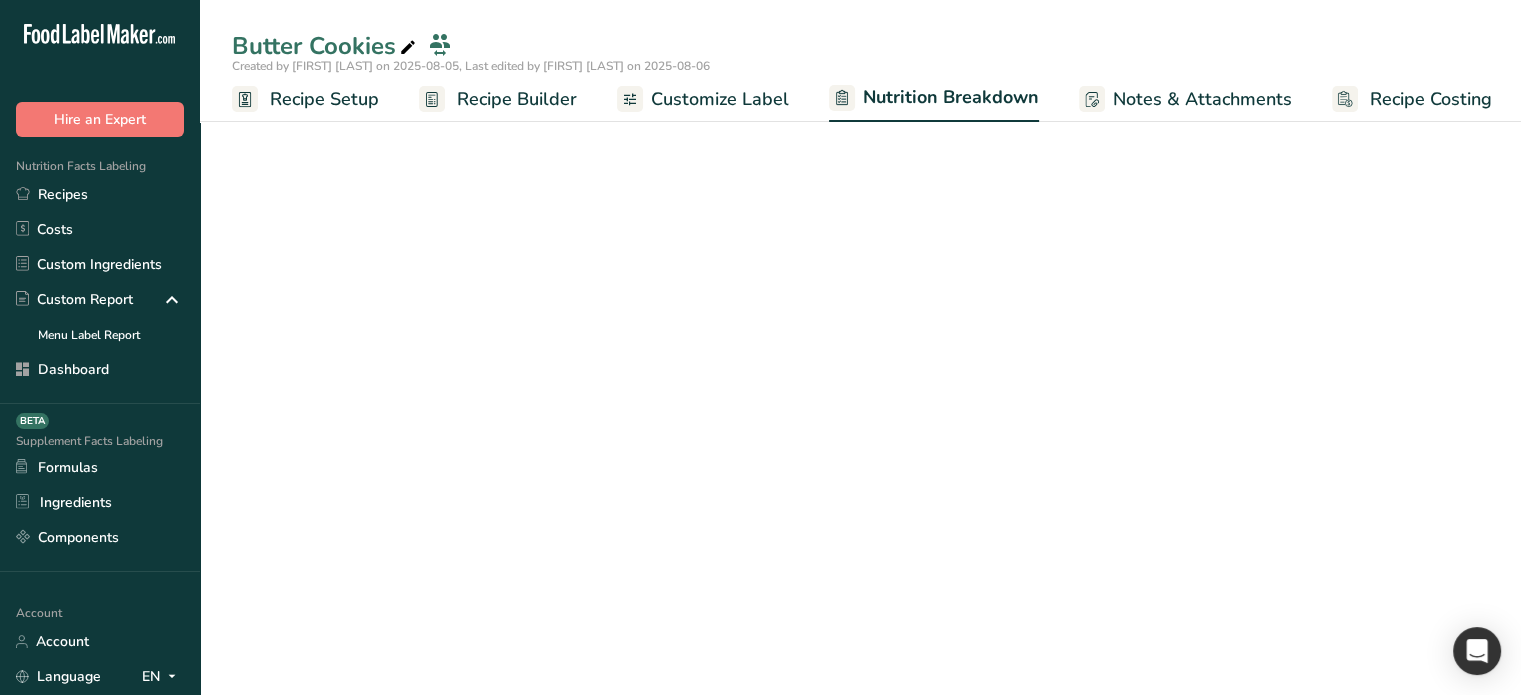 scroll, scrollTop: 0, scrollLeft: 2, axis: horizontal 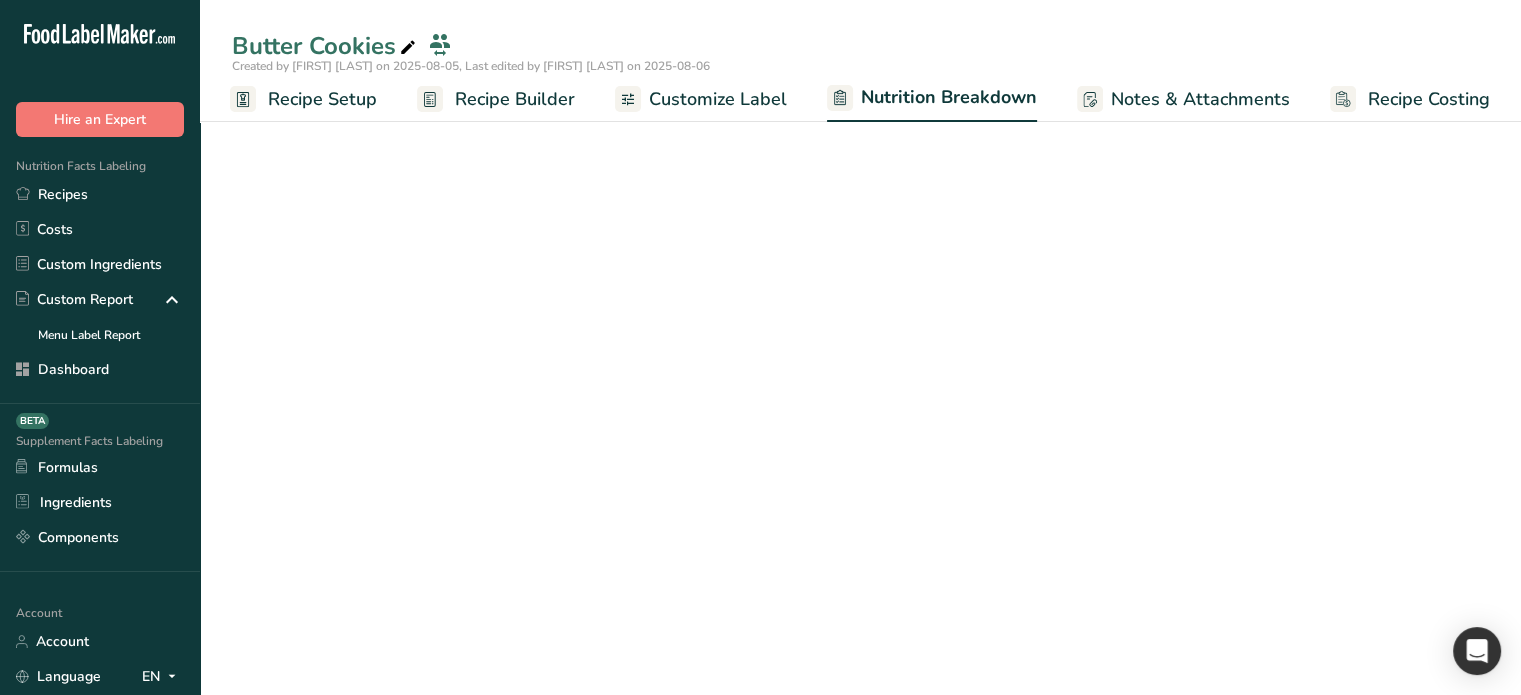 select on "Calories" 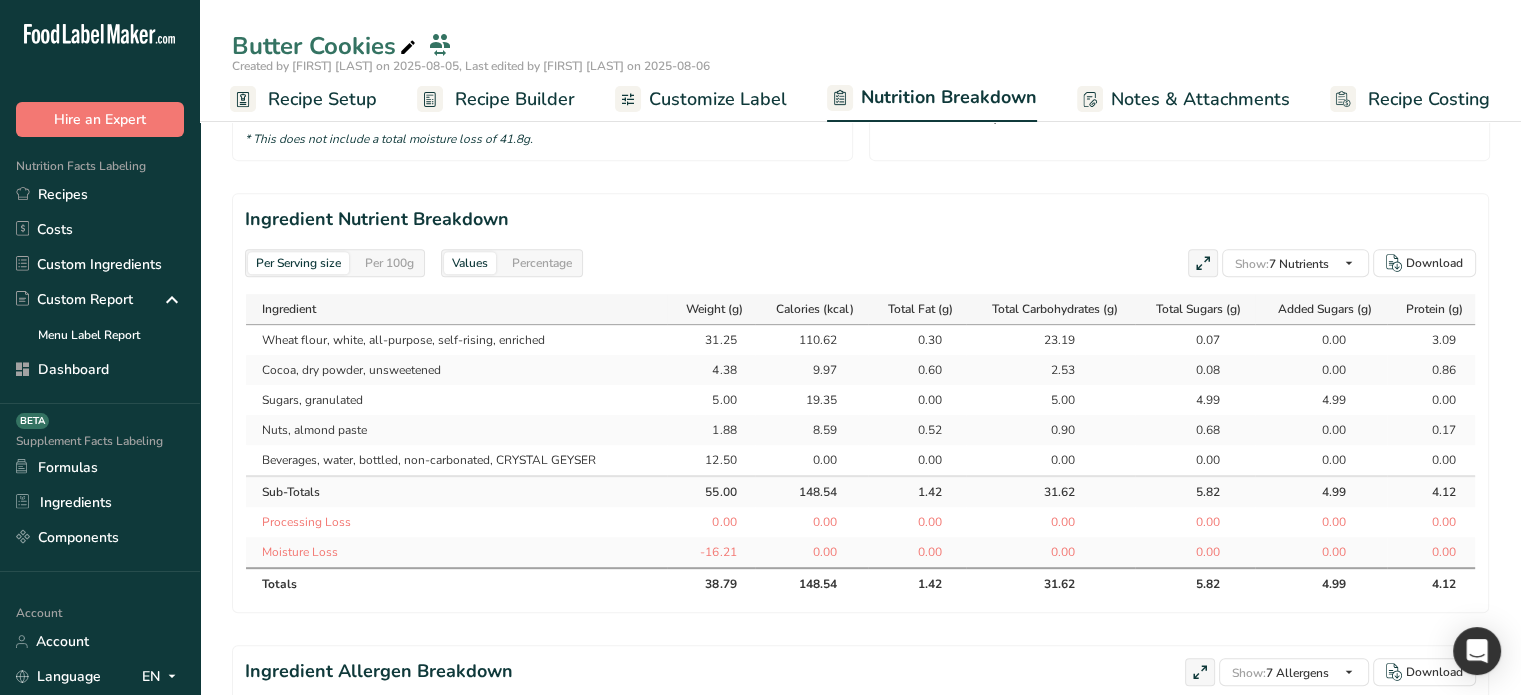 scroll, scrollTop: 912, scrollLeft: 0, axis: vertical 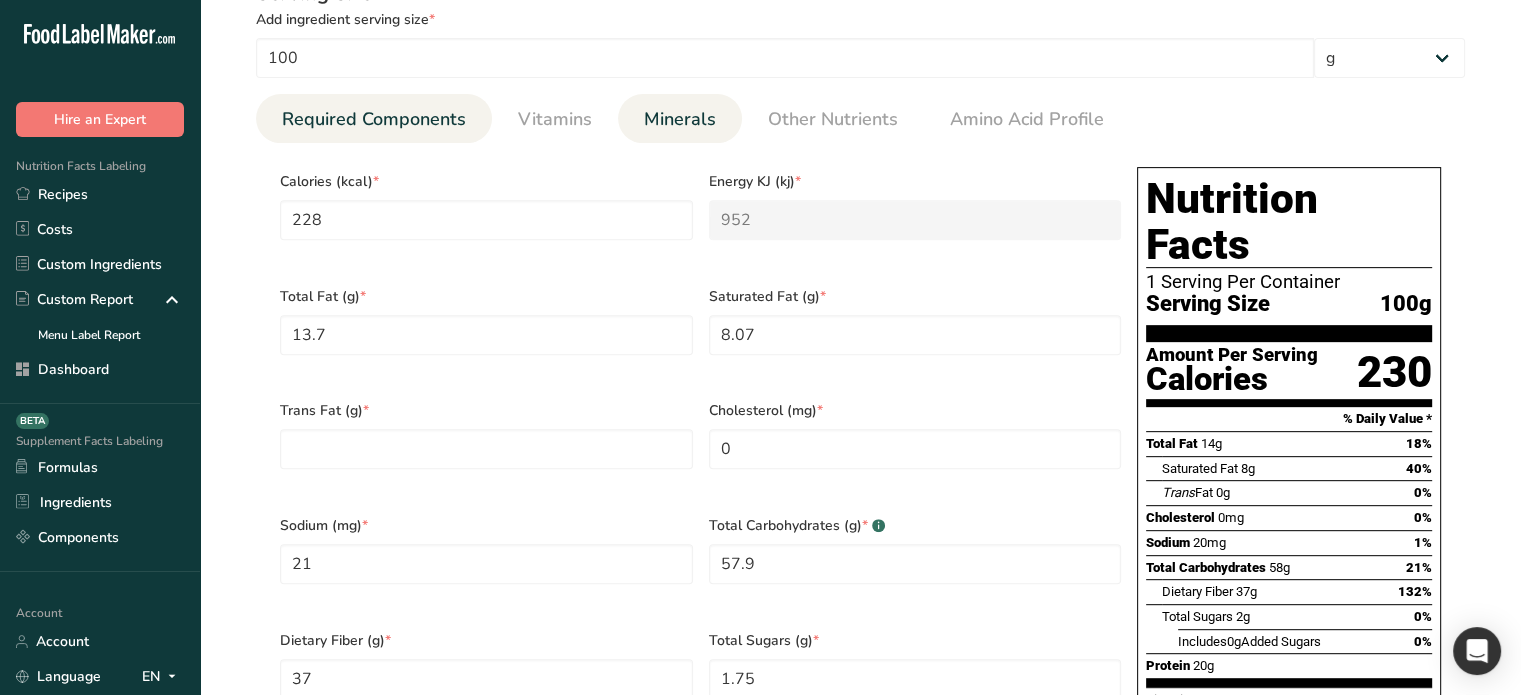 click on "Minerals" at bounding box center [680, 119] 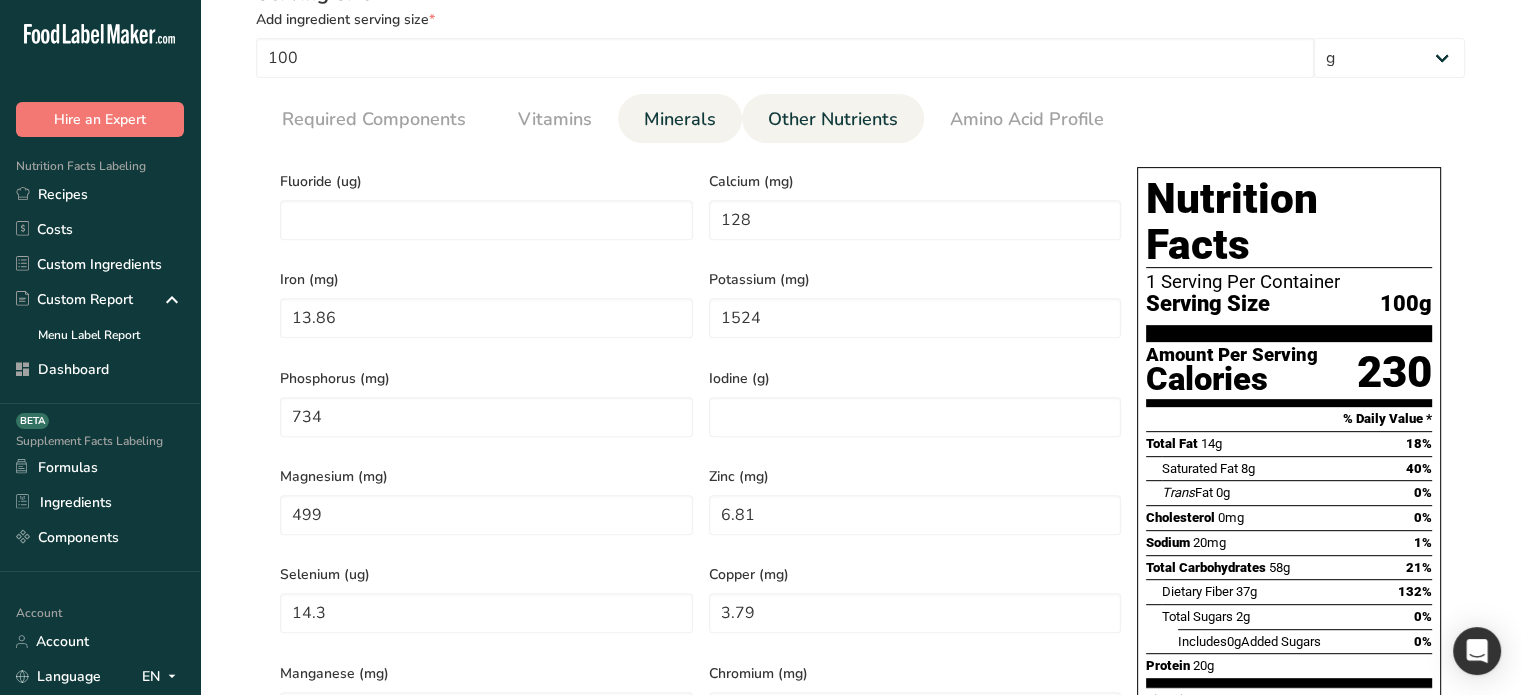 click on "Other Nutrients" at bounding box center (833, 119) 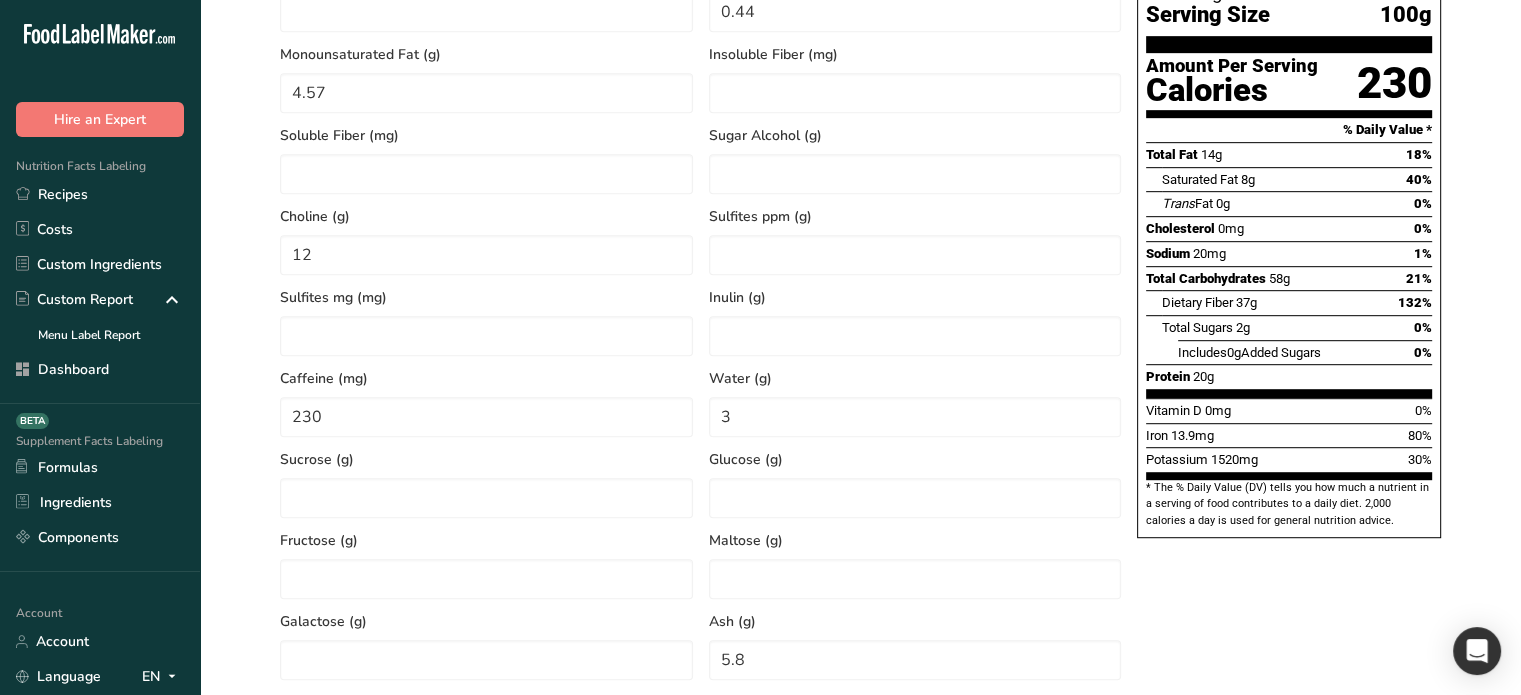 scroll, scrollTop: 1100, scrollLeft: 0, axis: vertical 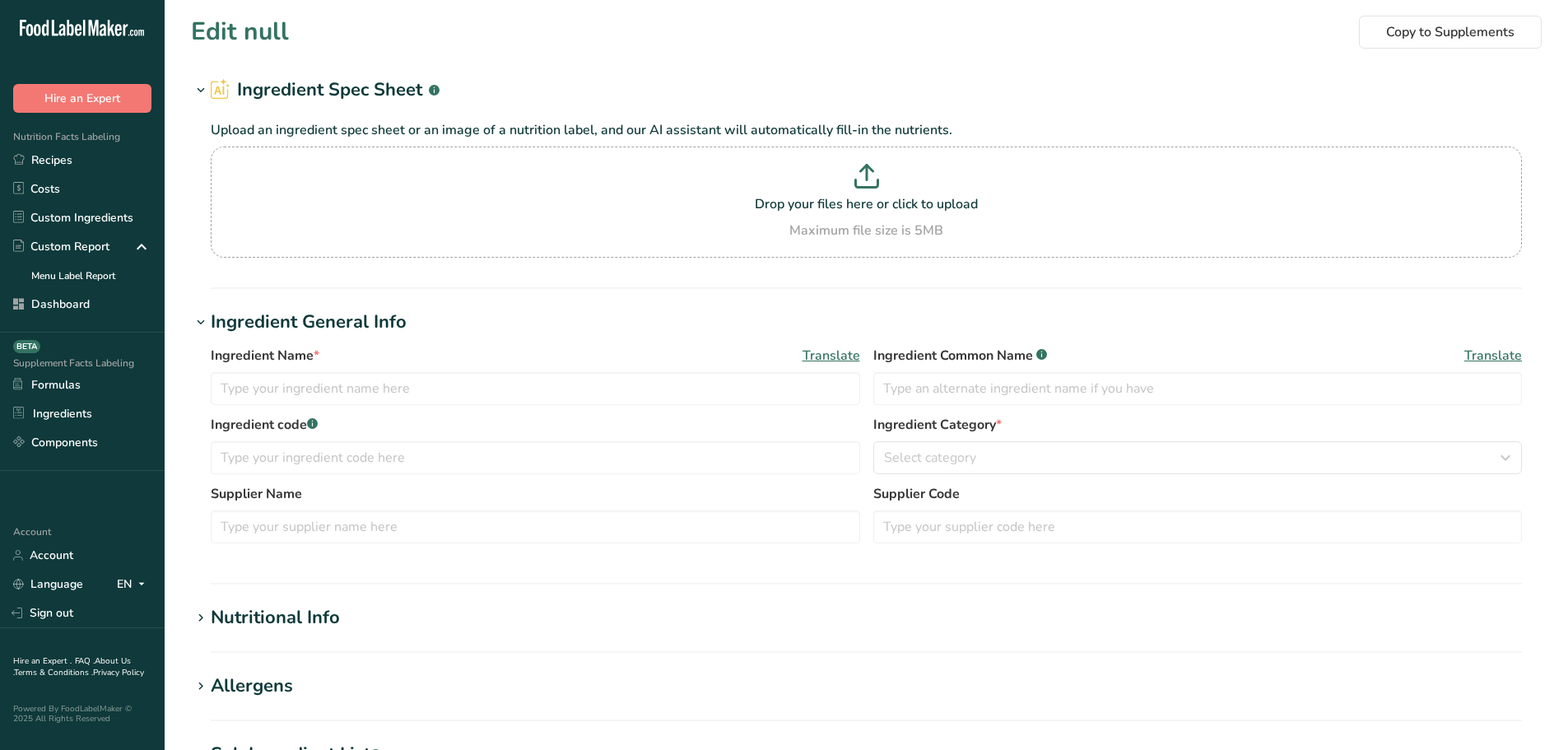 type on "Cocoa, dry powder, unsweetened" 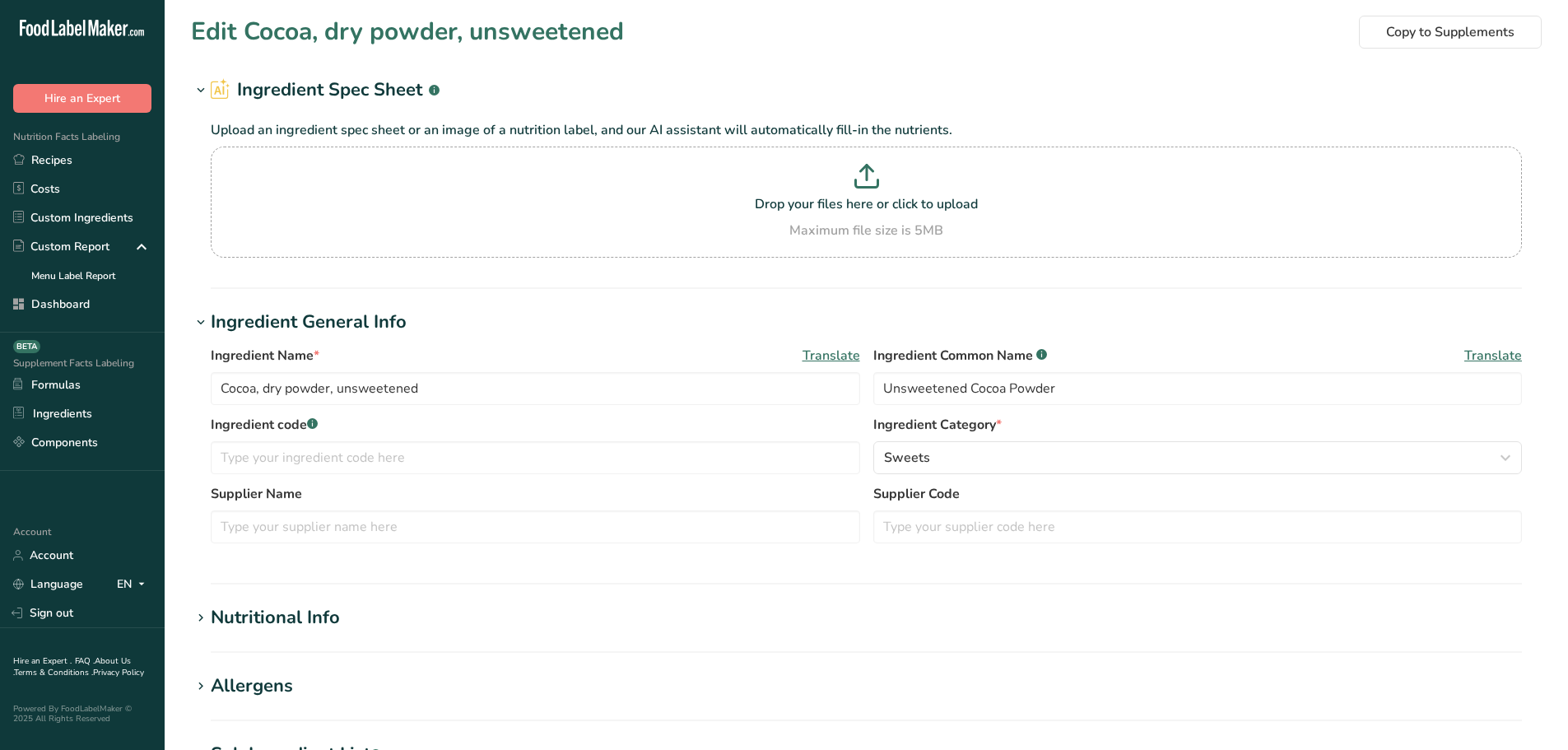 type on "123.3" 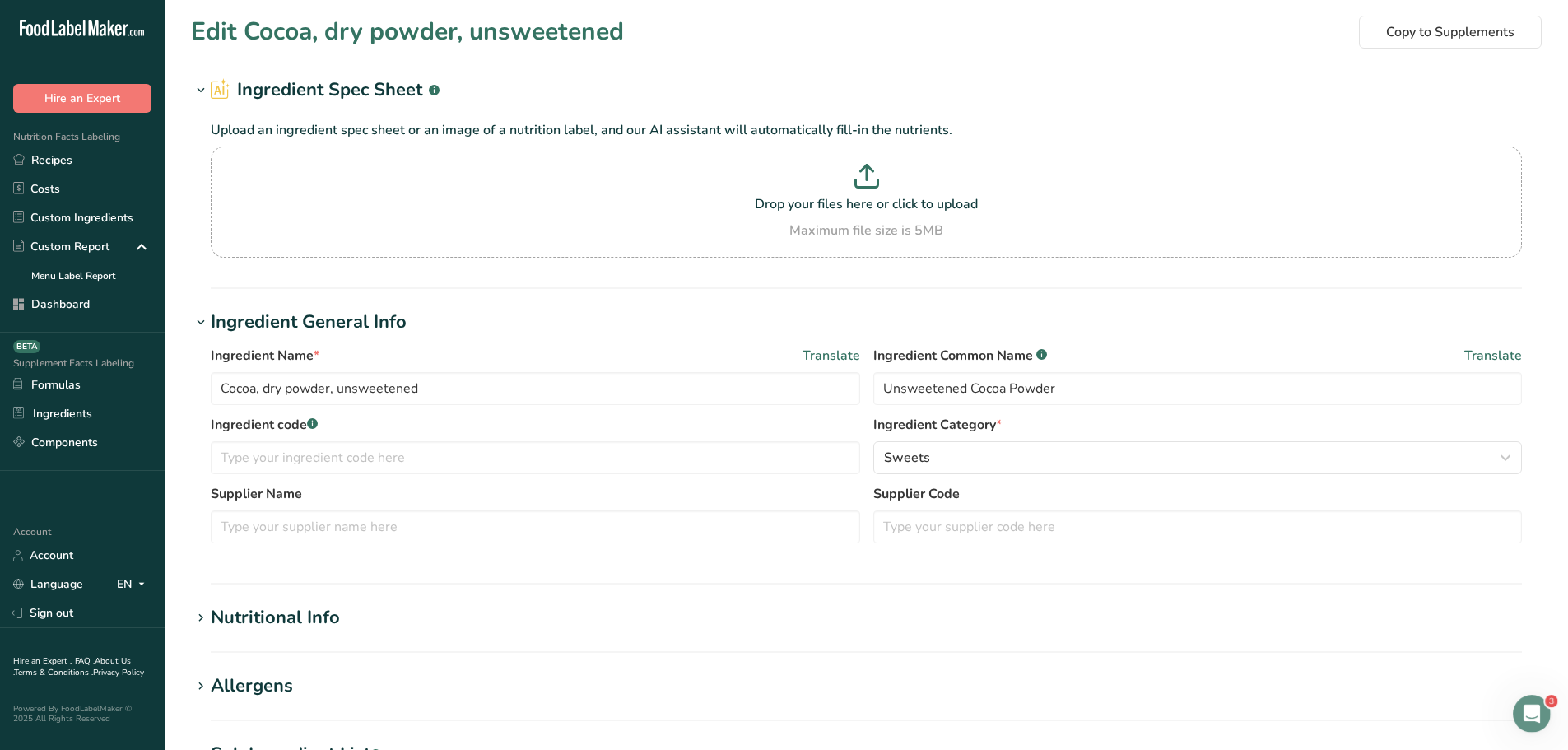 scroll, scrollTop: 0, scrollLeft: 0, axis: both 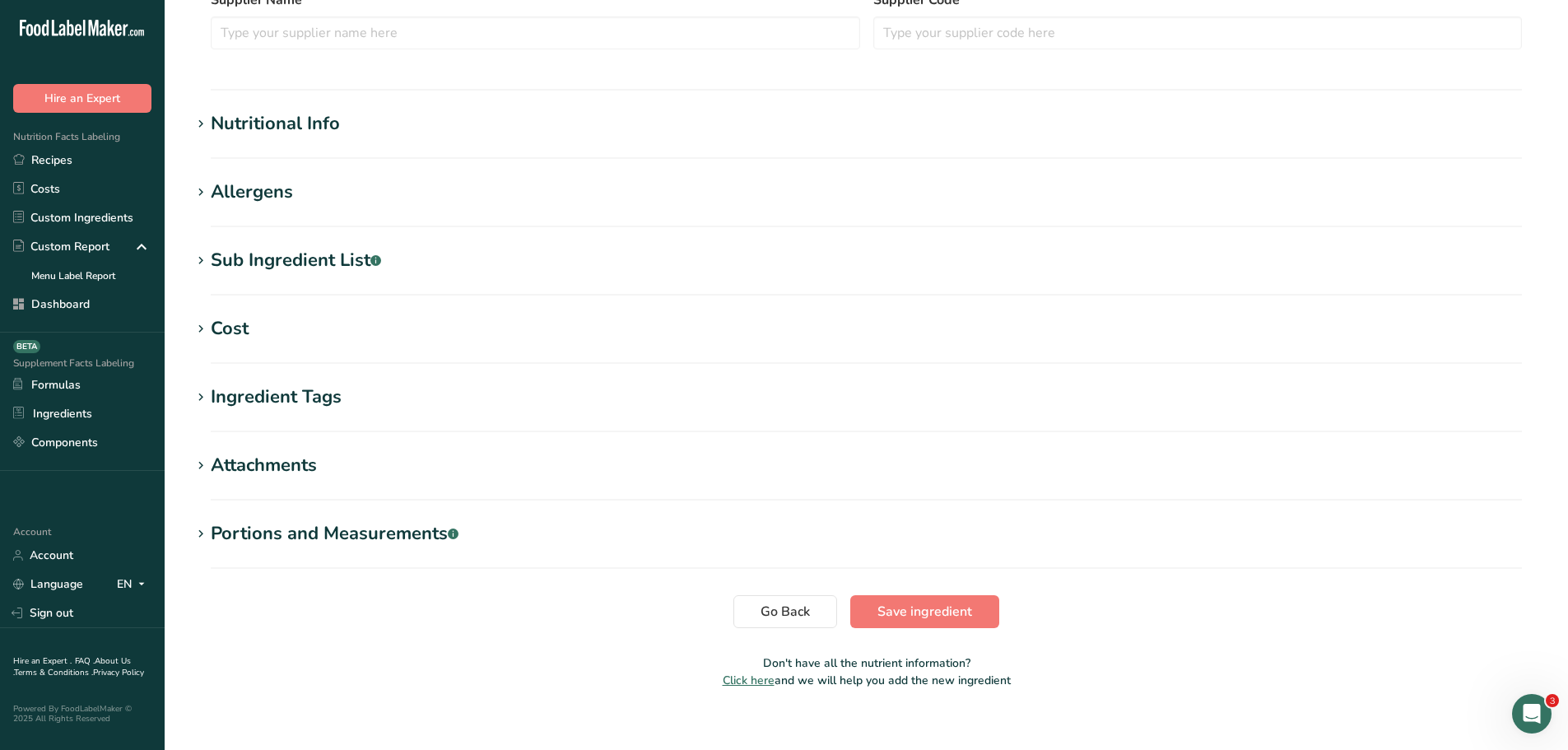 click on "Nutritional Info" at bounding box center [275, 123] 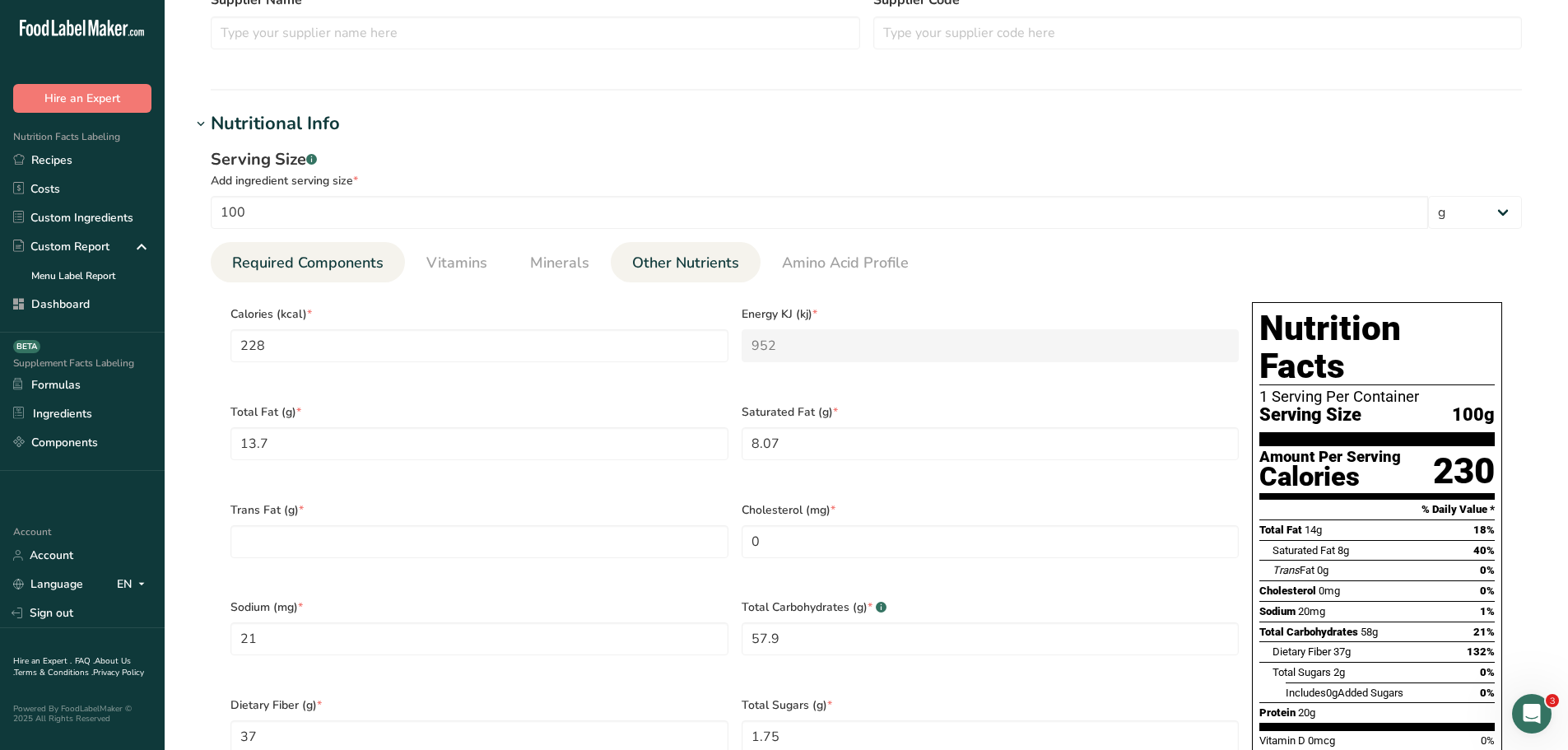 click on "Other Nutrients" at bounding box center (686, 263) 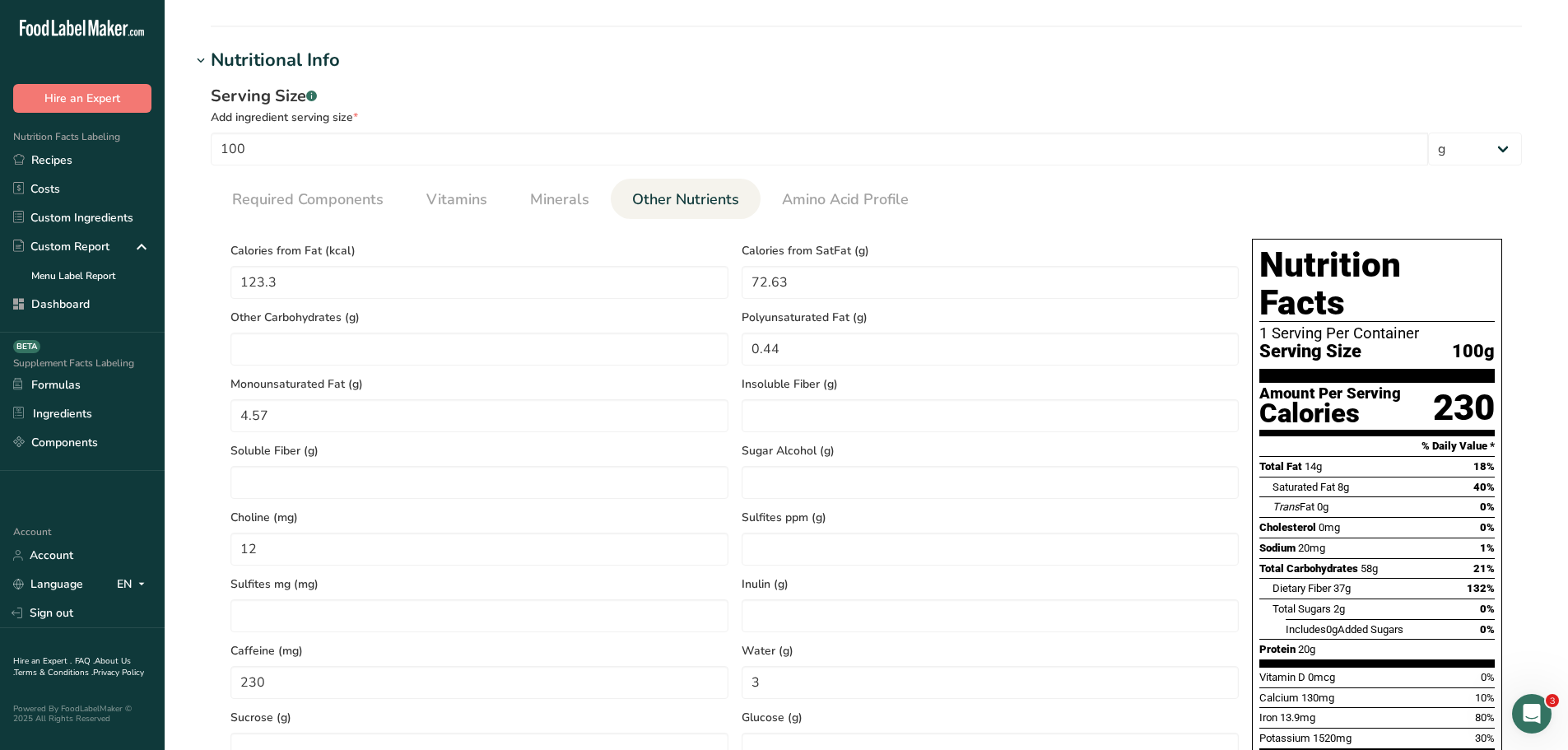 scroll, scrollTop: 823, scrollLeft: 0, axis: vertical 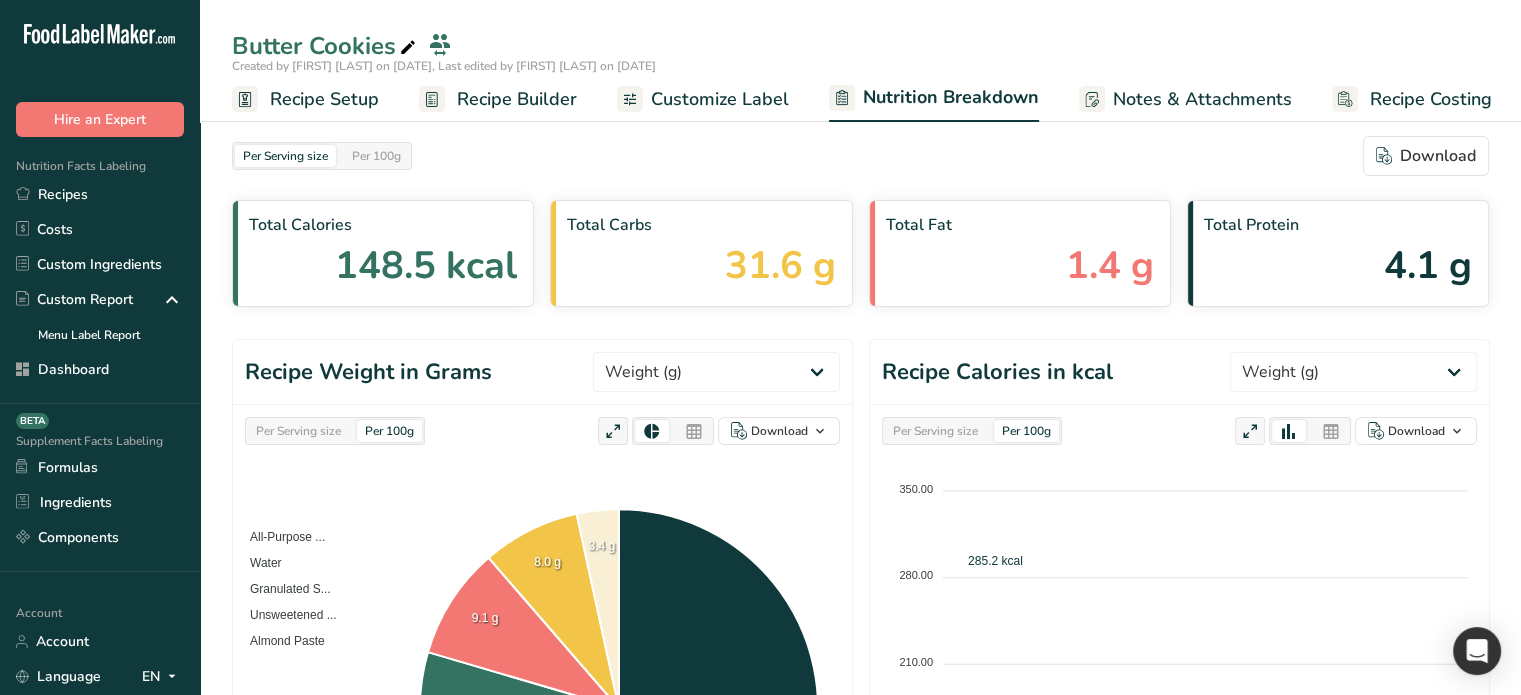 select on "Calories" 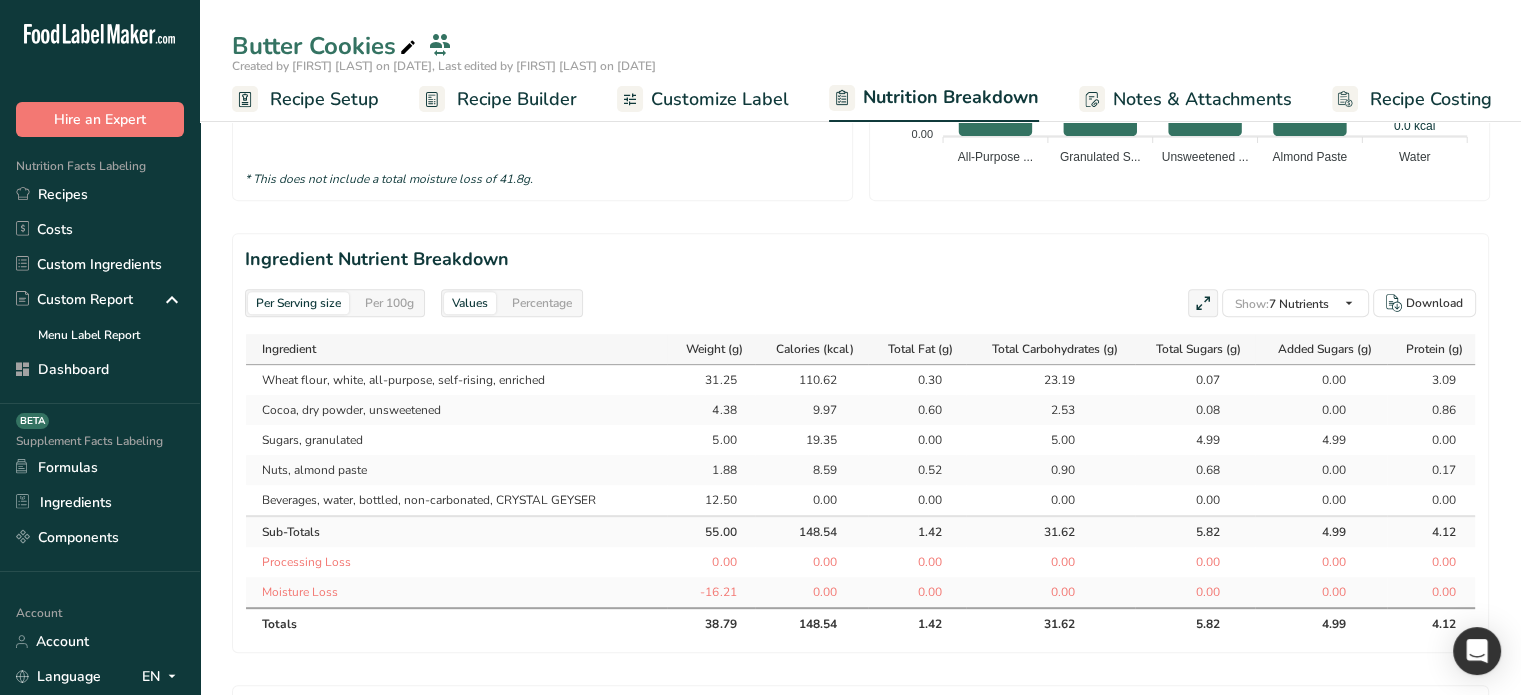 scroll, scrollTop: 800, scrollLeft: 0, axis: vertical 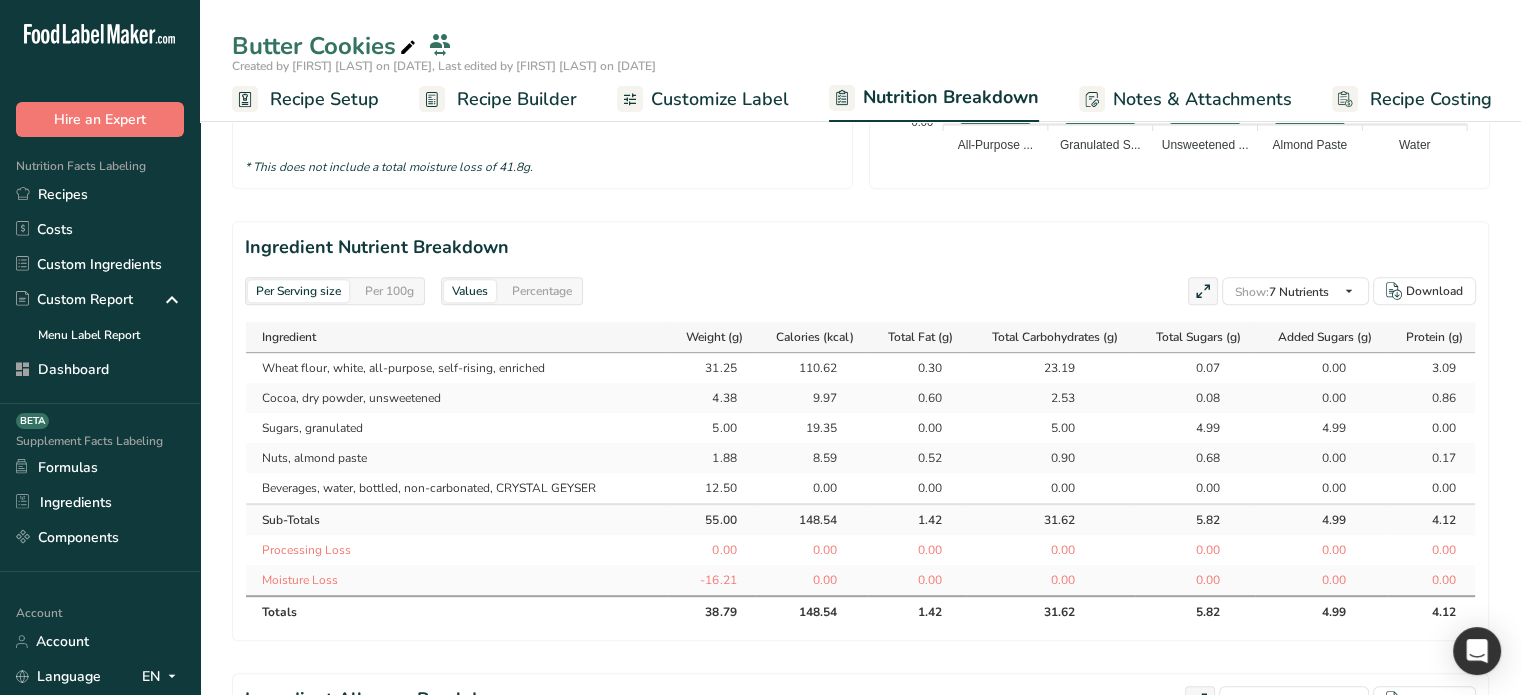 click on "55.00" at bounding box center (711, 520) 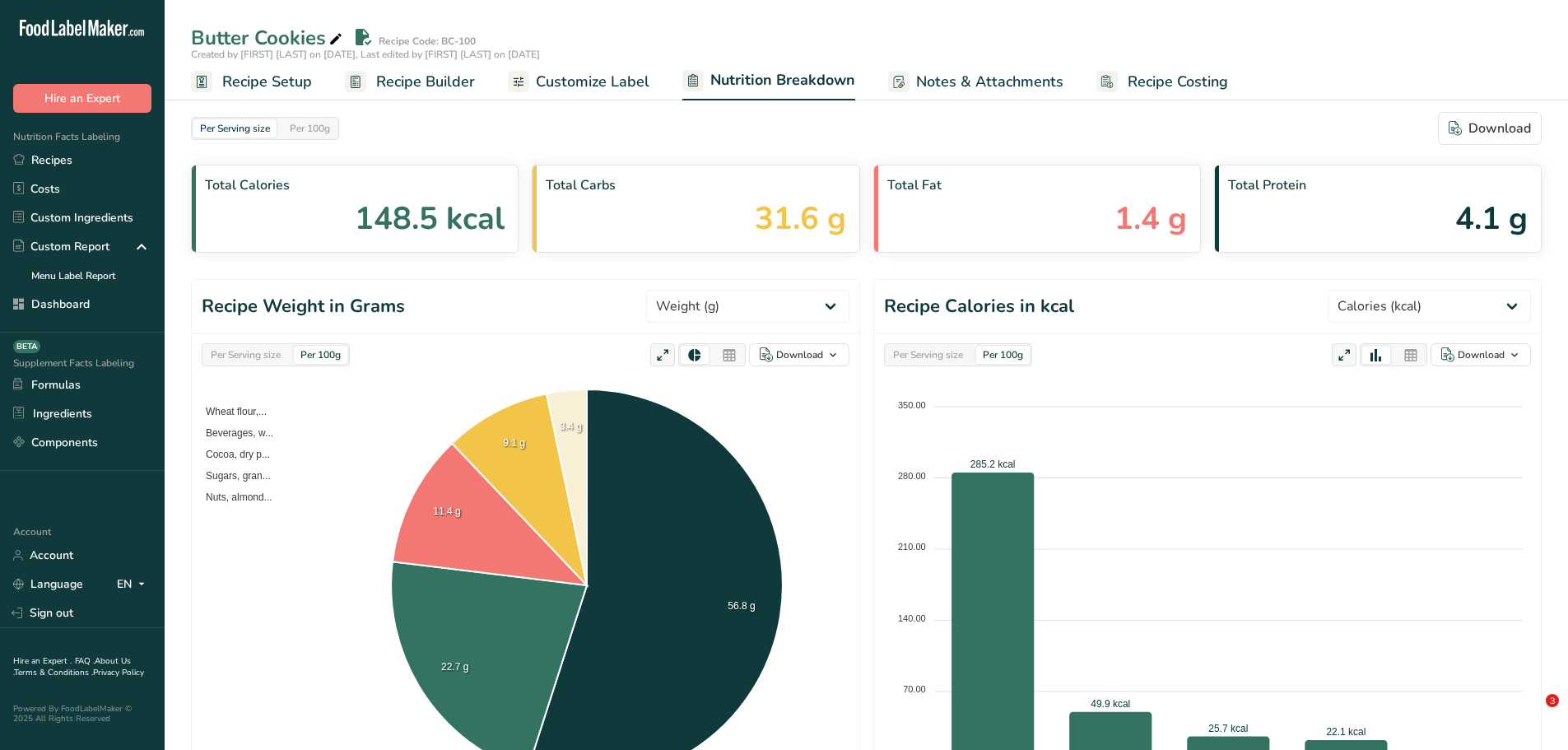 select on "Calories" 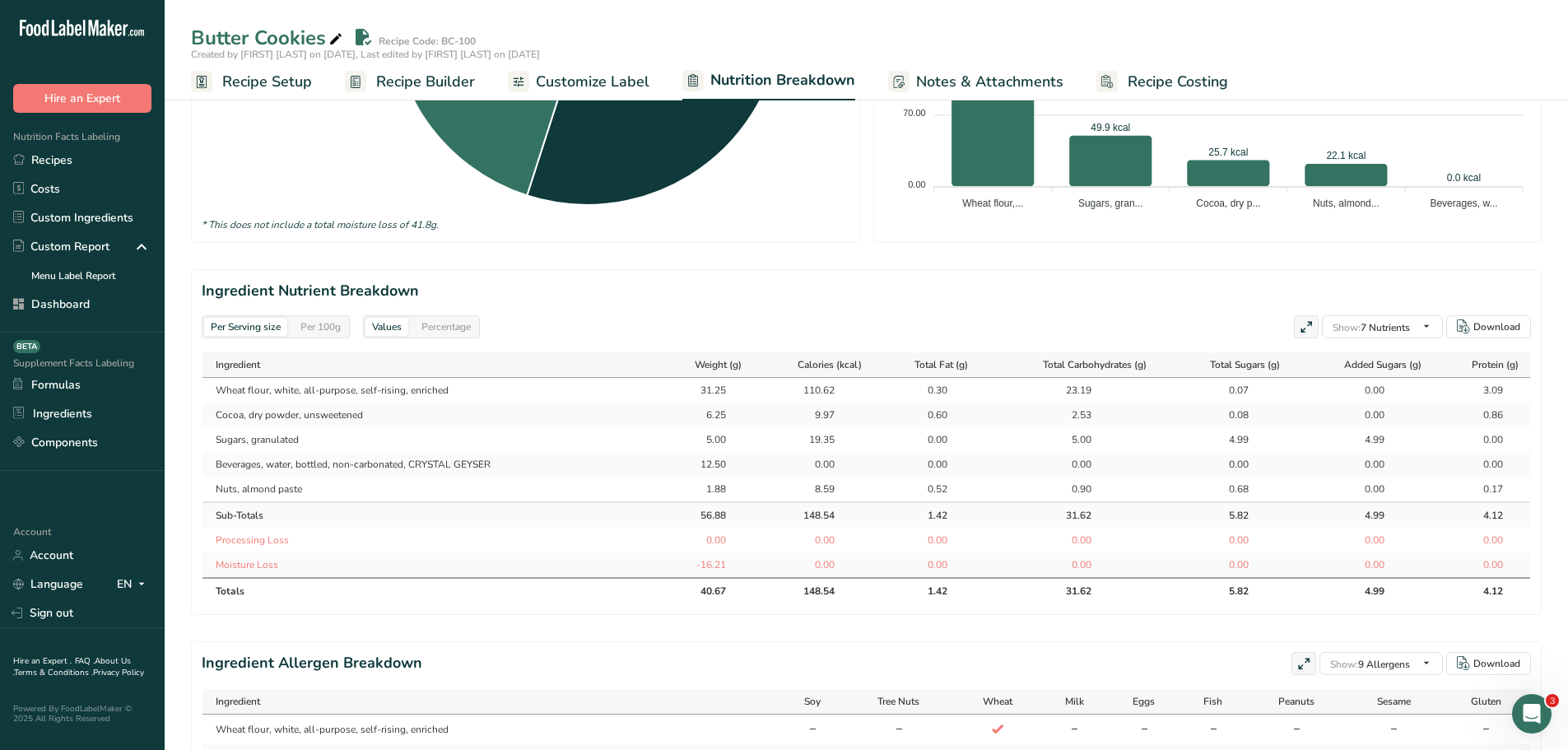 scroll, scrollTop: 0, scrollLeft: 0, axis: both 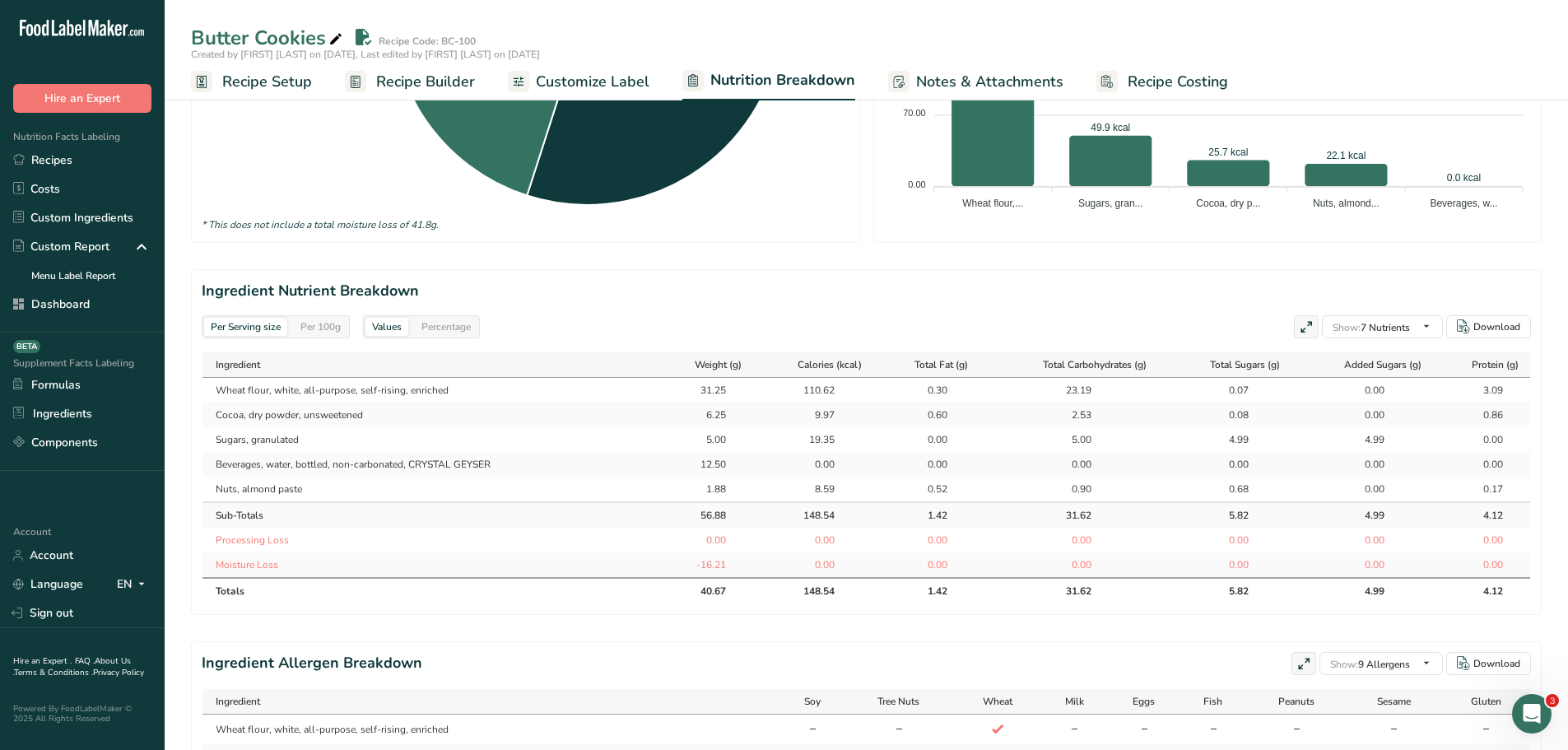 click on "Recipe Builder" at bounding box center (426, 82) 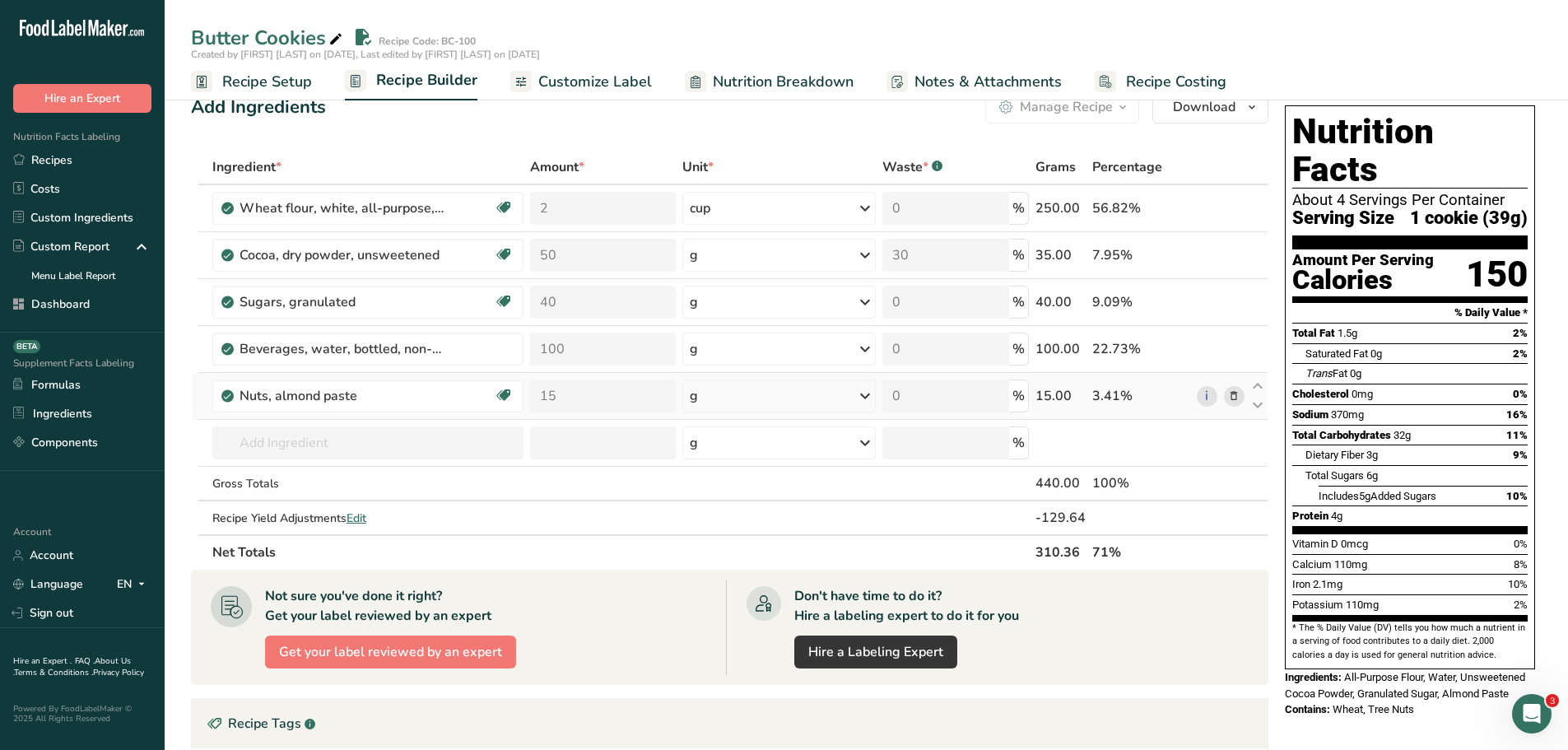 scroll, scrollTop: 0, scrollLeft: 0, axis: both 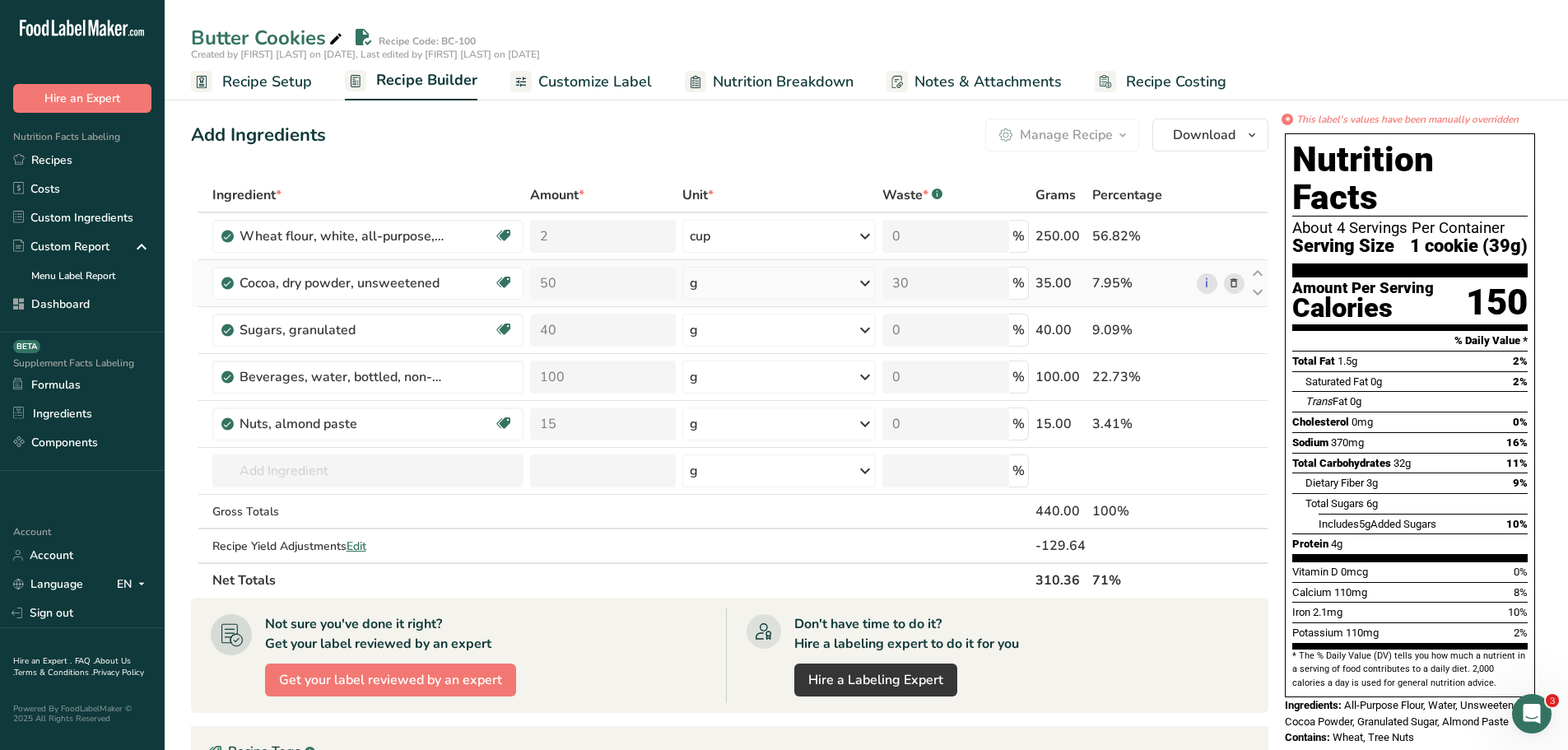 click on "35.00" at bounding box center (1060, 283) 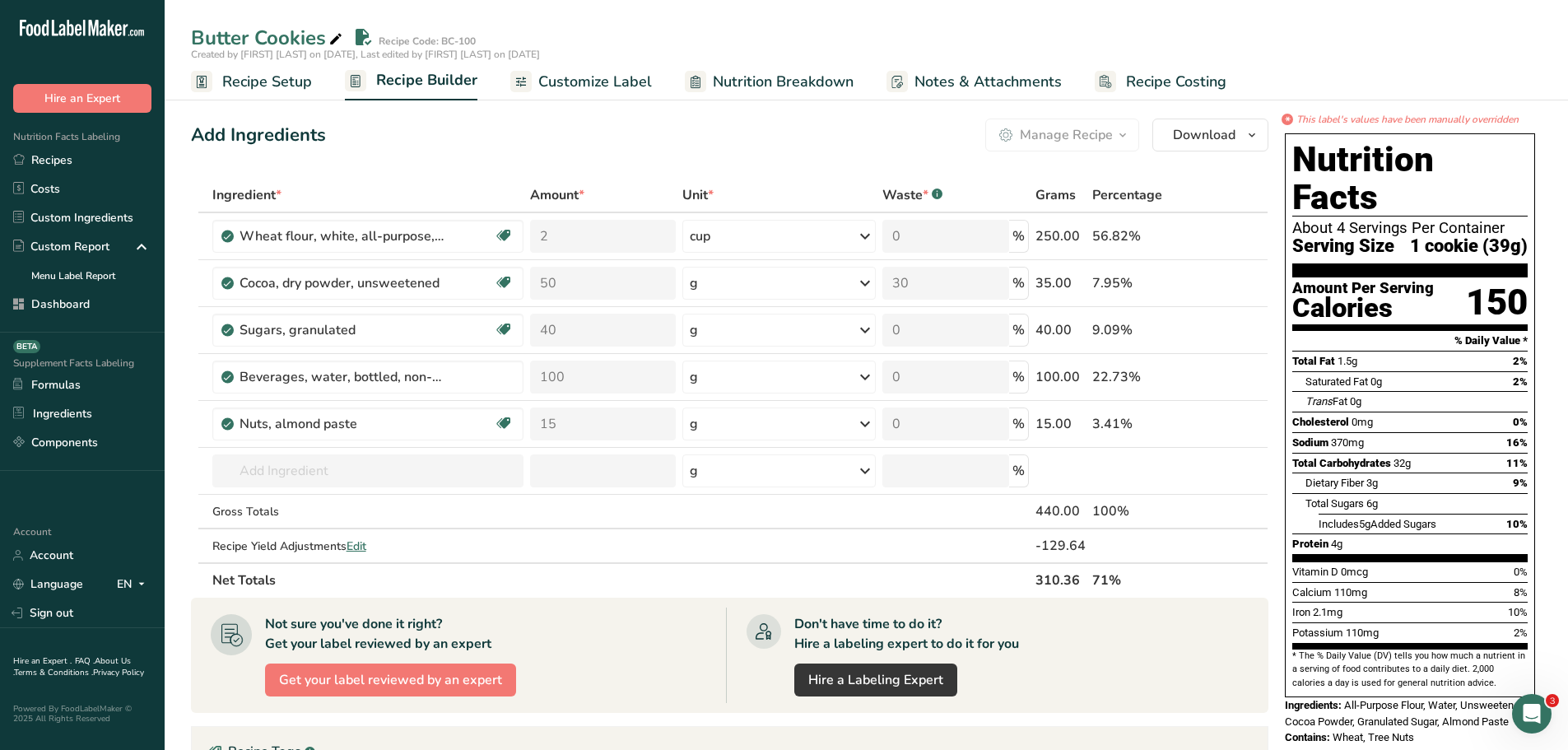click on "Nutrition Breakdown" at bounding box center [783, 82] 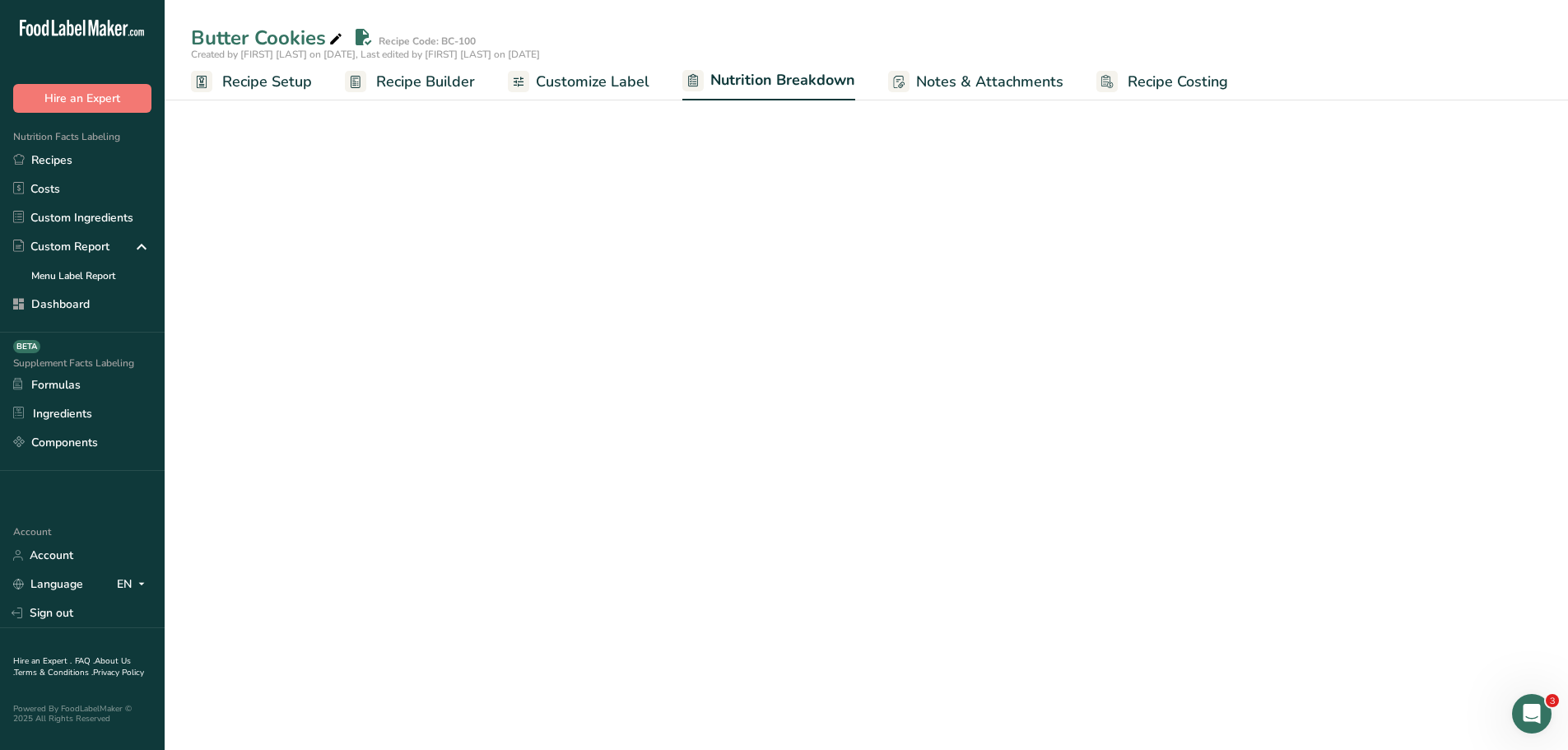 select on "Calories" 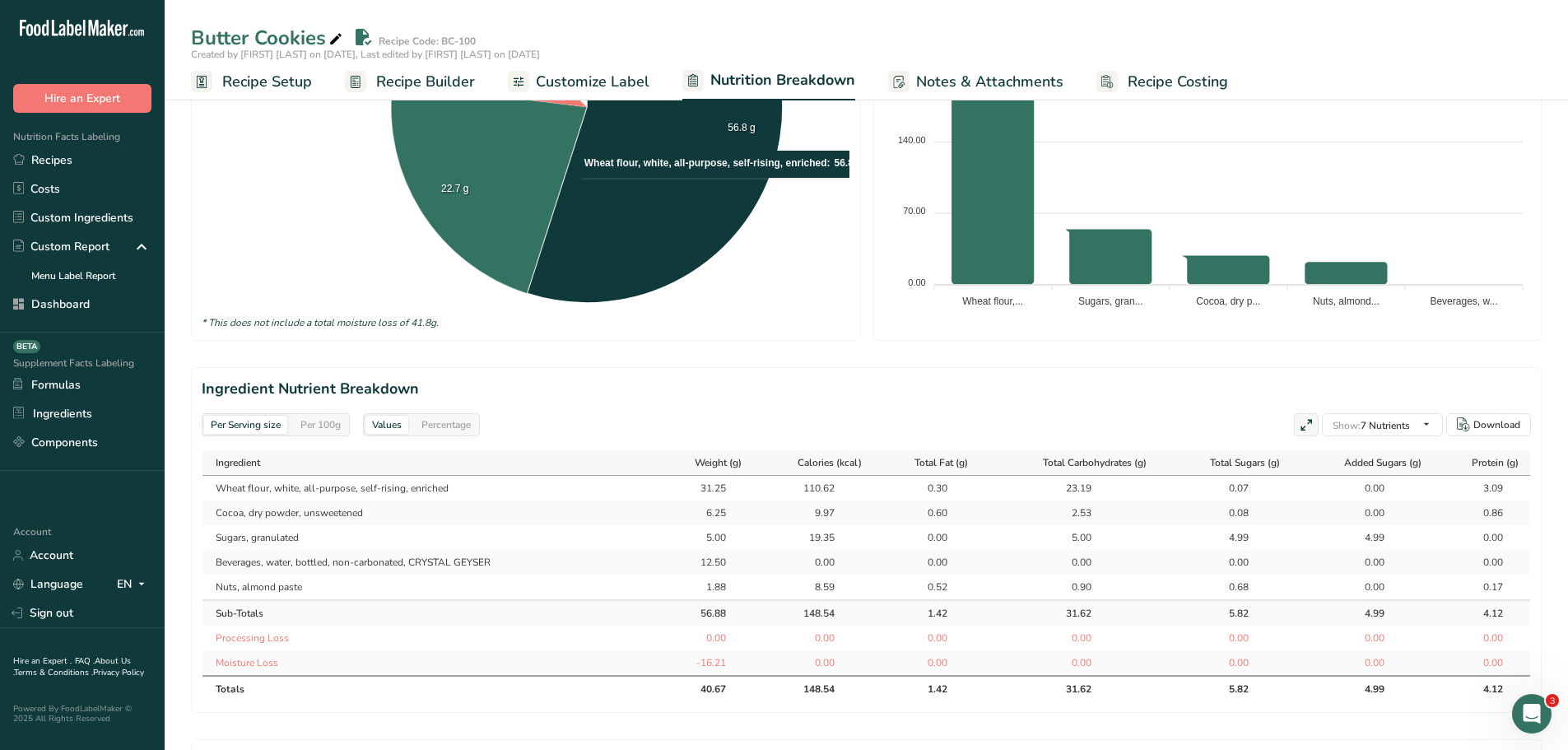 scroll, scrollTop: 659, scrollLeft: 0, axis: vertical 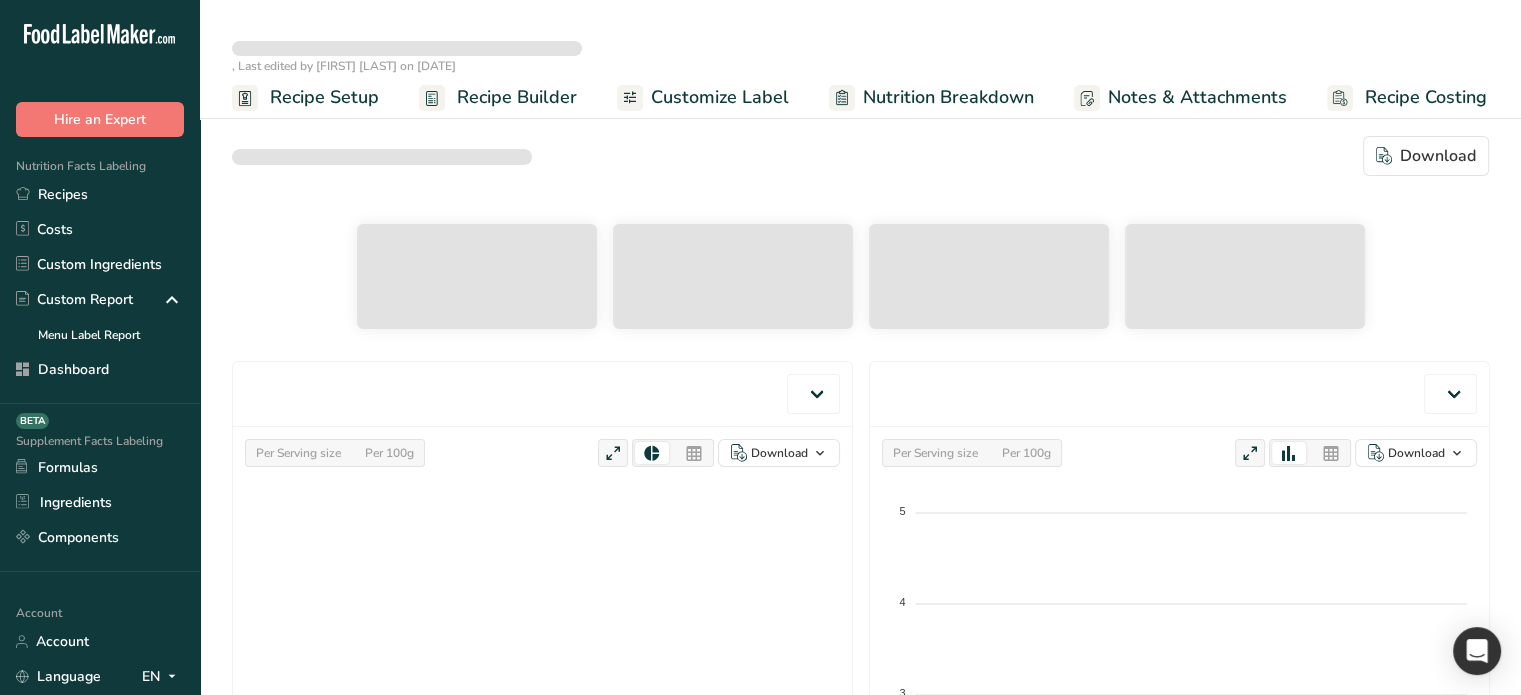 select on "Calories" 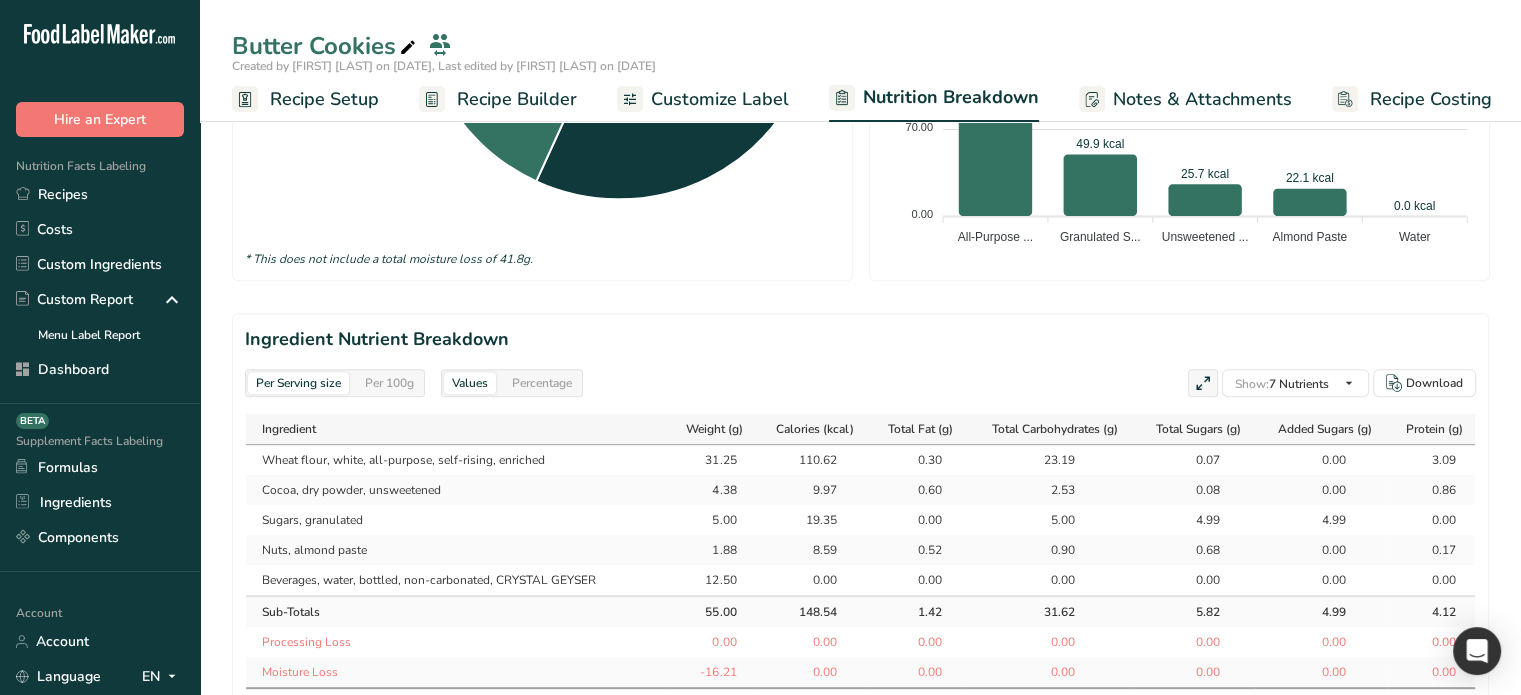 scroll, scrollTop: 800, scrollLeft: 0, axis: vertical 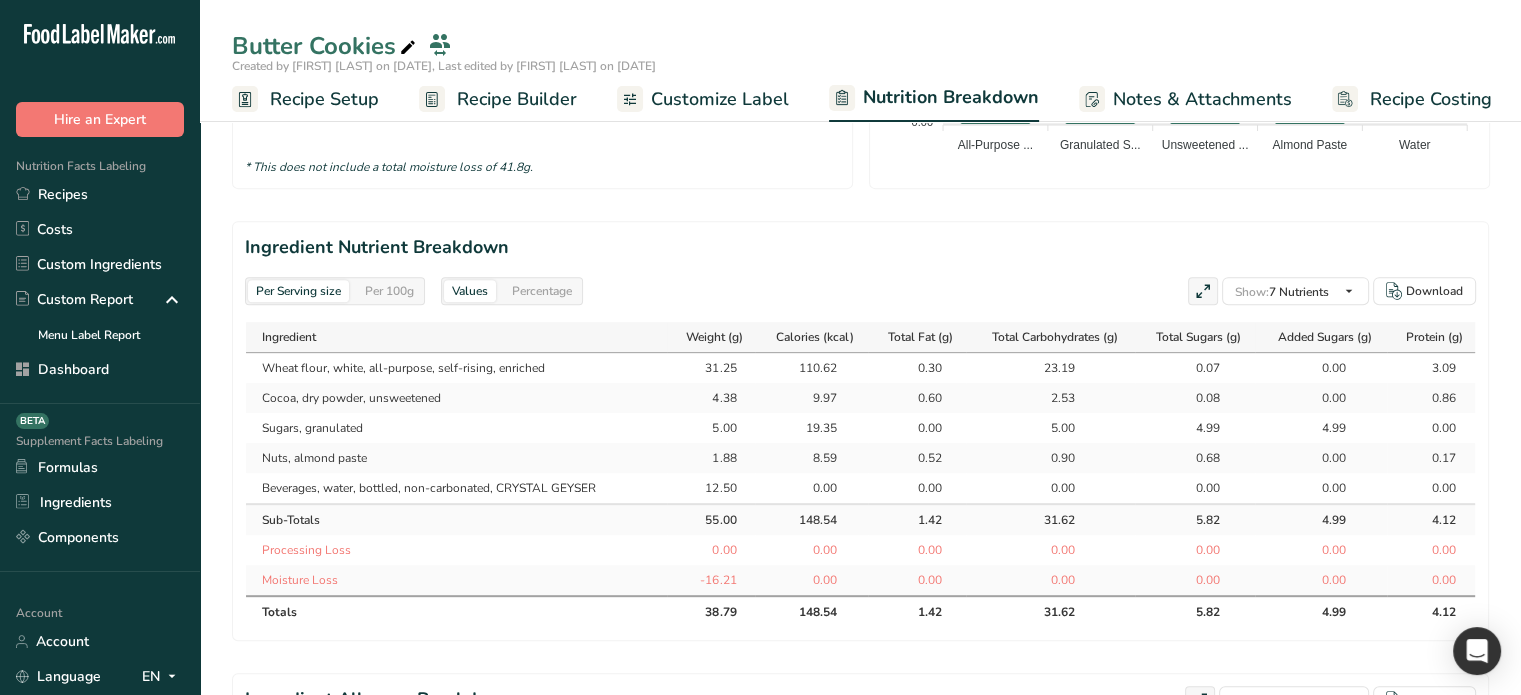 click on "Recipe Builder" at bounding box center (517, 99) 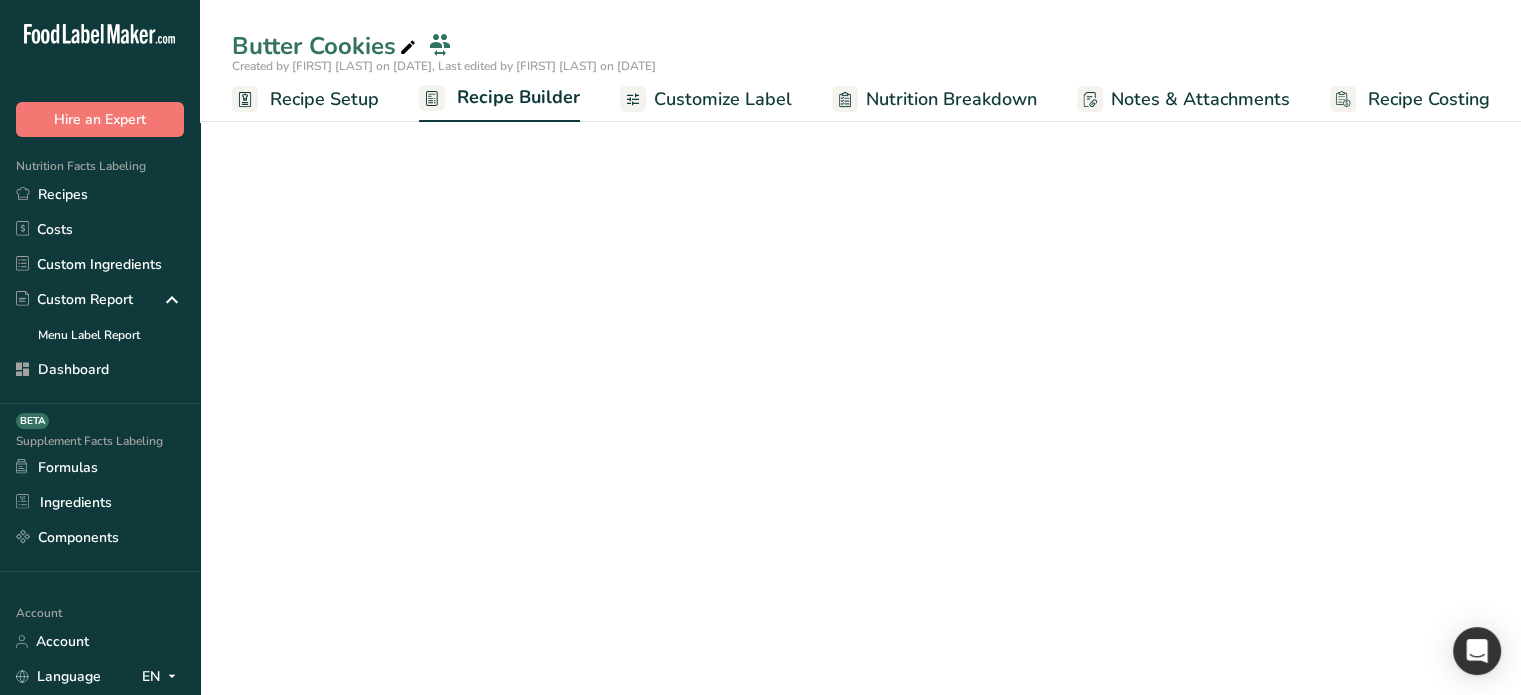 scroll, scrollTop: 302, scrollLeft: 0, axis: vertical 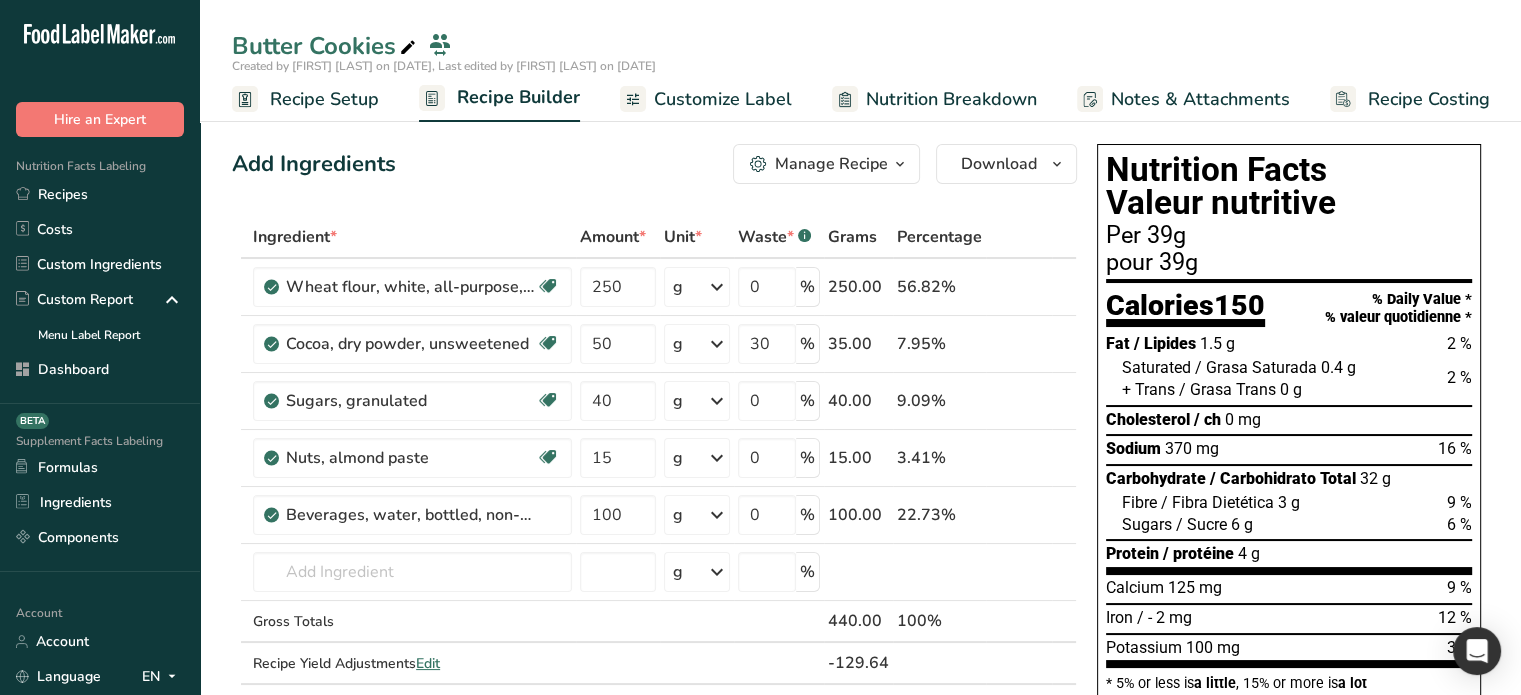 click on "Nutrition Breakdown" at bounding box center [951, 99] 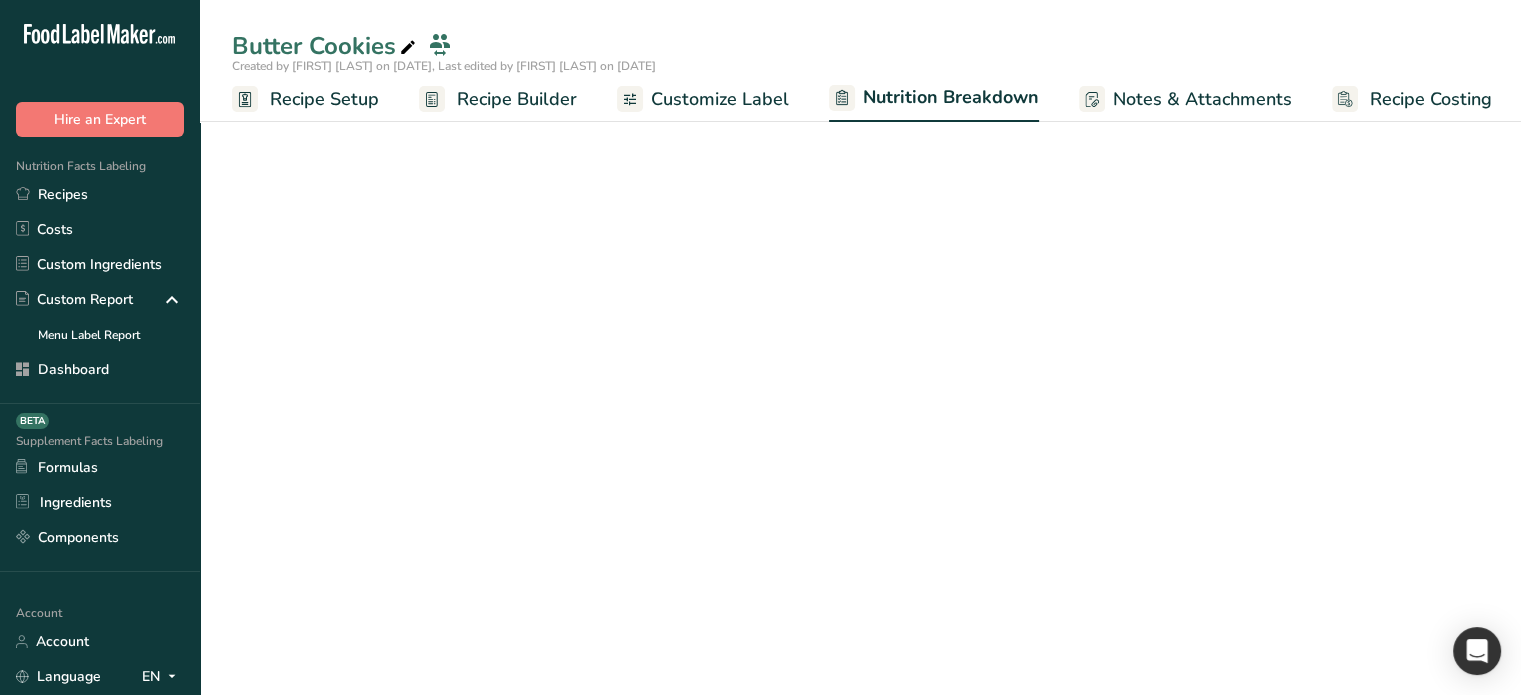 scroll, scrollTop: 0, scrollLeft: 2, axis: horizontal 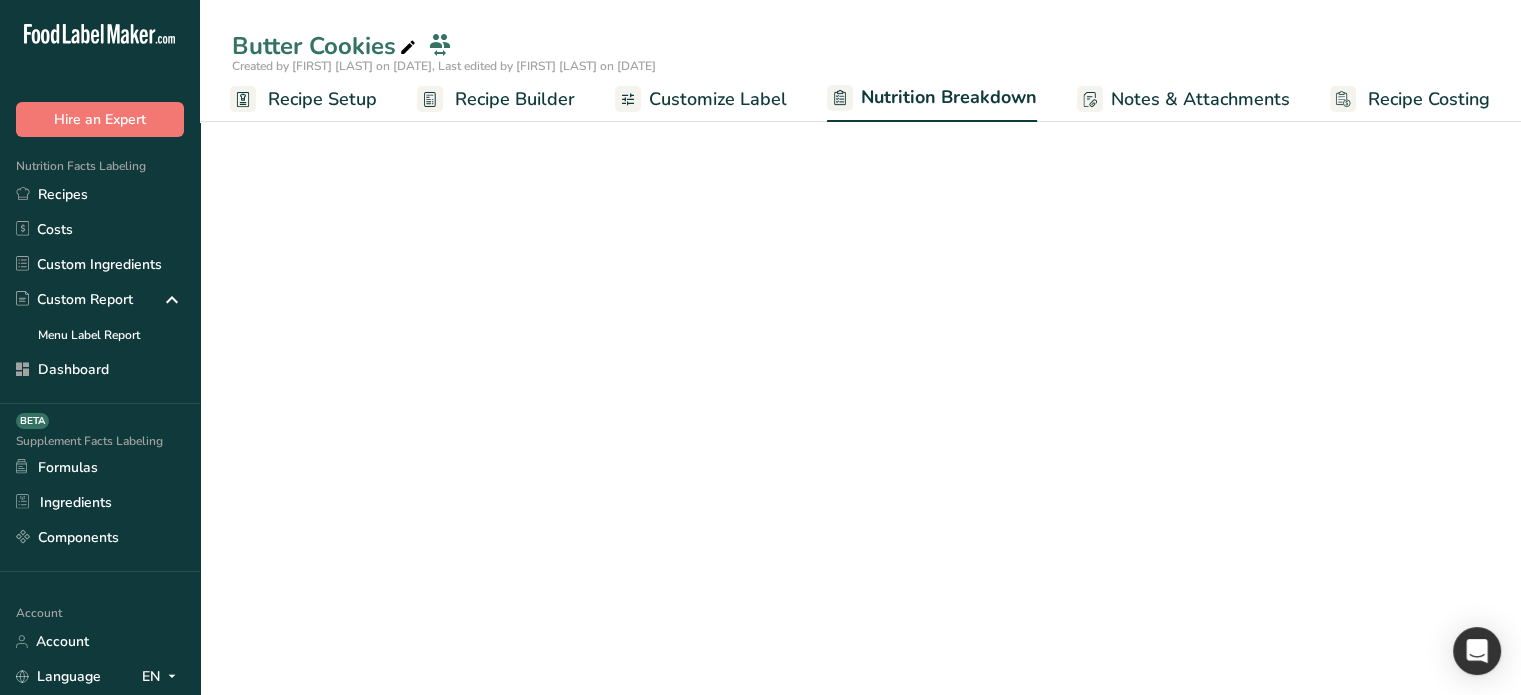 select on "Calories" 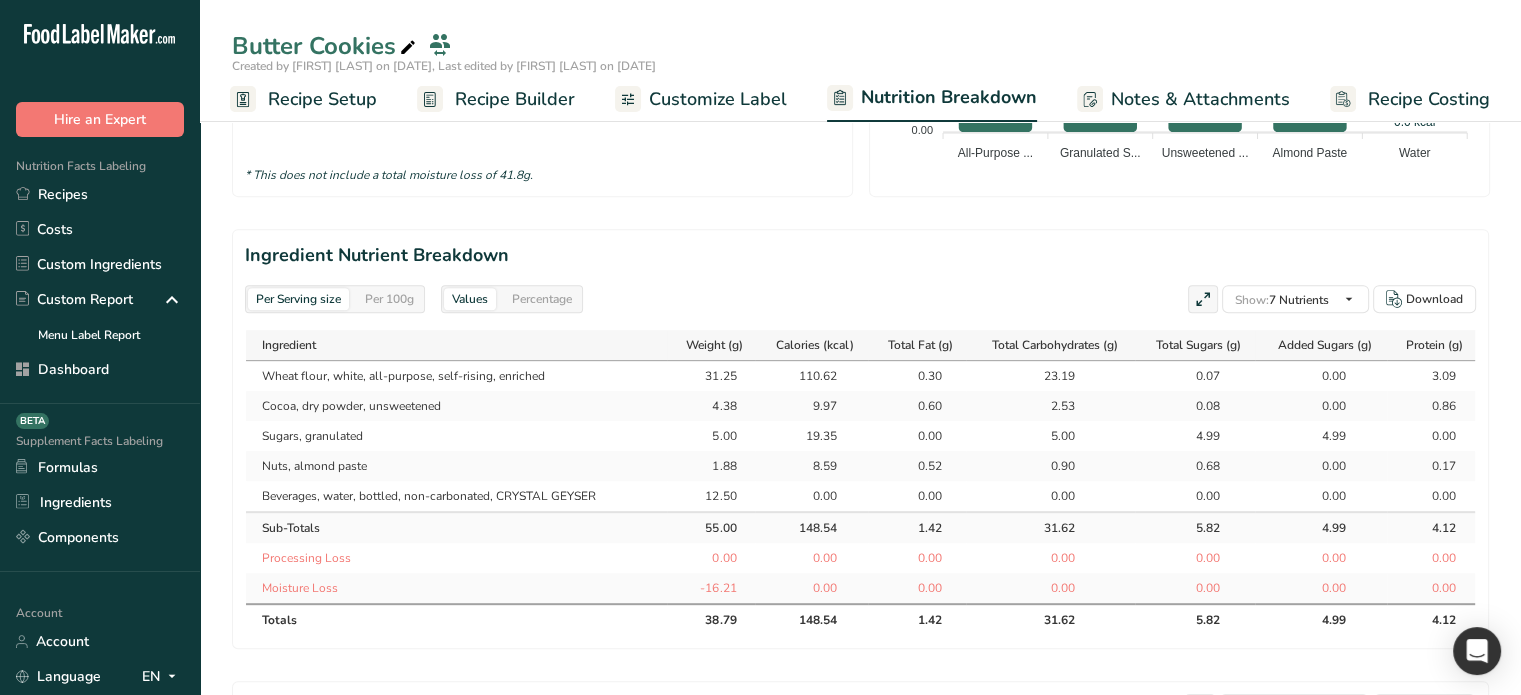 scroll, scrollTop: 800, scrollLeft: 0, axis: vertical 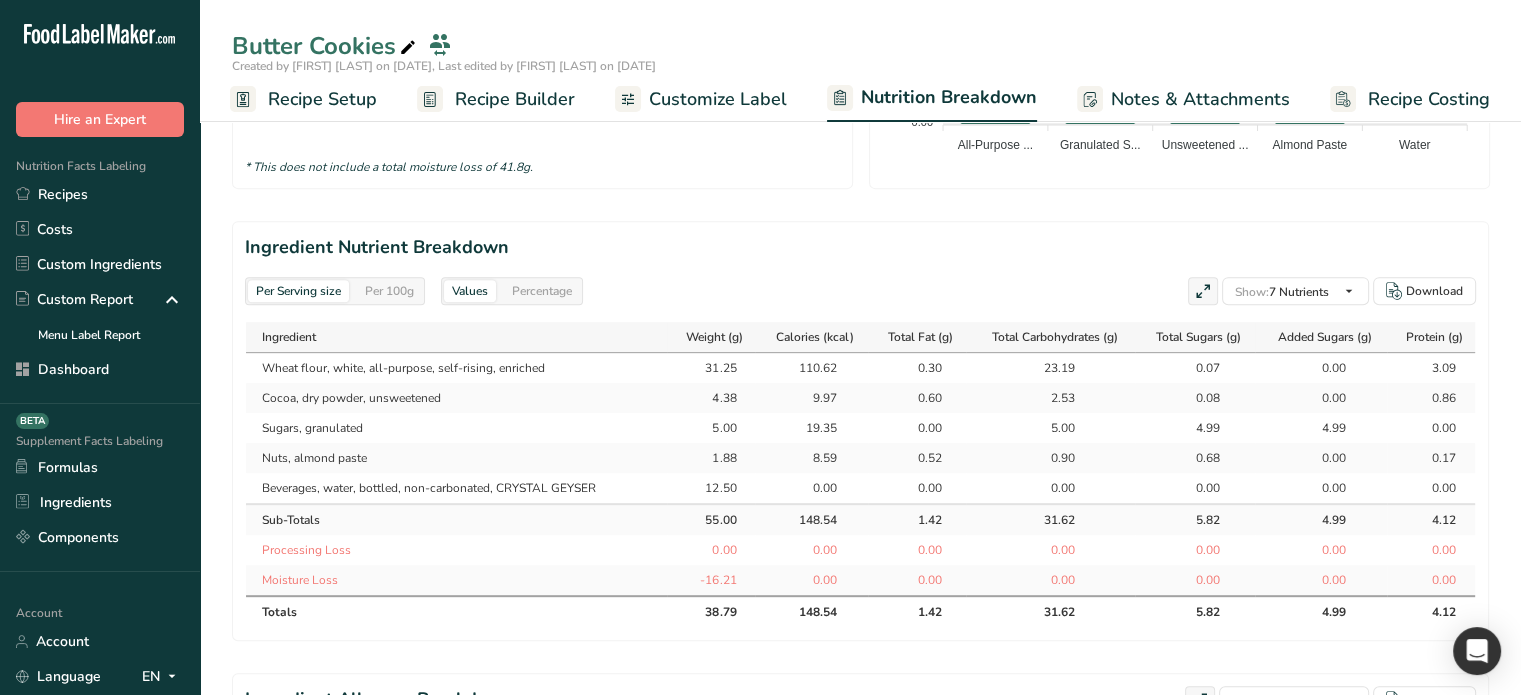 click on "19.35" at bounding box center [811, 428] 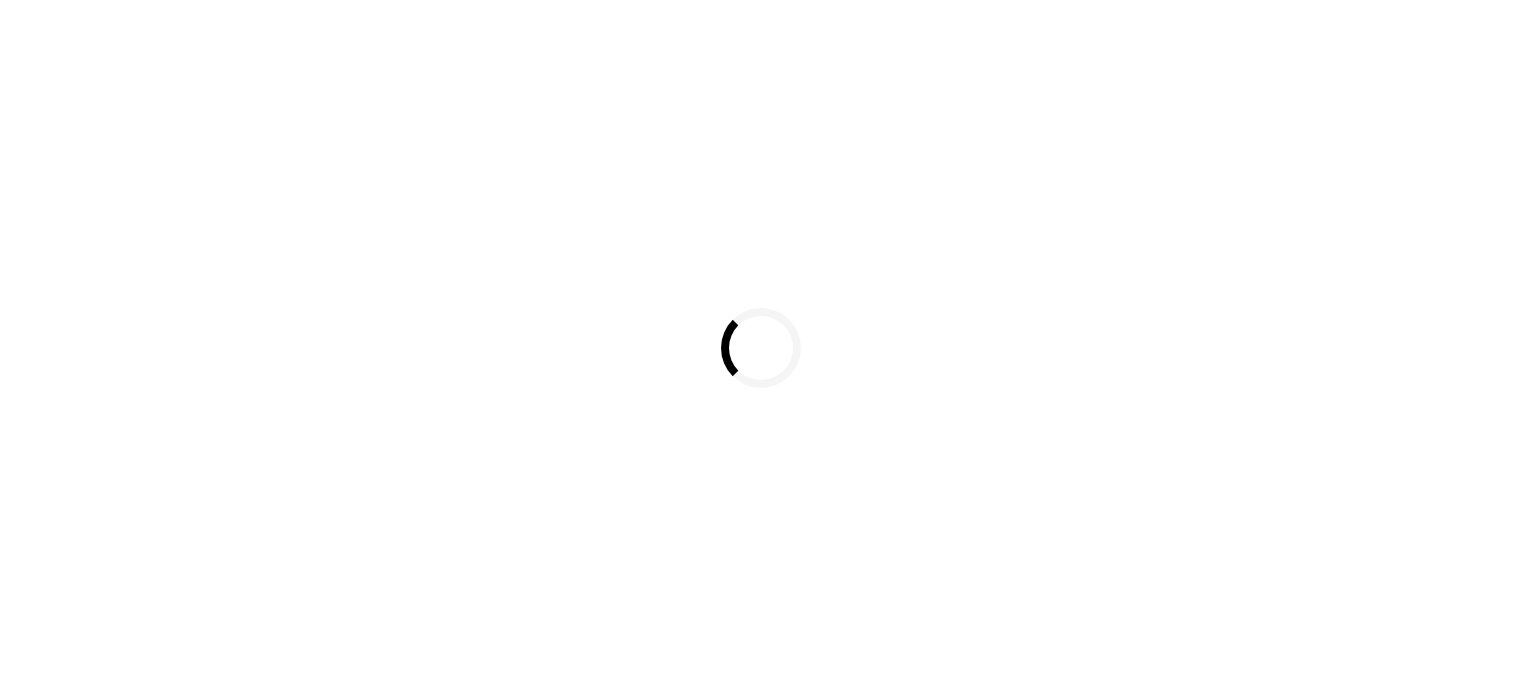 scroll, scrollTop: 0, scrollLeft: 0, axis: both 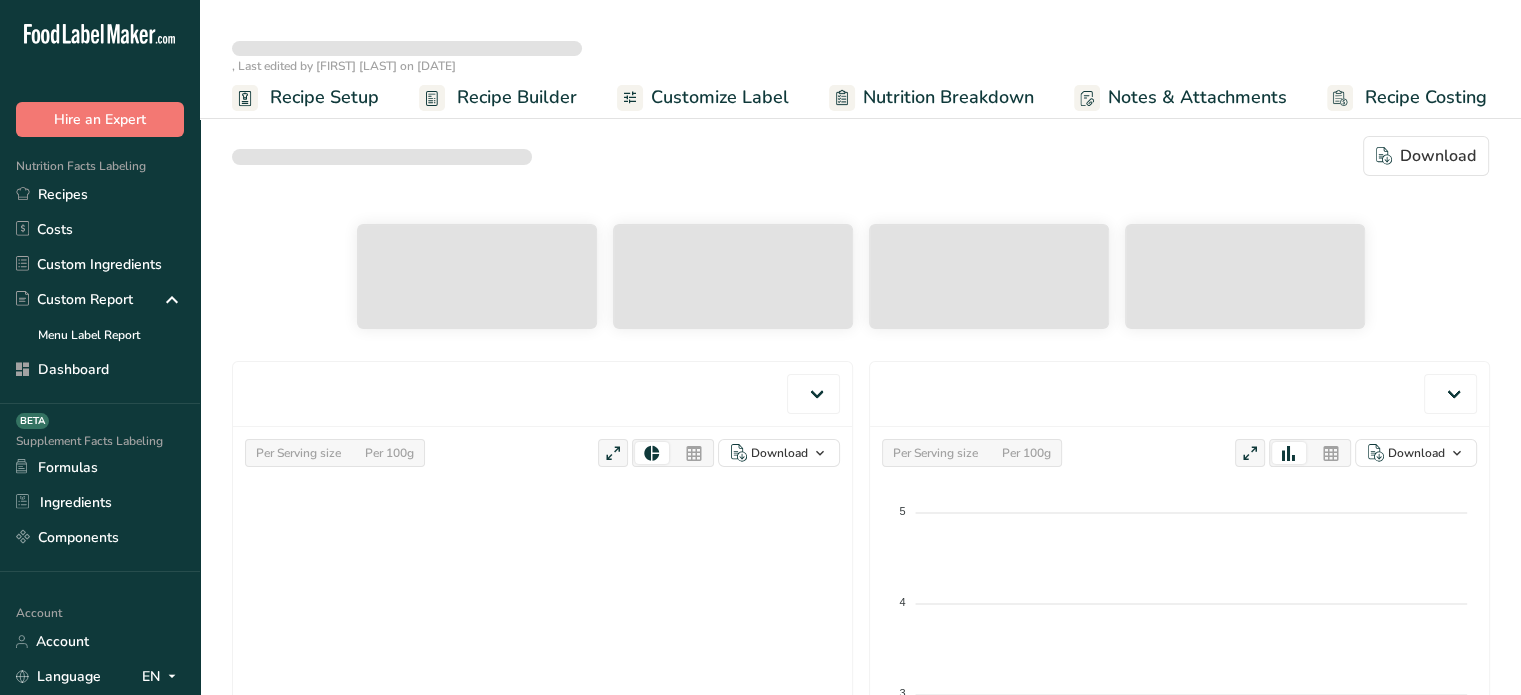select on "Calories" 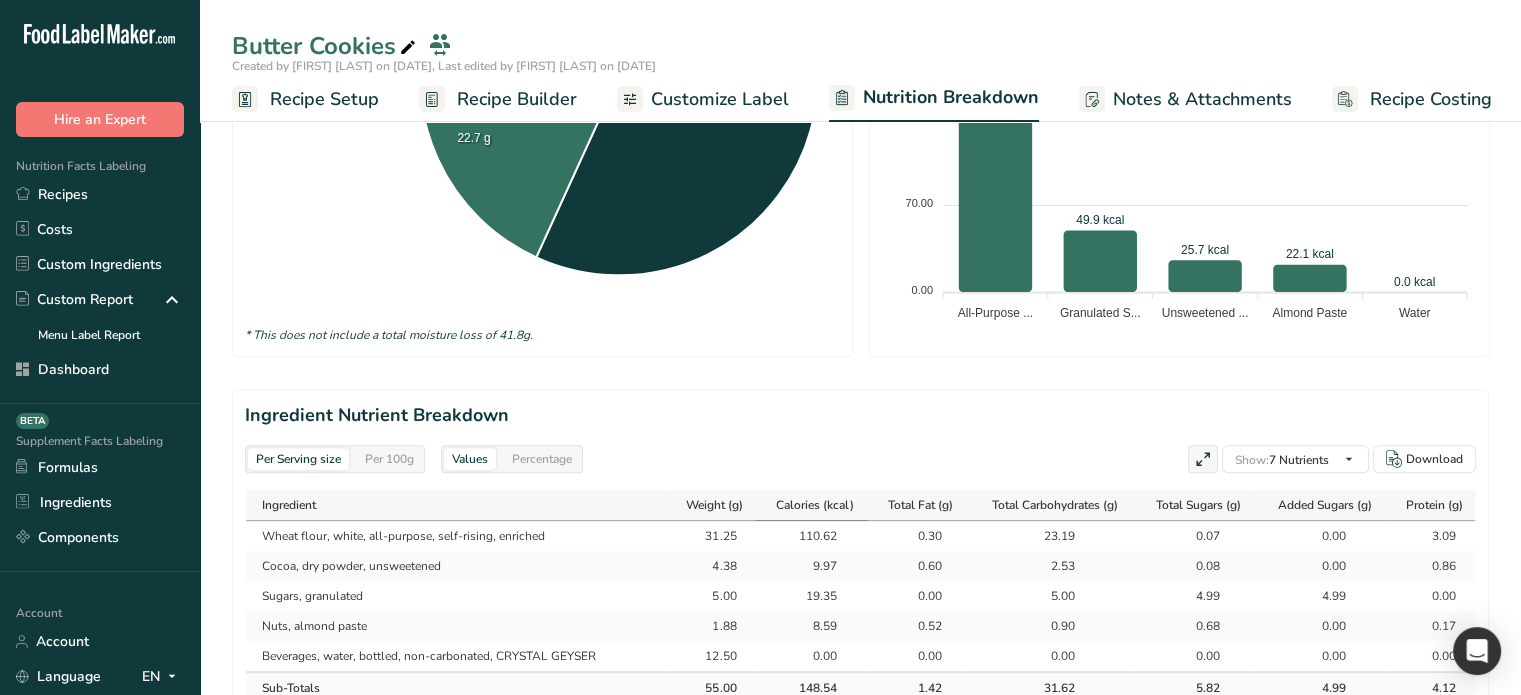 scroll, scrollTop: 700, scrollLeft: 0, axis: vertical 